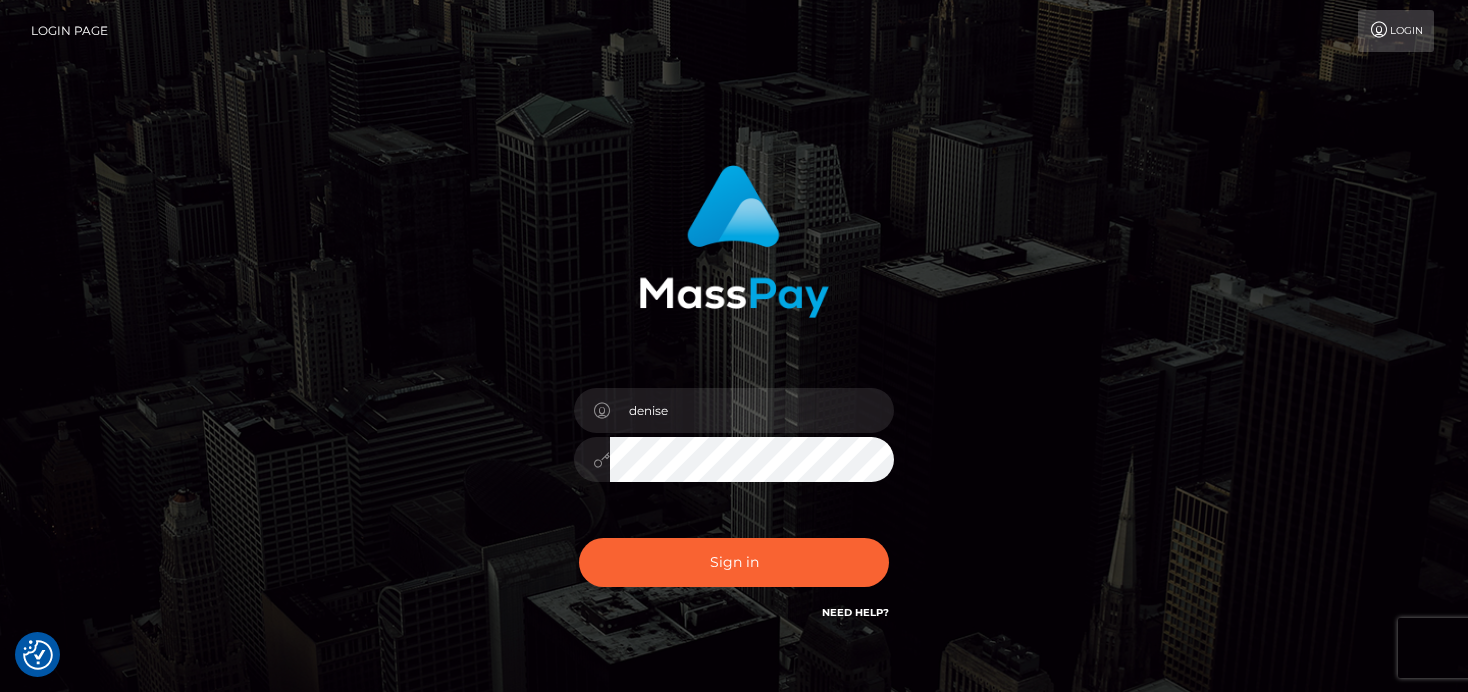click on "Sign in" at bounding box center (734, 562) 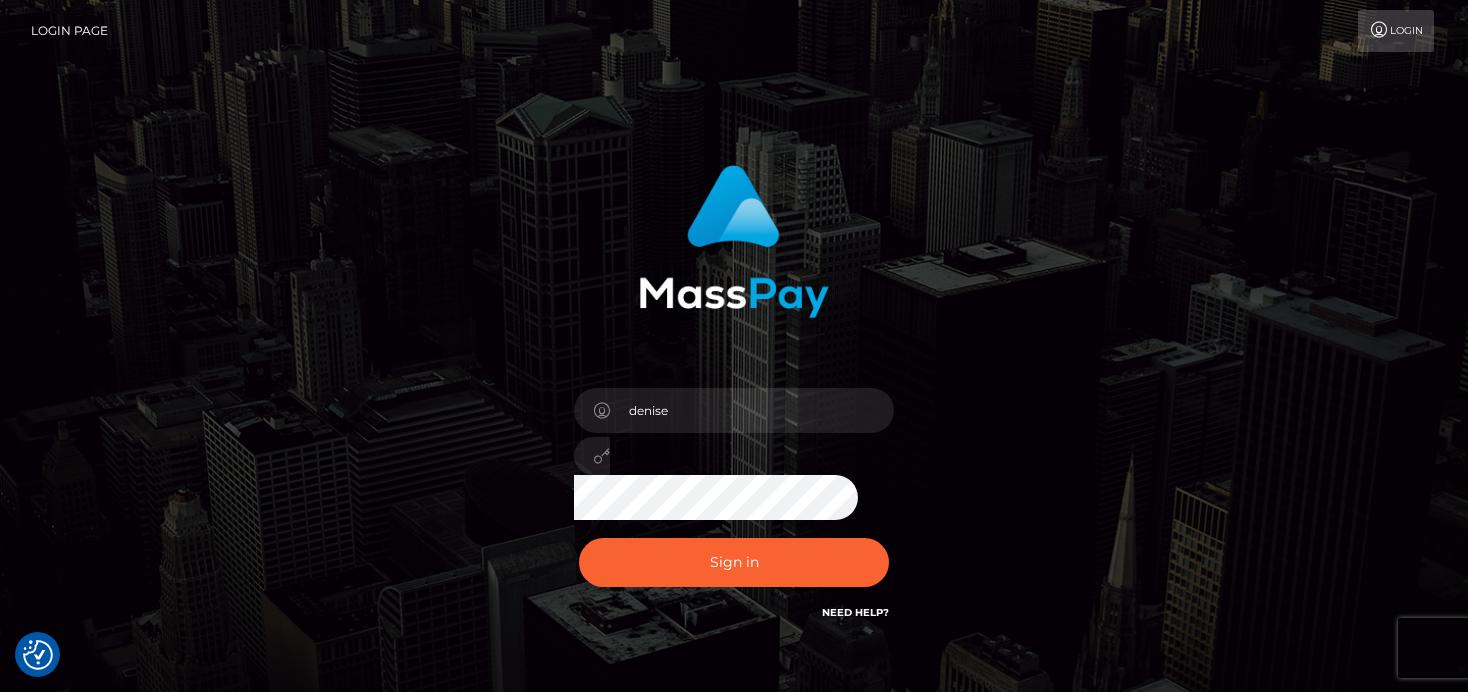 scroll, scrollTop: 0, scrollLeft: 0, axis: both 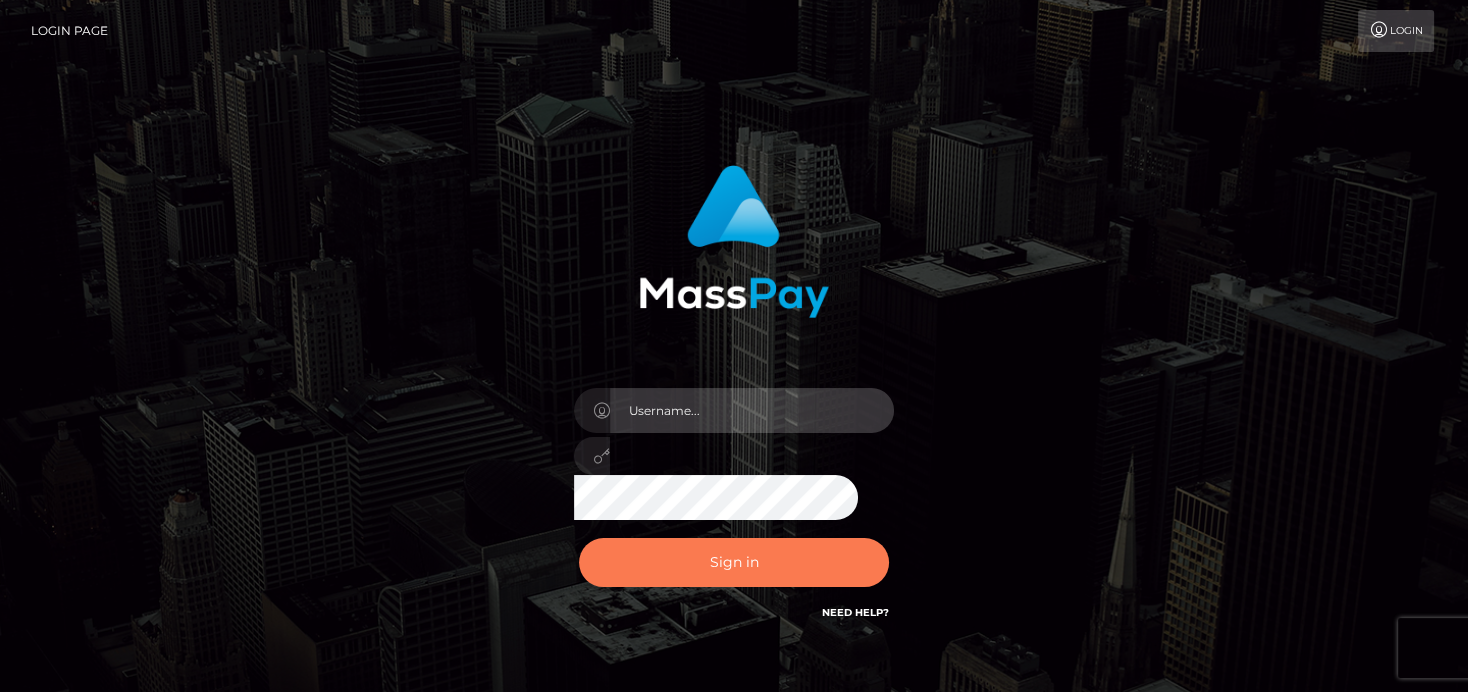 type on "denise" 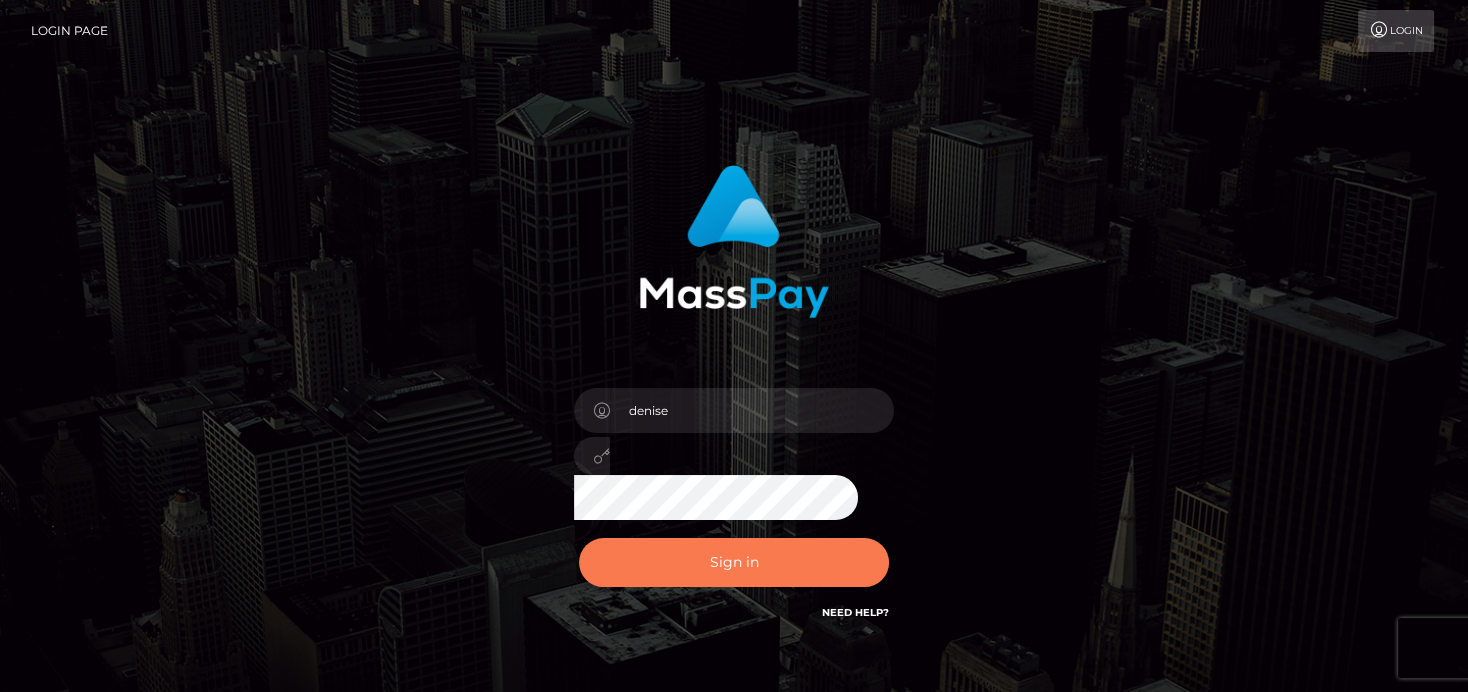 click on "Sign in" at bounding box center (734, 562) 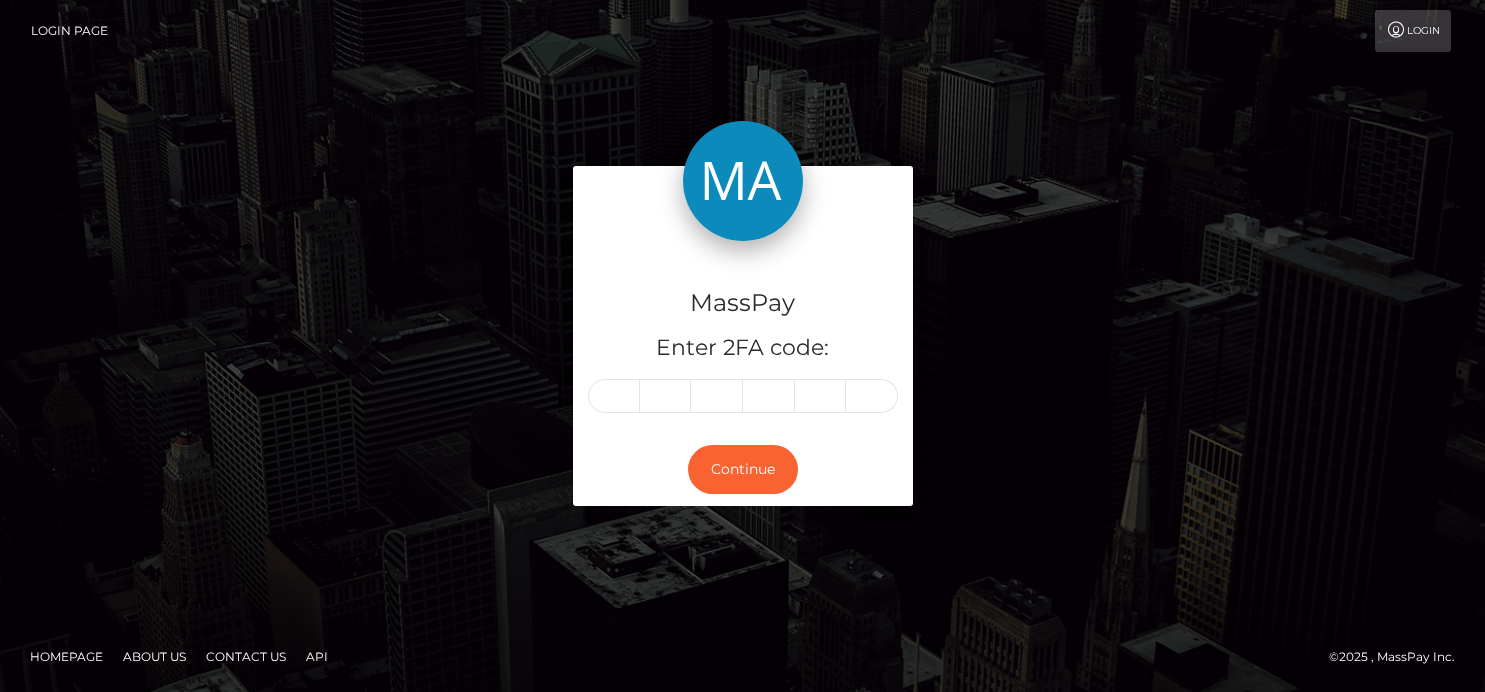 scroll, scrollTop: 0, scrollLeft: 0, axis: both 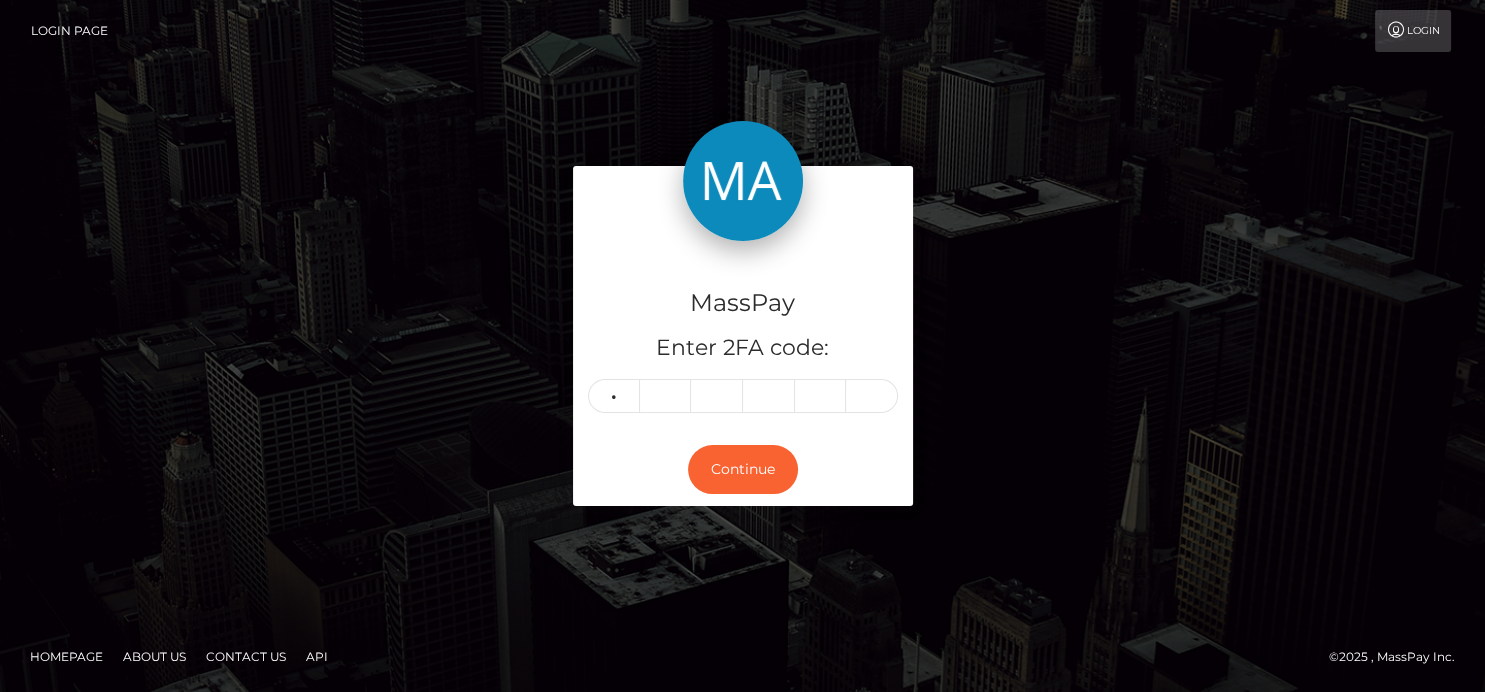 type on "6" 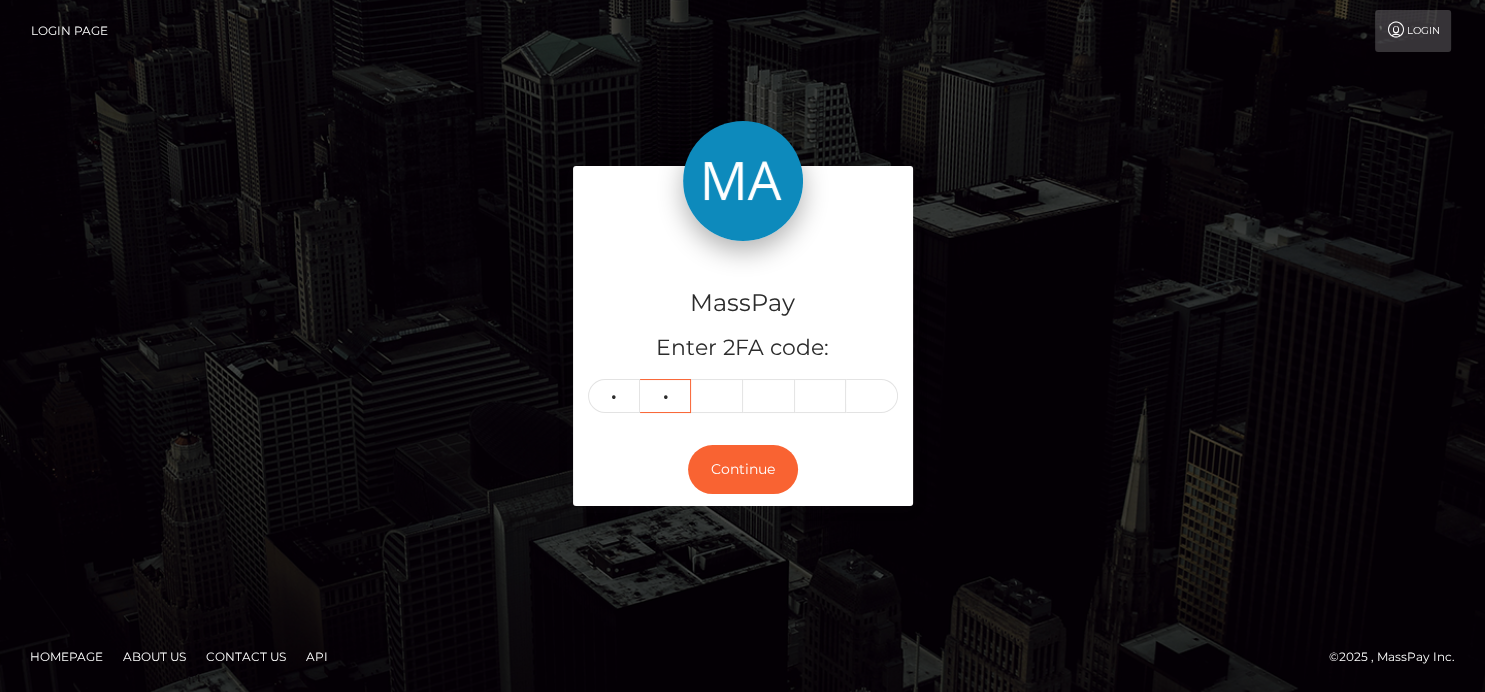 type on "7" 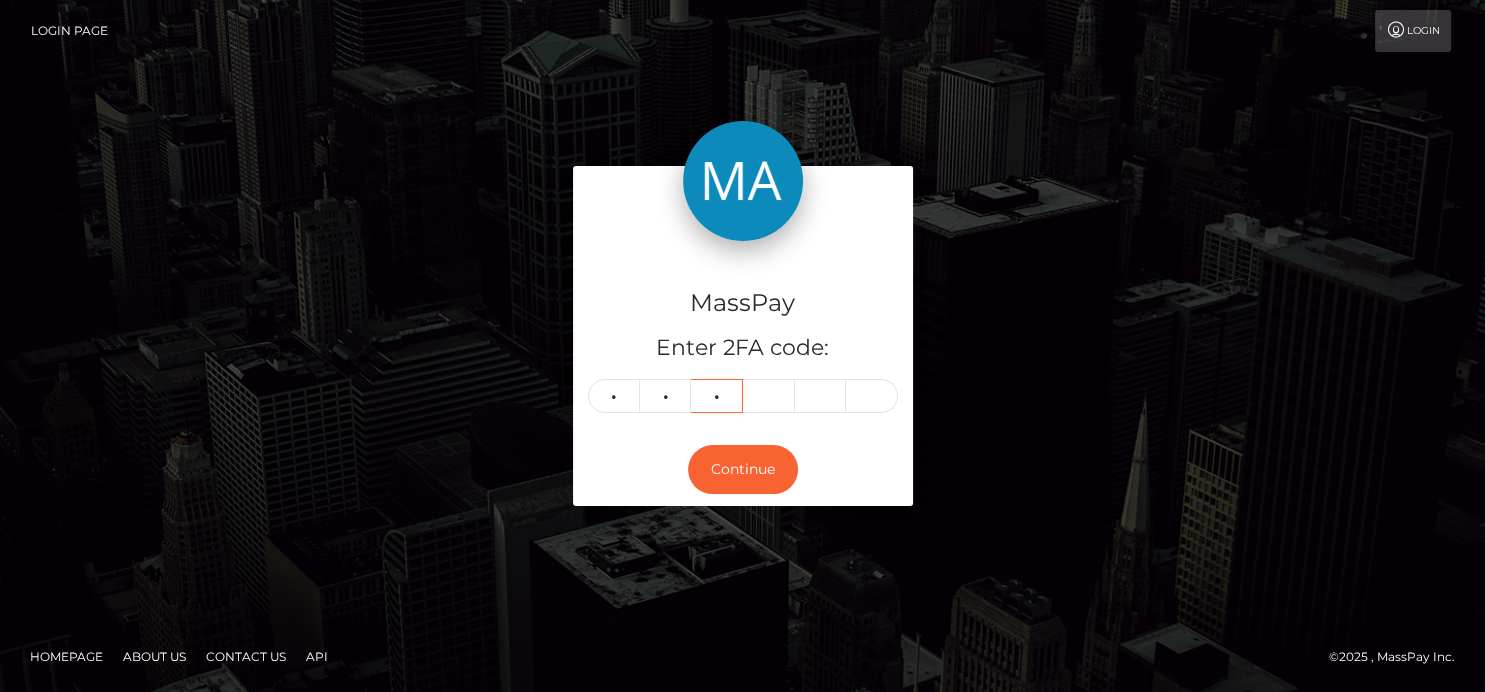 type on "4" 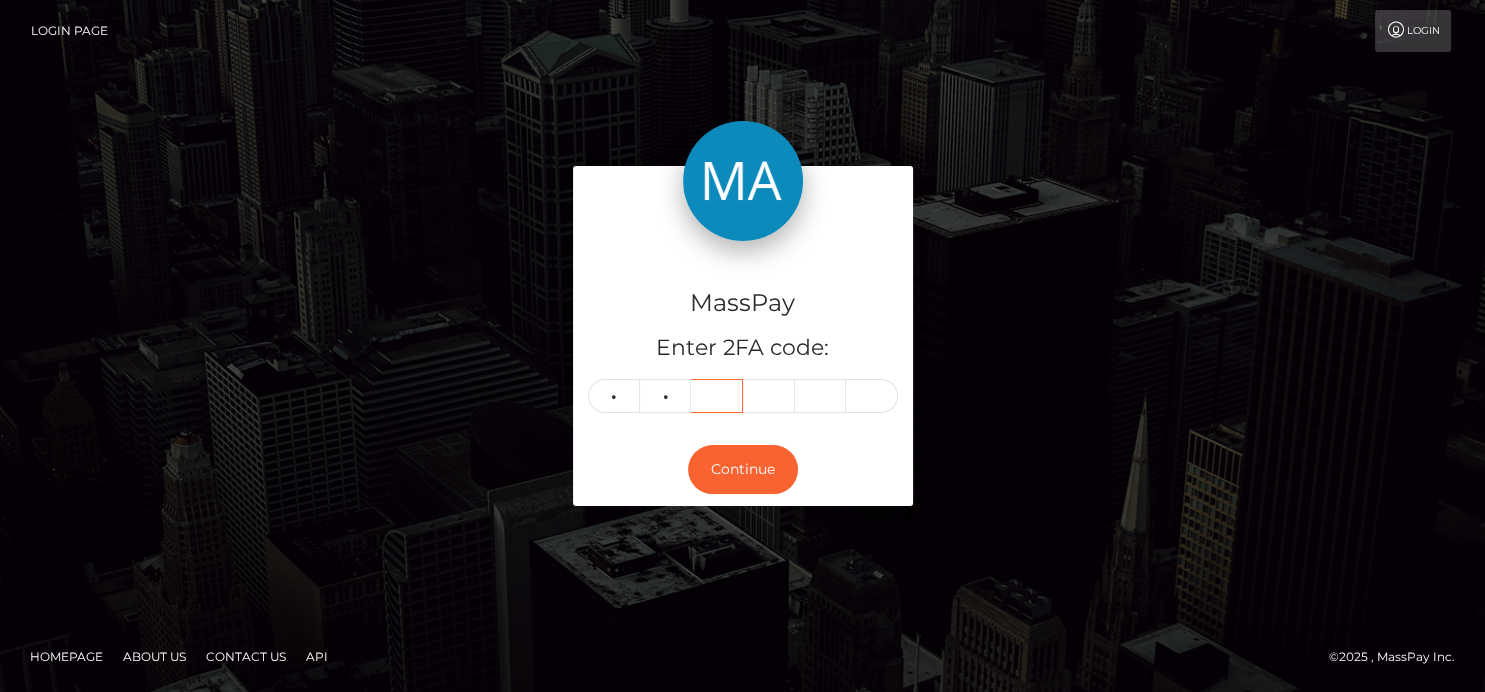 type 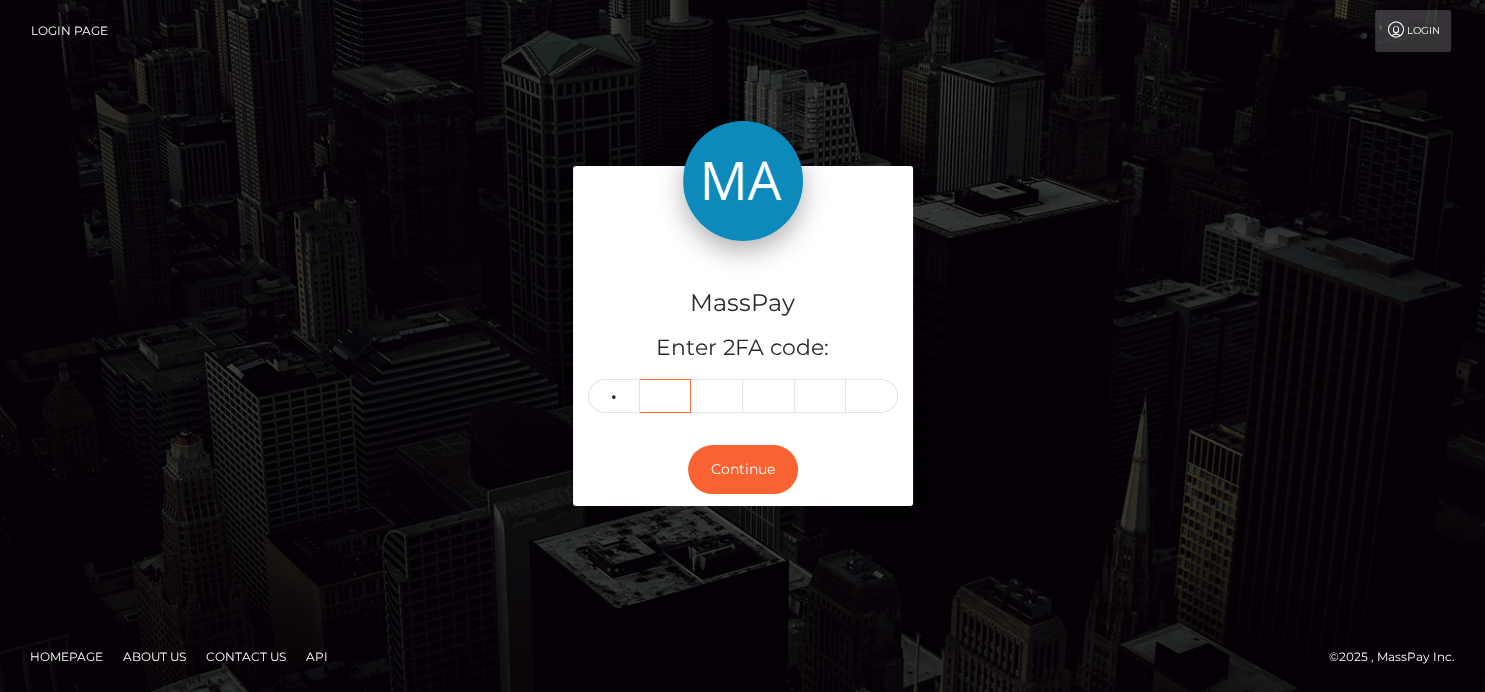 type 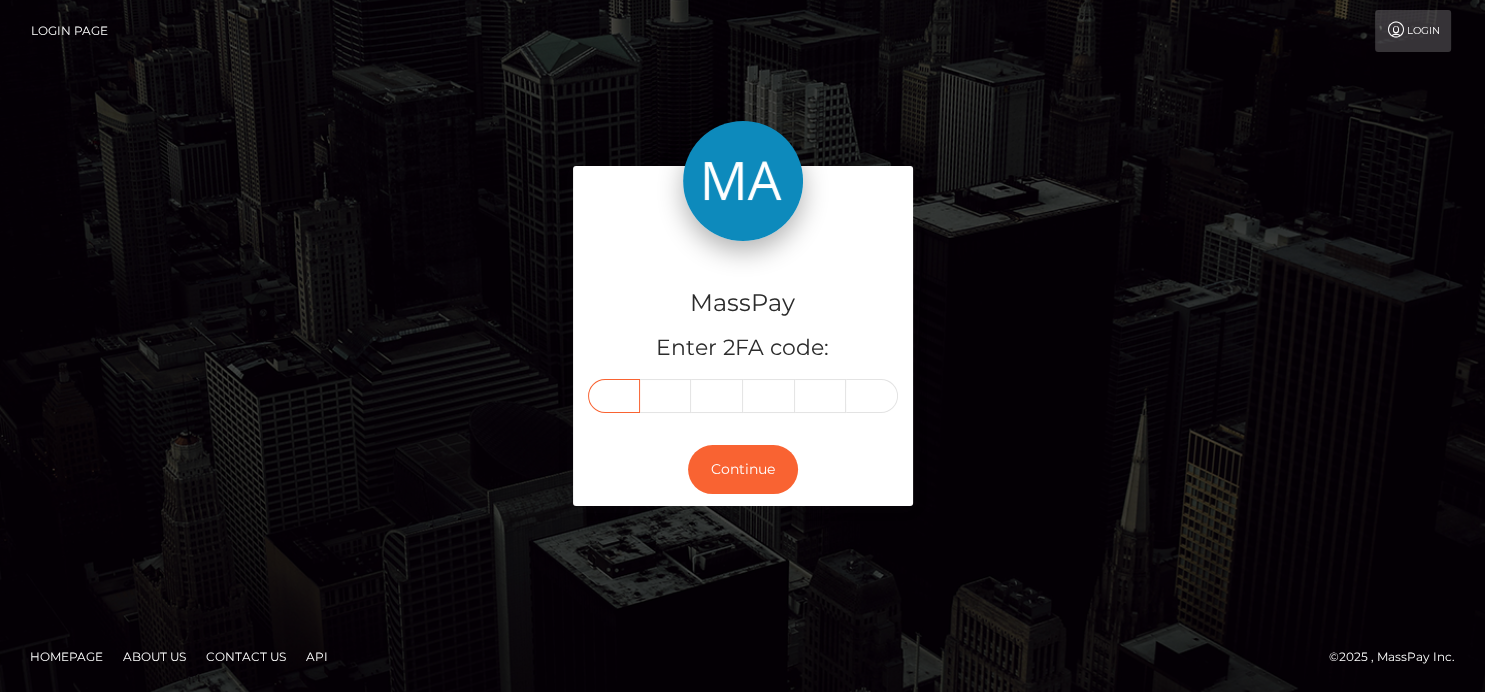 type on "6" 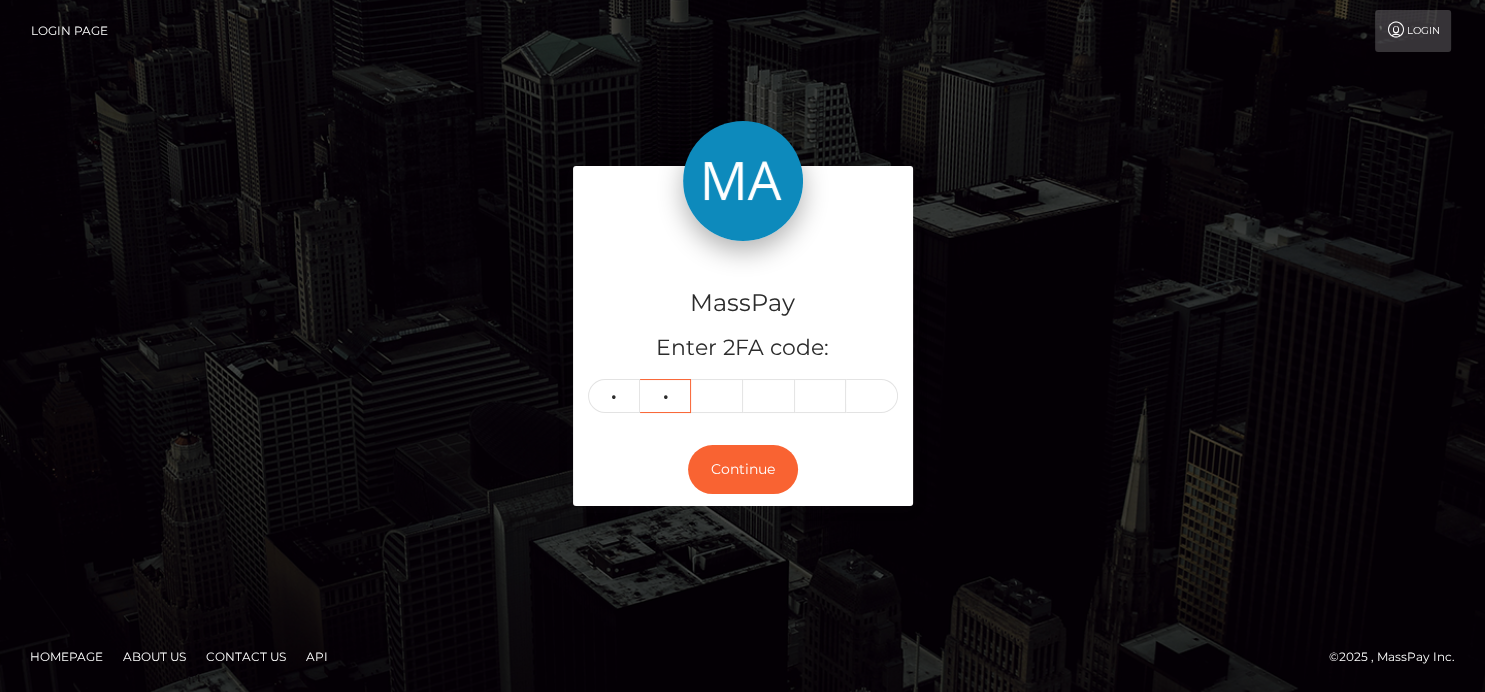 type on "7" 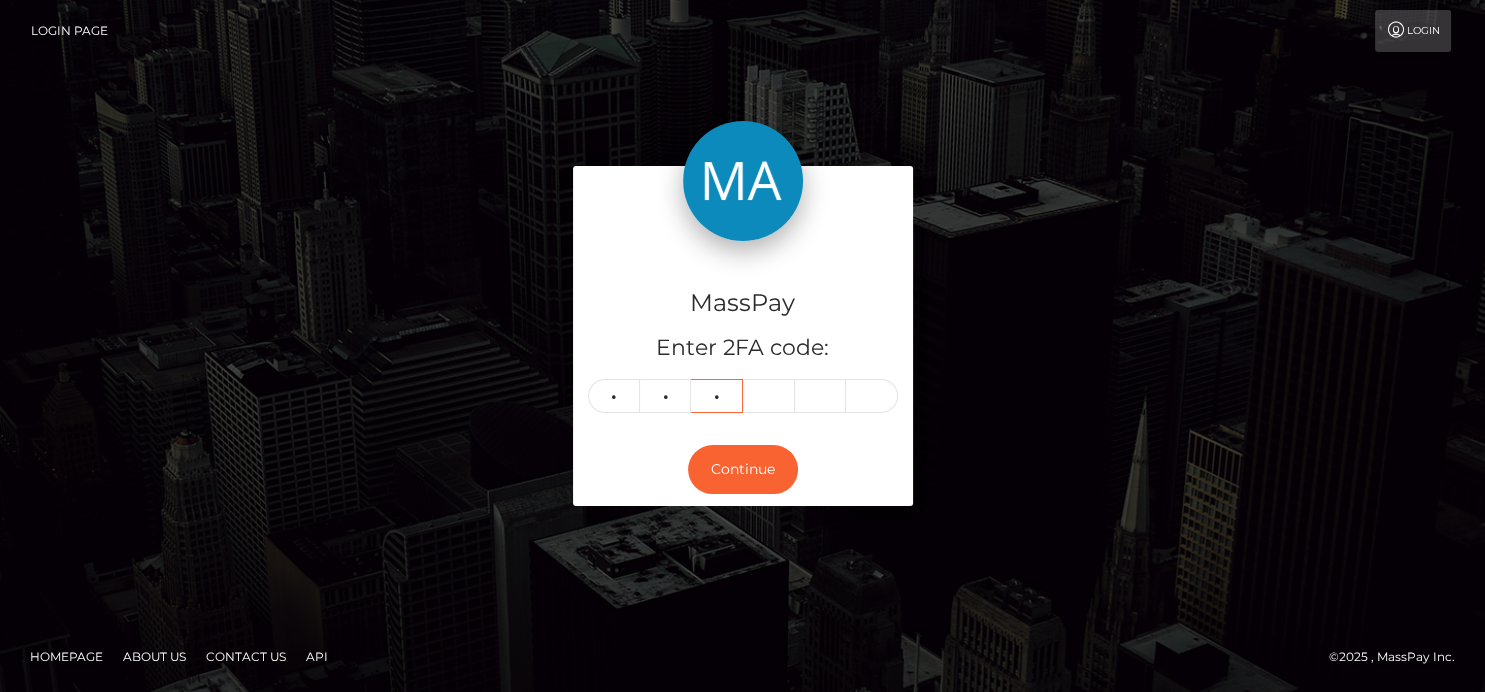type on "2" 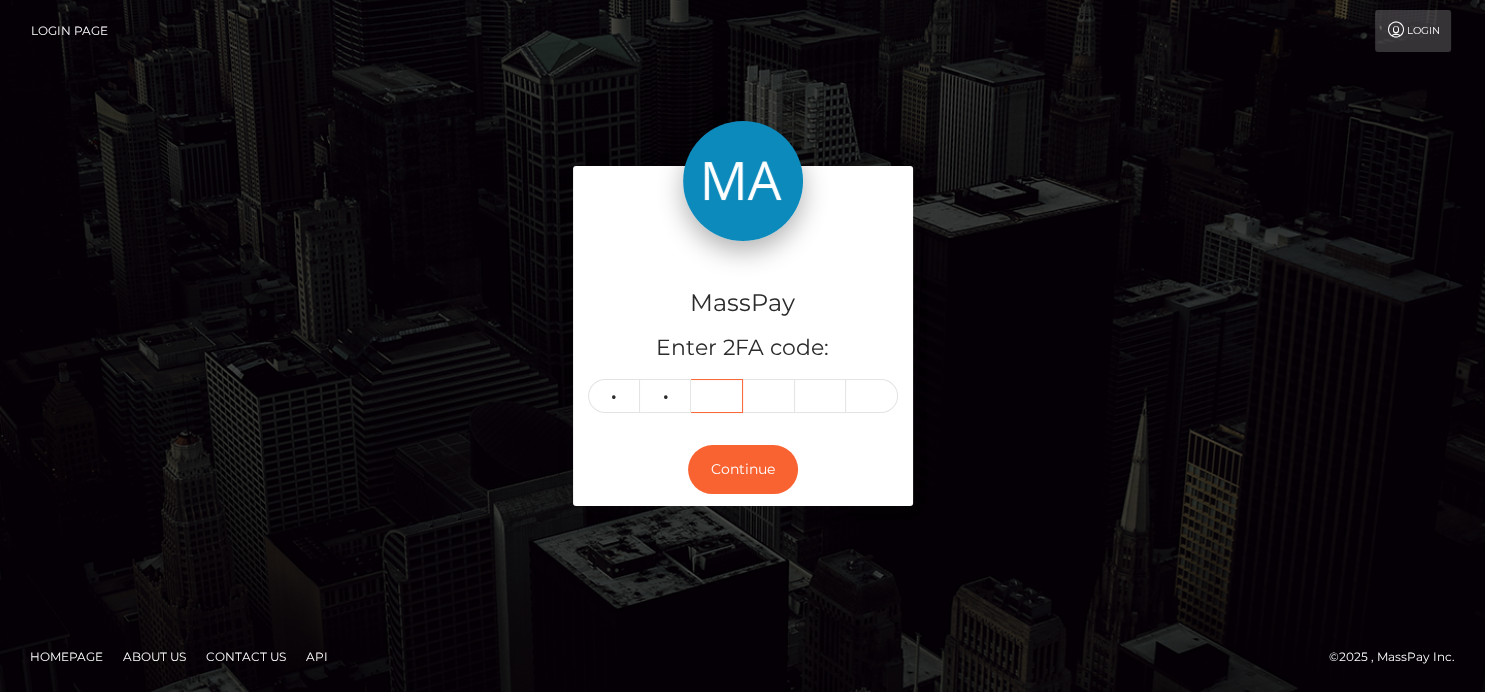 type 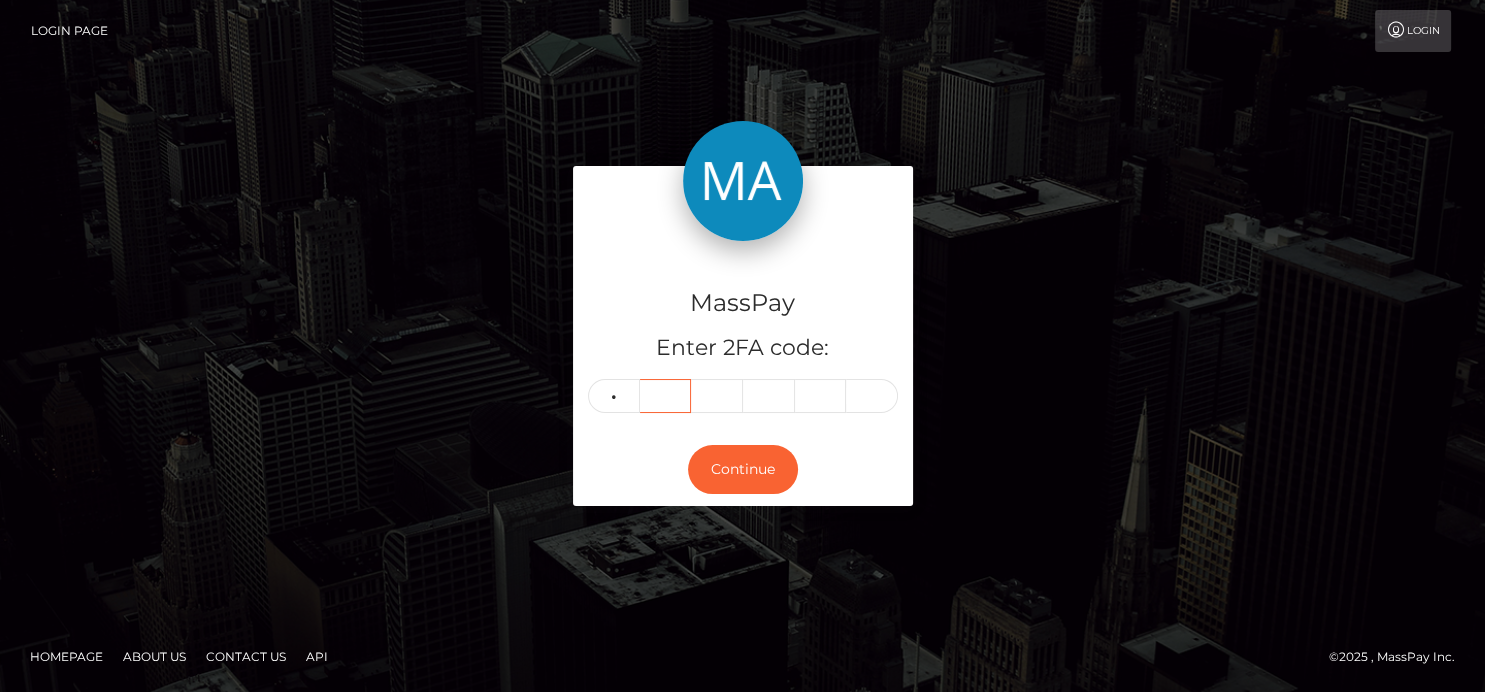 type 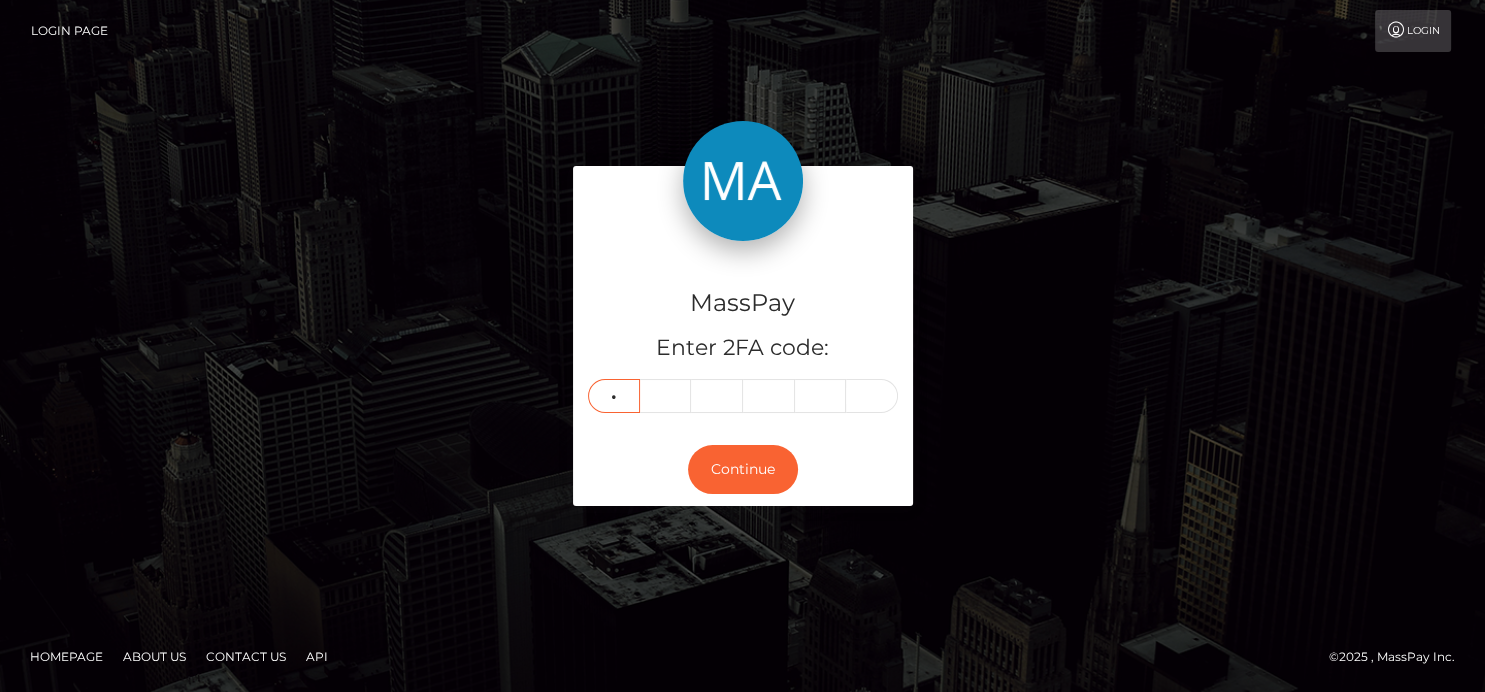 type on "5" 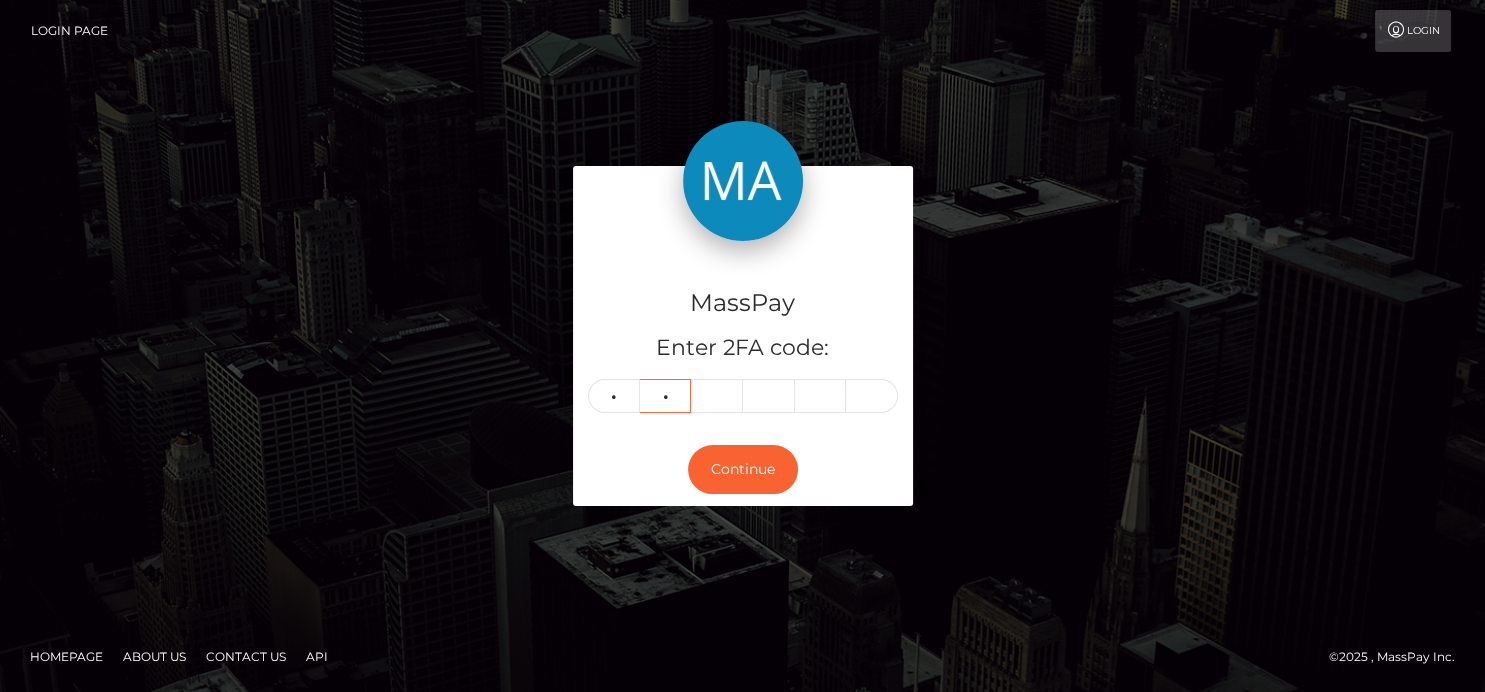 type on "5" 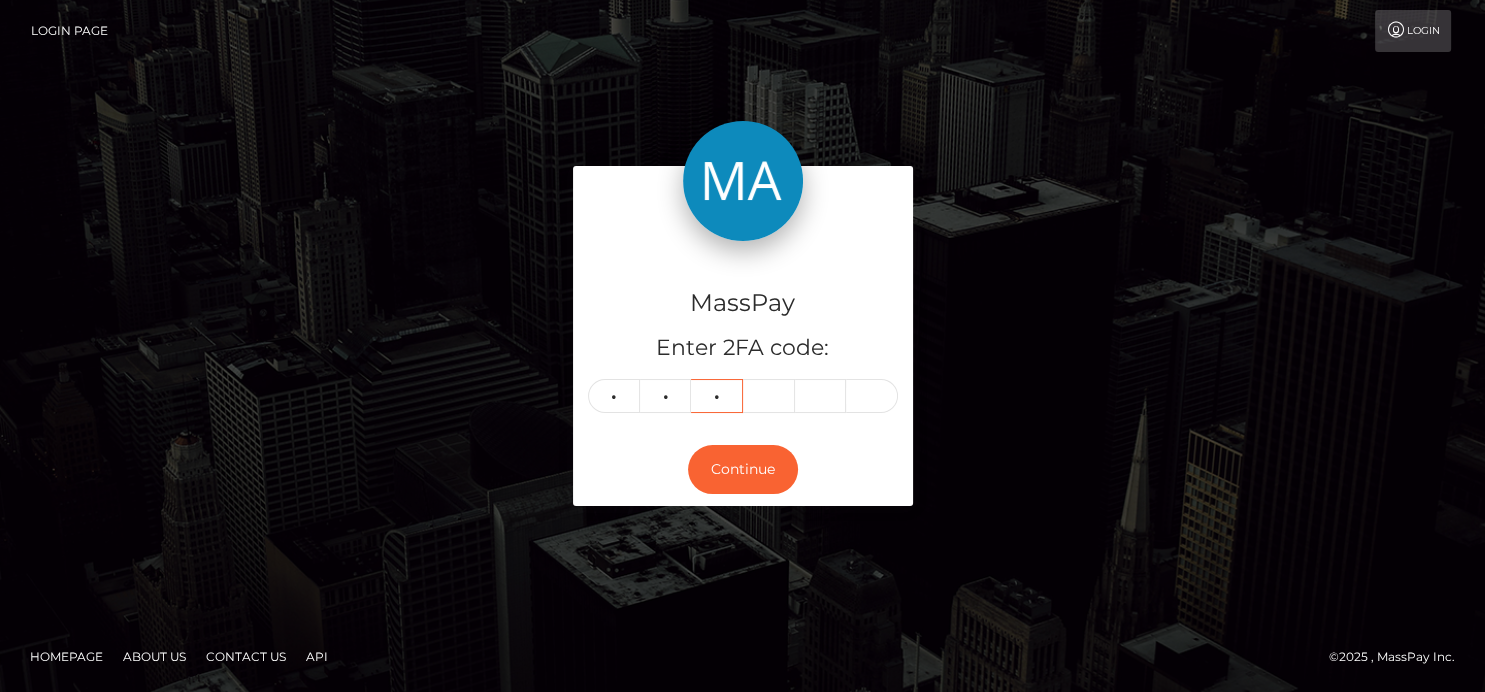type on "5" 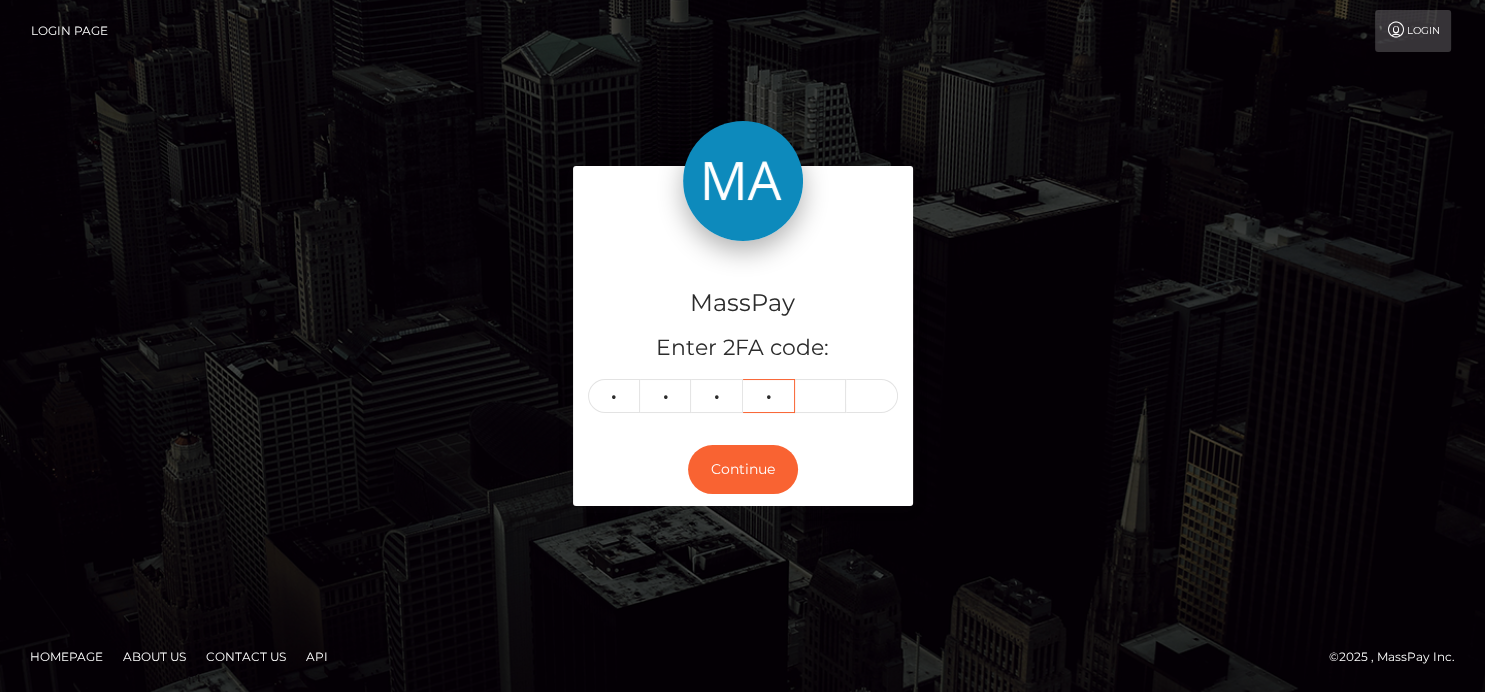 type on "3" 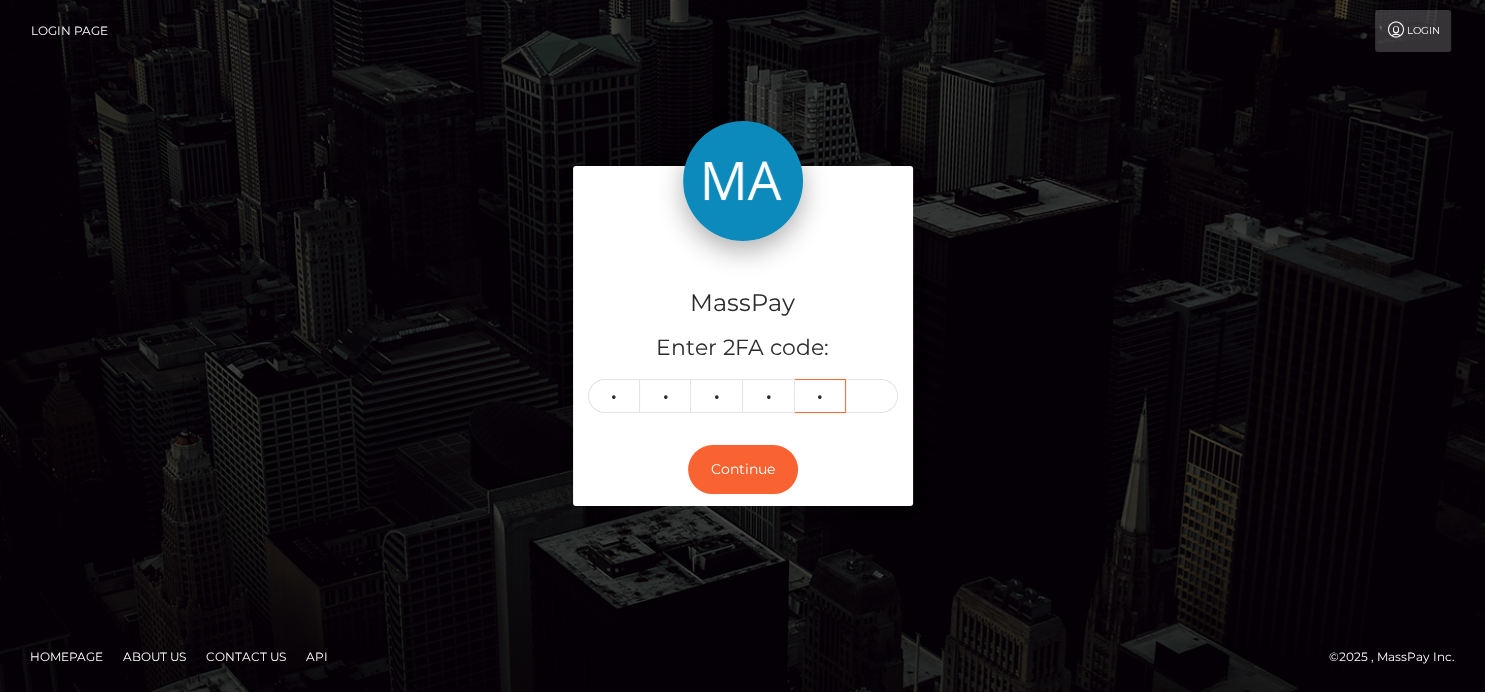 type on "4" 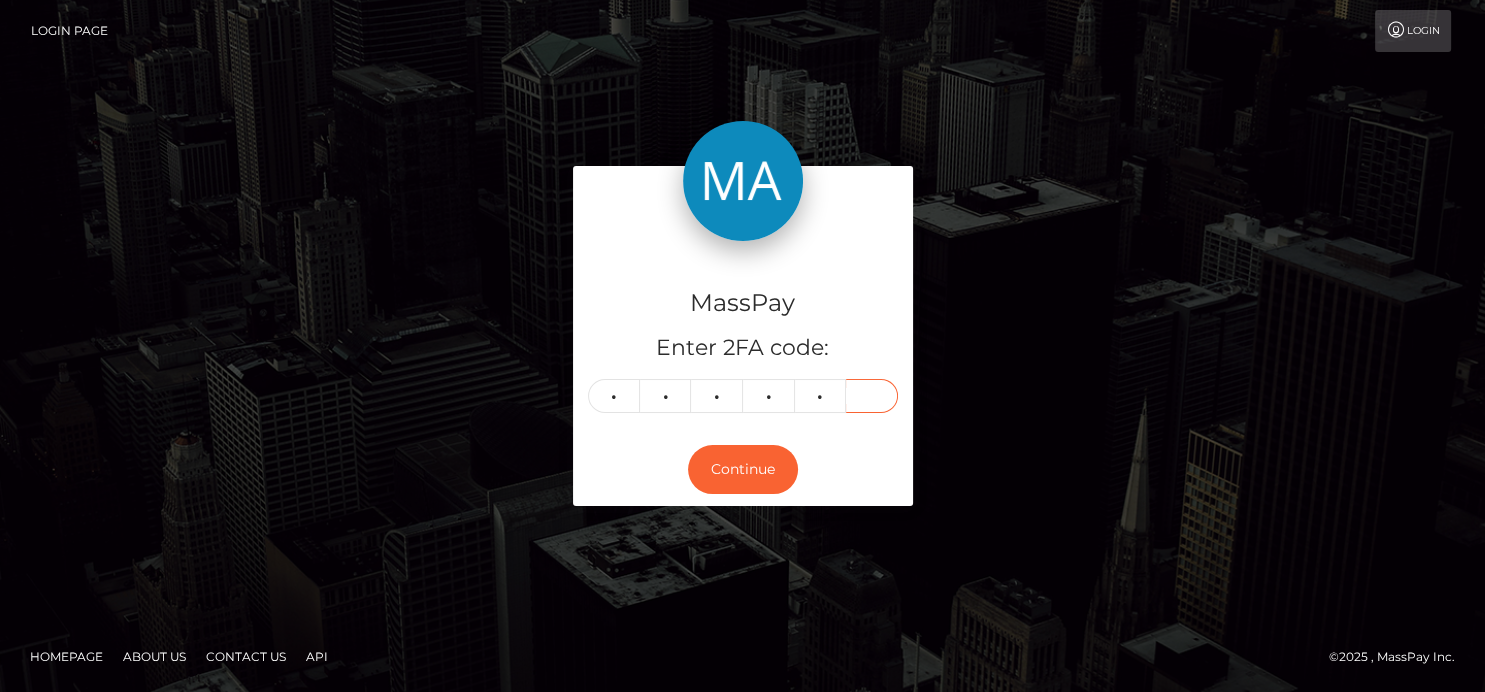 type on "4" 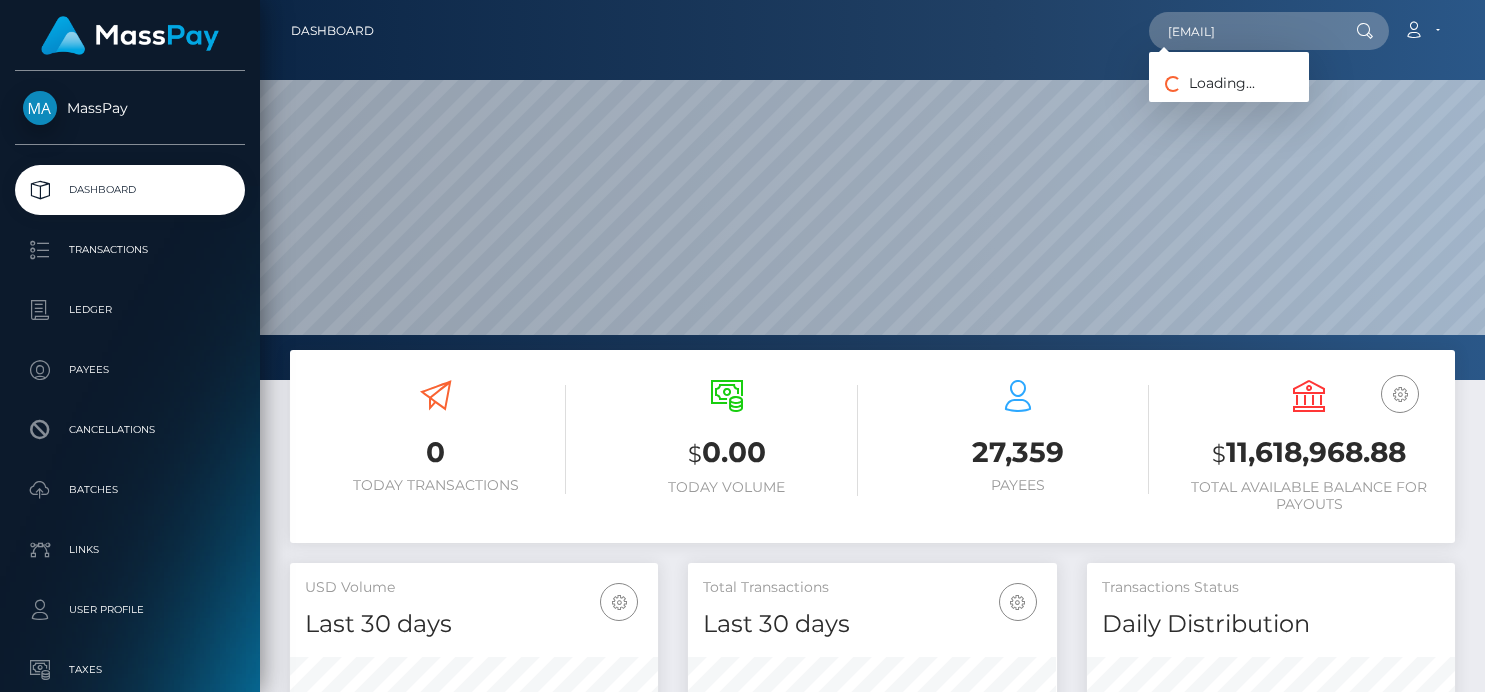 scroll, scrollTop: 0, scrollLeft: 0, axis: both 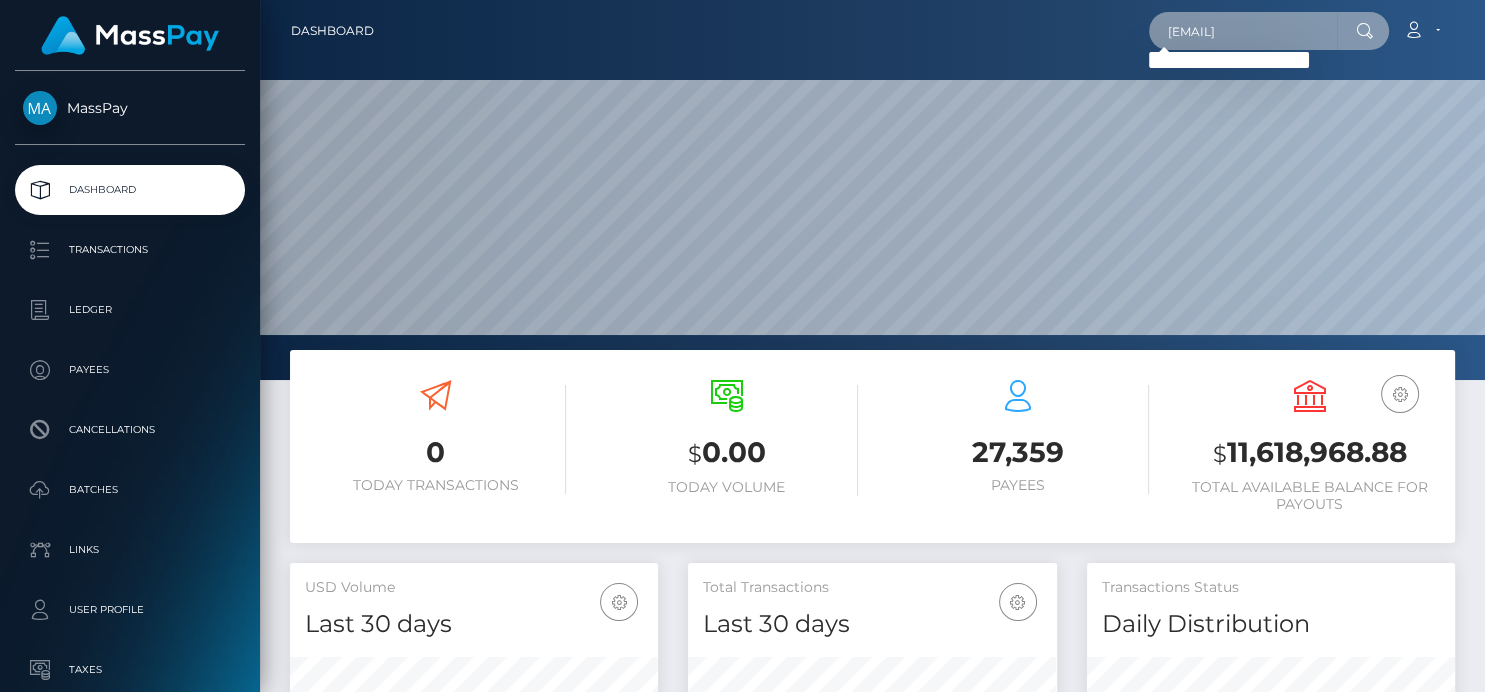 drag, startPoint x: 1174, startPoint y: 30, endPoint x: 1483, endPoint y: 10, distance: 309.64658 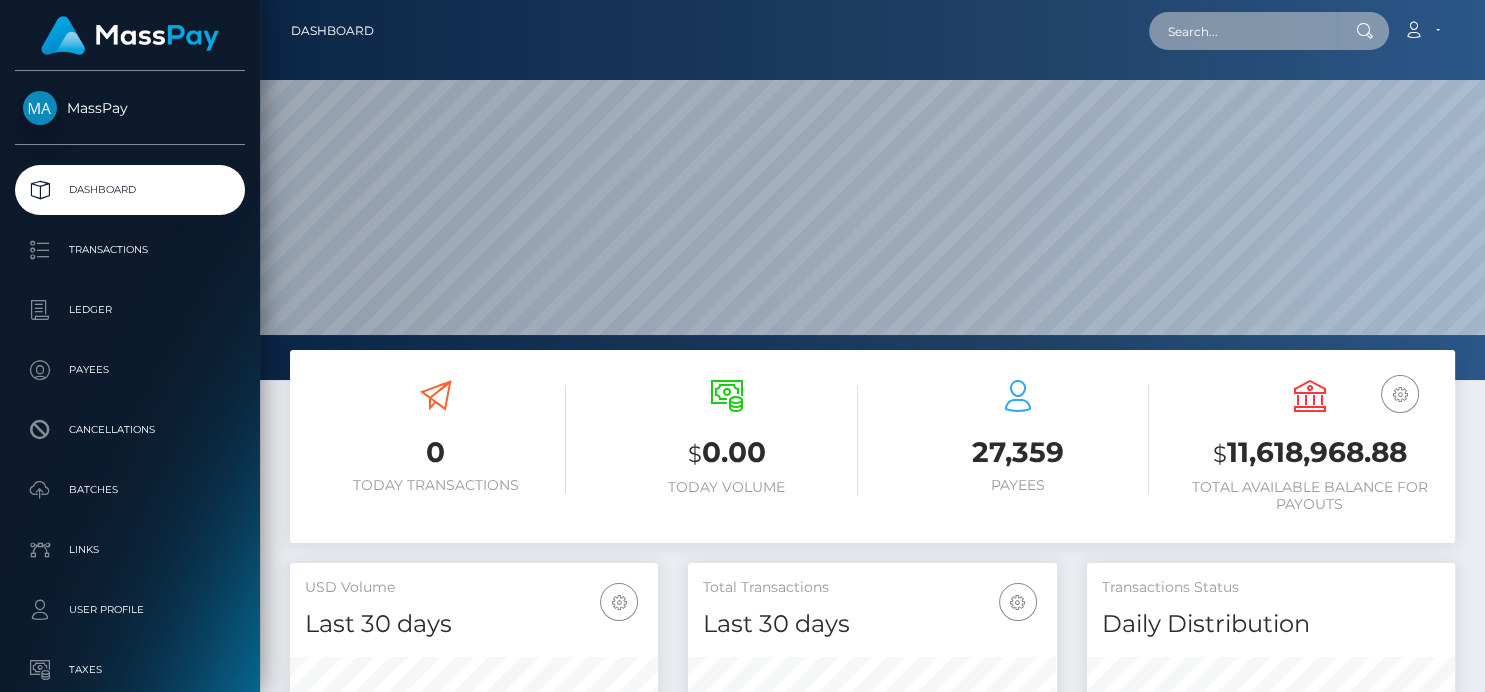 scroll, scrollTop: 0, scrollLeft: 0, axis: both 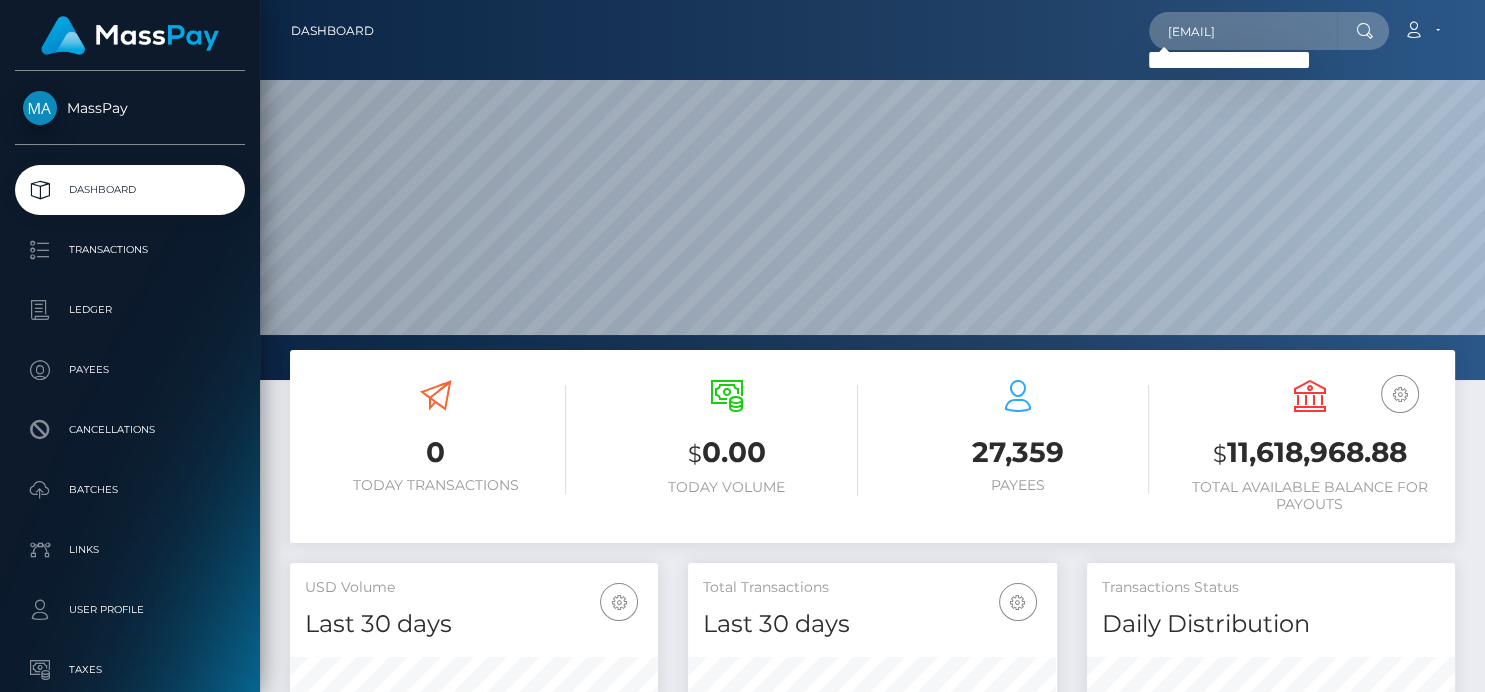 click on "Loading...
Loading..." at bounding box center [1229, 60] 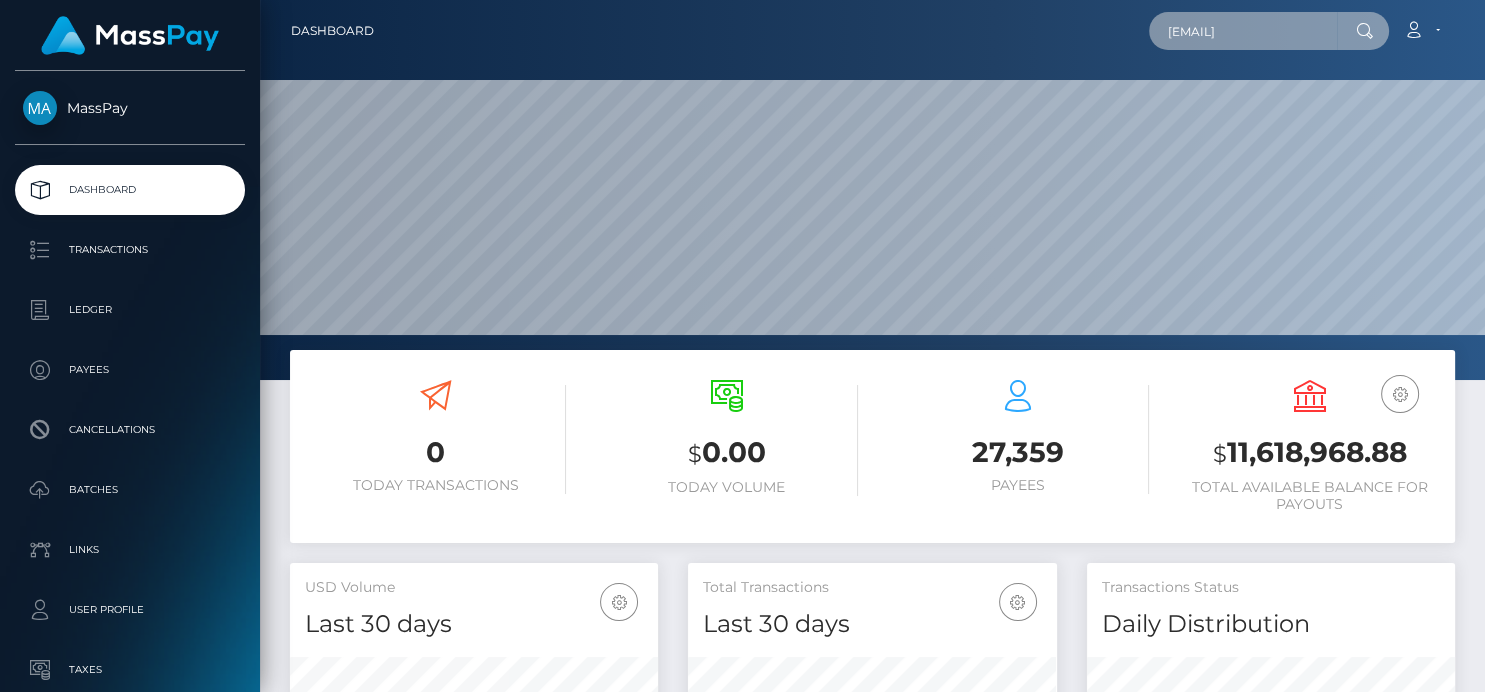 scroll, scrollTop: 0, scrollLeft: 75, axis: horizontal 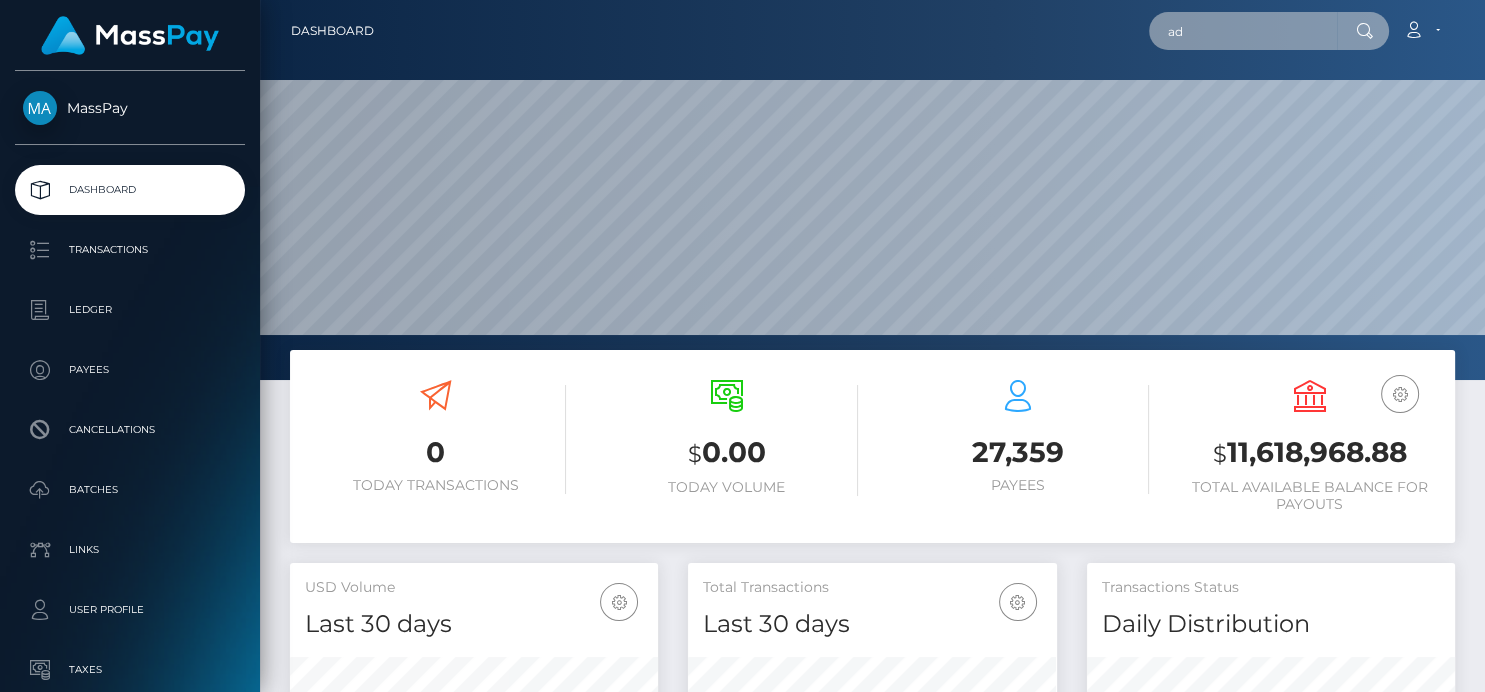 type on "a" 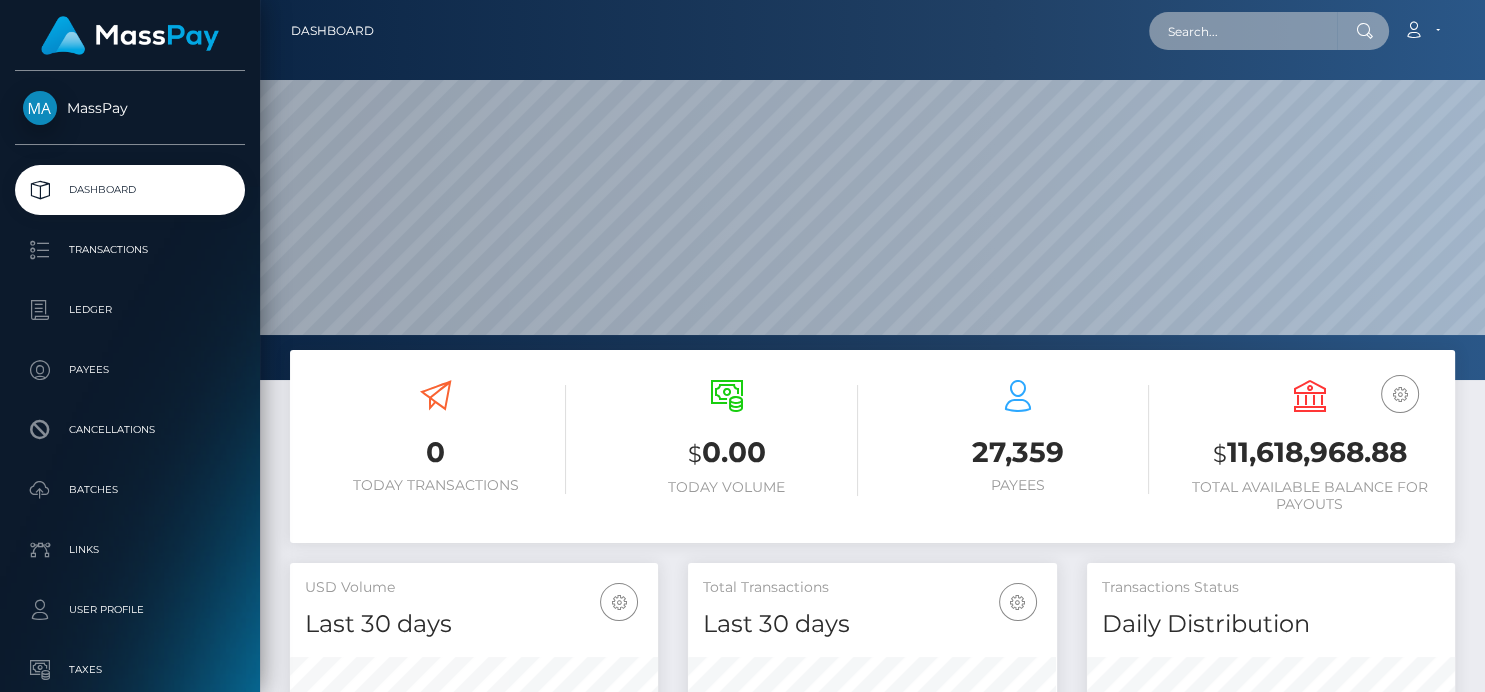 paste on "zorgtuta@gmail.com" 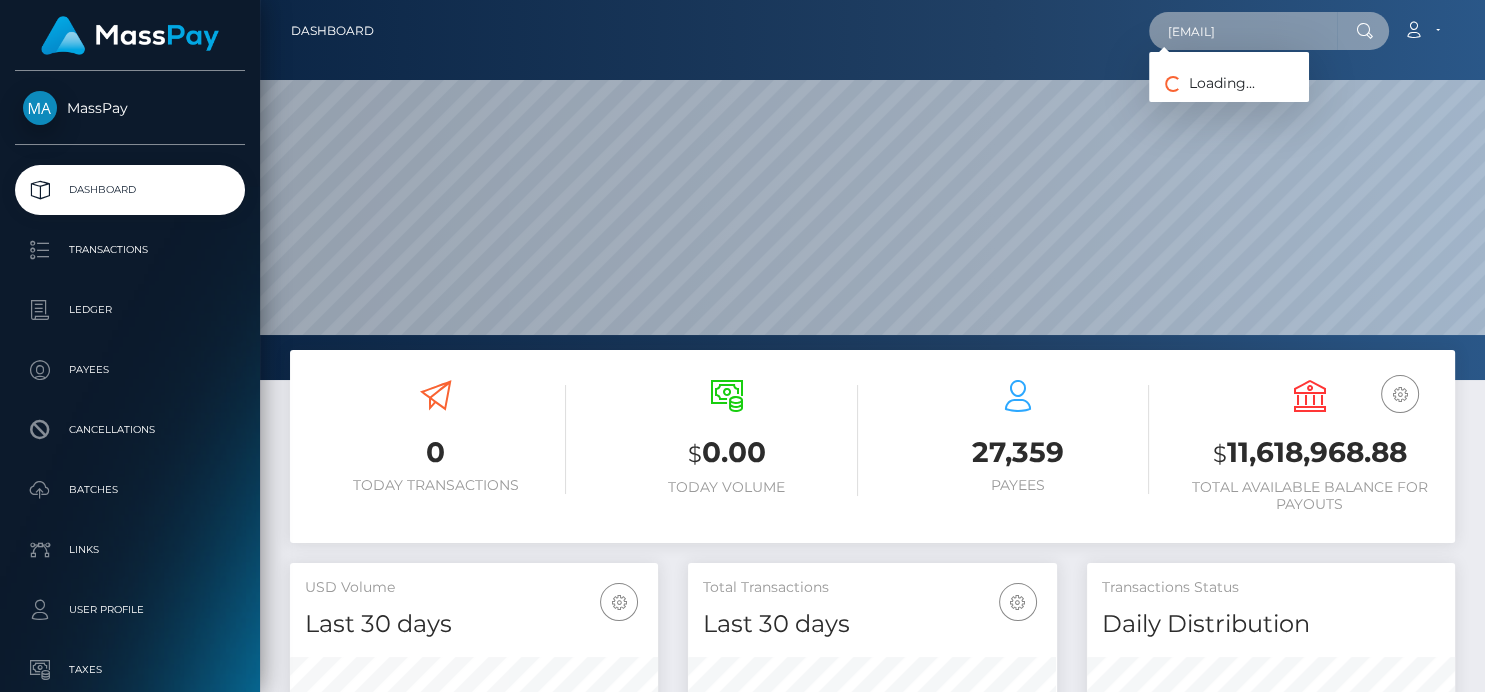 type on "zorgtuta@gmail.com" 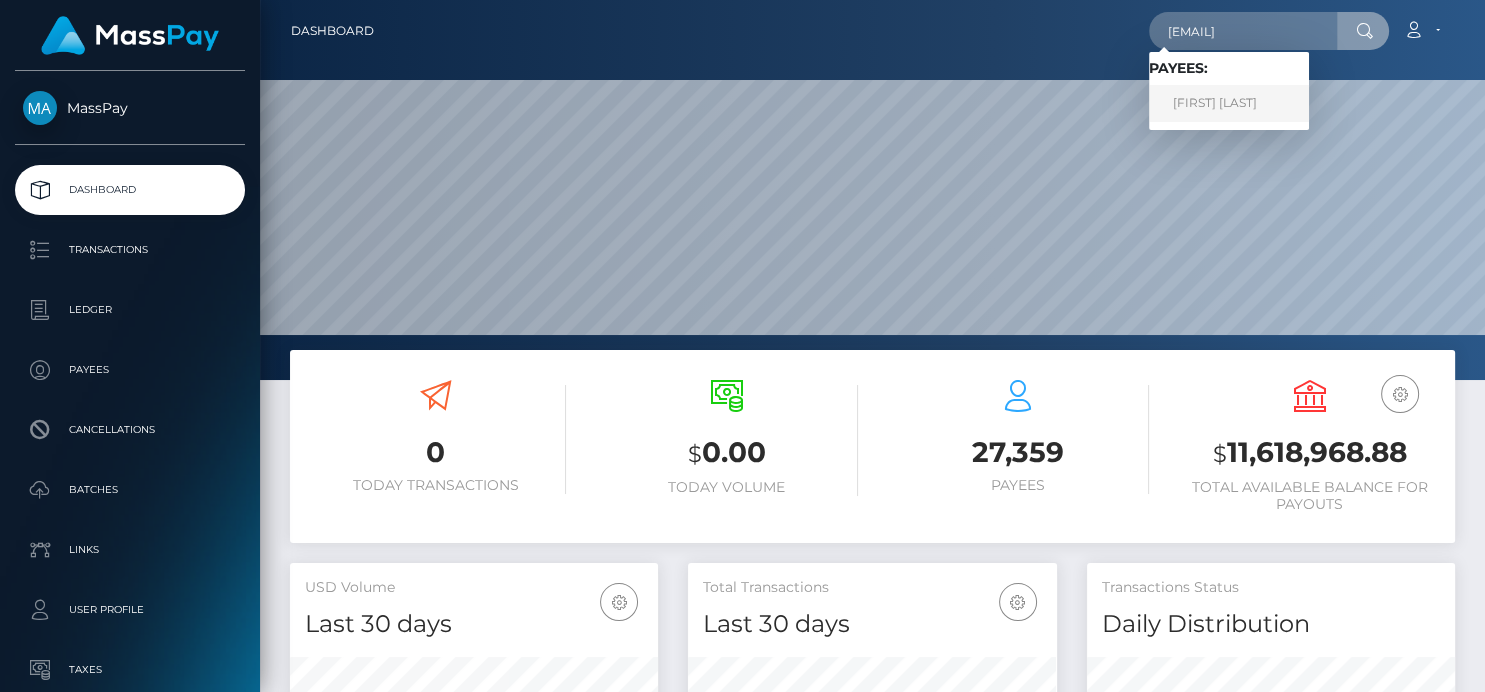 click on "Samira  Gasanova" at bounding box center (1229, 103) 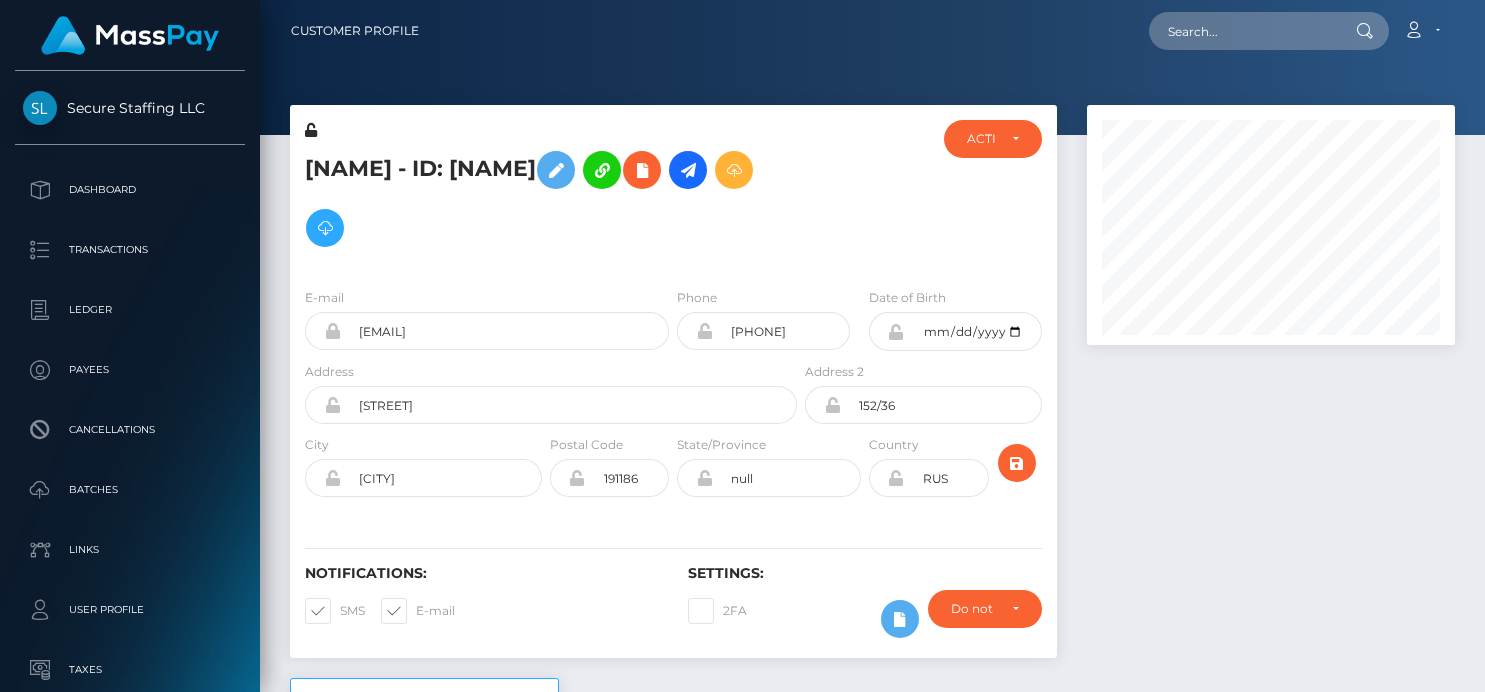 scroll, scrollTop: 0, scrollLeft: 0, axis: both 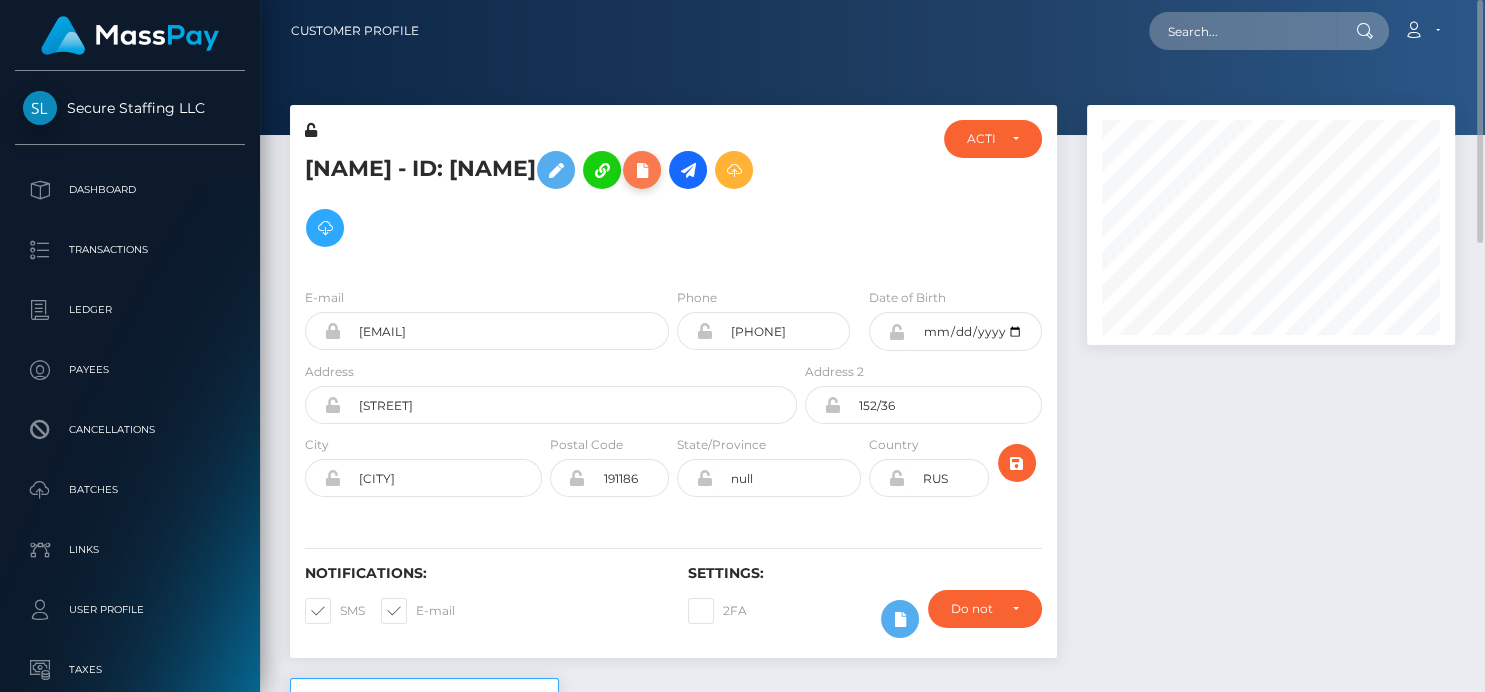 click at bounding box center (642, 170) 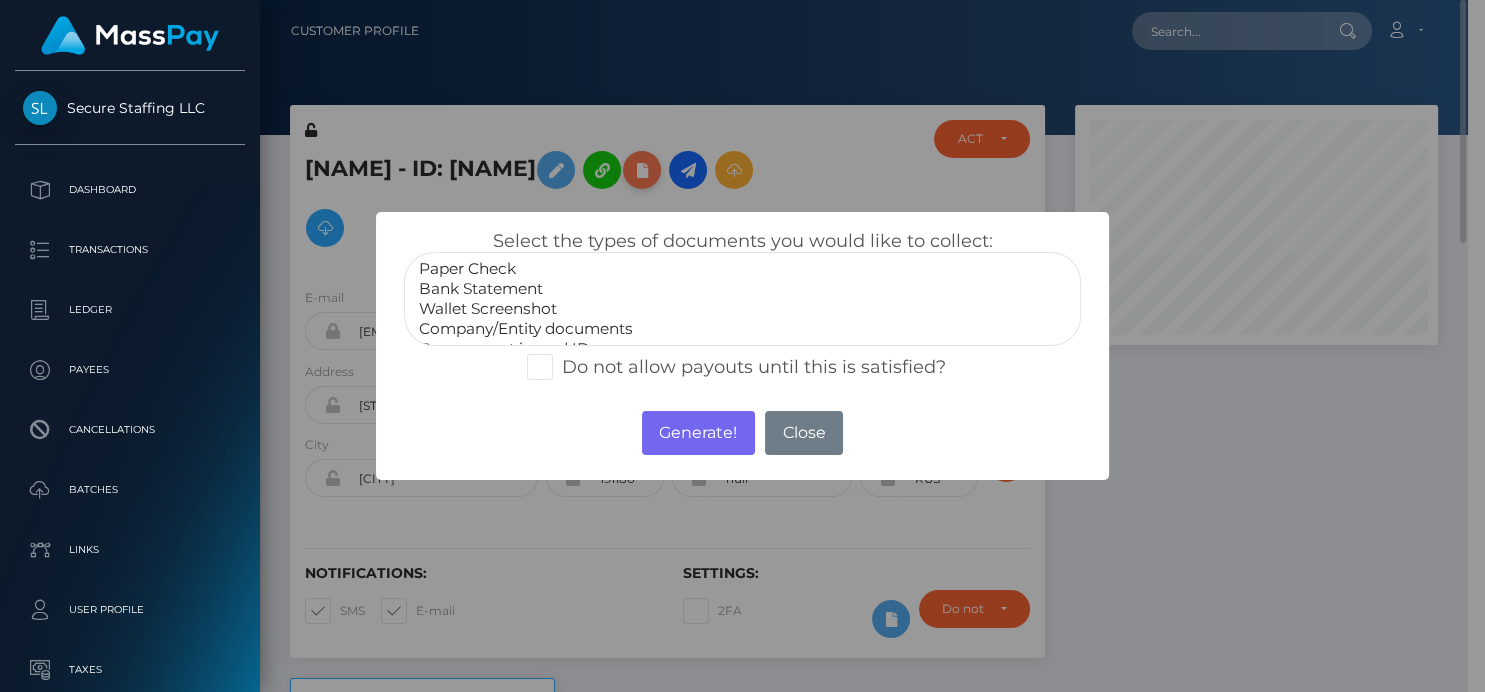 scroll, scrollTop: 240, scrollLeft: 362, axis: both 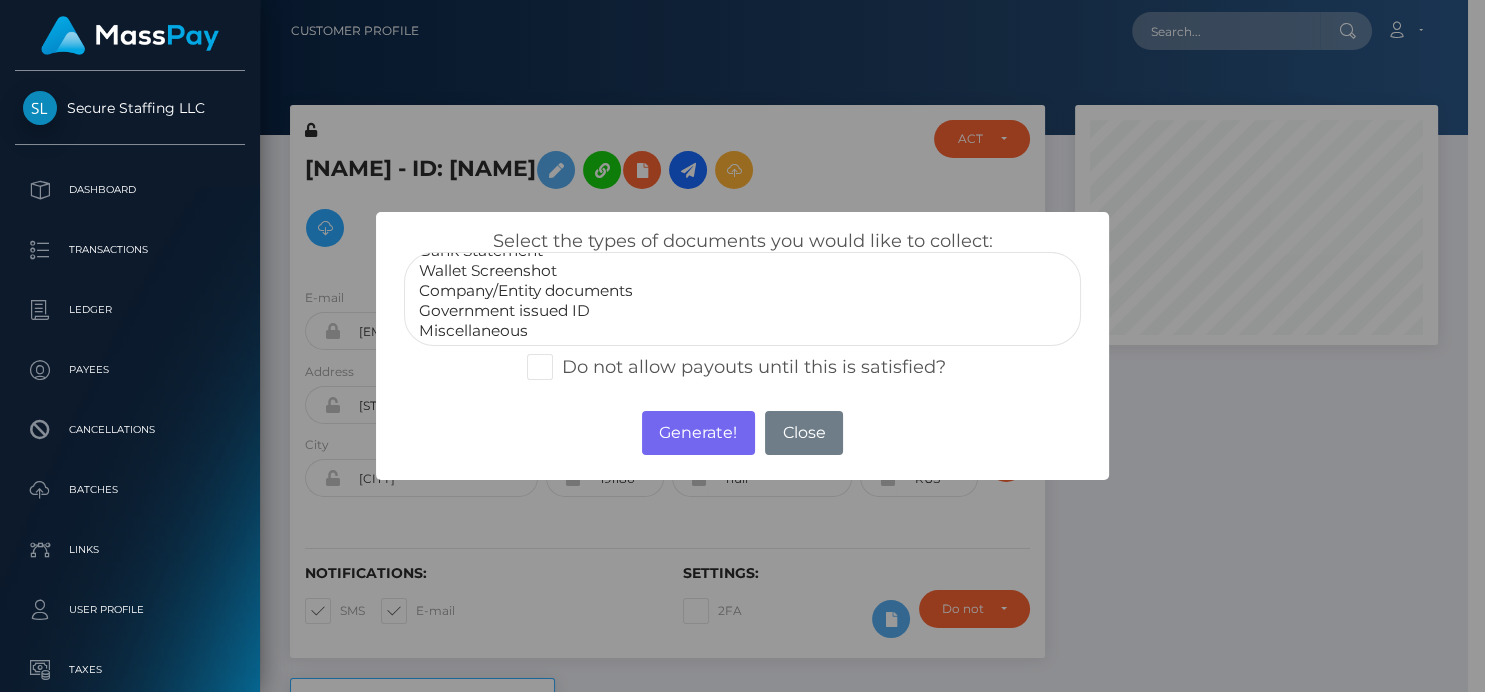 select on "Government issued ID" 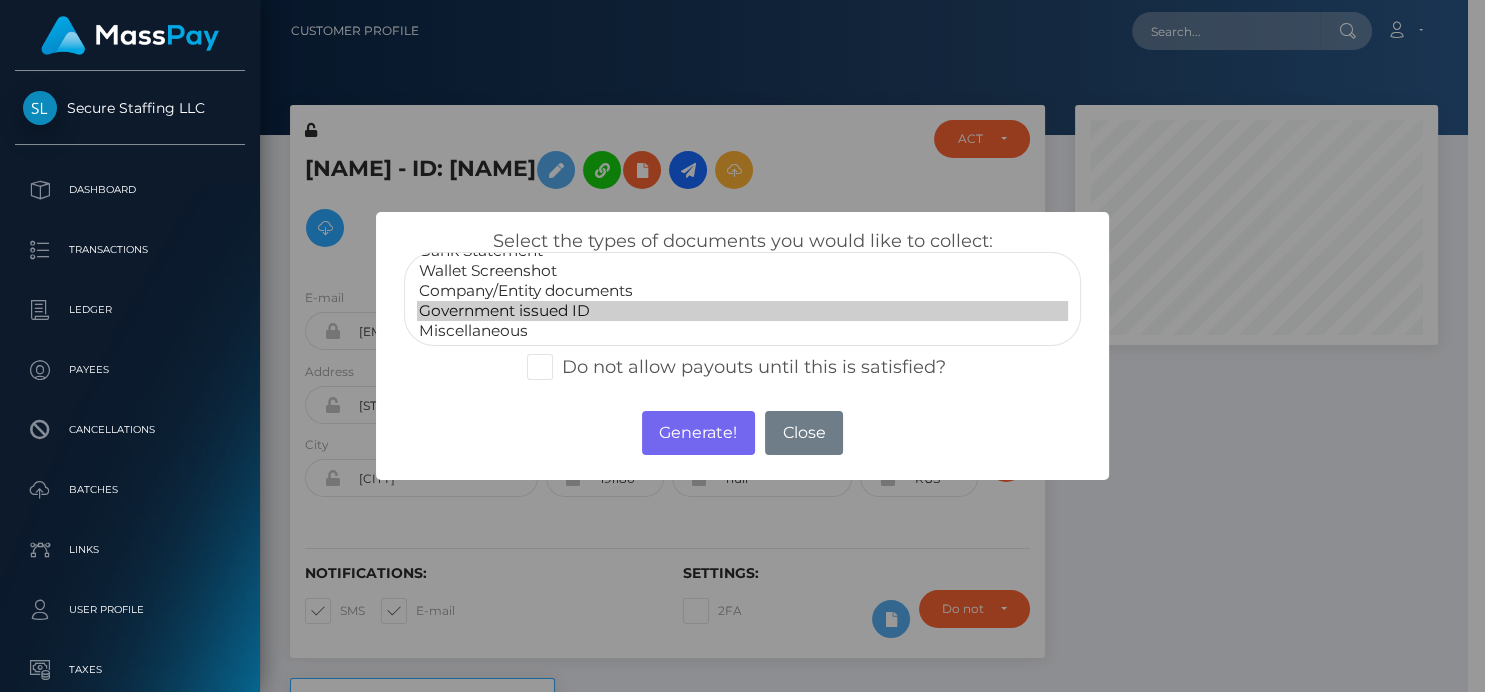 click on "Government issued ID" at bounding box center (742, 311) 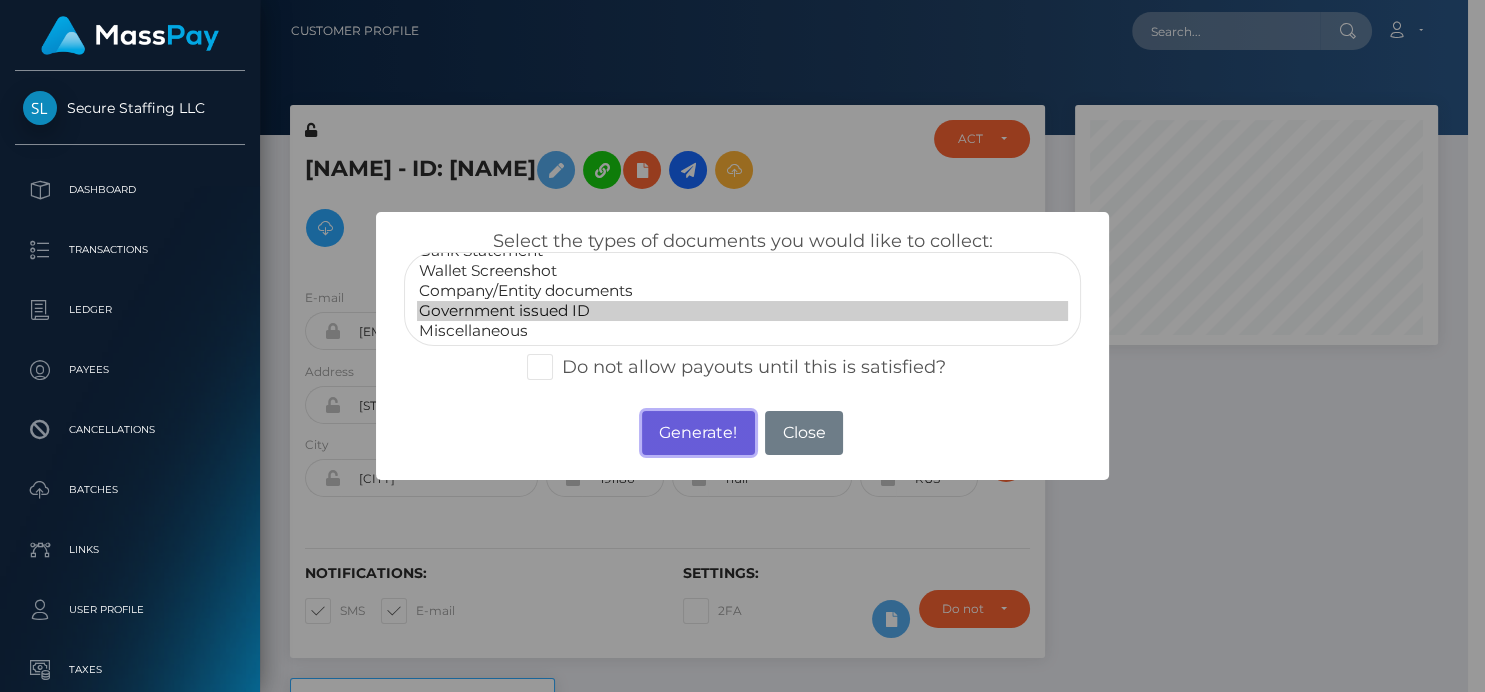click on "Generate!" at bounding box center (698, 433) 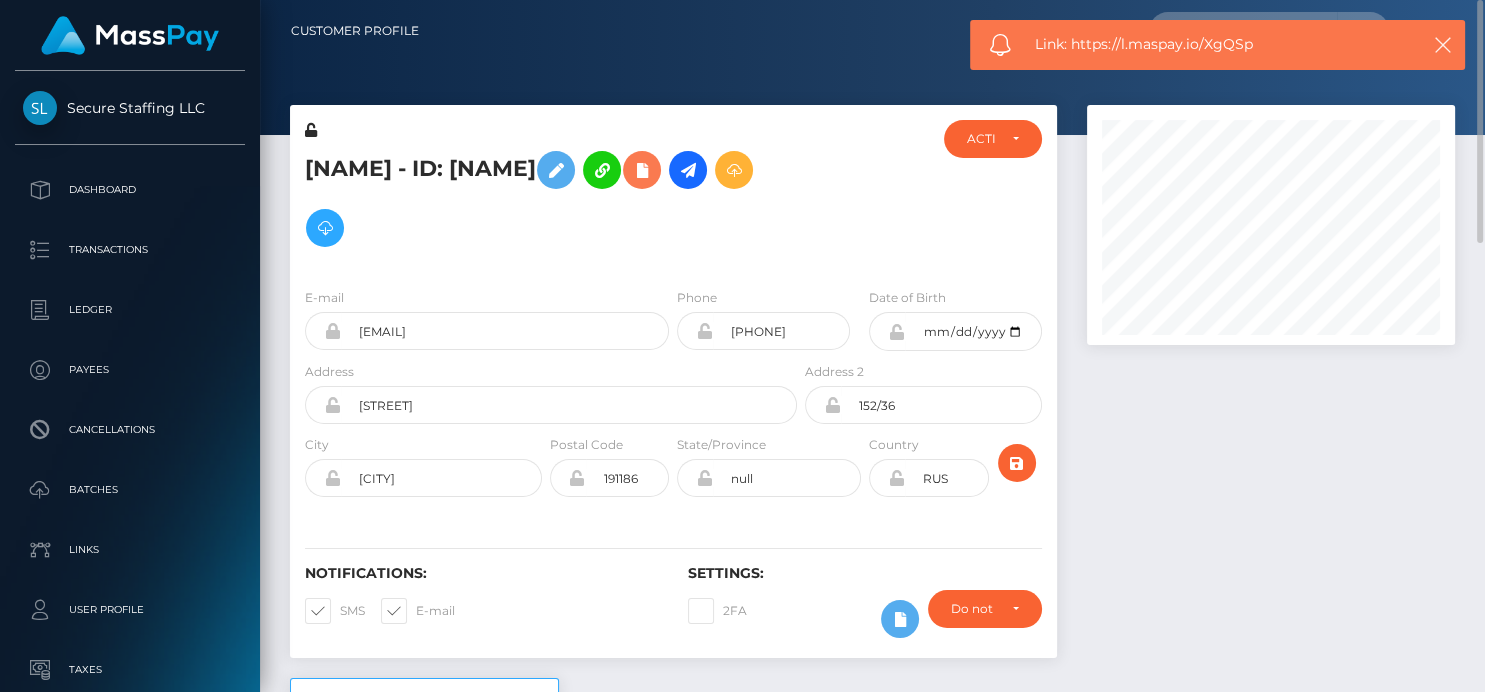 scroll, scrollTop: 999760, scrollLeft: 999632, axis: both 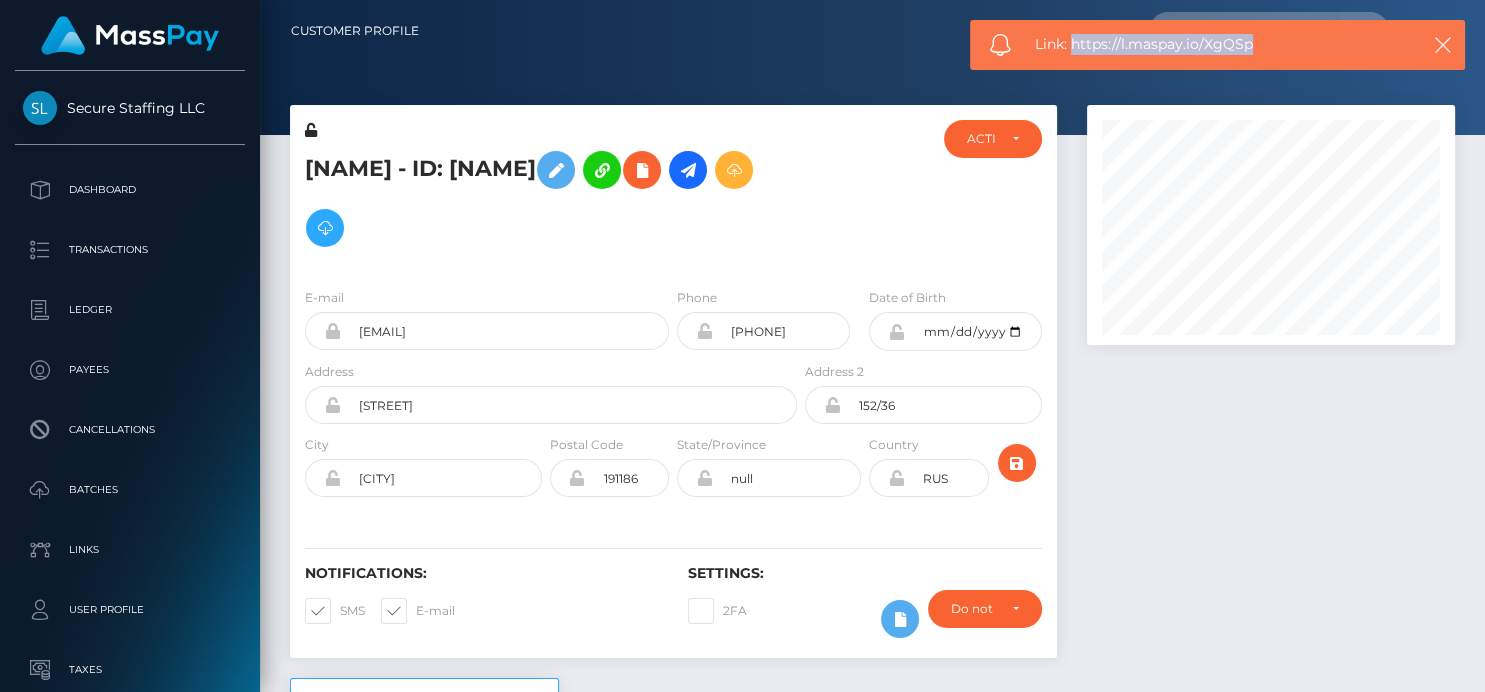 drag, startPoint x: 1277, startPoint y: 34, endPoint x: 1070, endPoint y: 47, distance: 207.4078 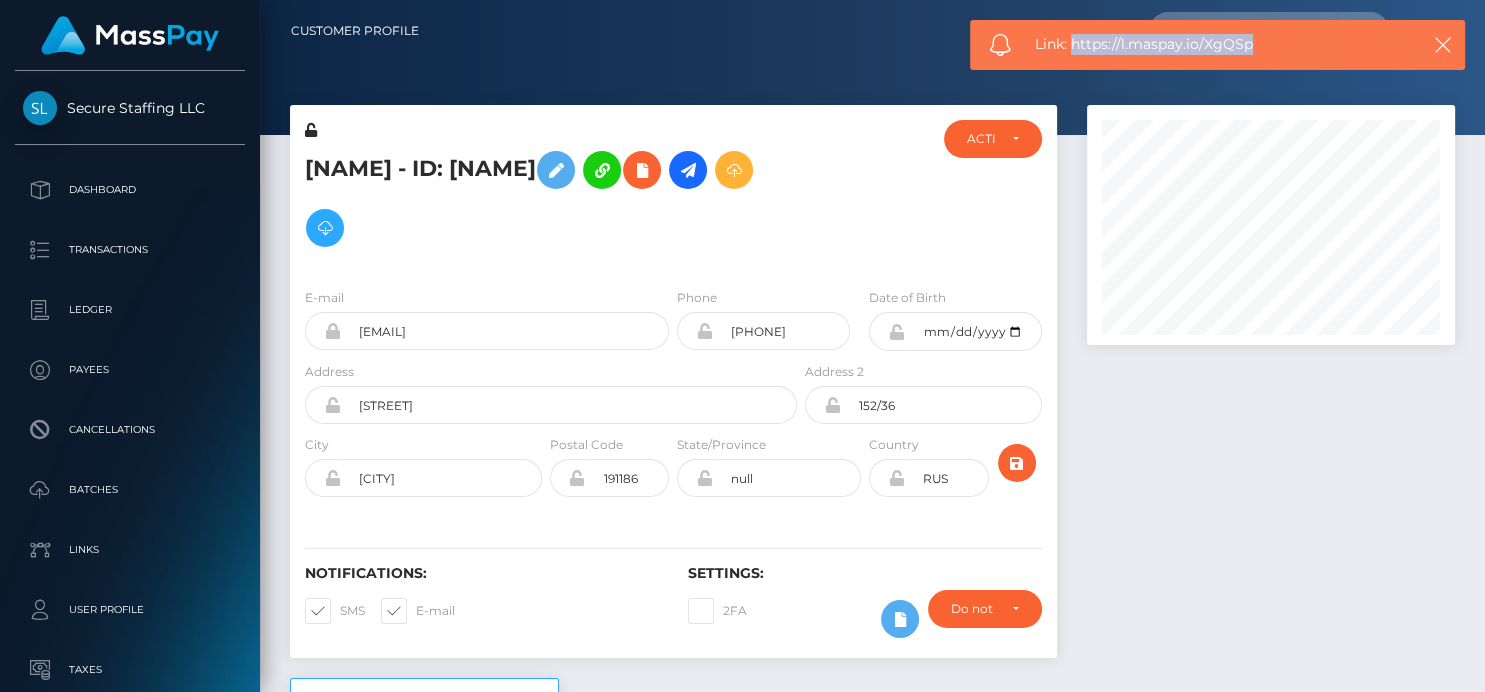 click on "Link: https://l.maspay.io/XgQSp" at bounding box center (1217, 44) 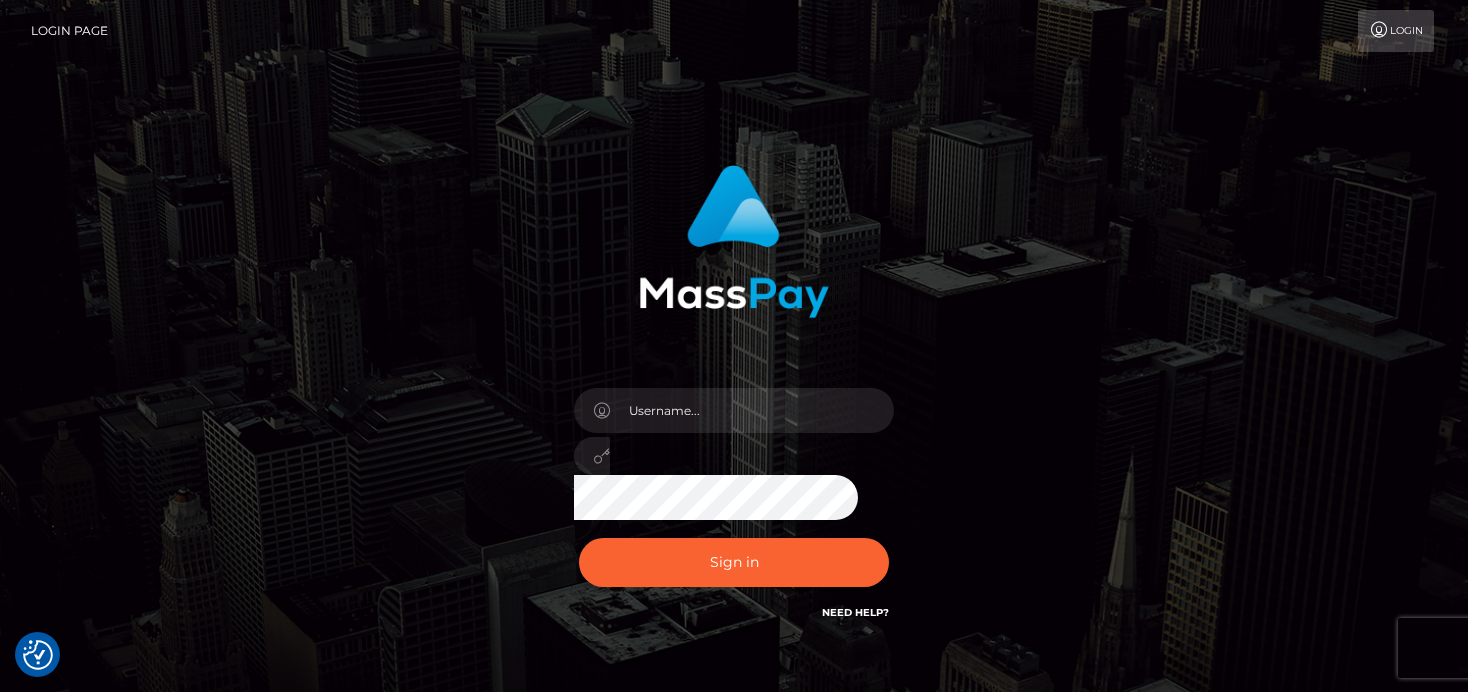 scroll, scrollTop: 0, scrollLeft: 0, axis: both 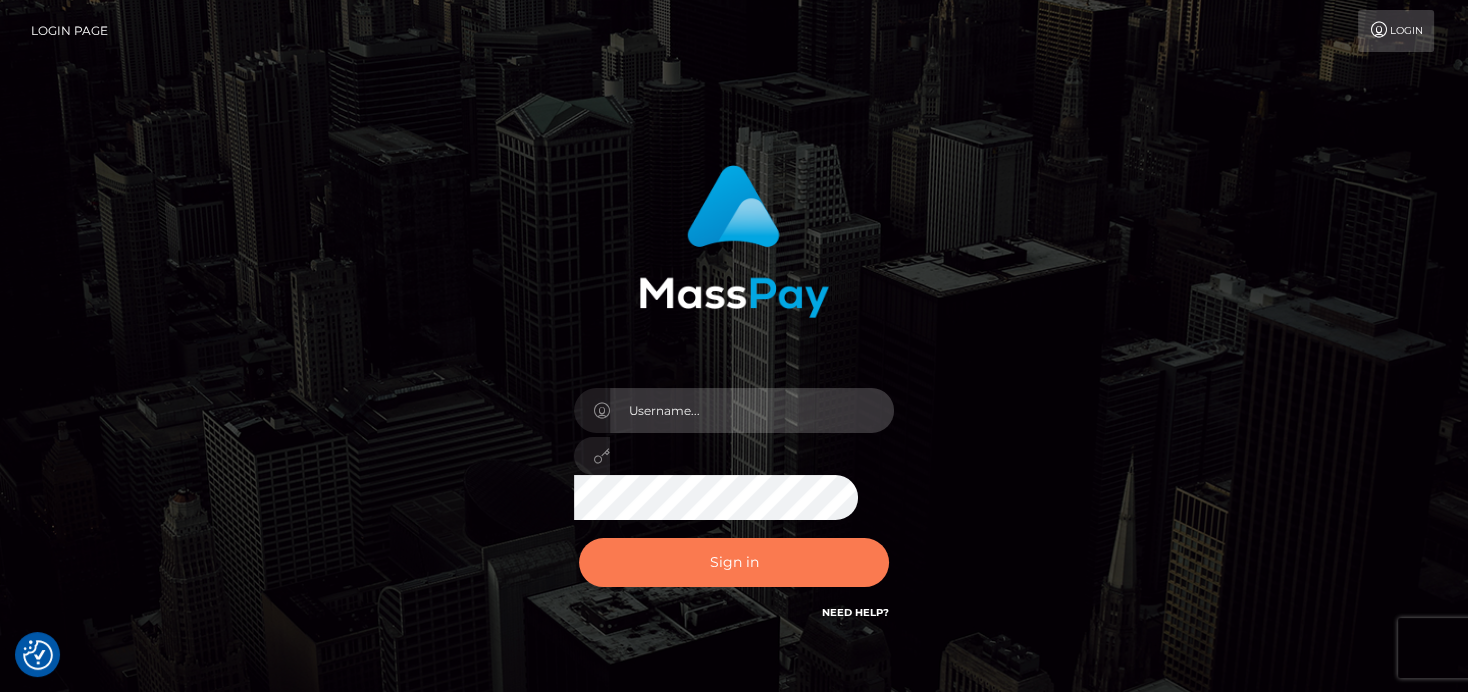 type on "denise" 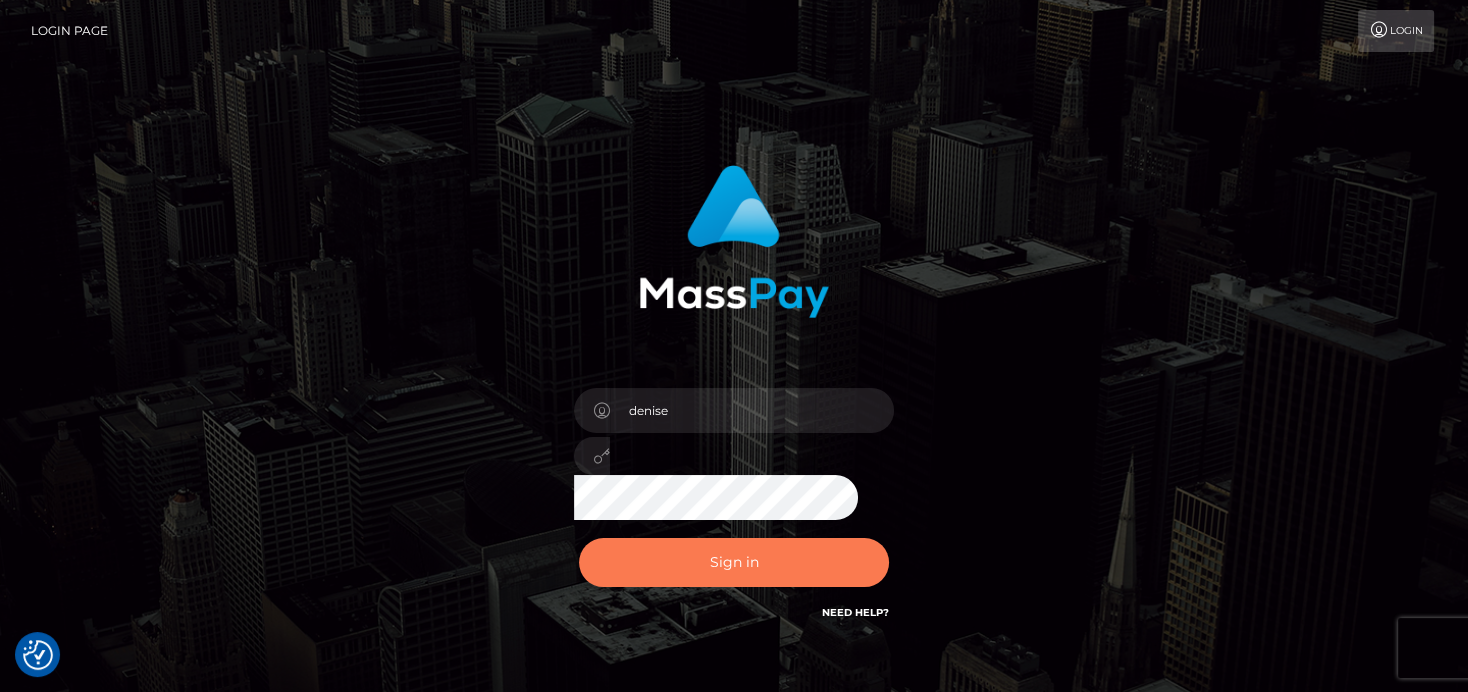 click on "Sign in" at bounding box center [734, 562] 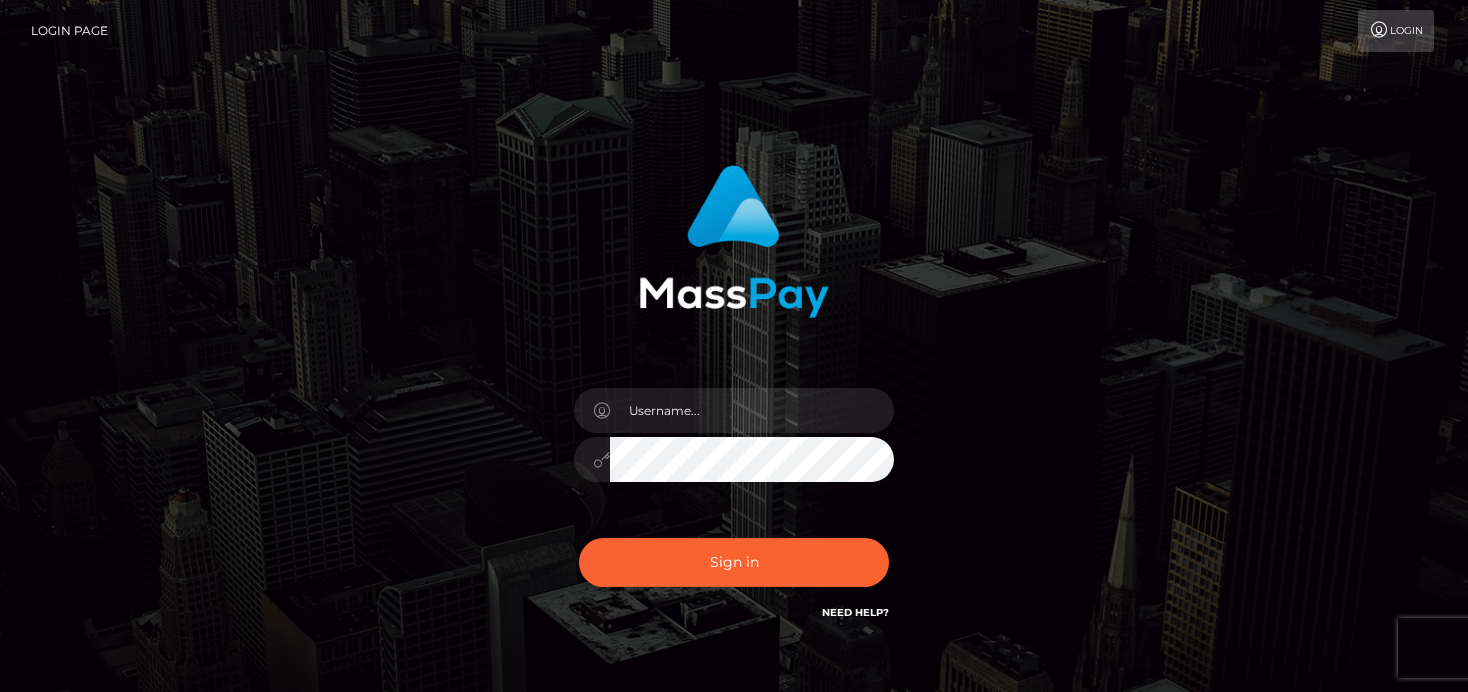 scroll, scrollTop: 0, scrollLeft: 0, axis: both 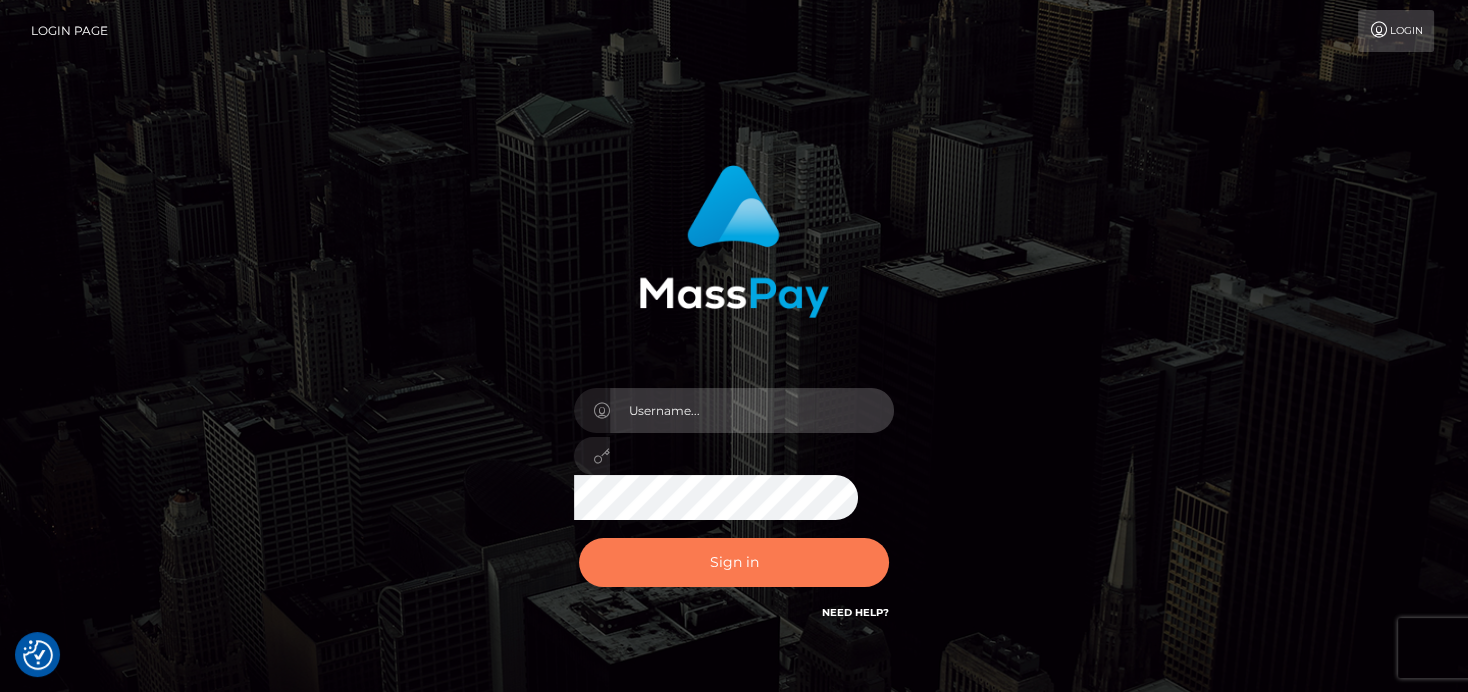 type on "denise" 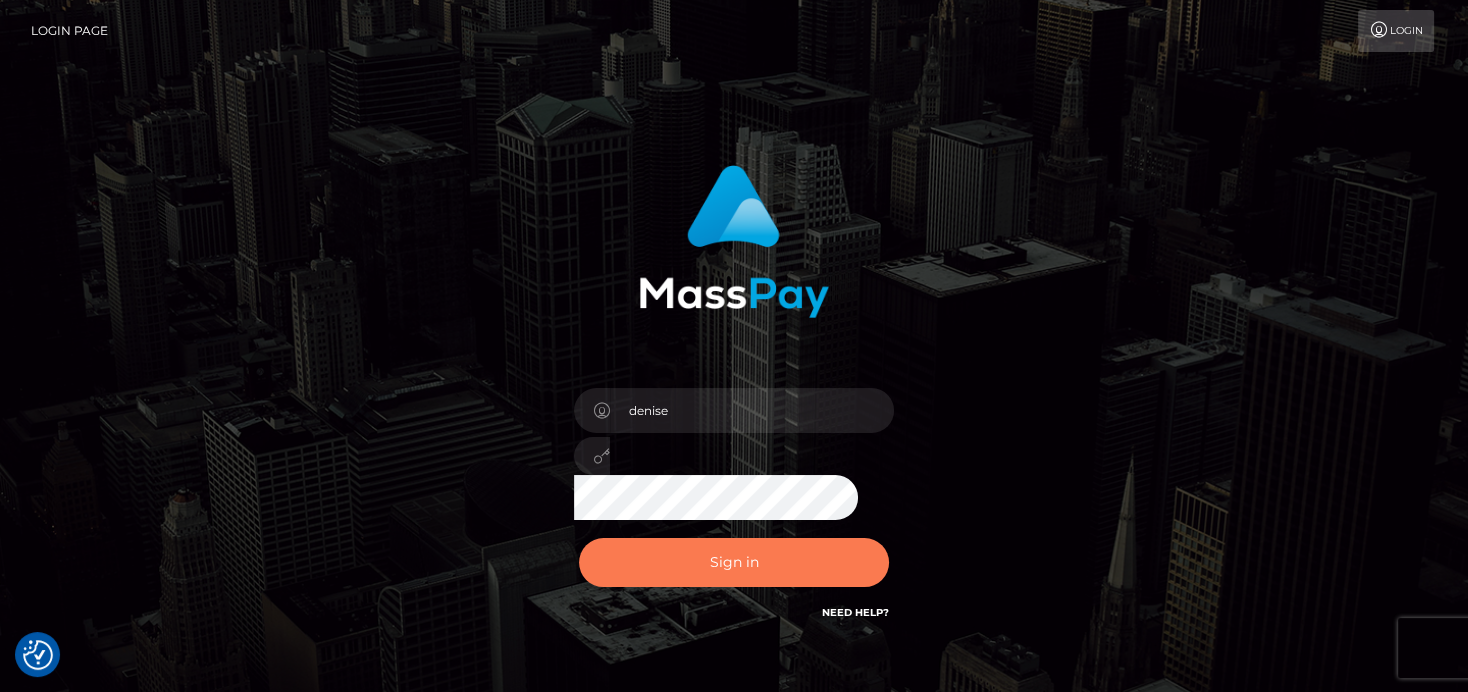 click on "Sign in" at bounding box center [734, 562] 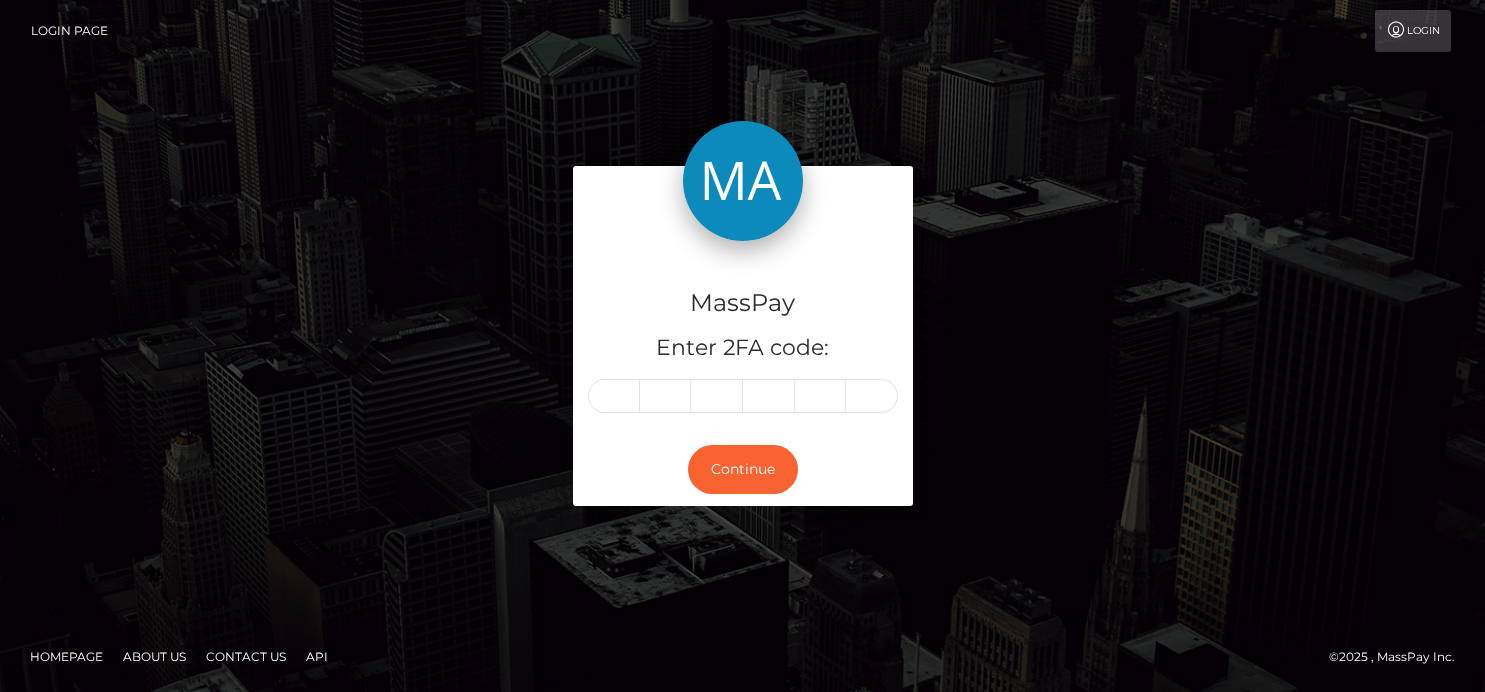 scroll, scrollTop: 0, scrollLeft: 0, axis: both 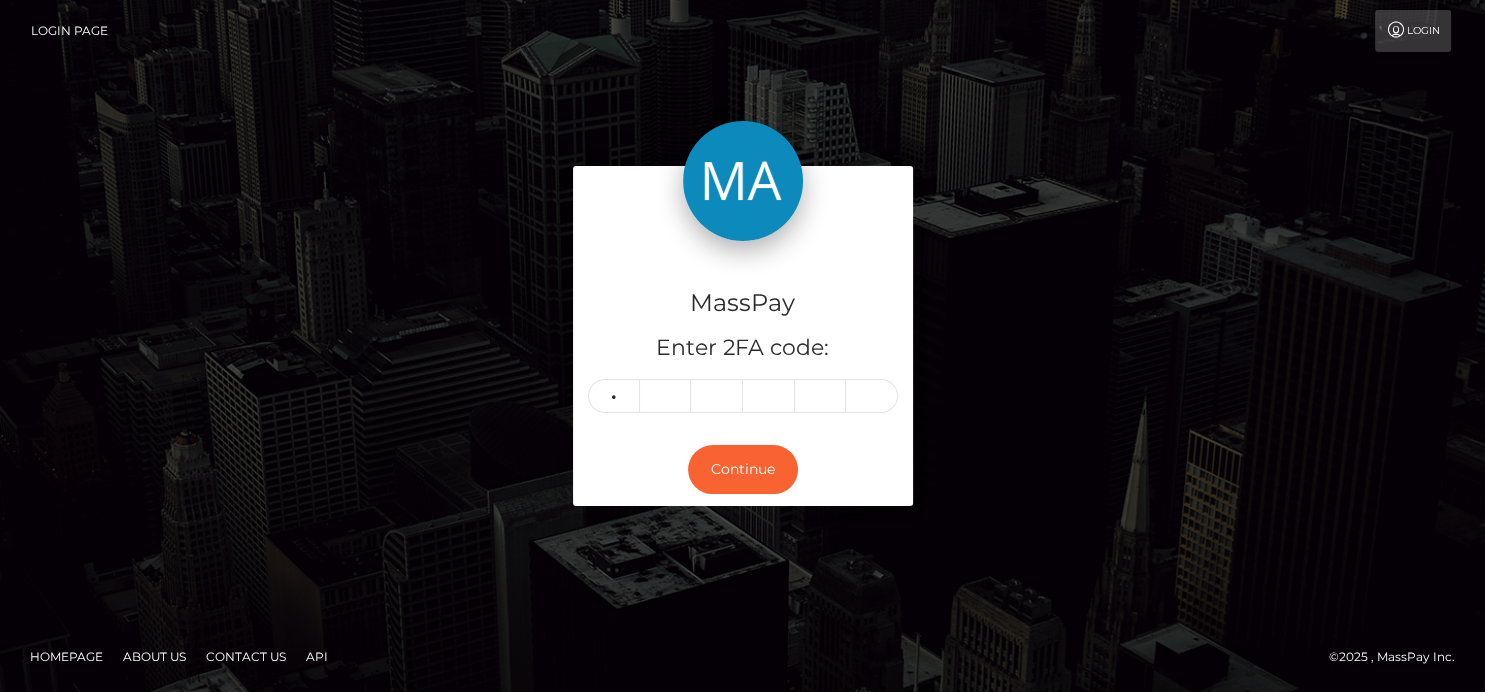 type on "4" 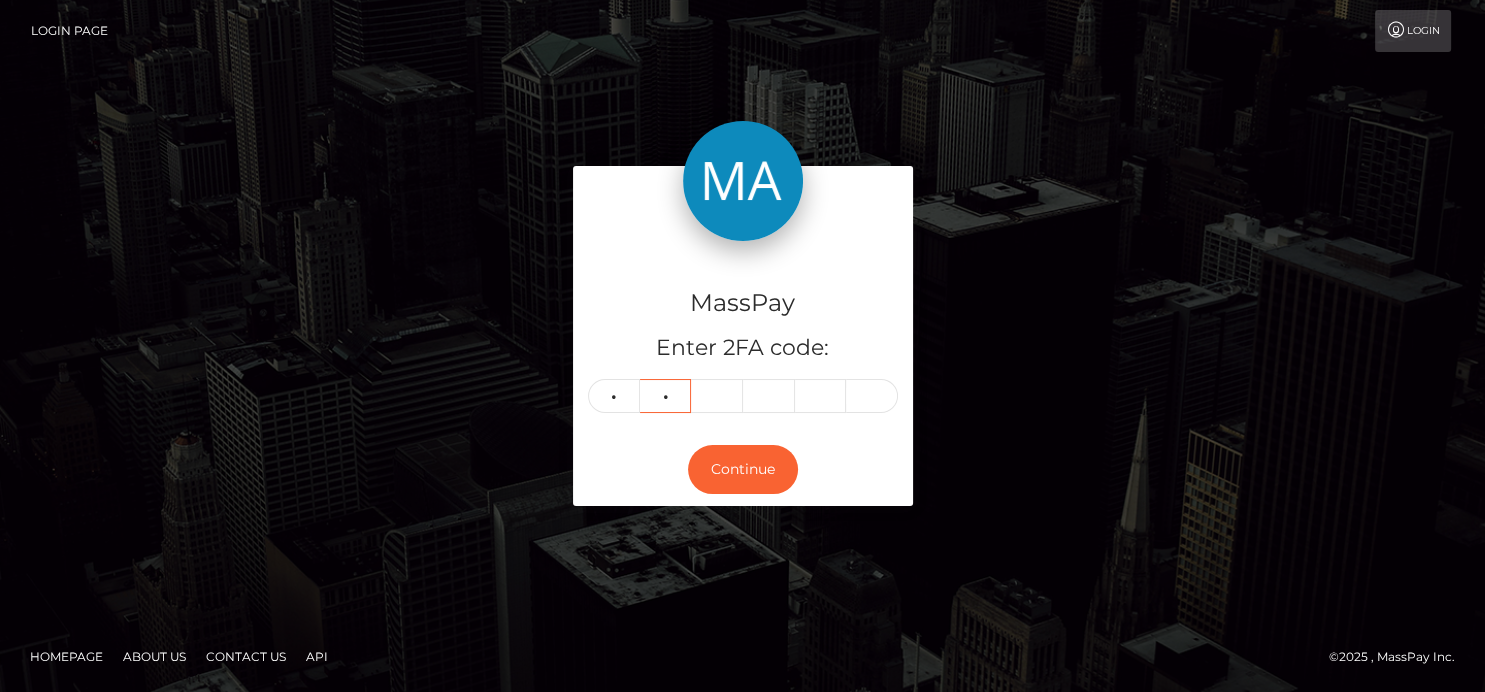 type on "6" 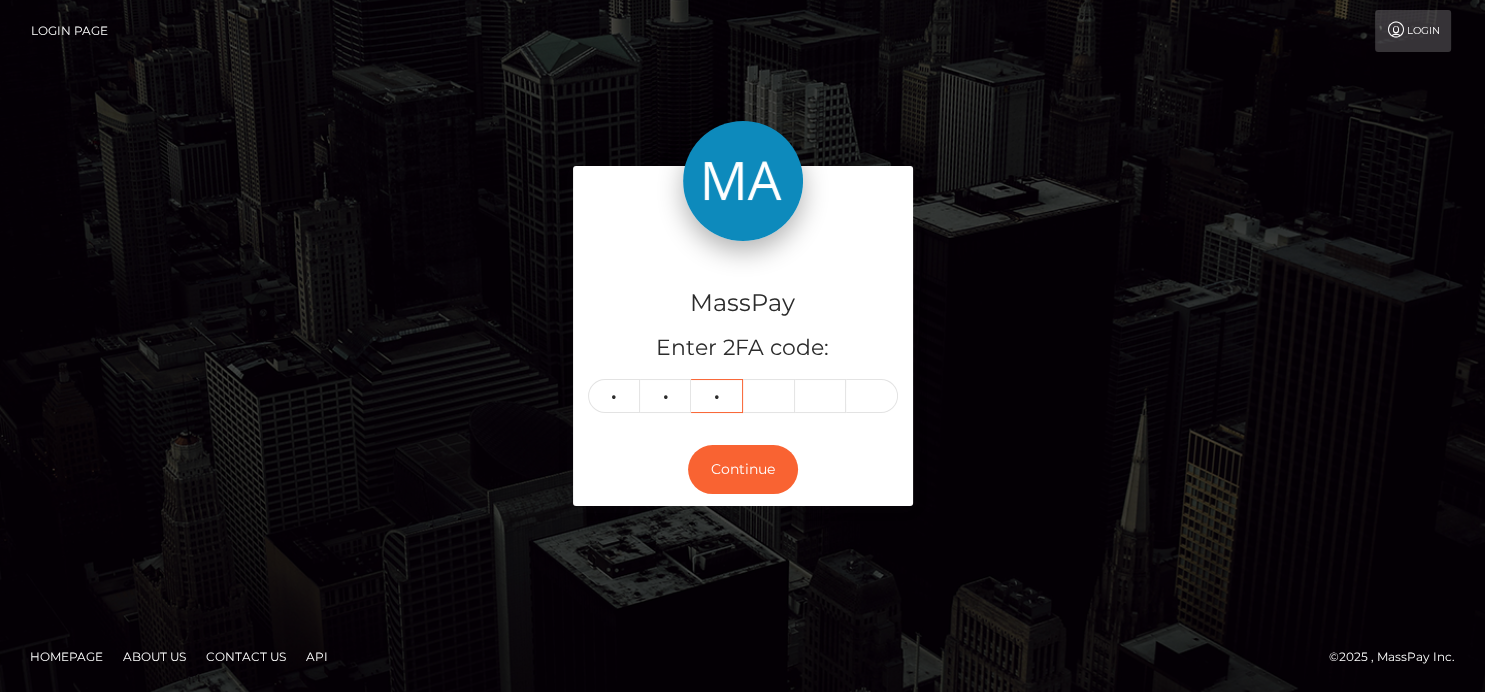 type on "3" 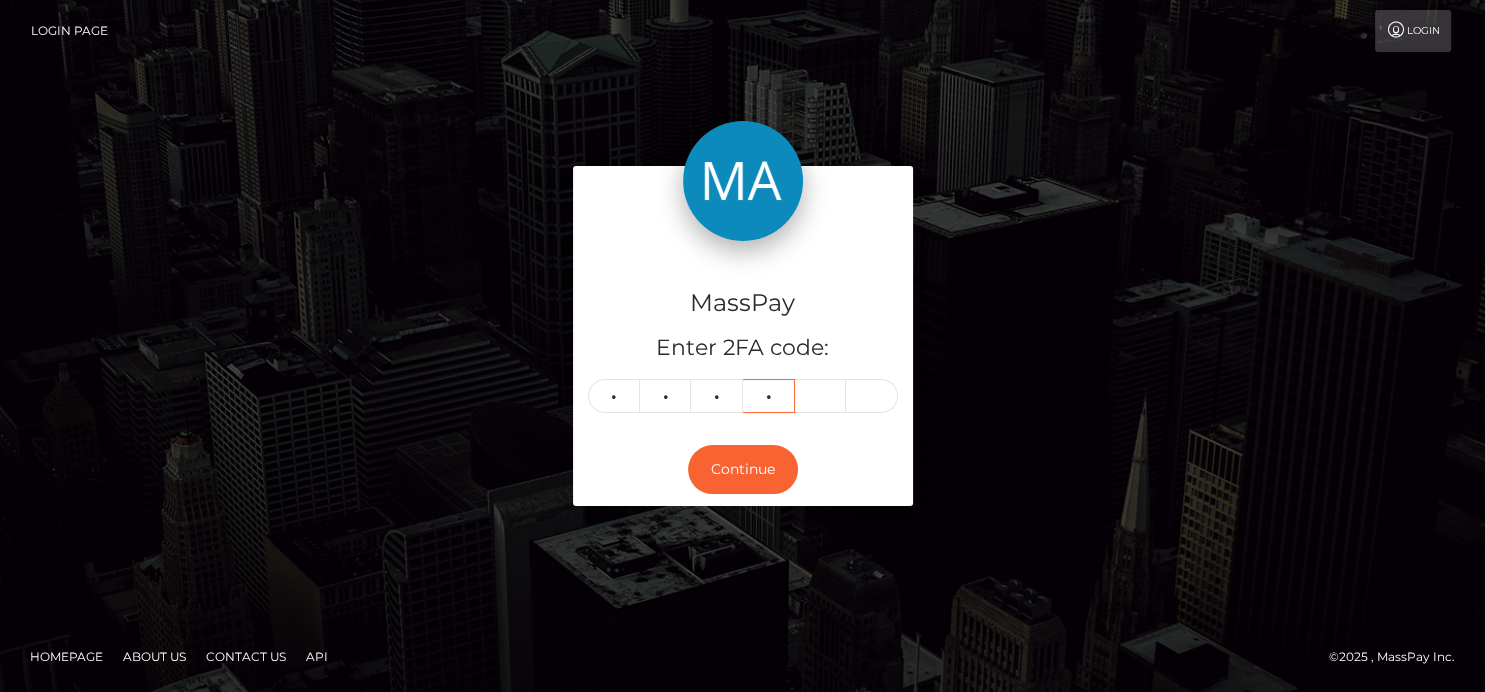 type on "8" 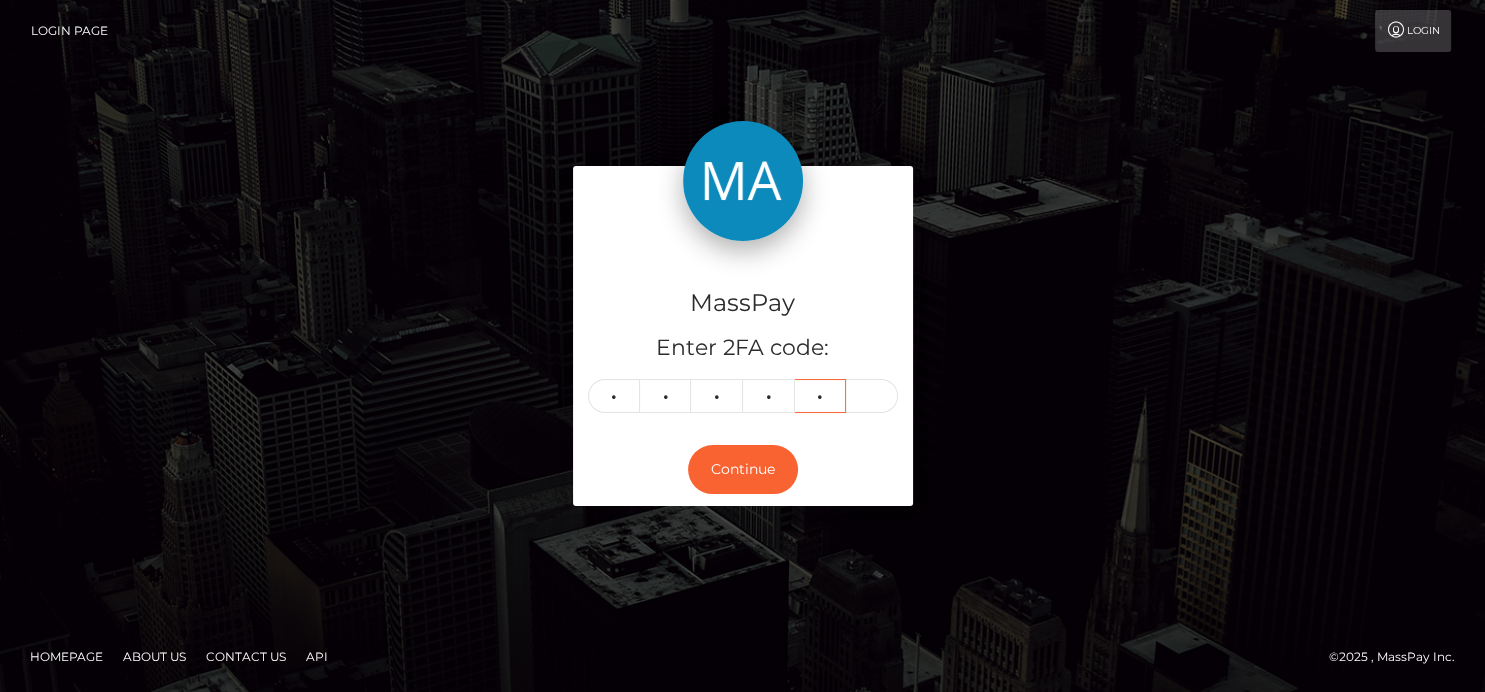 type on "6" 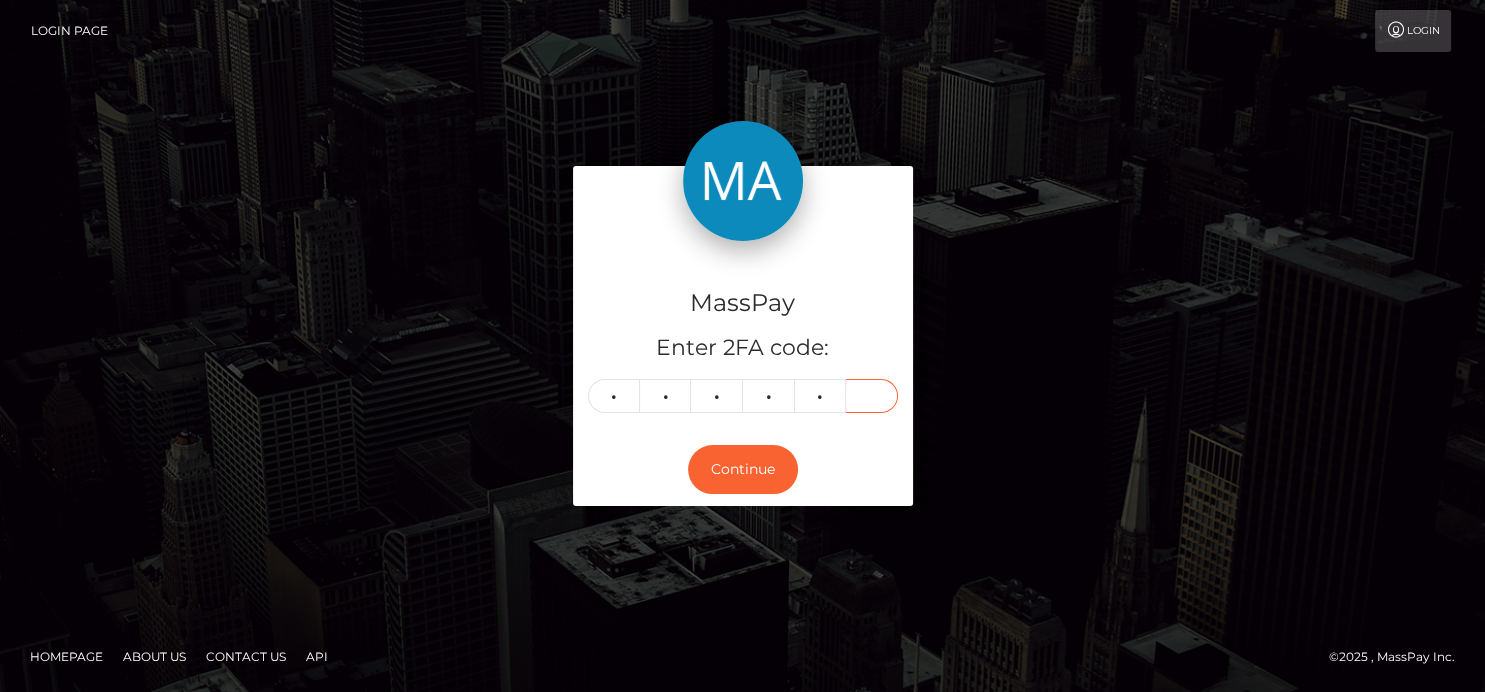 type on "3" 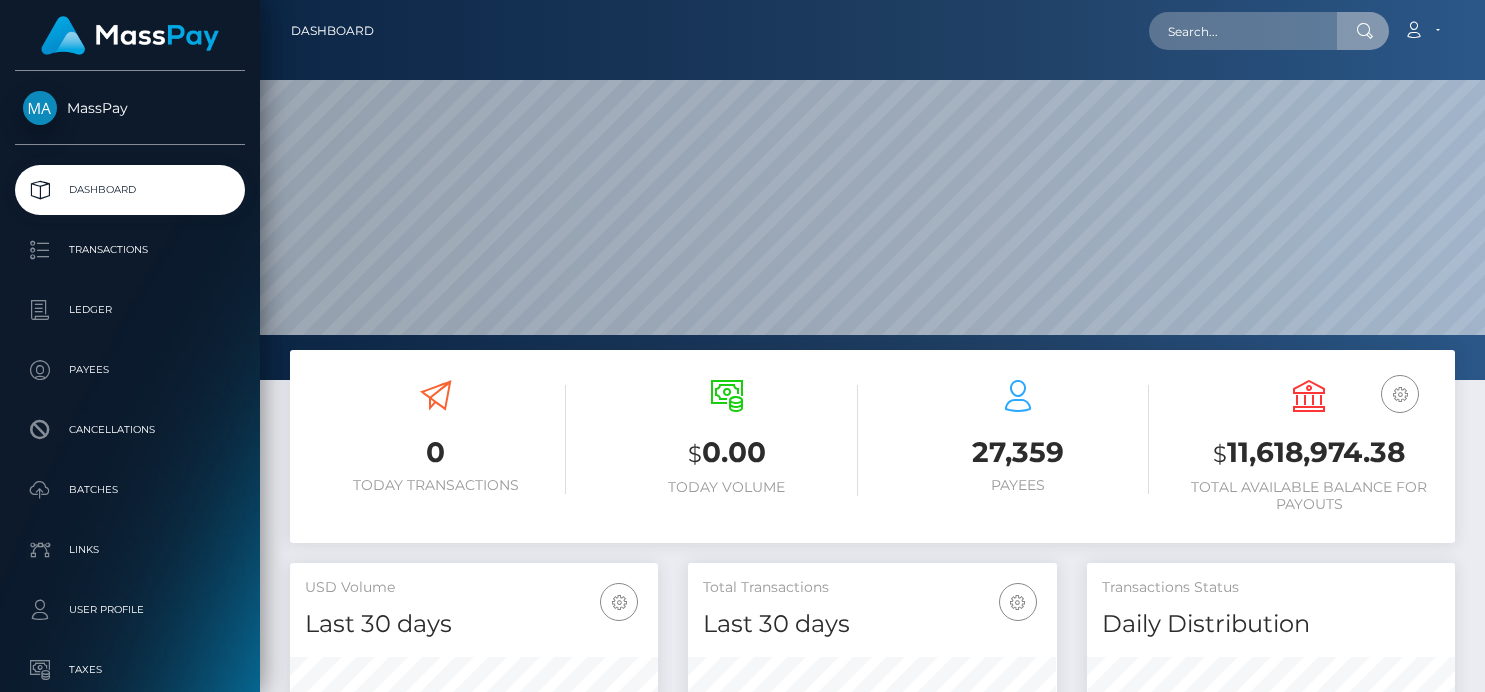 scroll, scrollTop: 0, scrollLeft: 0, axis: both 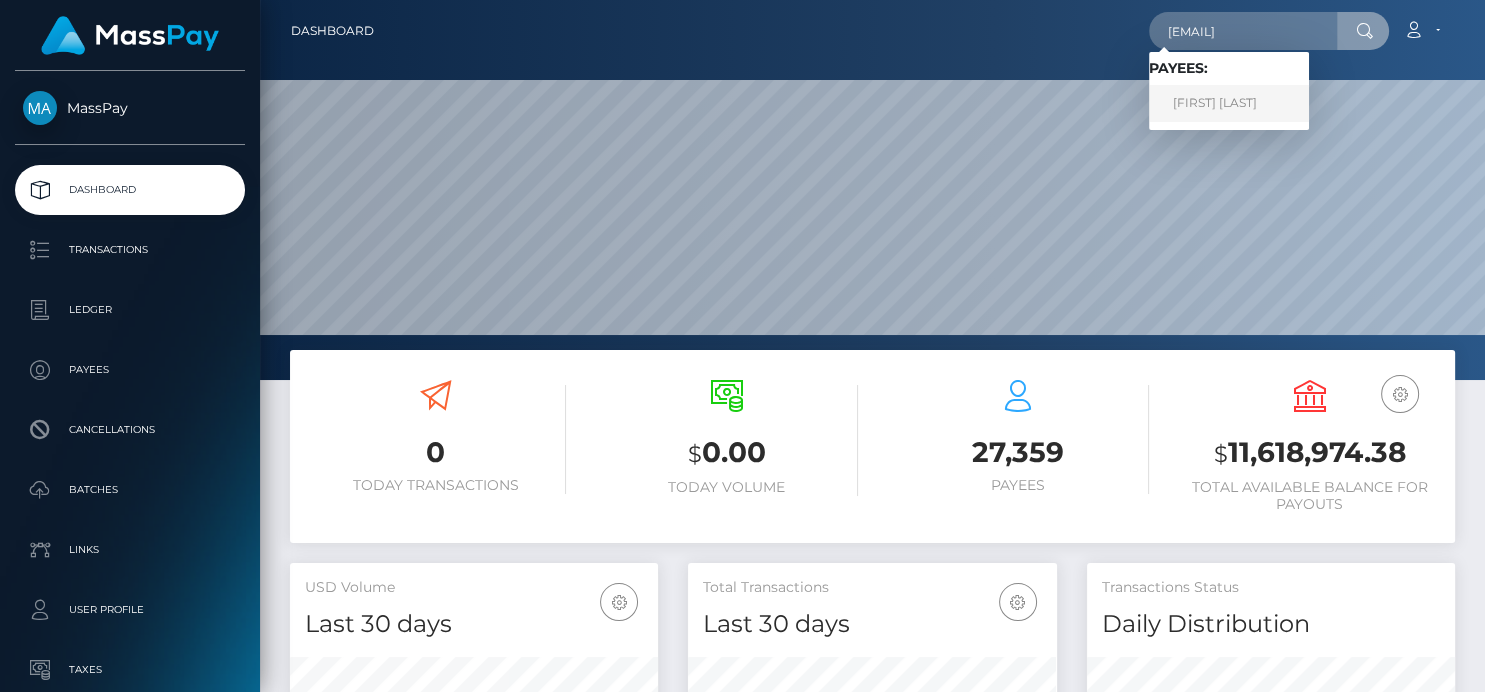 type on "[EMAIL]" 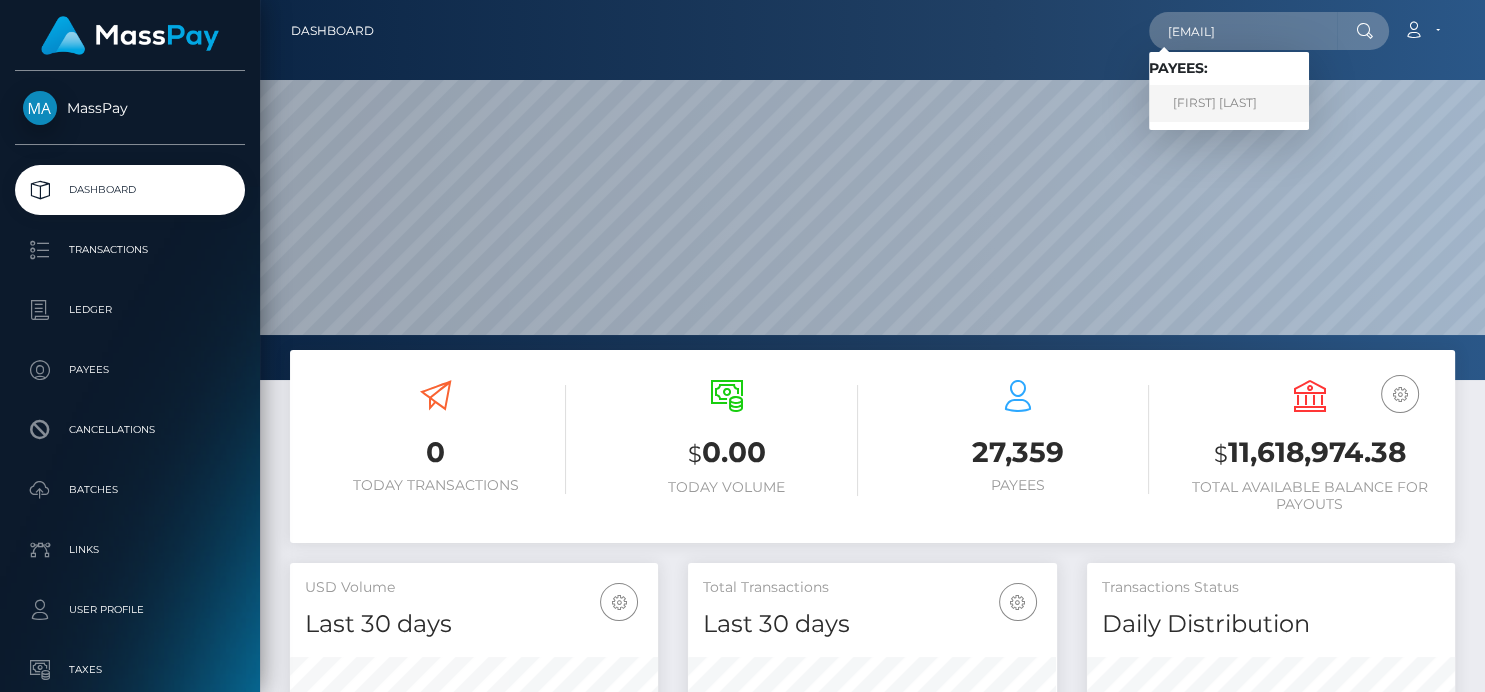 scroll, scrollTop: 0, scrollLeft: 0, axis: both 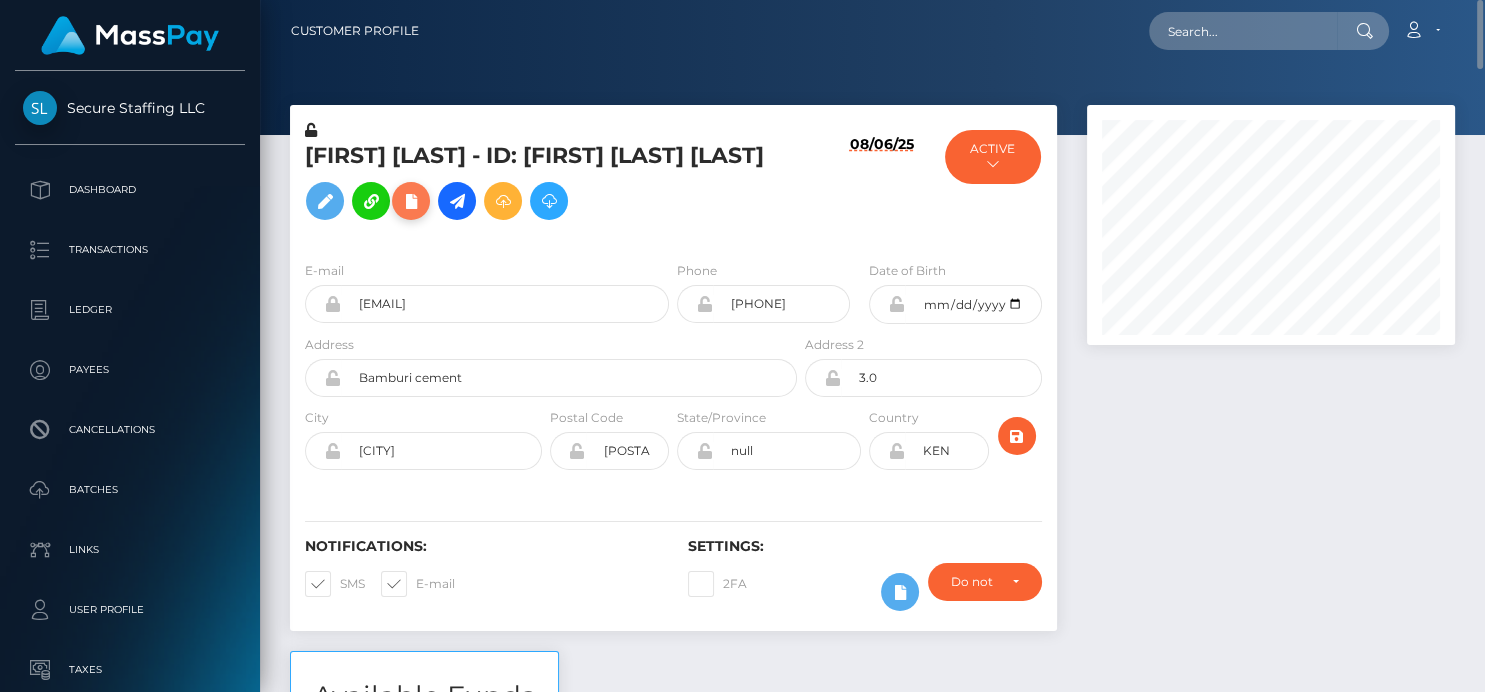 click at bounding box center [411, 201] 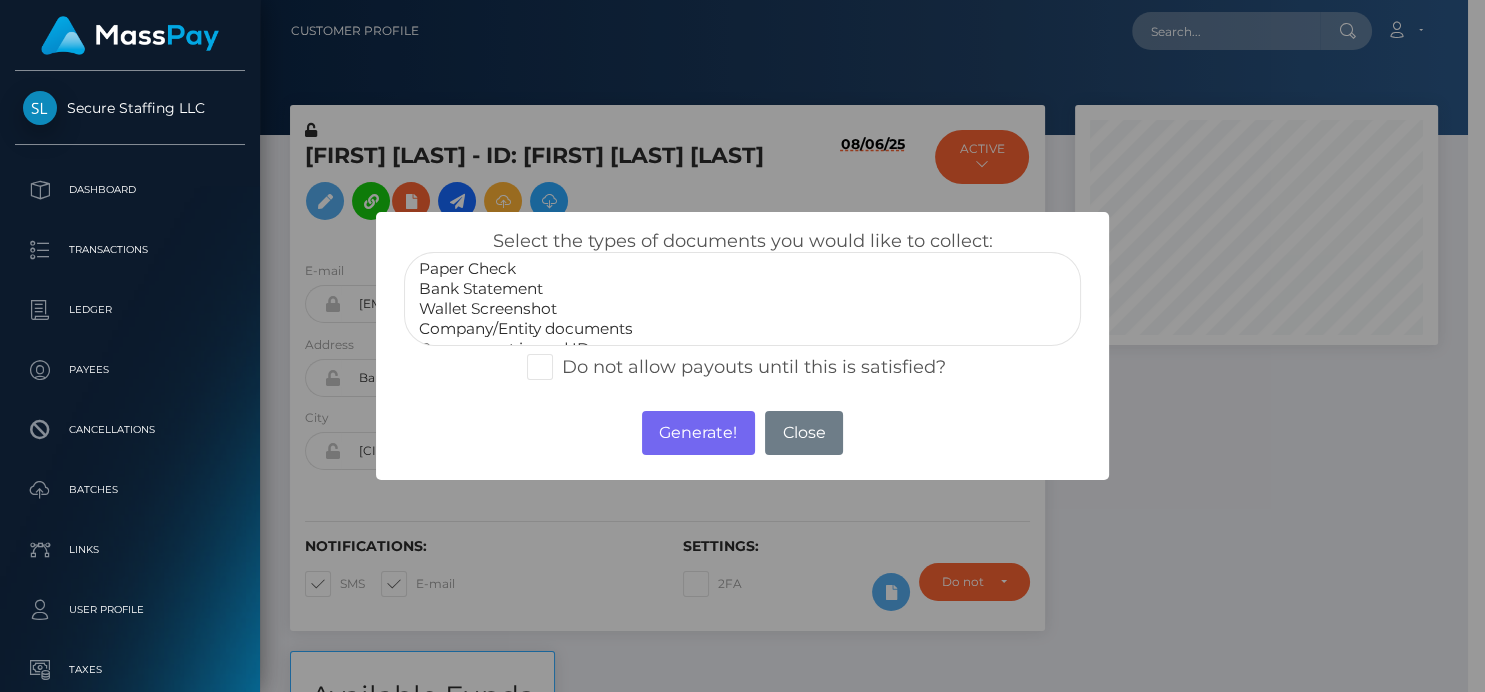 scroll, scrollTop: 38, scrollLeft: 0, axis: vertical 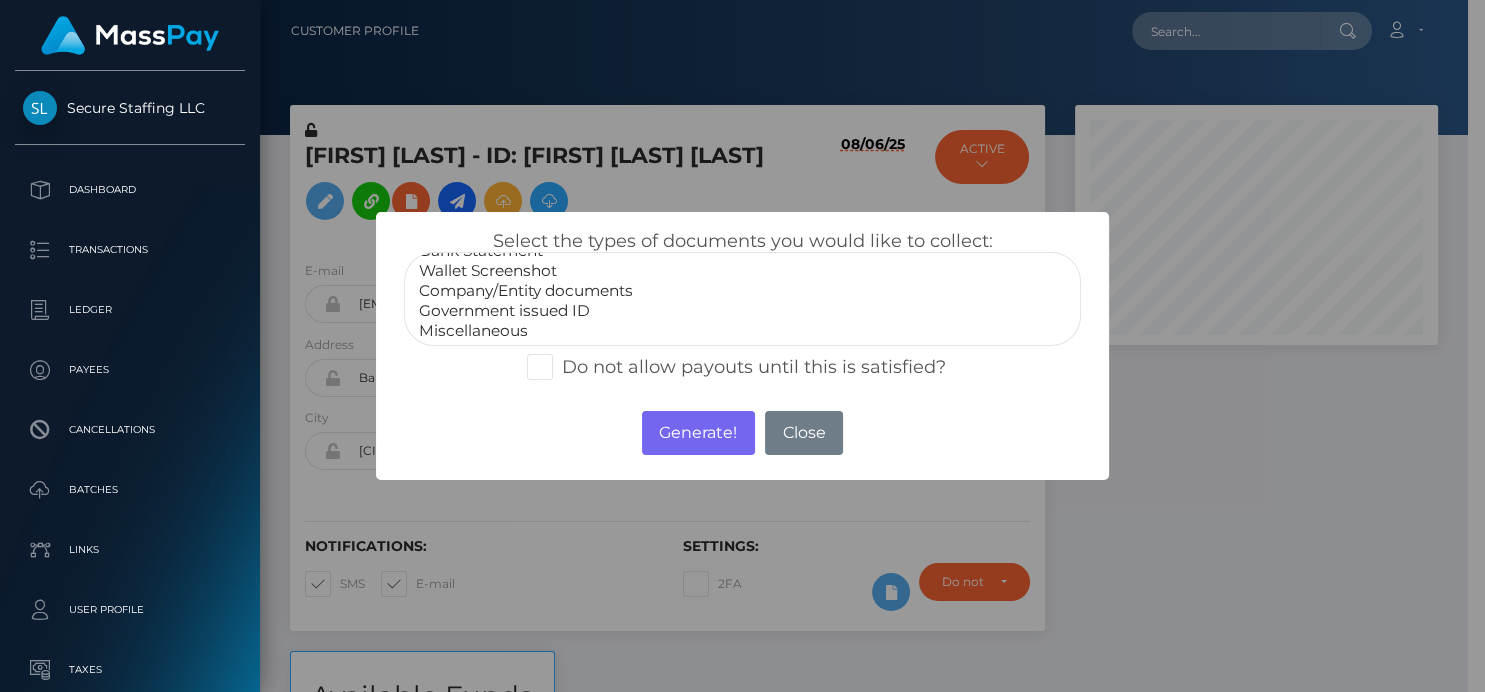 select on "Government issued ID" 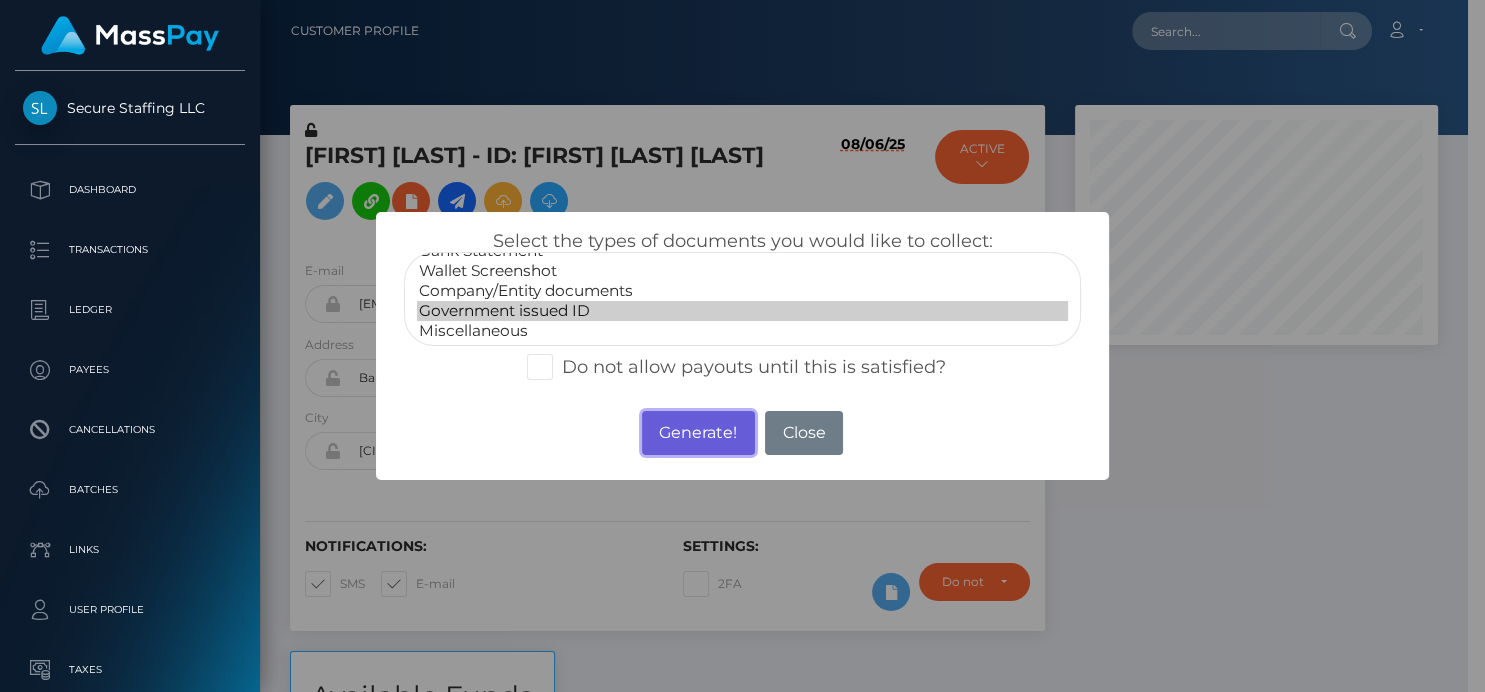 click on "Generate!" at bounding box center [698, 433] 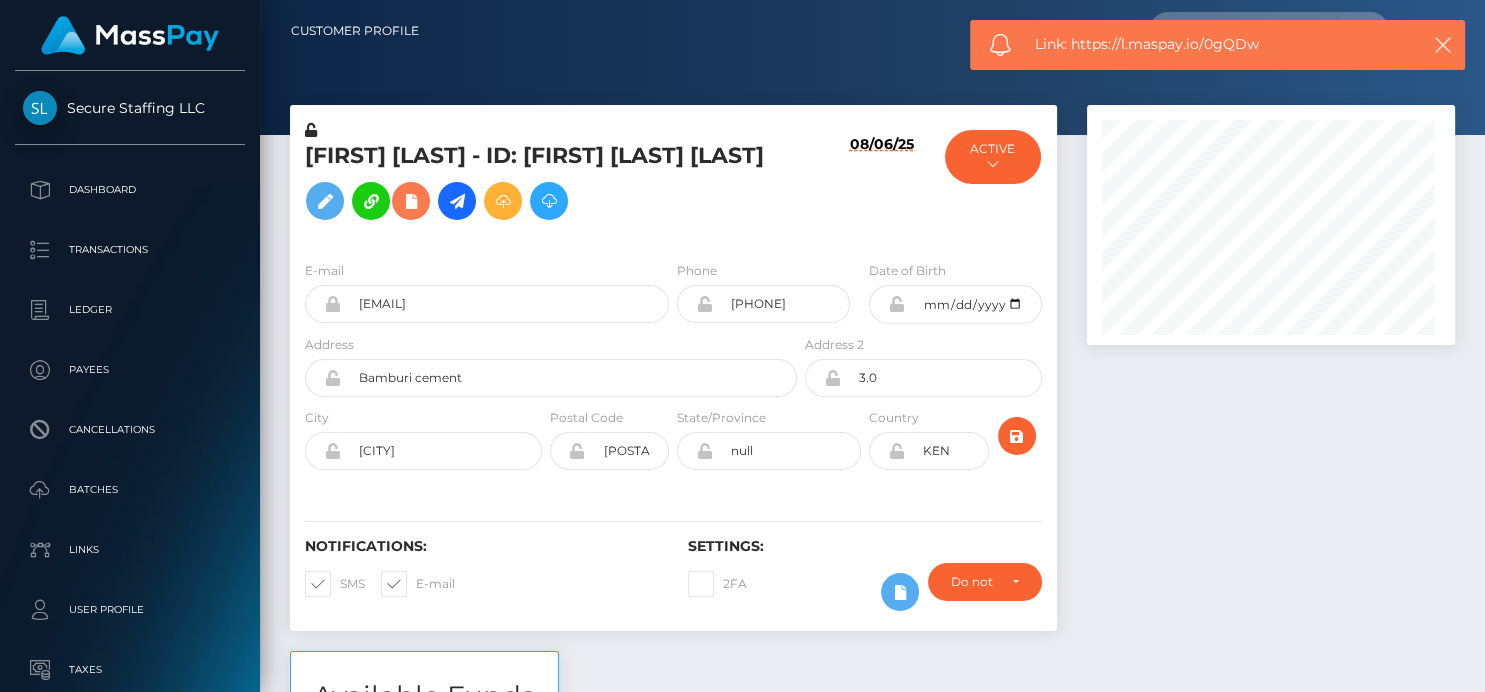scroll, scrollTop: 999760, scrollLeft: 999632, axis: both 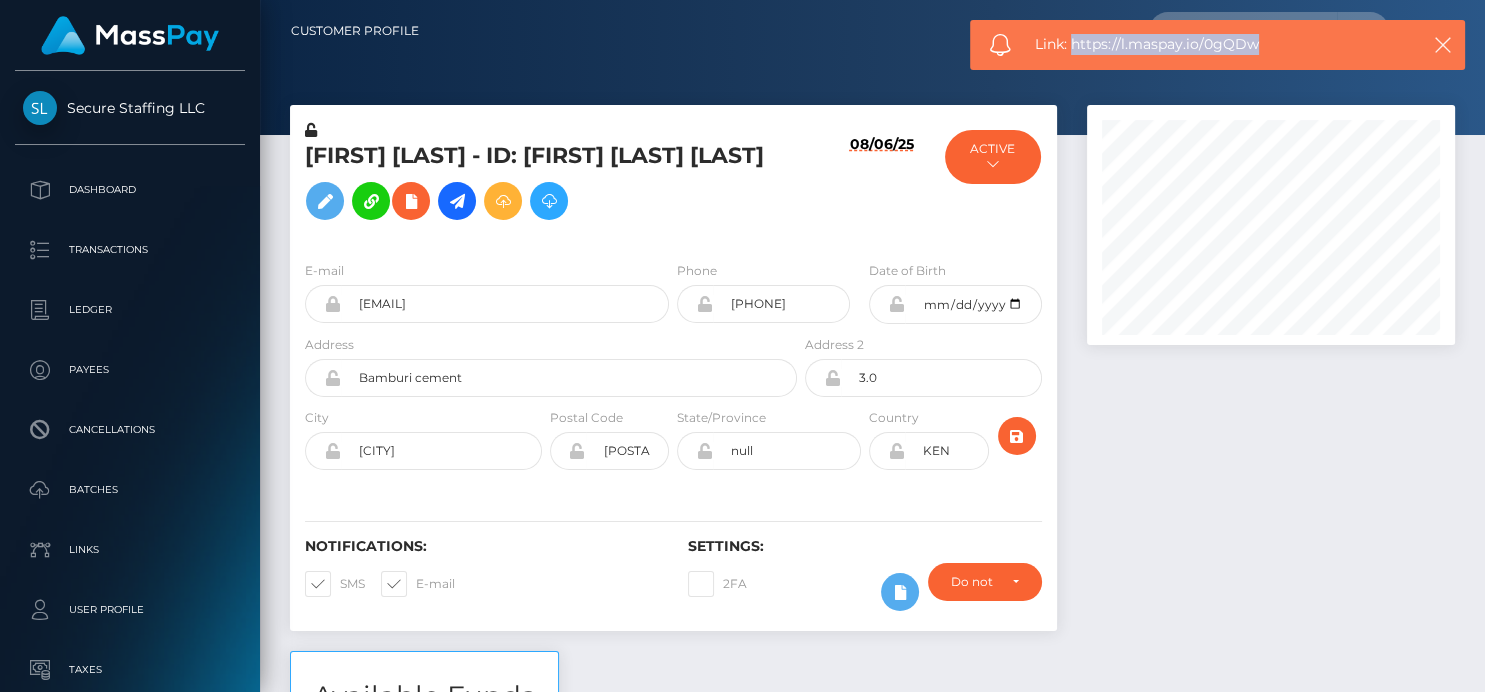 drag, startPoint x: 1303, startPoint y: 44, endPoint x: 1074, endPoint y: 50, distance: 229.07858 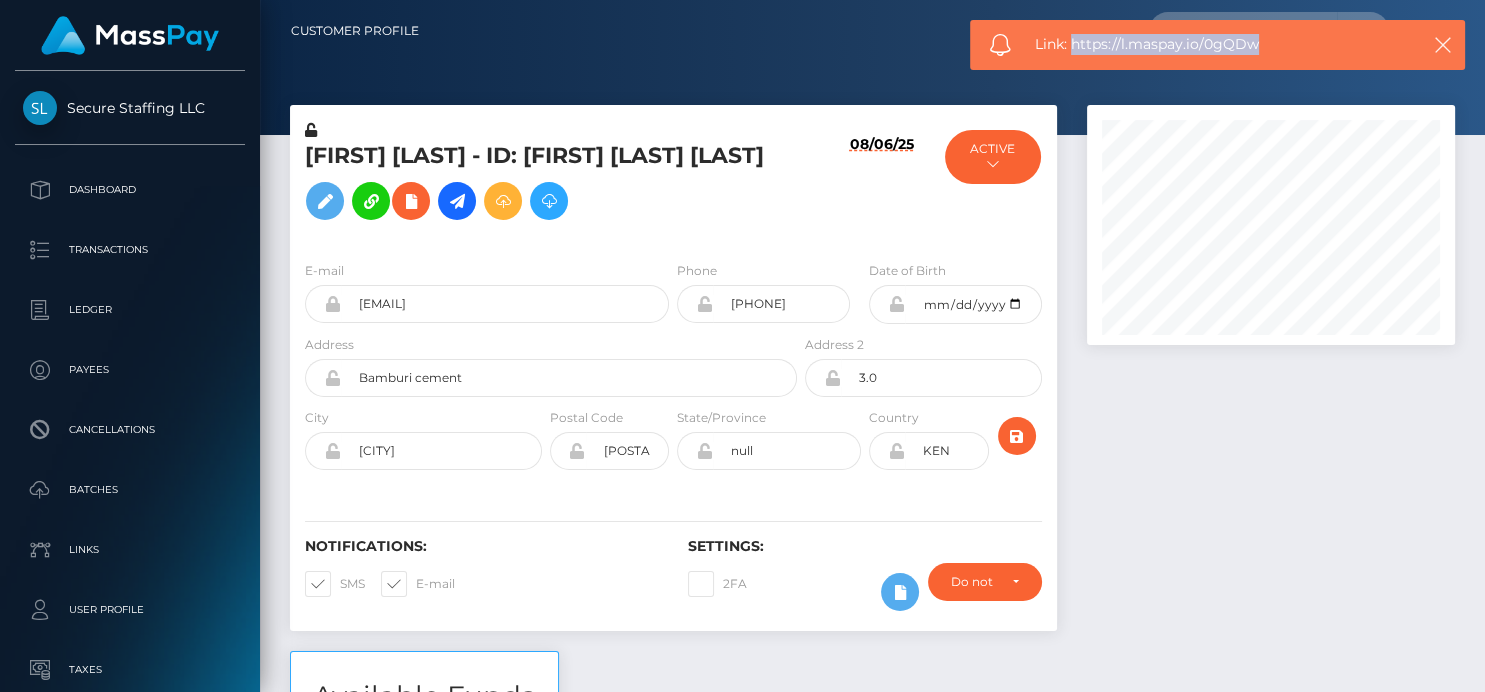 click on "Link: https://l.maspay.io/0gQDw" at bounding box center (1217, 44) 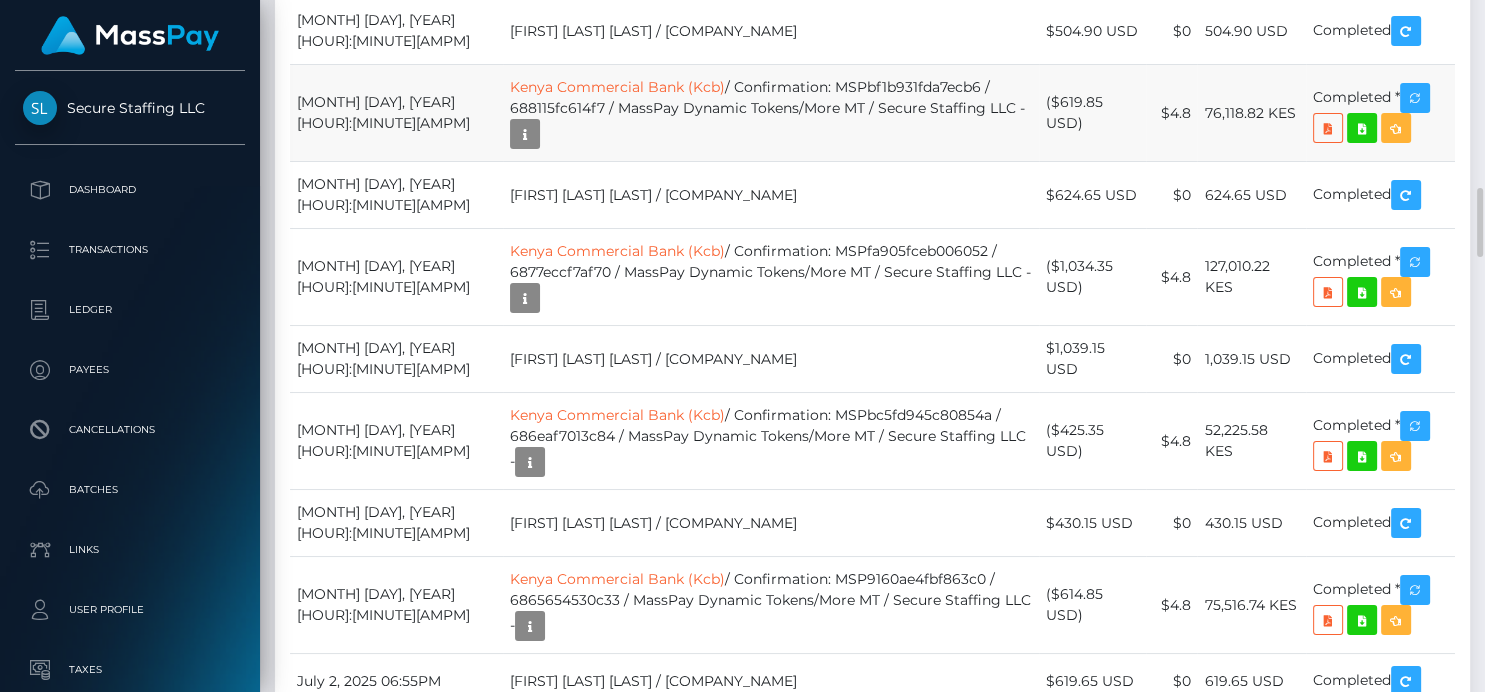 scroll, scrollTop: 3005, scrollLeft: 0, axis: vertical 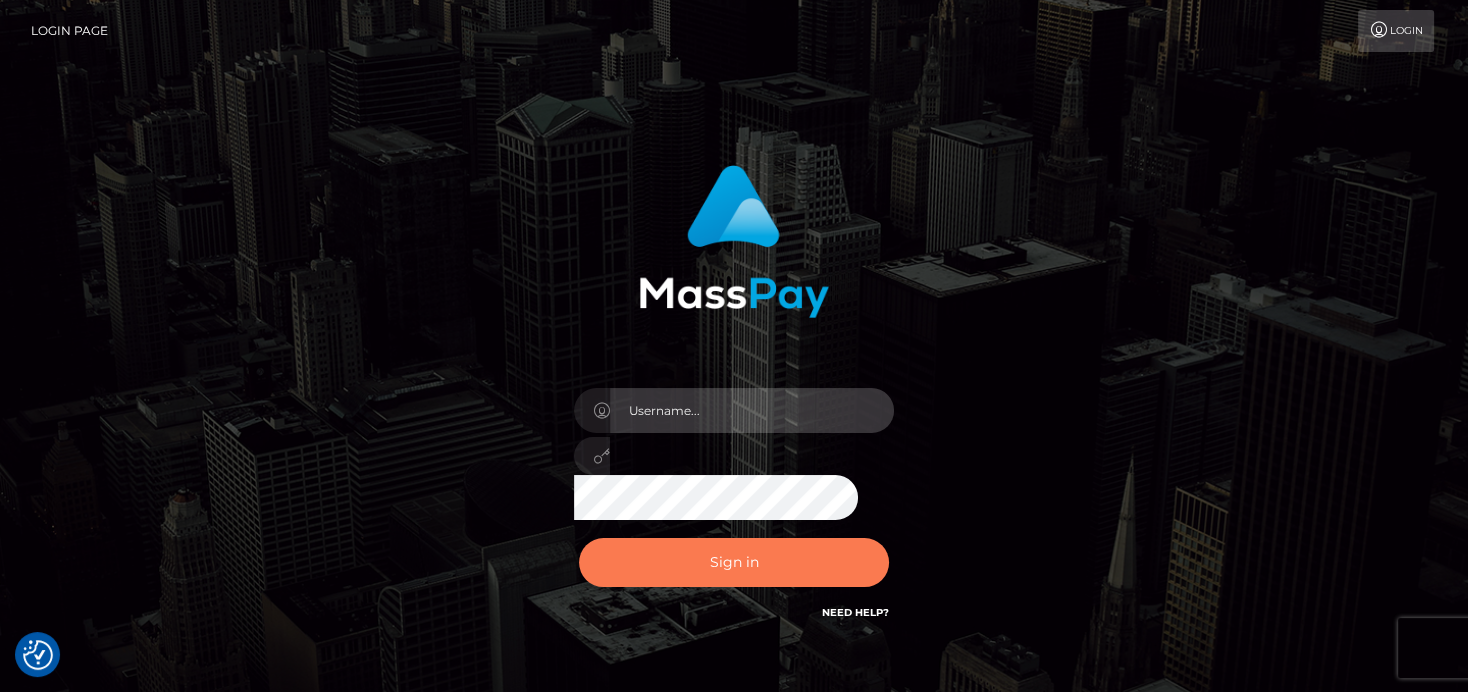 type on "denise" 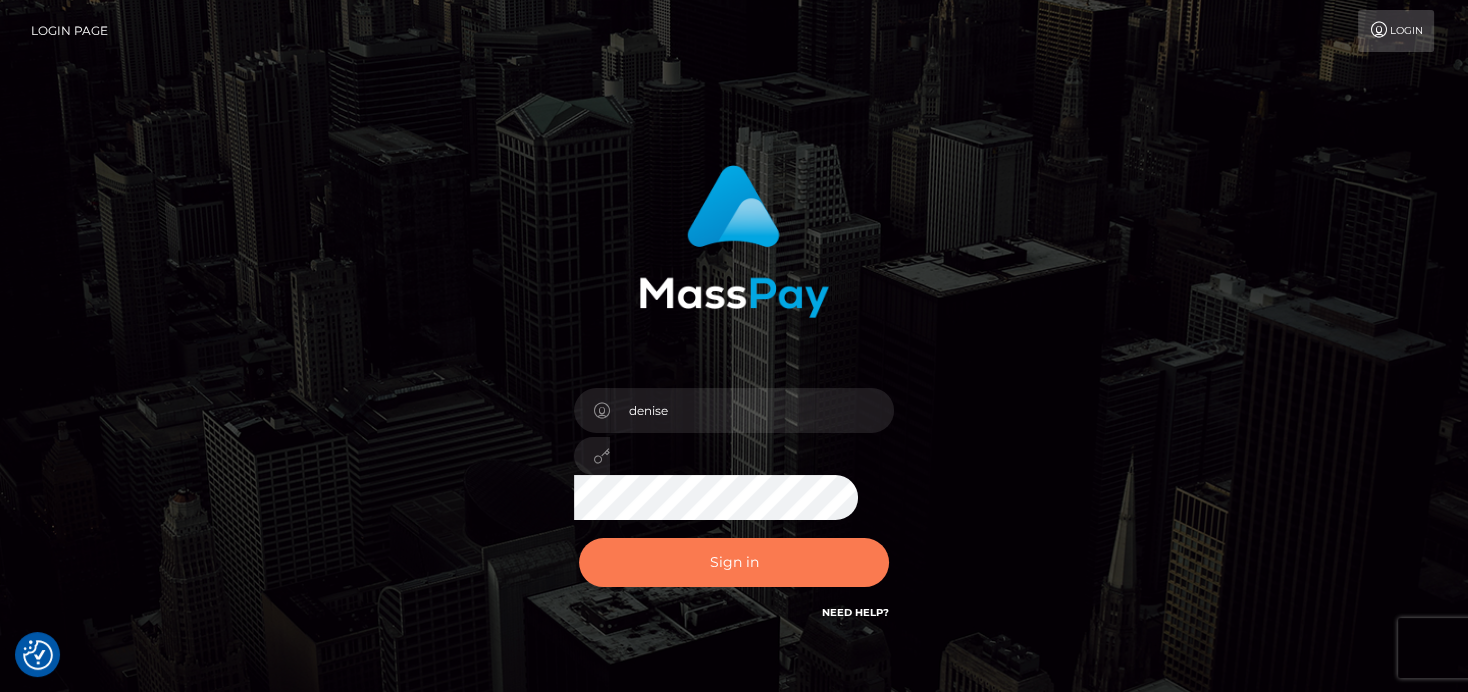 type 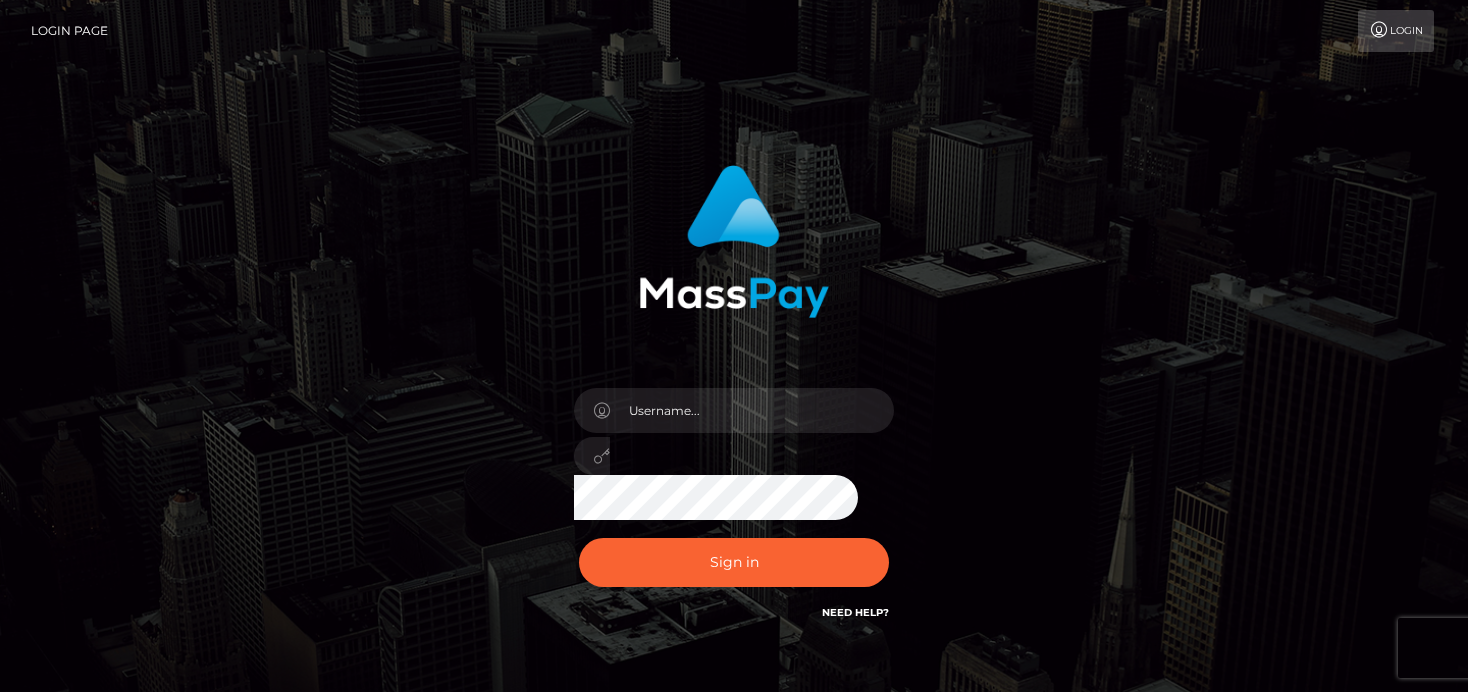 scroll, scrollTop: 0, scrollLeft: 0, axis: both 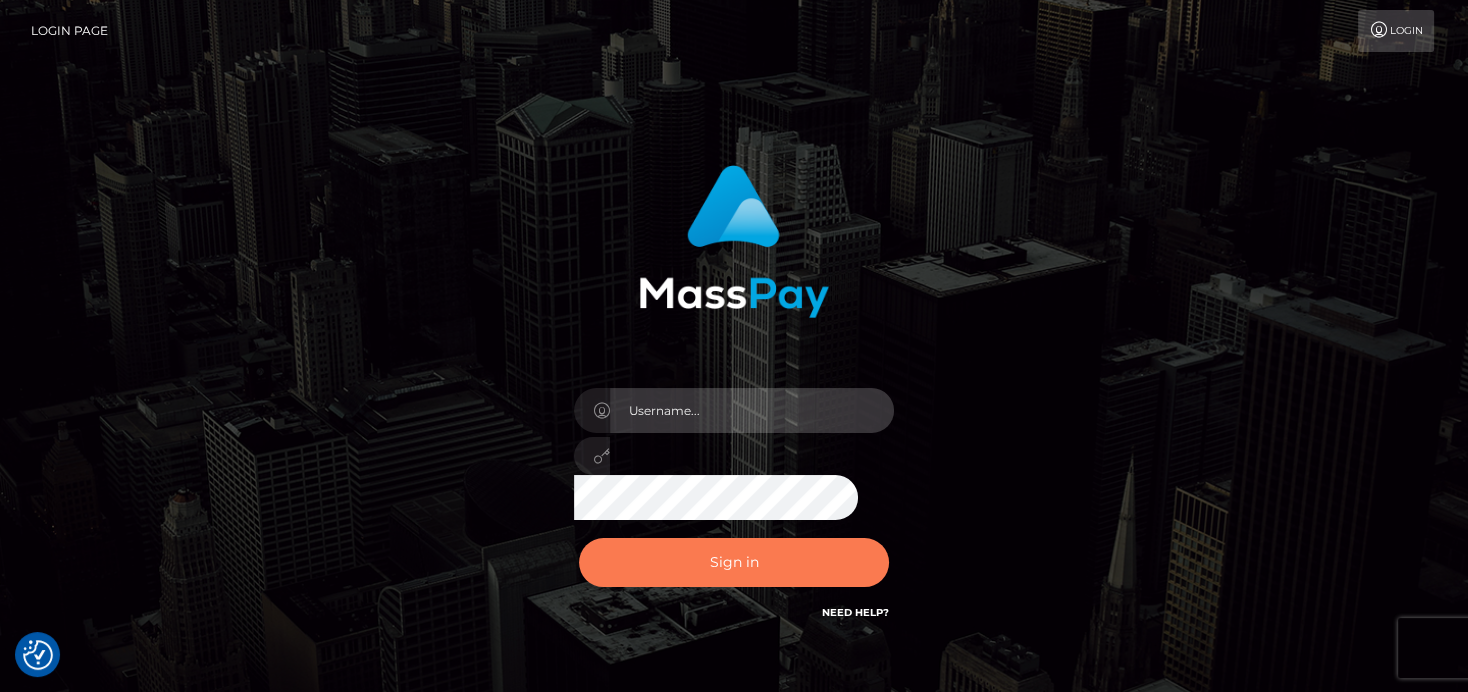 type on "denise" 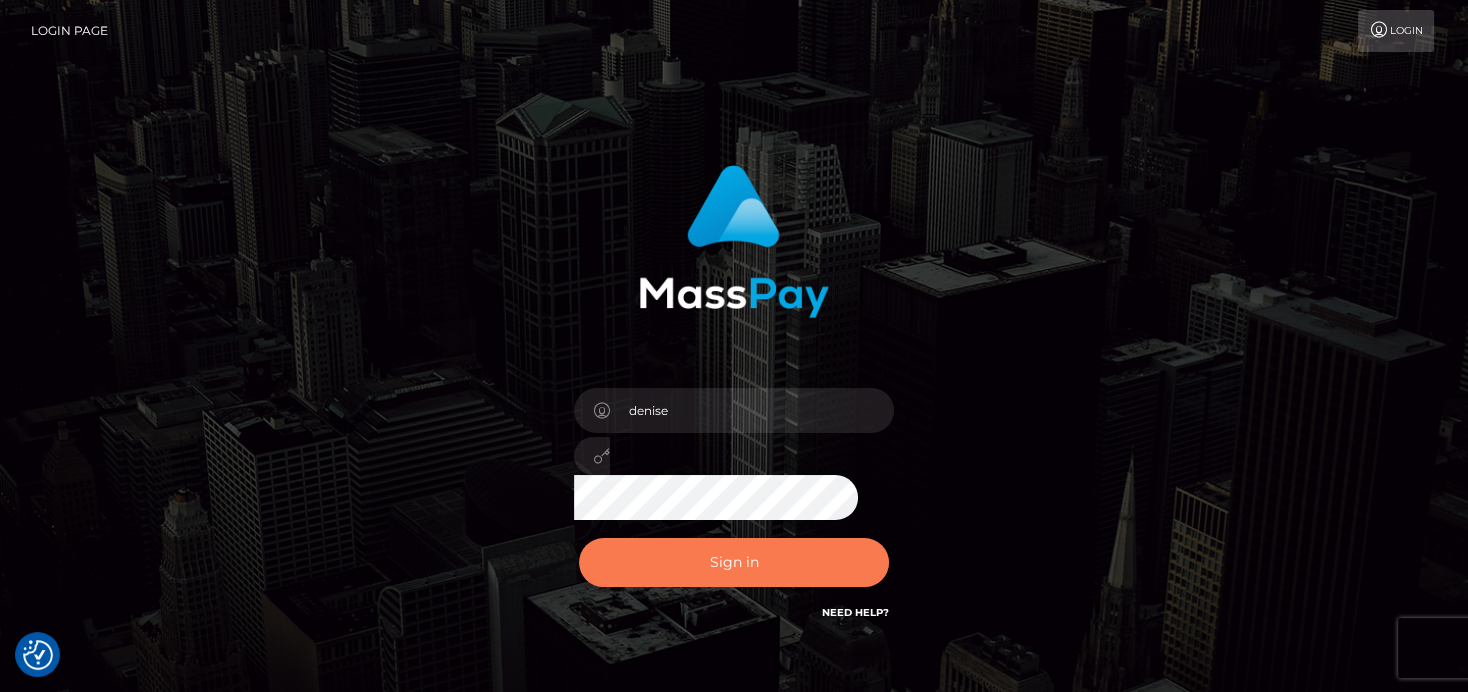 click on "Sign in" at bounding box center (734, 562) 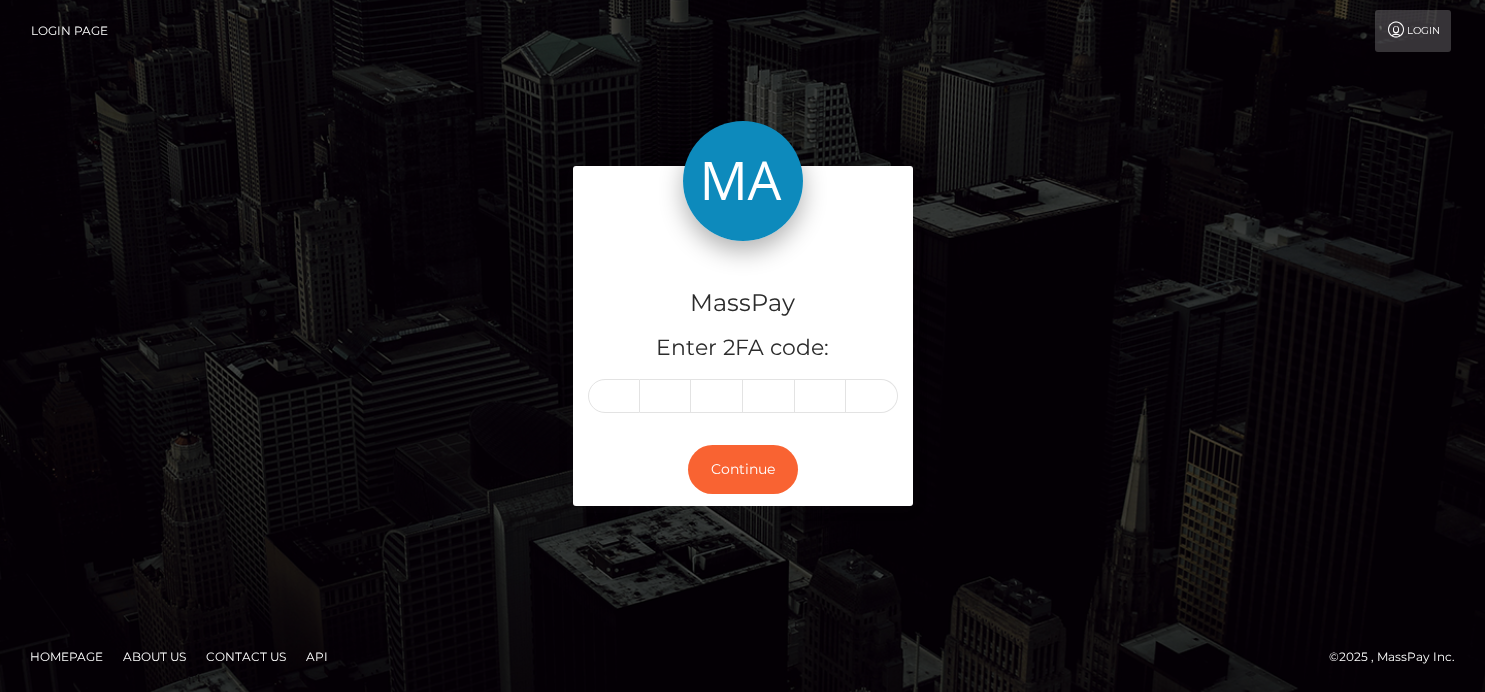 scroll, scrollTop: 0, scrollLeft: 0, axis: both 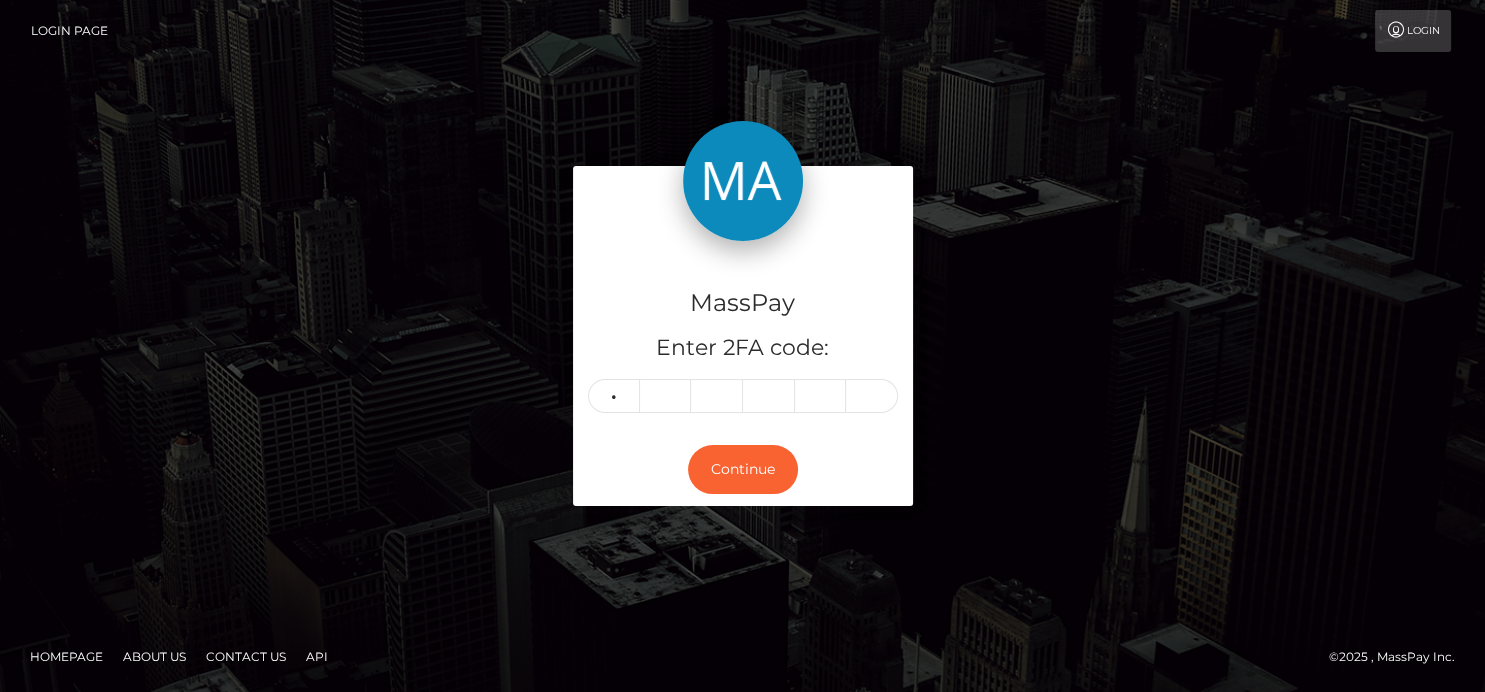 type on "5" 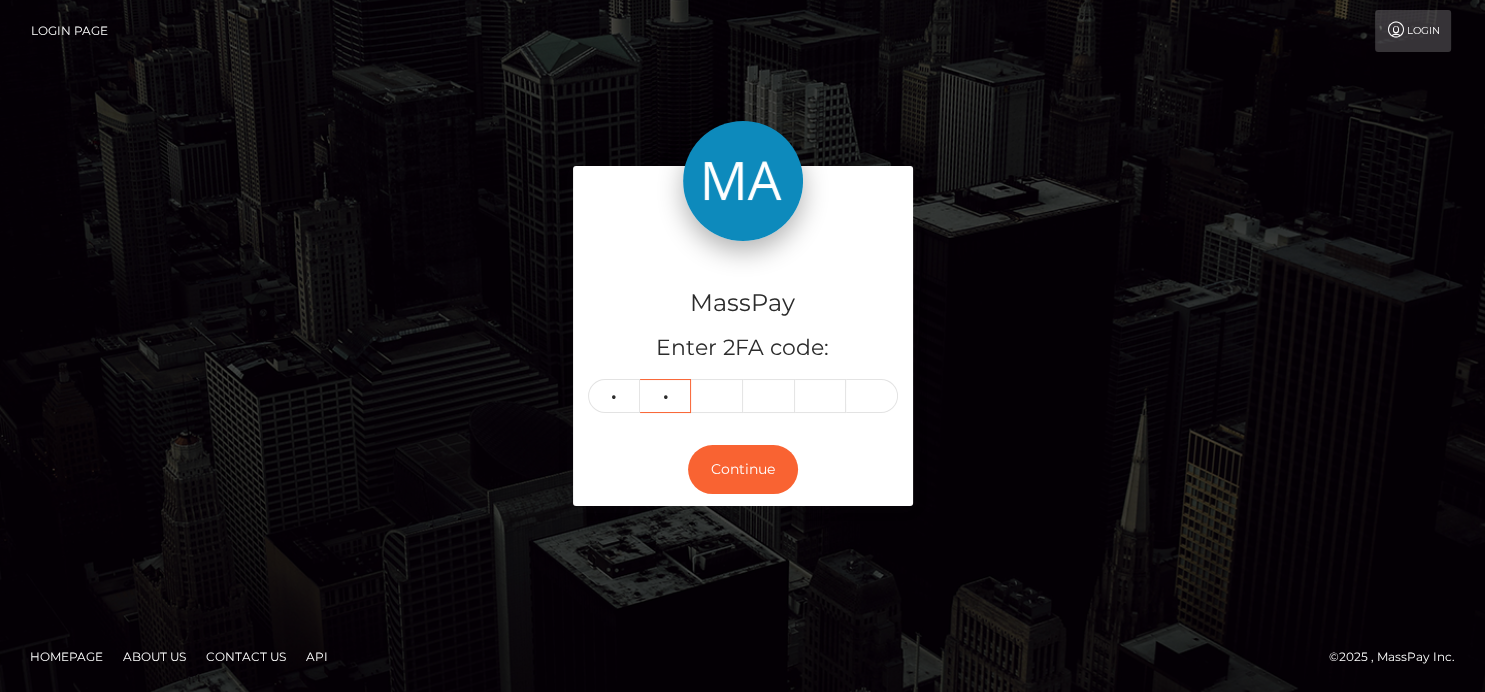type on "3" 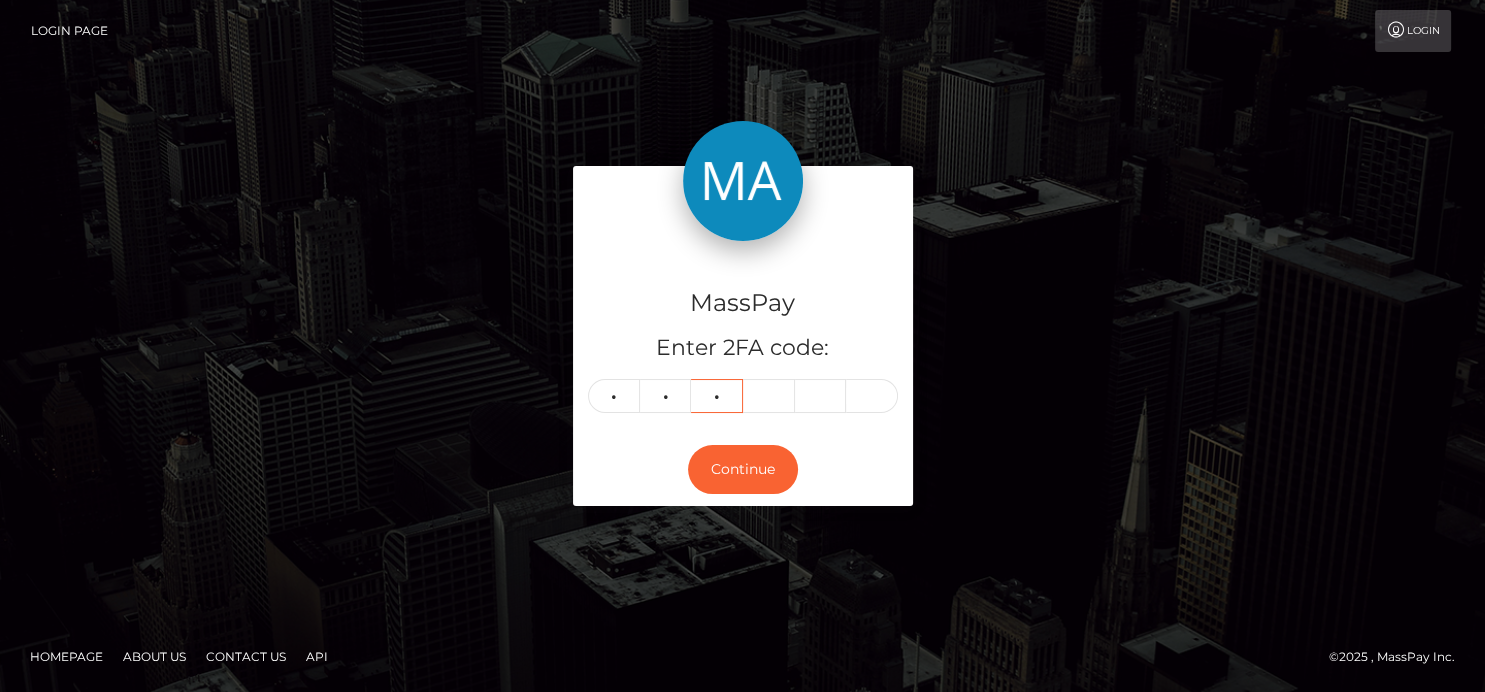 type on "3" 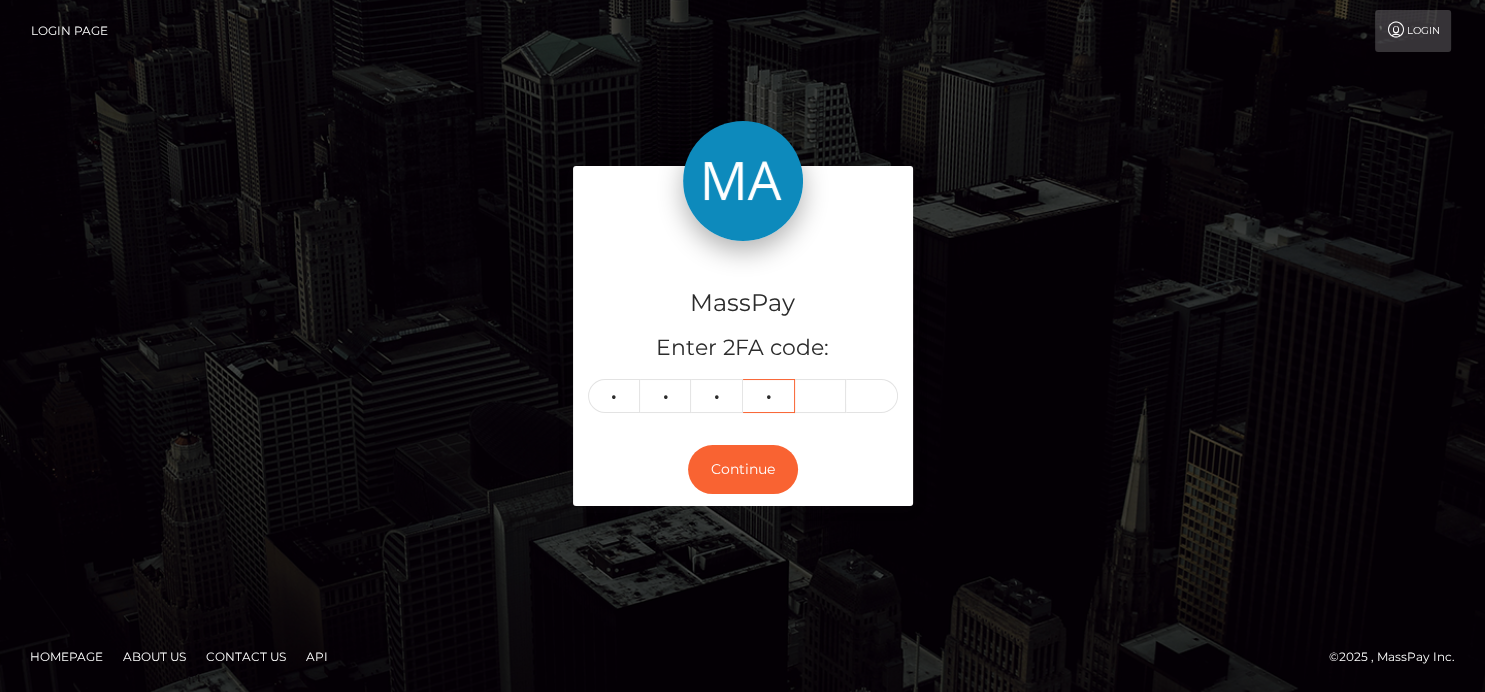 type on "9" 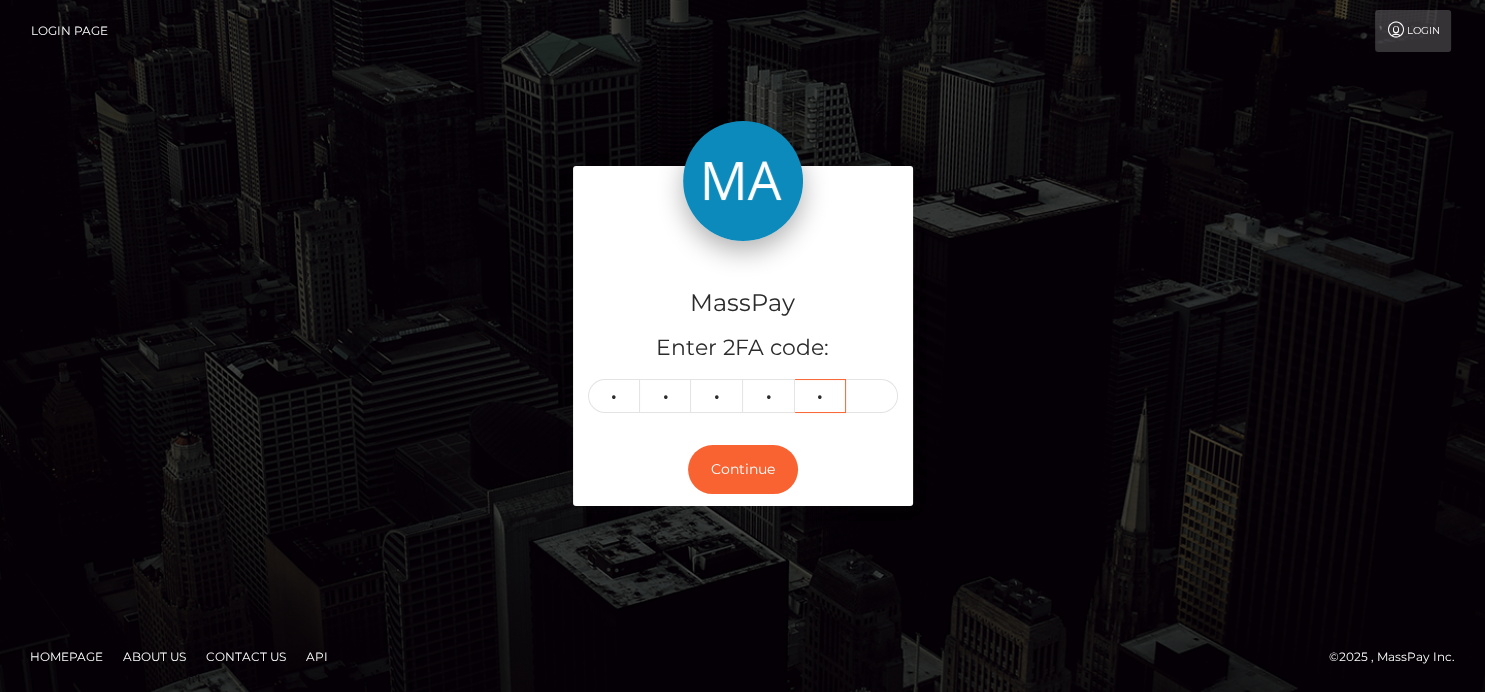 type on "5" 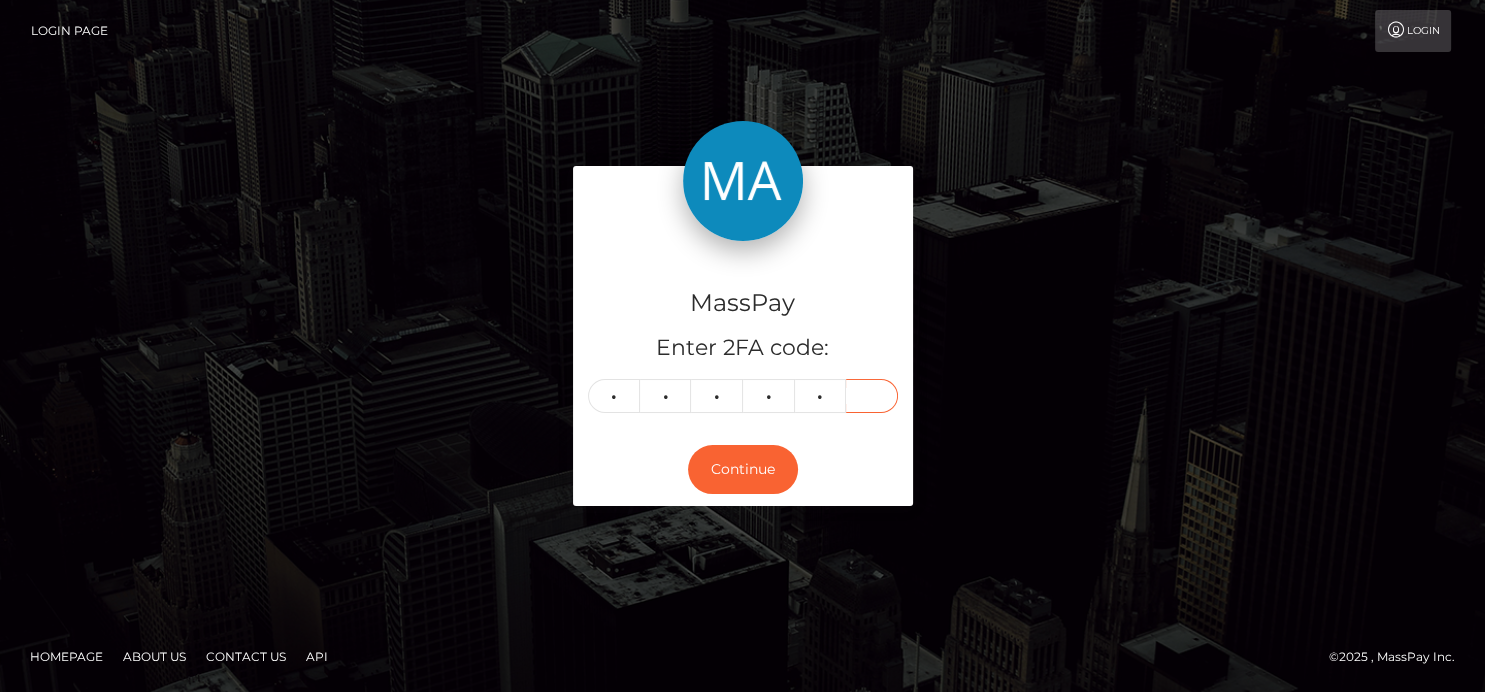 type on "6" 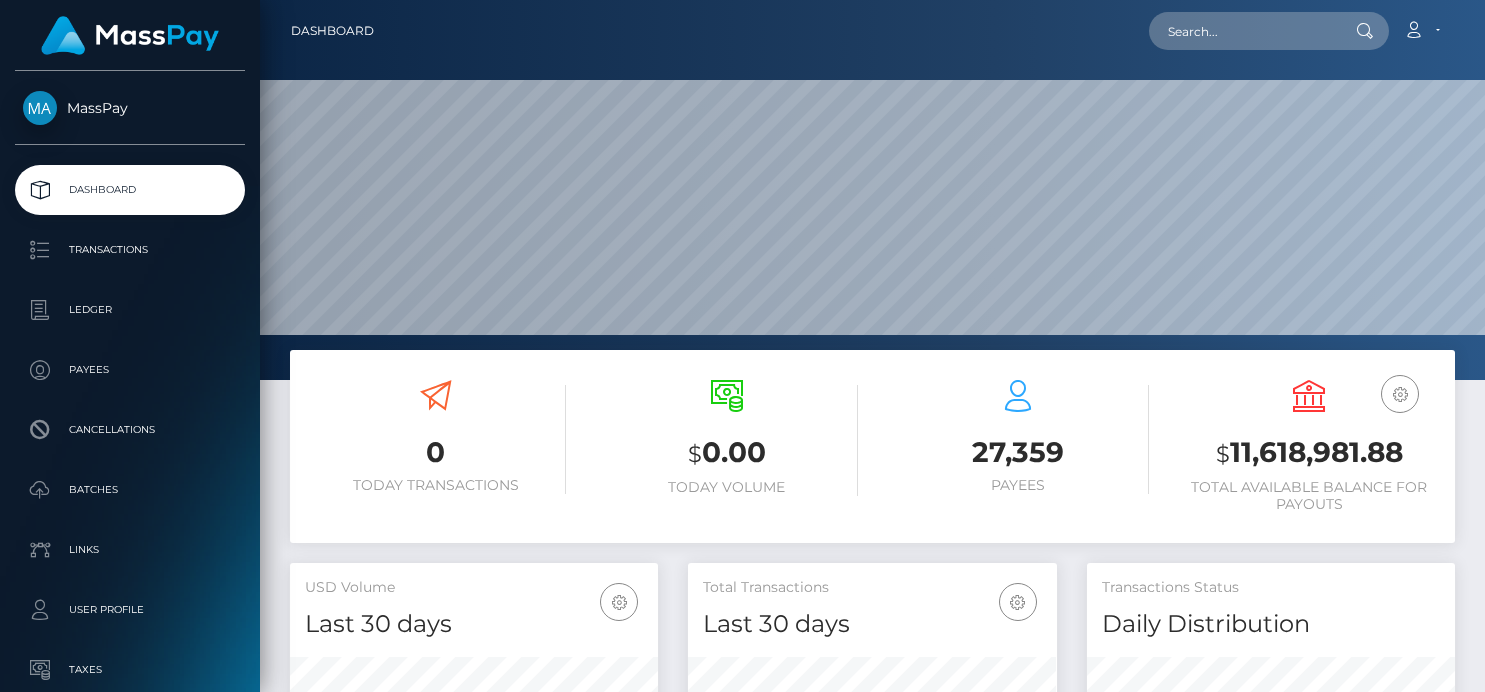 scroll, scrollTop: 0, scrollLeft: 0, axis: both 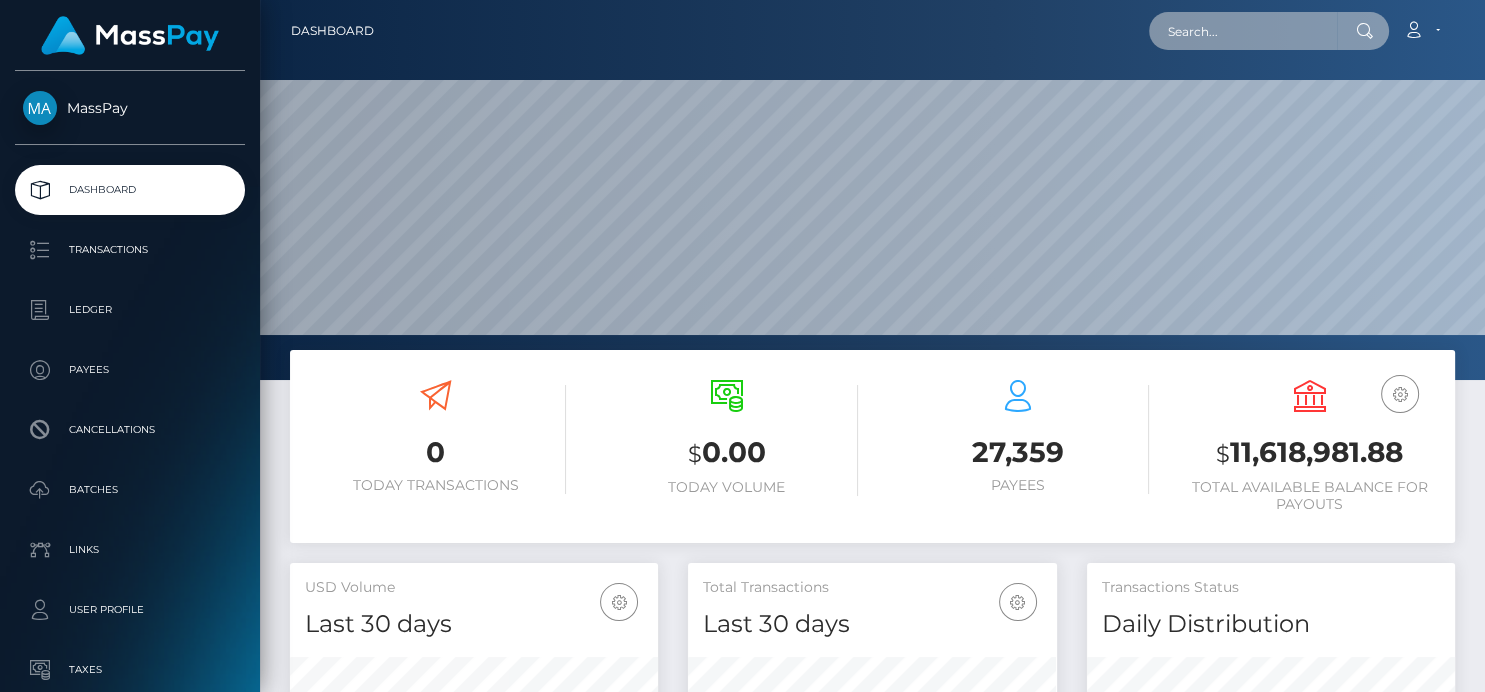 click at bounding box center [1243, 31] 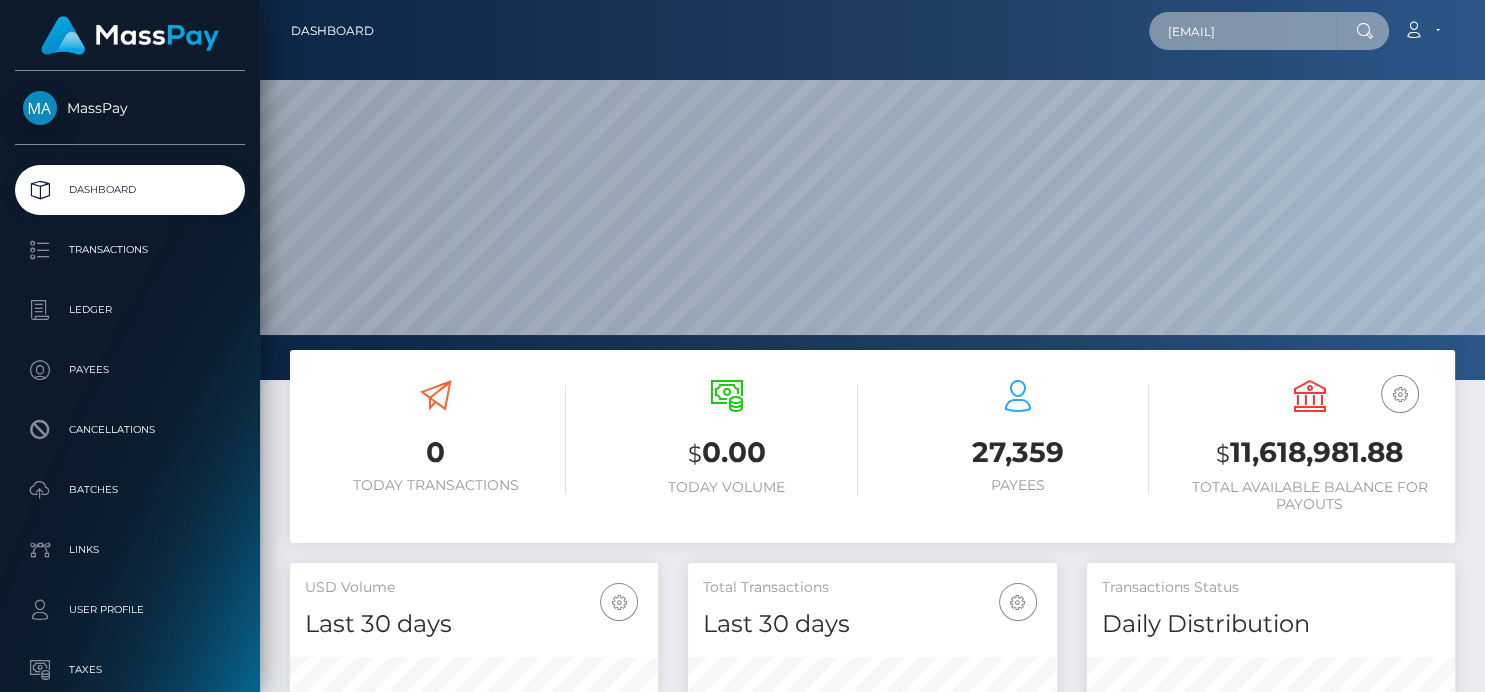 scroll, scrollTop: 0, scrollLeft: 11, axis: horizontal 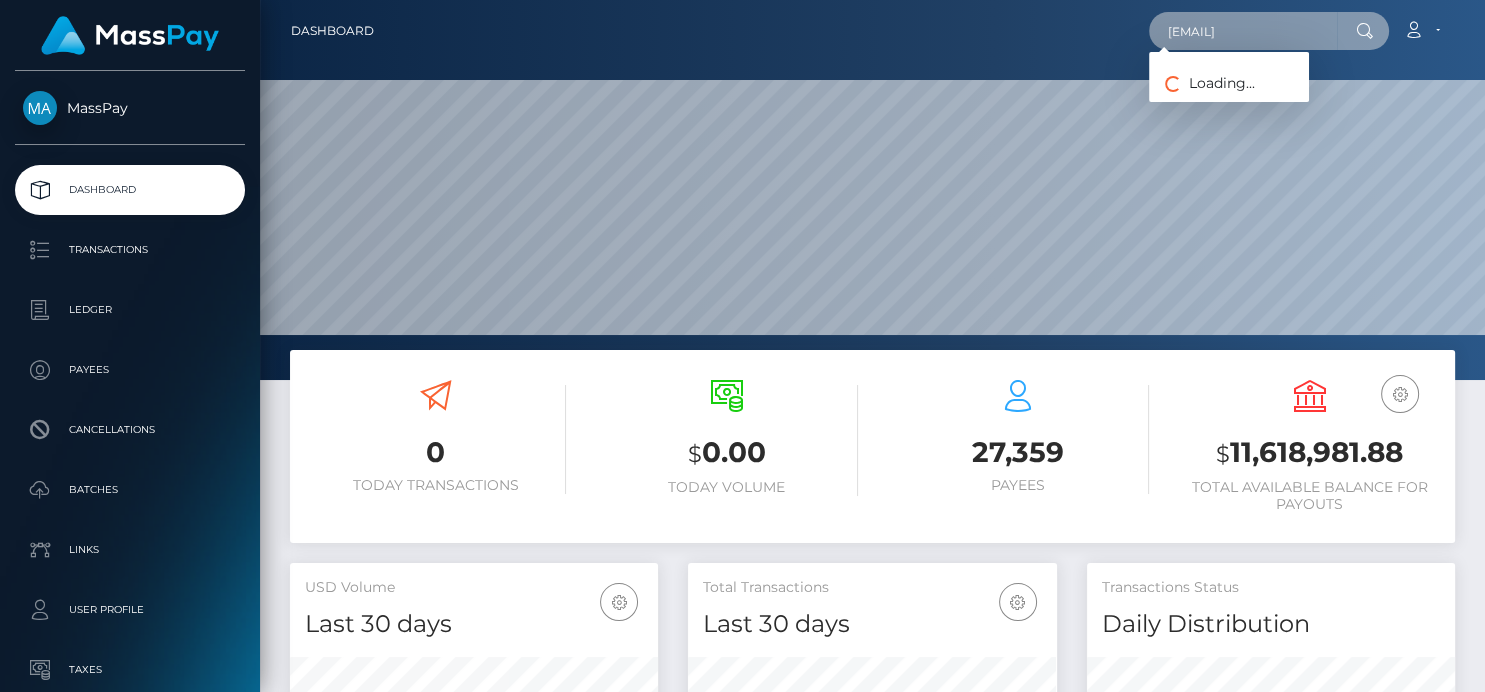 type on "mellowmiles5@gmail.com" 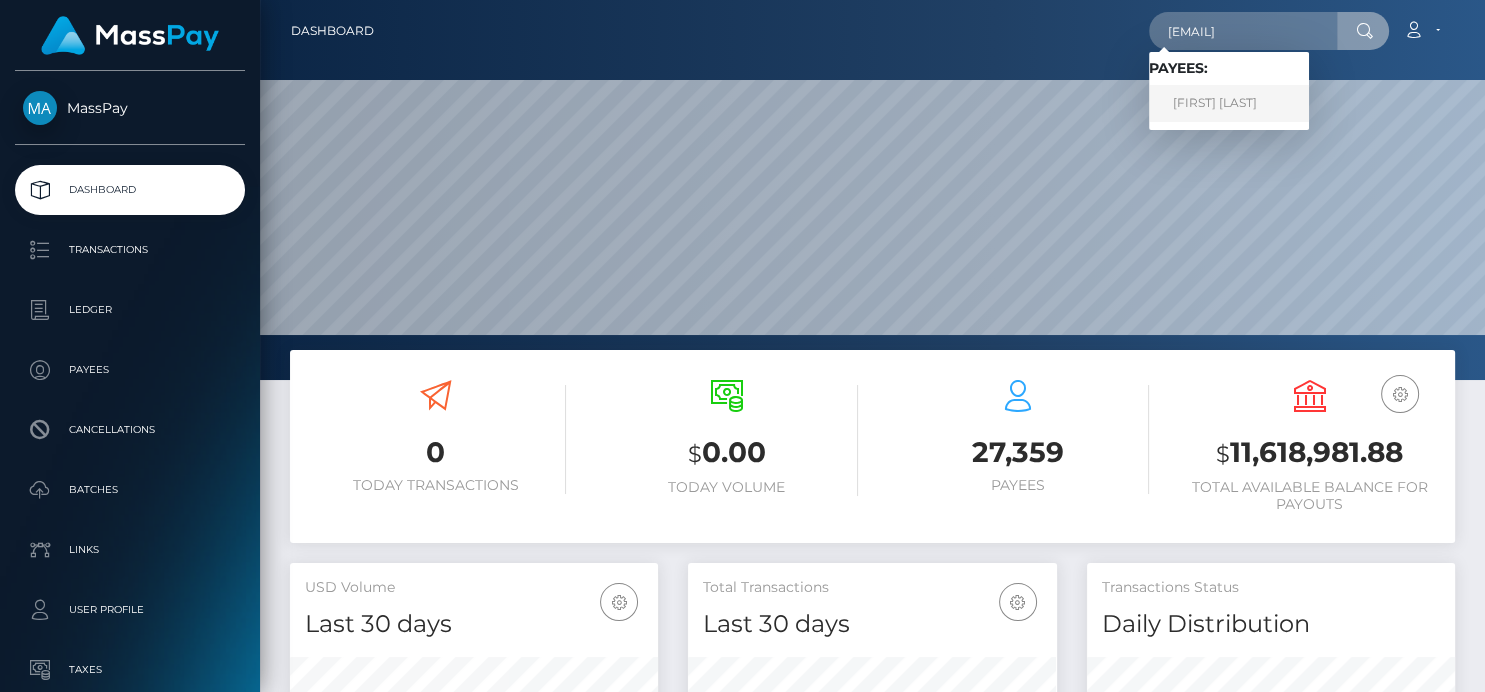 scroll, scrollTop: 0, scrollLeft: 0, axis: both 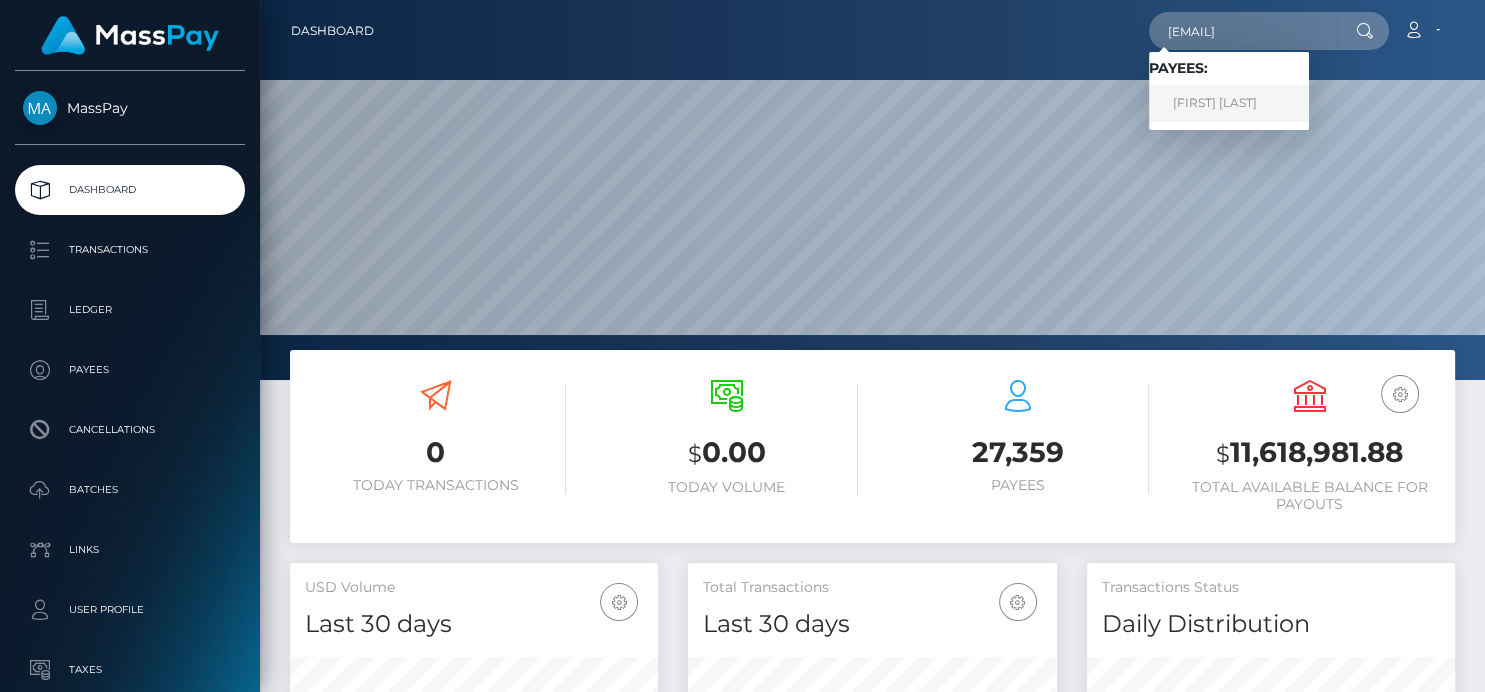click on "Bett  Wilson" at bounding box center [1229, 103] 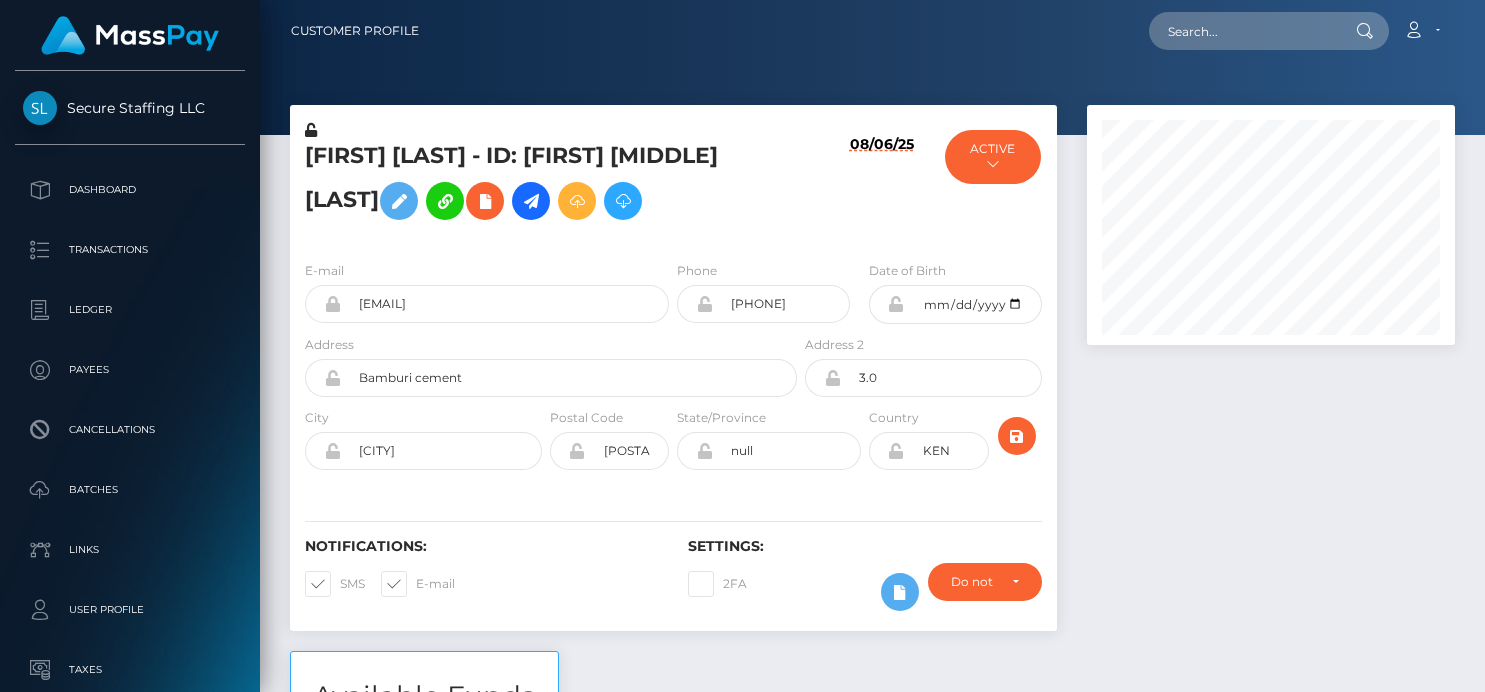 scroll, scrollTop: 0, scrollLeft: 0, axis: both 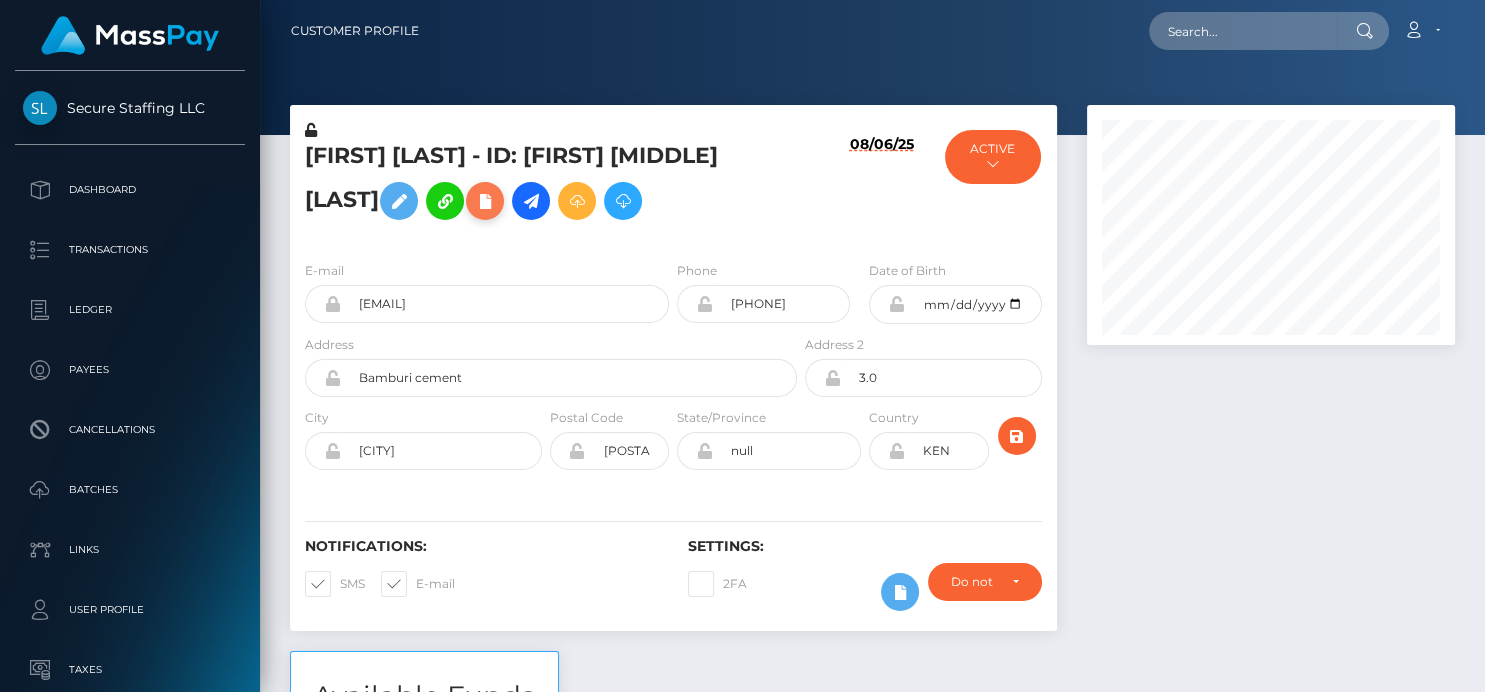 click at bounding box center (485, 201) 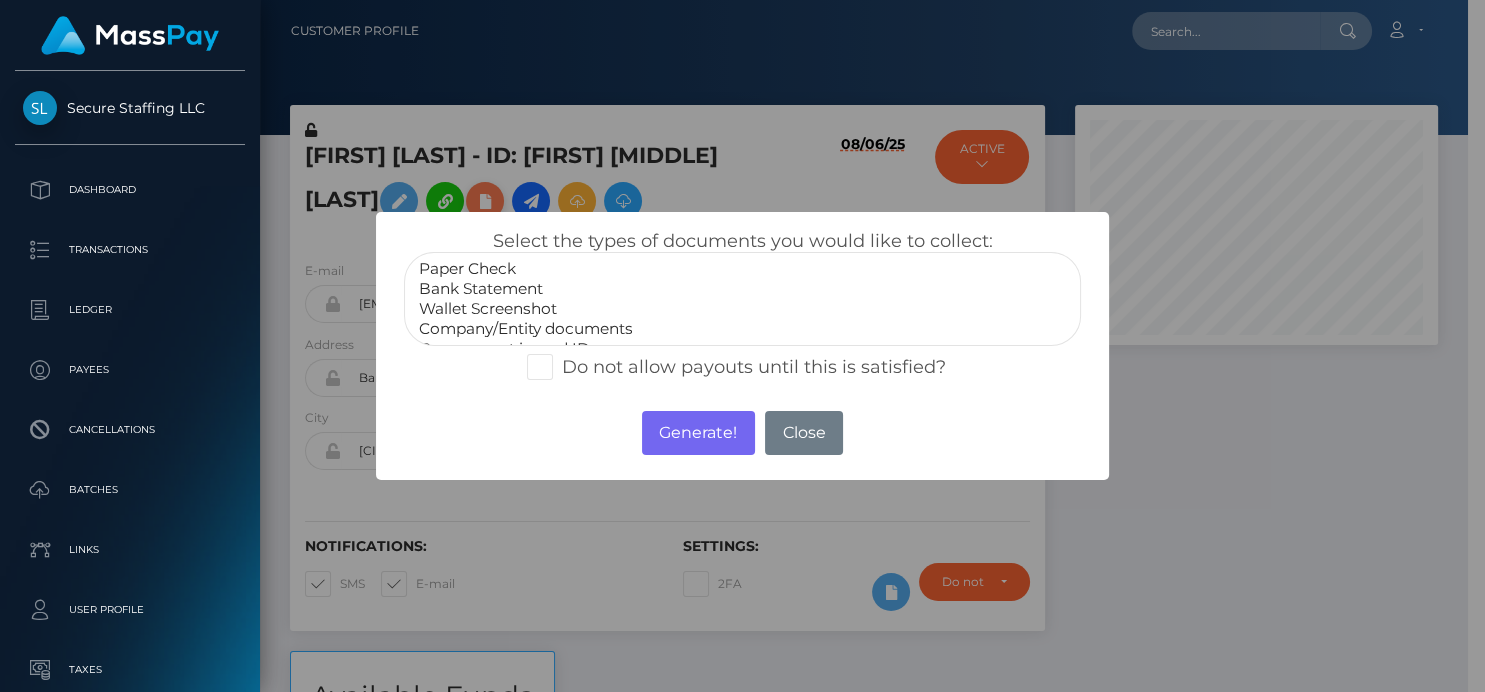 scroll, scrollTop: 240, scrollLeft: 362, axis: both 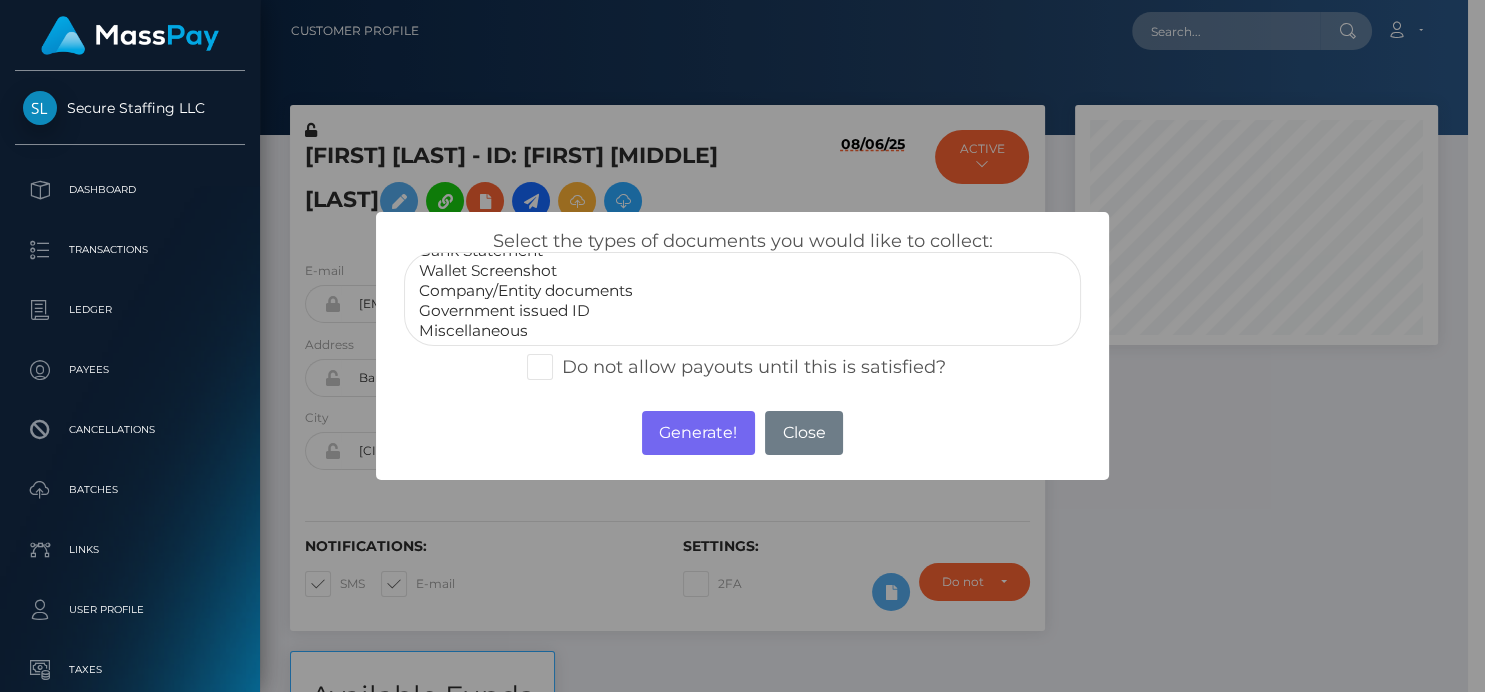 select on "Government issued ID" 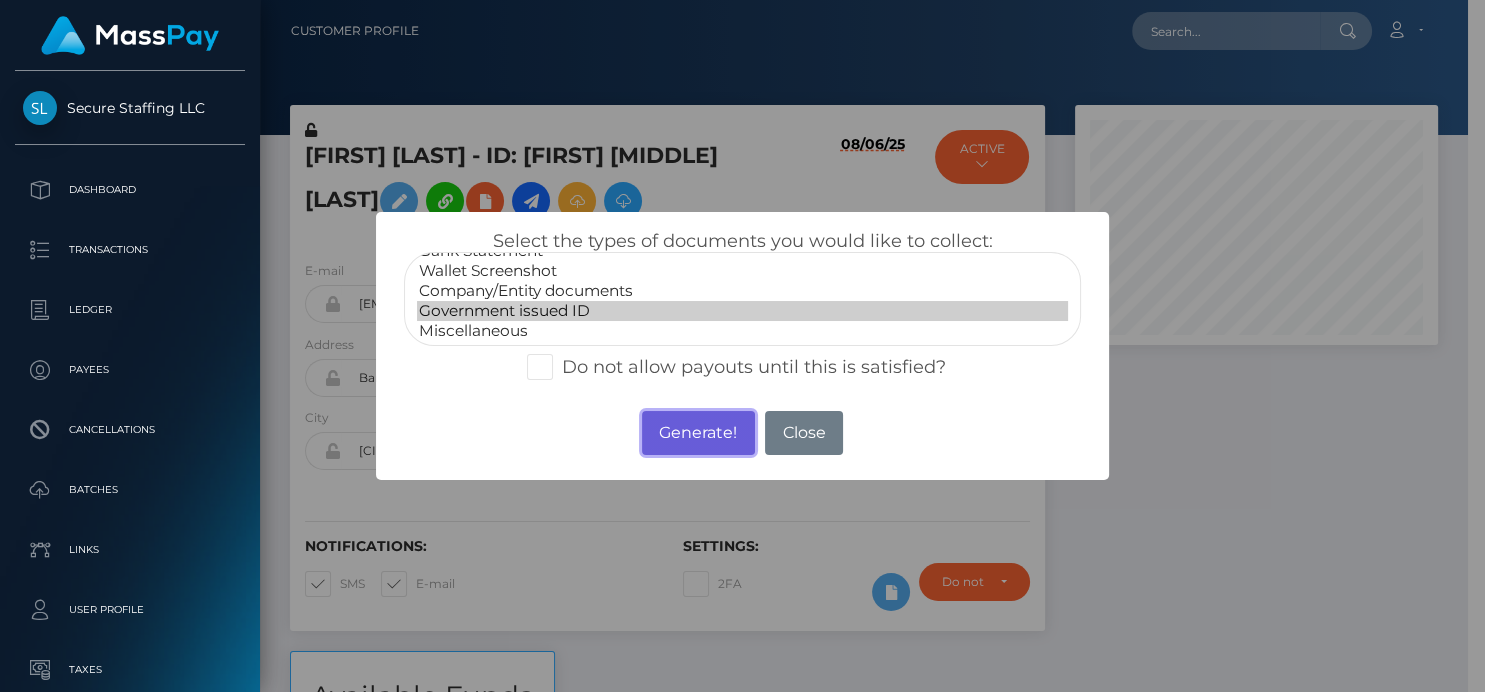 click on "Generate!" at bounding box center (698, 433) 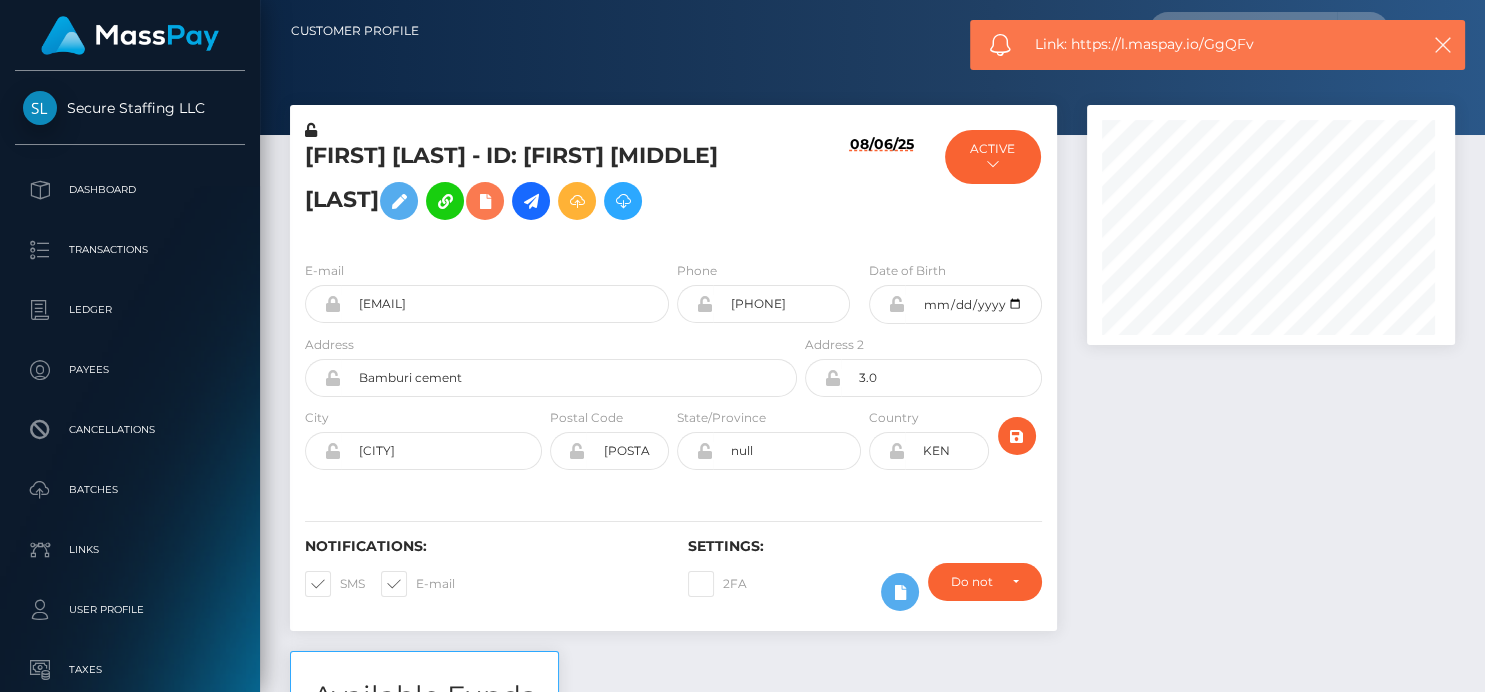 scroll, scrollTop: 999760, scrollLeft: 999632, axis: both 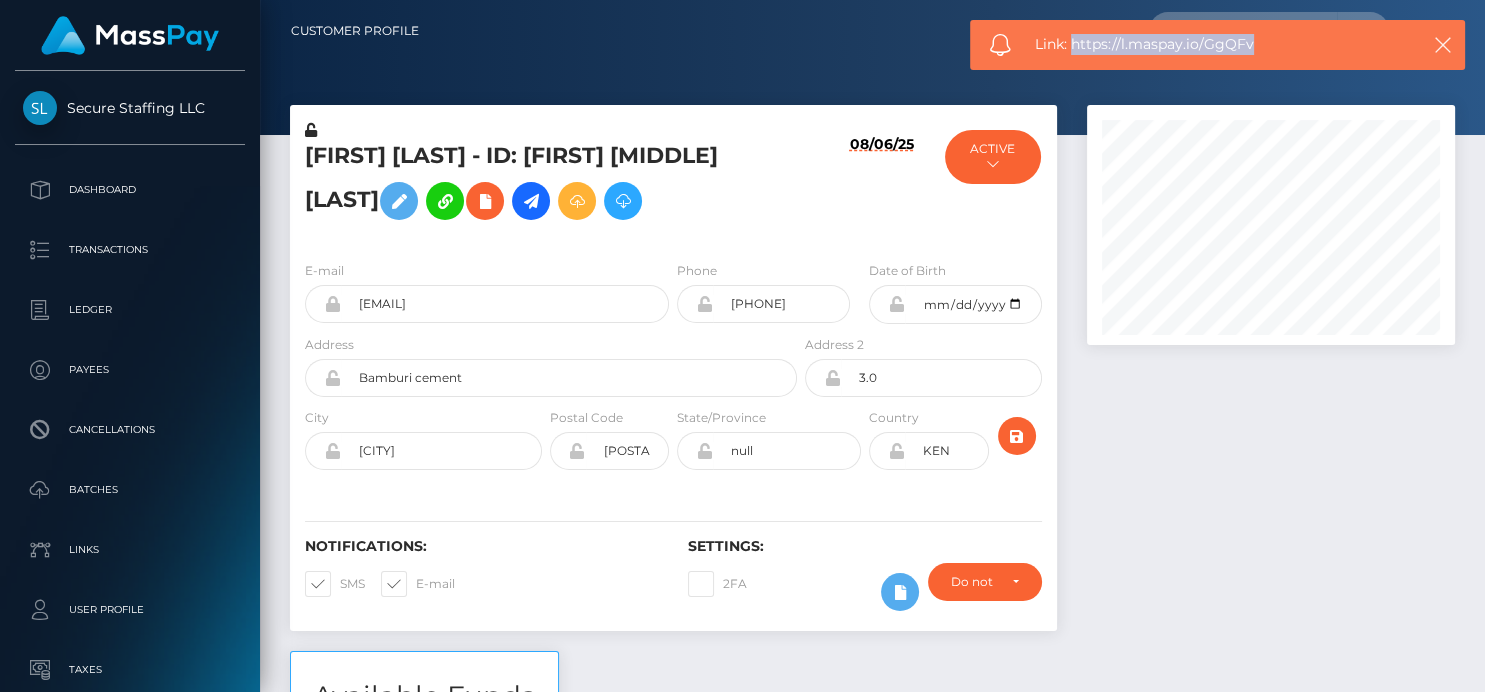 drag, startPoint x: 1297, startPoint y: 40, endPoint x: 1075, endPoint y: 44, distance: 222.03603 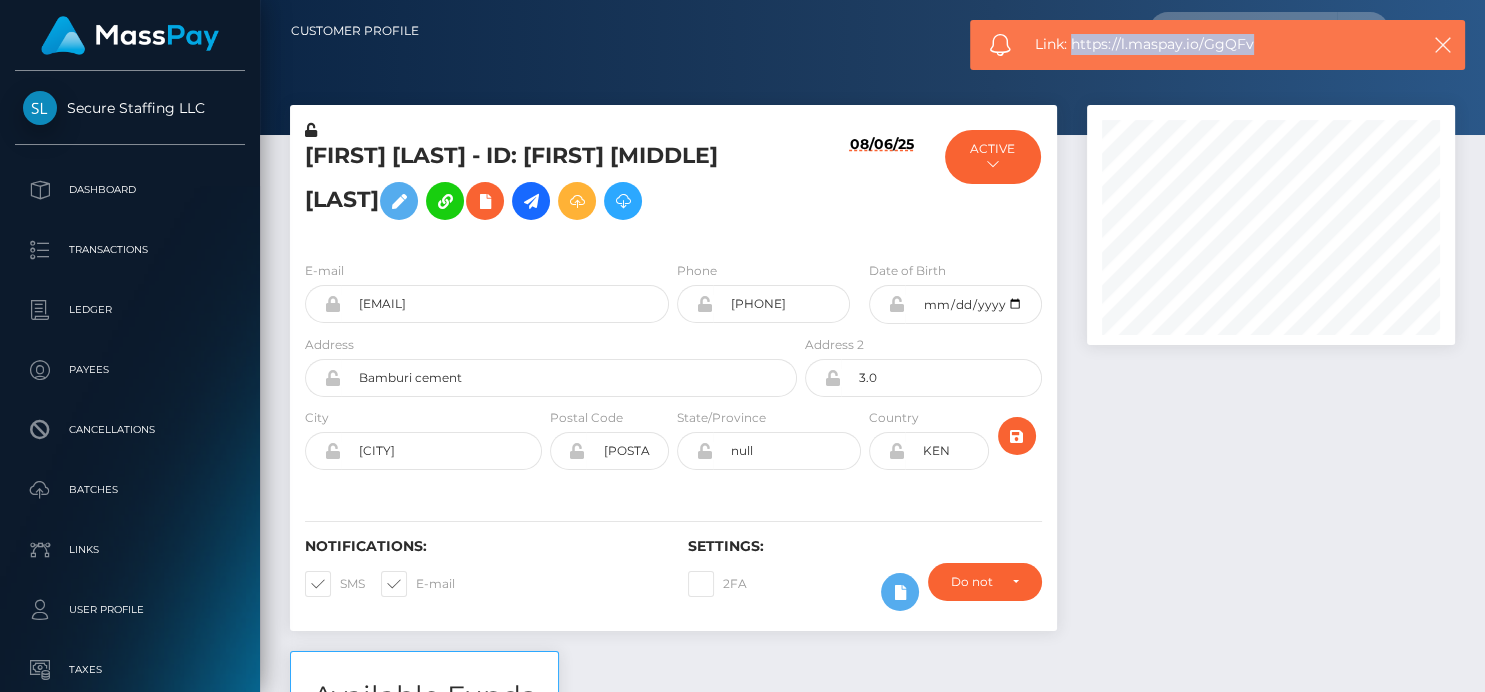 click on "Link: https://l.maspay.io/GgQFv" at bounding box center (1217, 44) 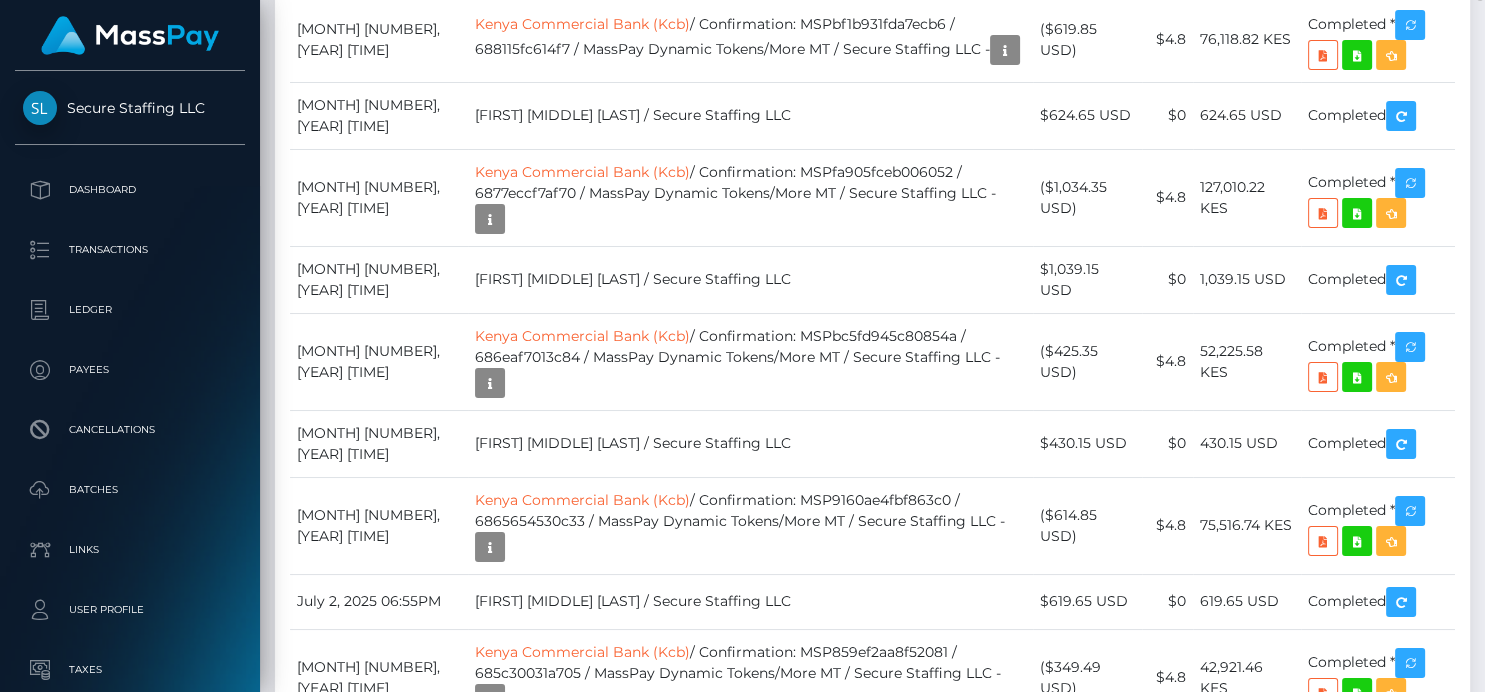 scroll, scrollTop: 2559, scrollLeft: 0, axis: vertical 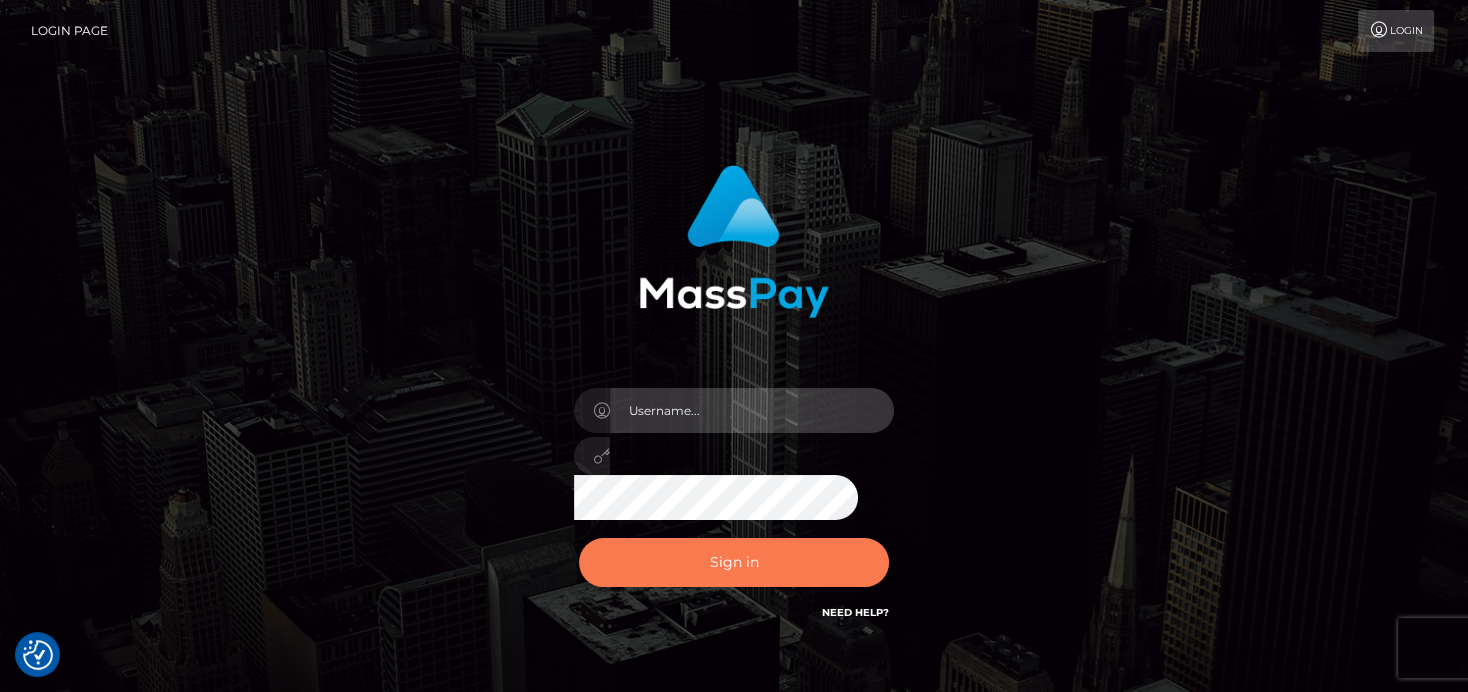 type on "denise" 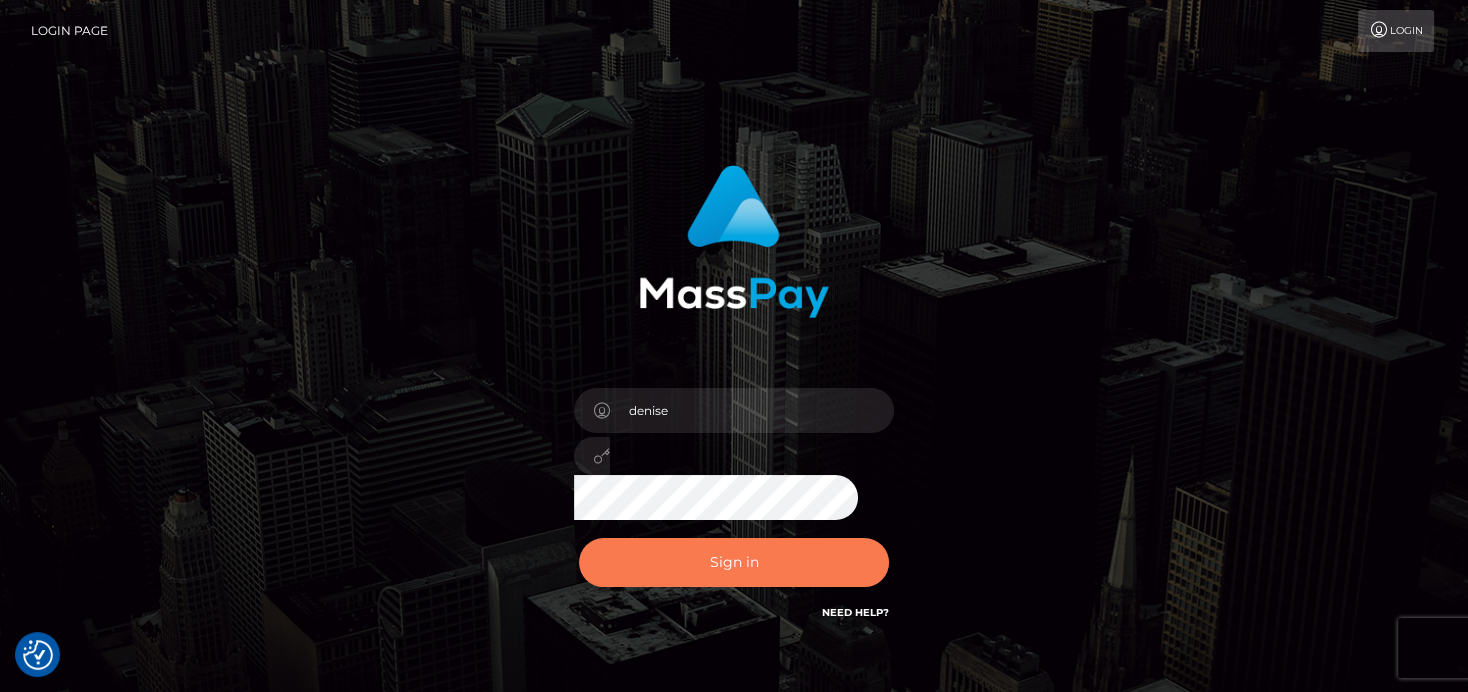 click on "Sign in" at bounding box center [734, 562] 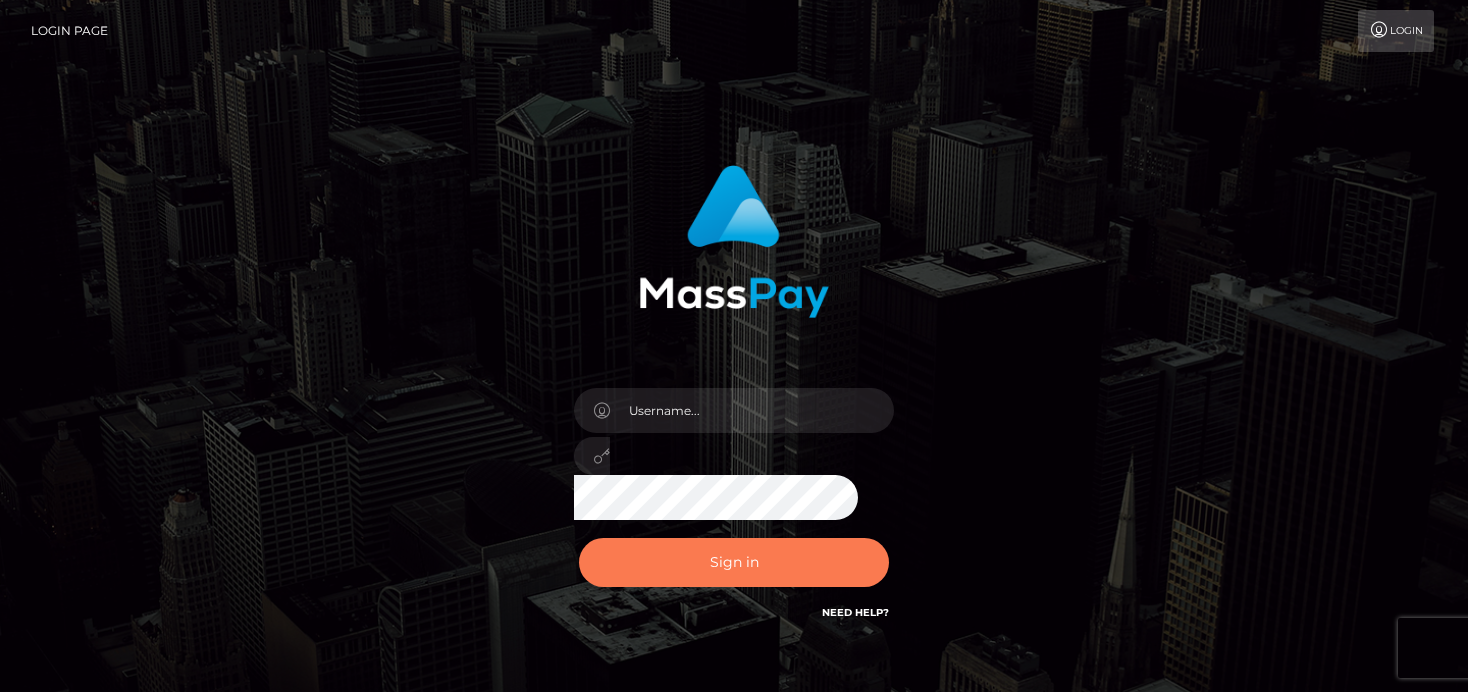 scroll, scrollTop: 0, scrollLeft: 0, axis: both 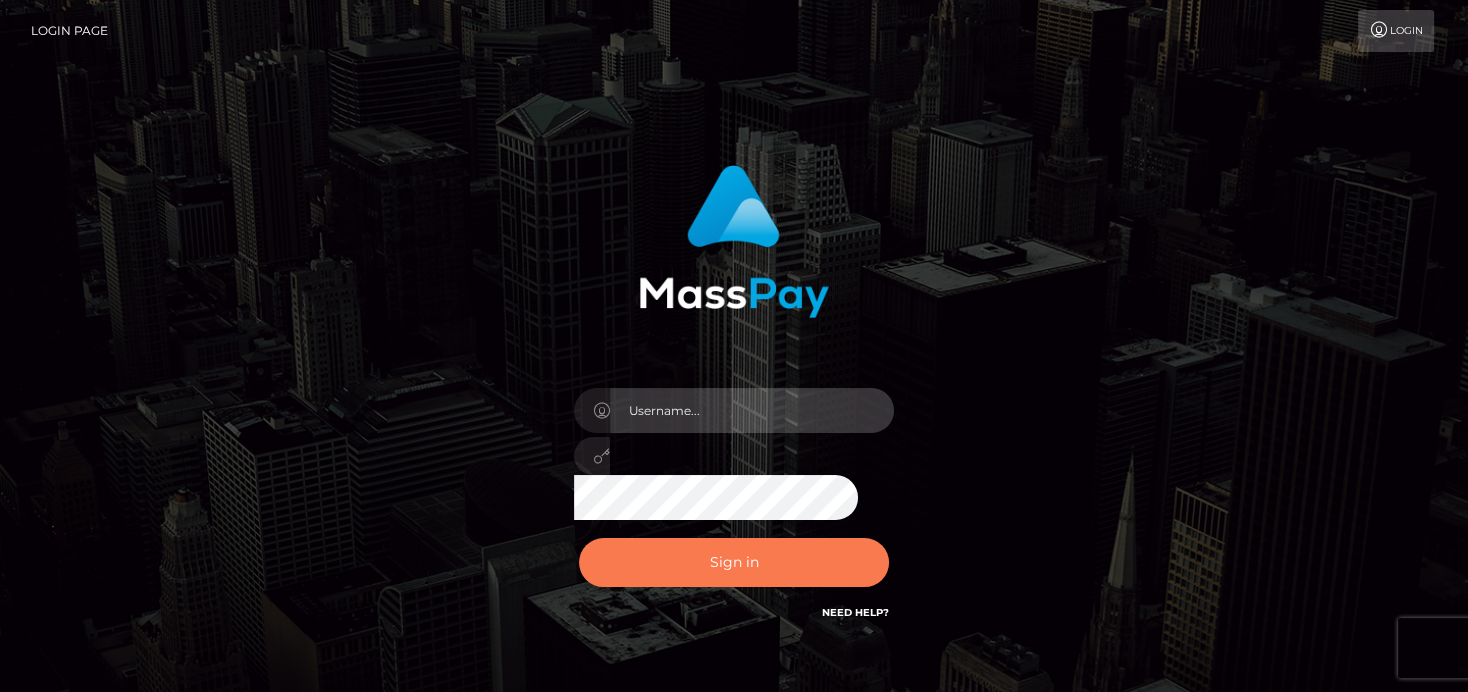 type on "denise" 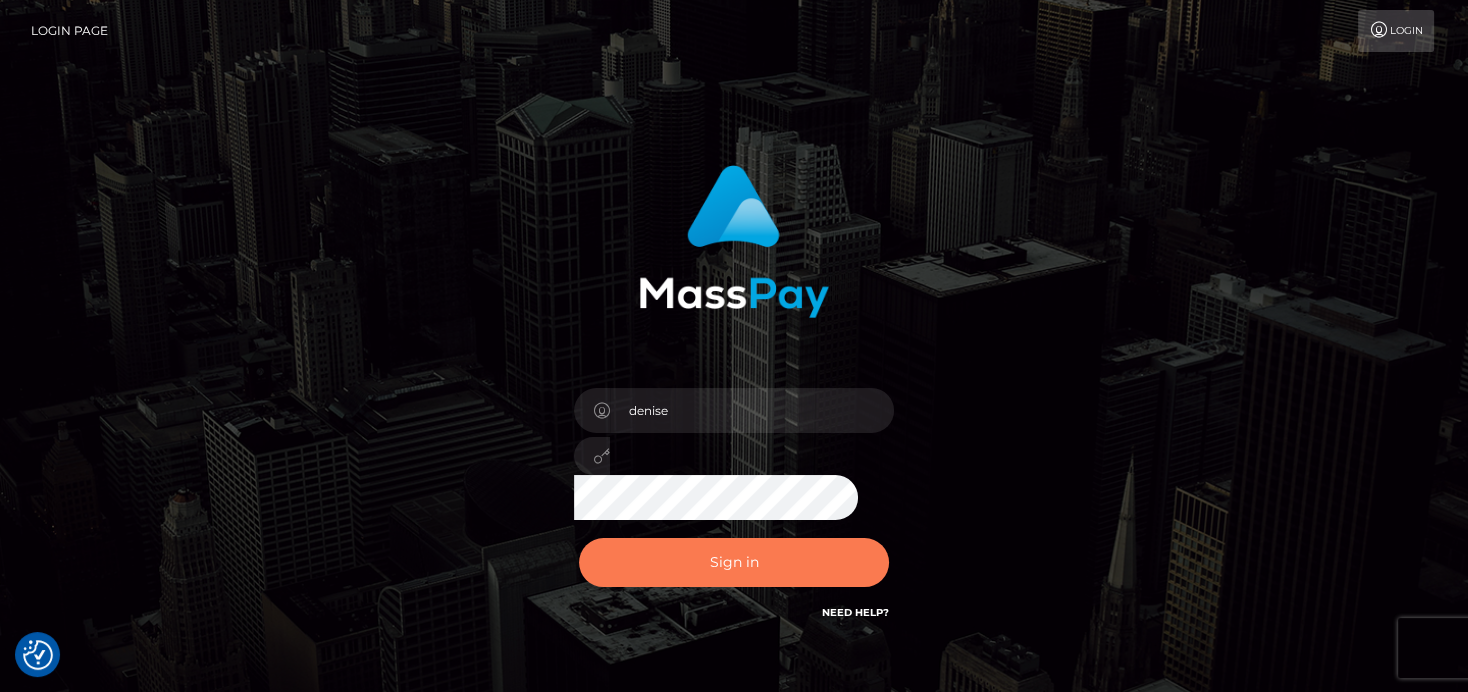 click on "Sign in" at bounding box center (734, 562) 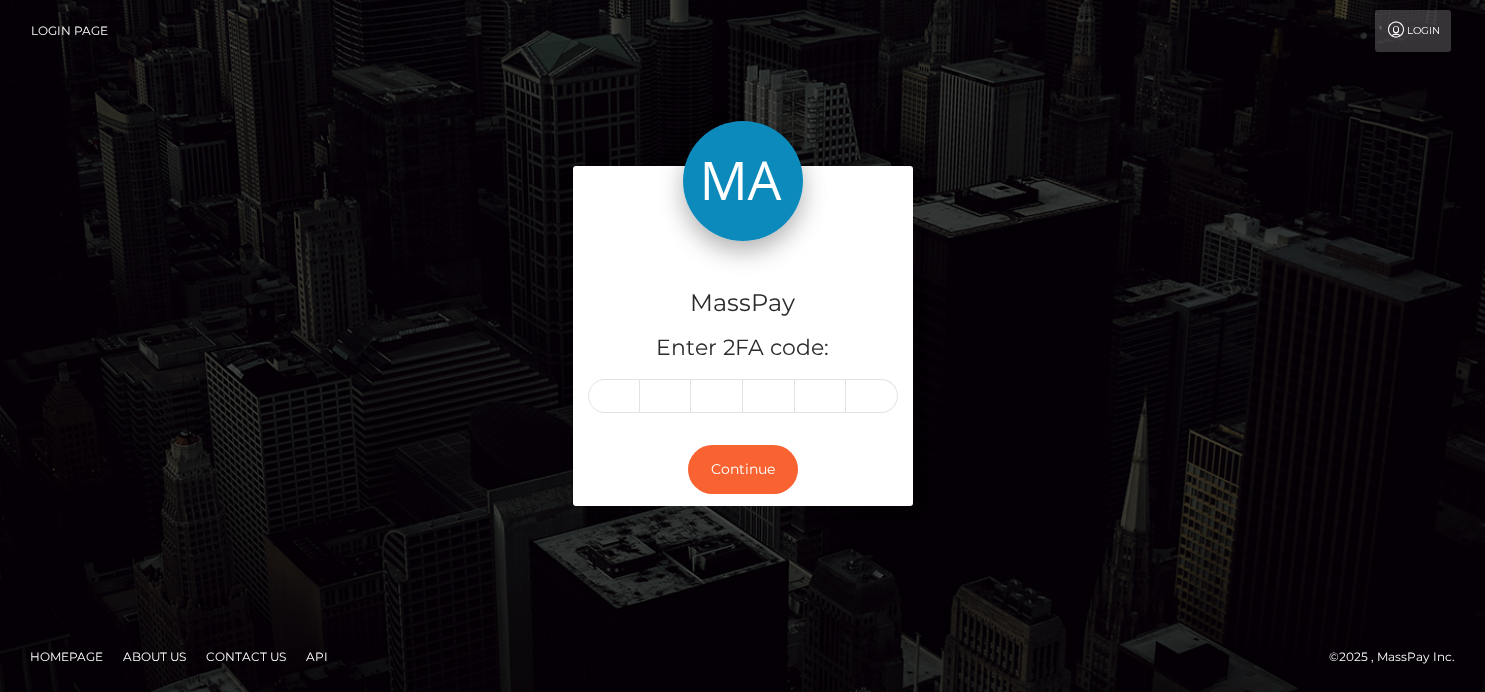 scroll, scrollTop: 0, scrollLeft: 0, axis: both 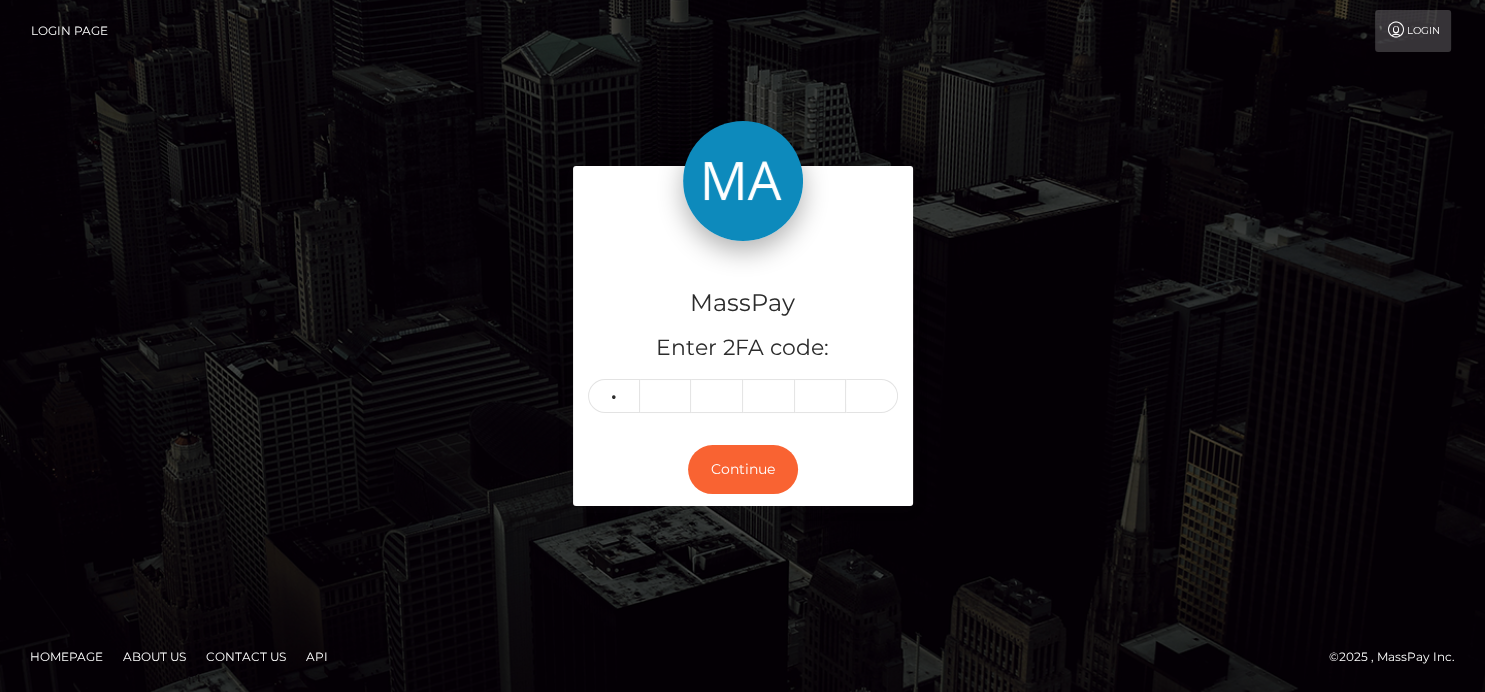 type on "2" 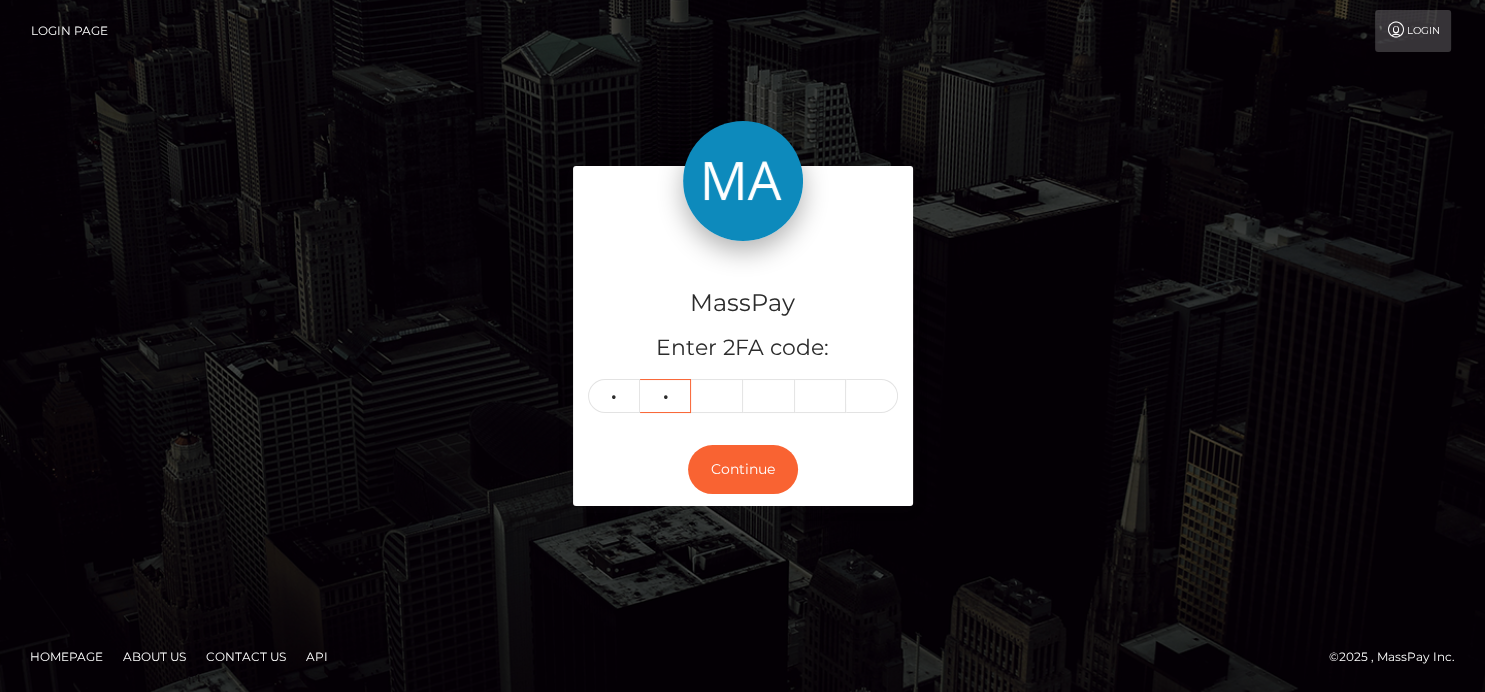 type on "6" 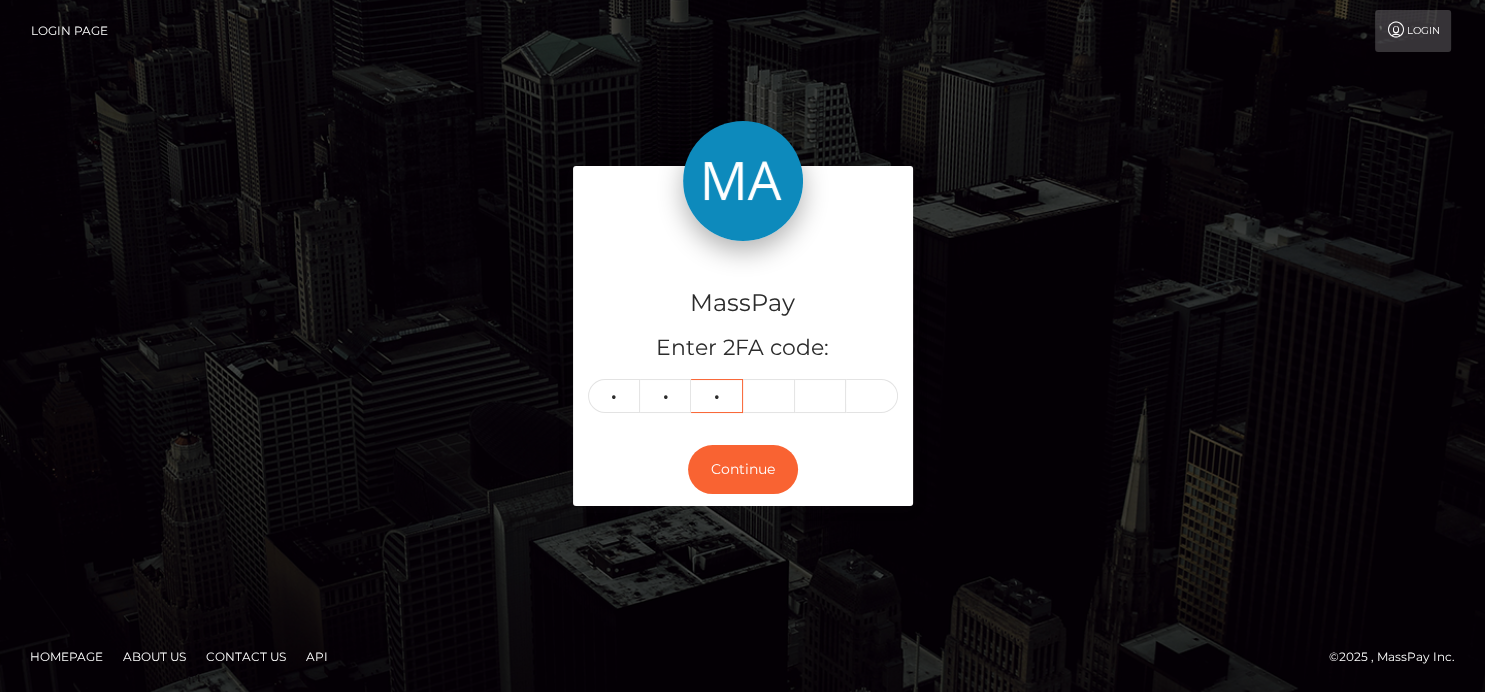 type on "4" 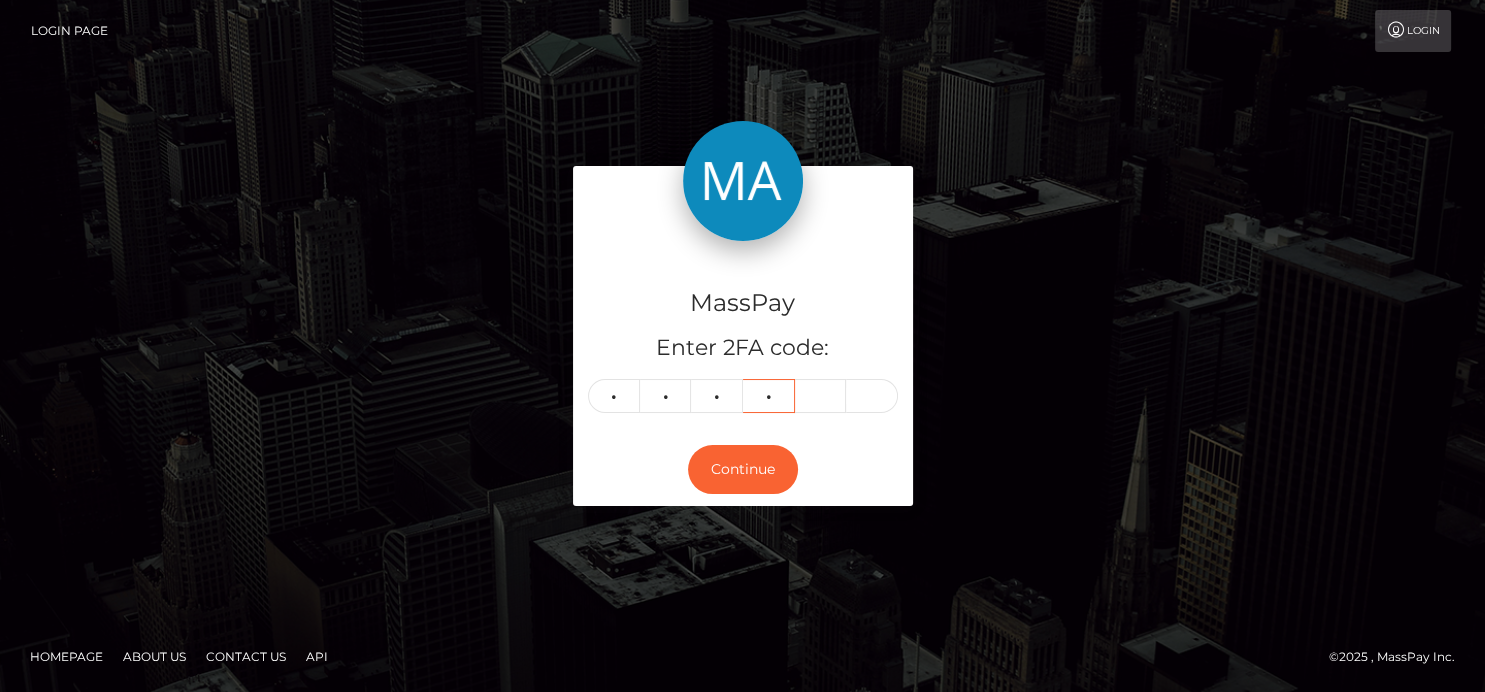 type on "9" 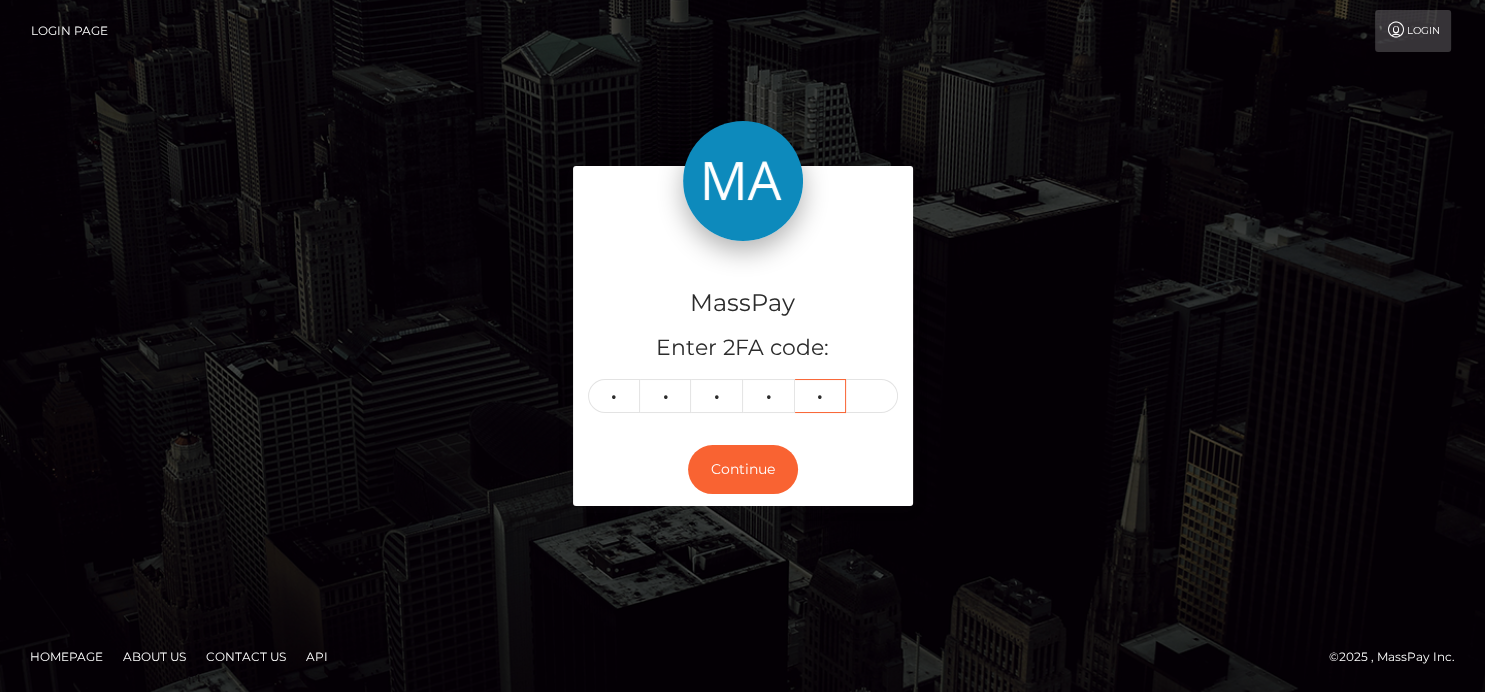 type on "0" 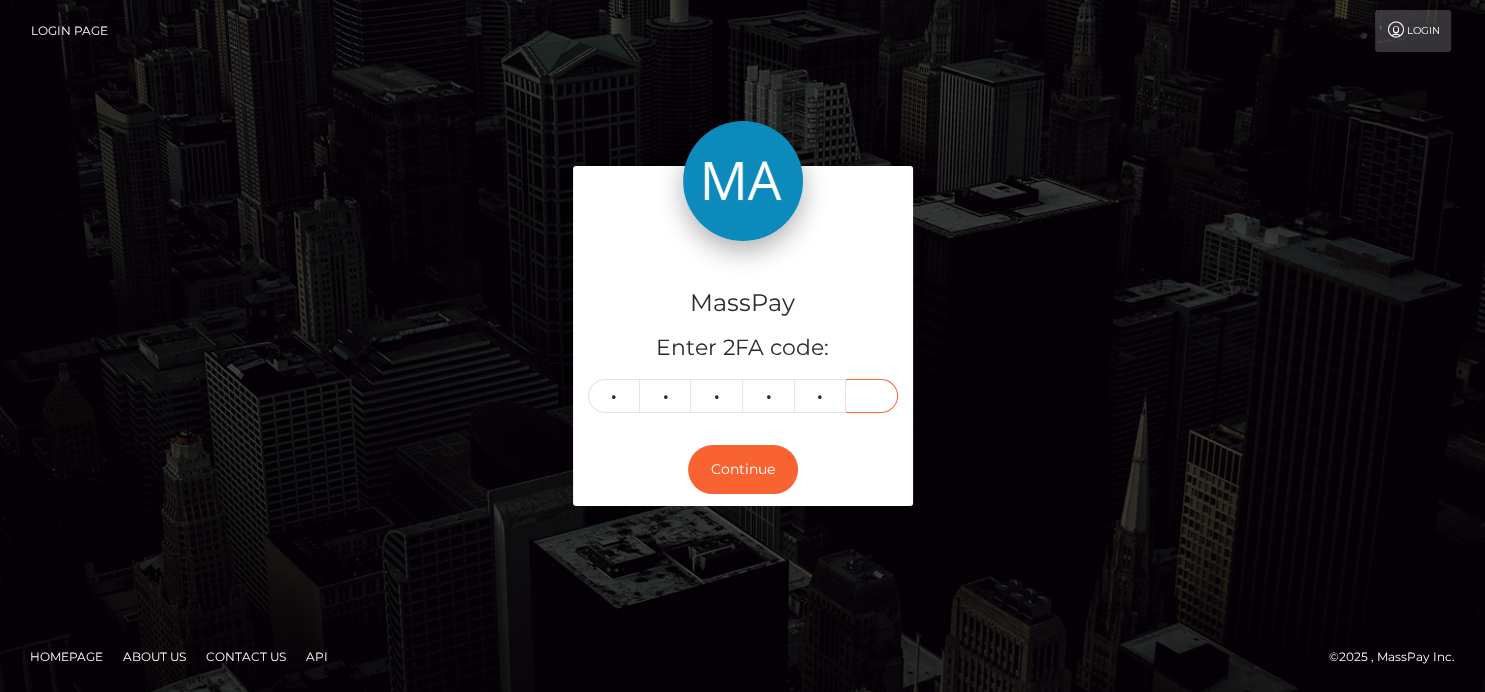 type on "8" 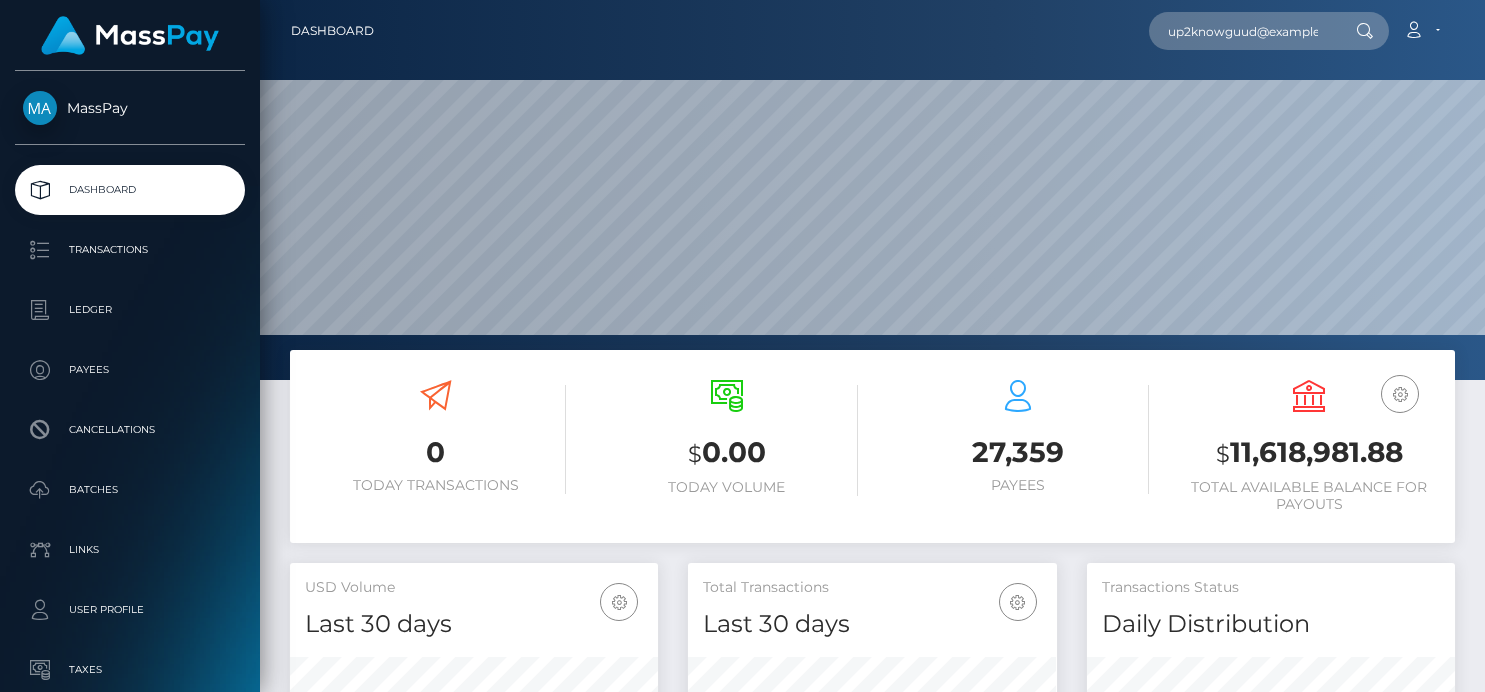 scroll, scrollTop: 0, scrollLeft: 0, axis: both 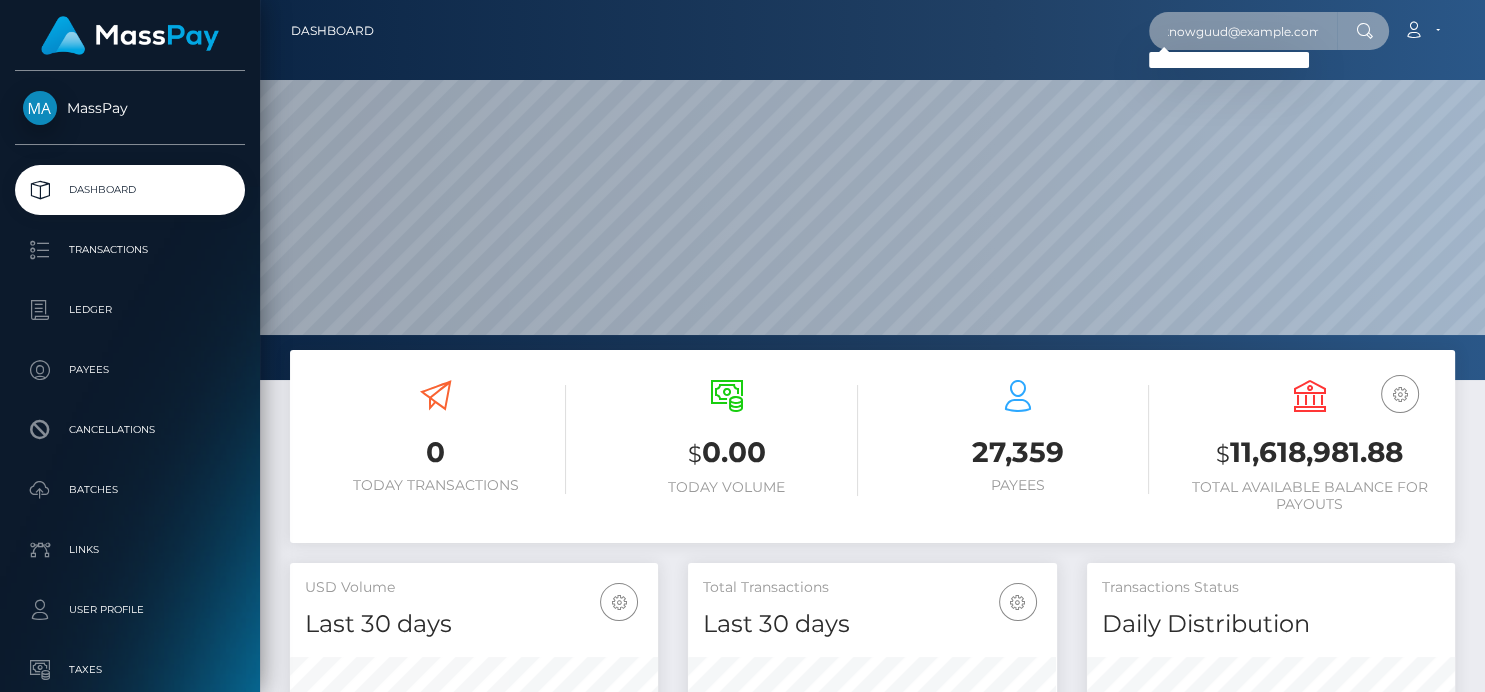 drag, startPoint x: 1154, startPoint y: 31, endPoint x: 1483, endPoint y: -16, distance: 332.34018 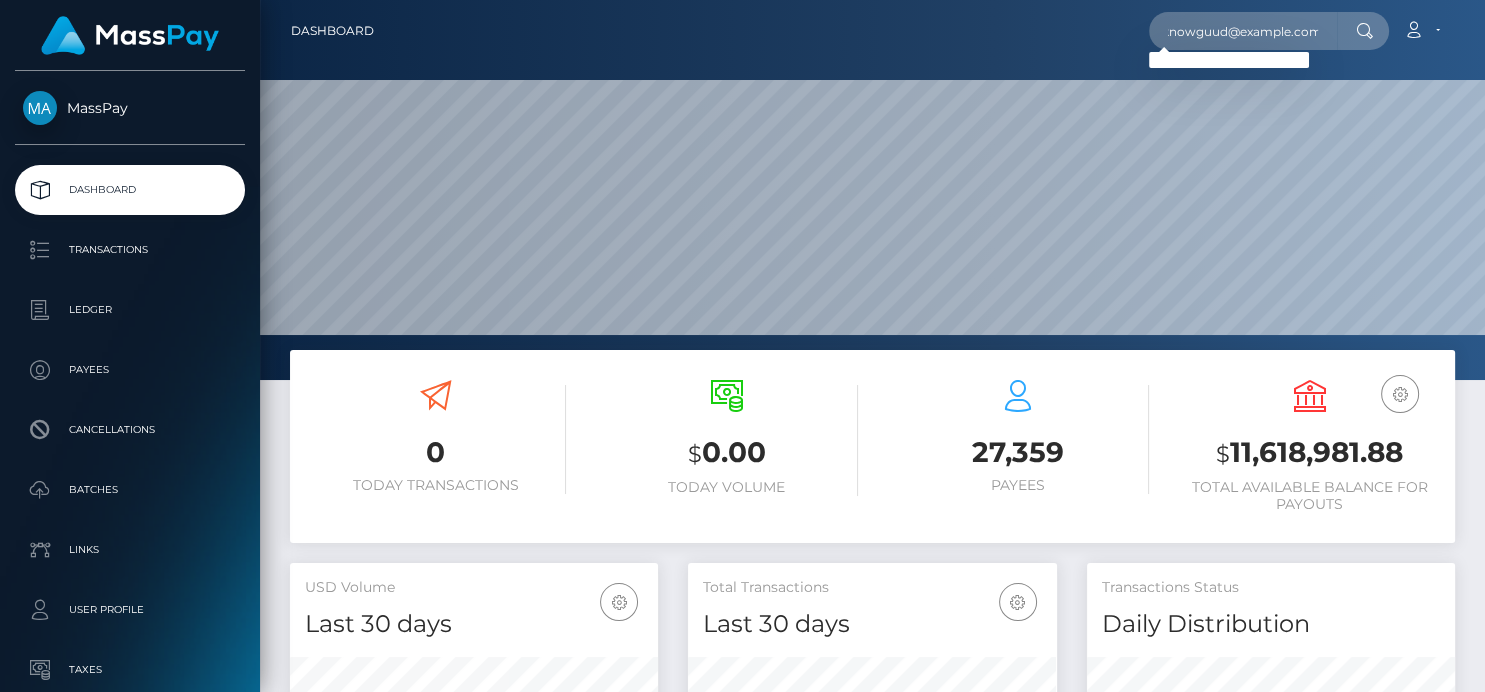 scroll, scrollTop: 0, scrollLeft: 0, axis: both 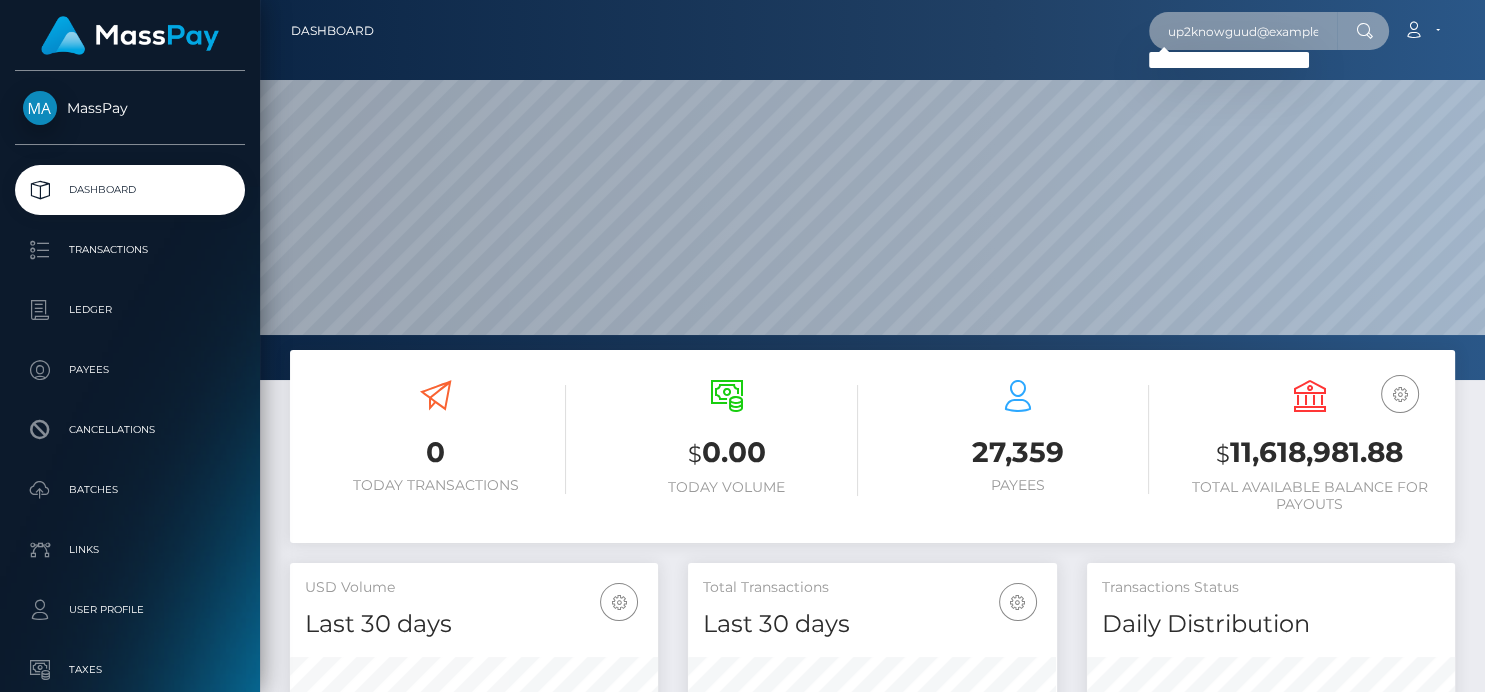 drag, startPoint x: 1176, startPoint y: 36, endPoint x: 1483, endPoint y: 30, distance: 307.05862 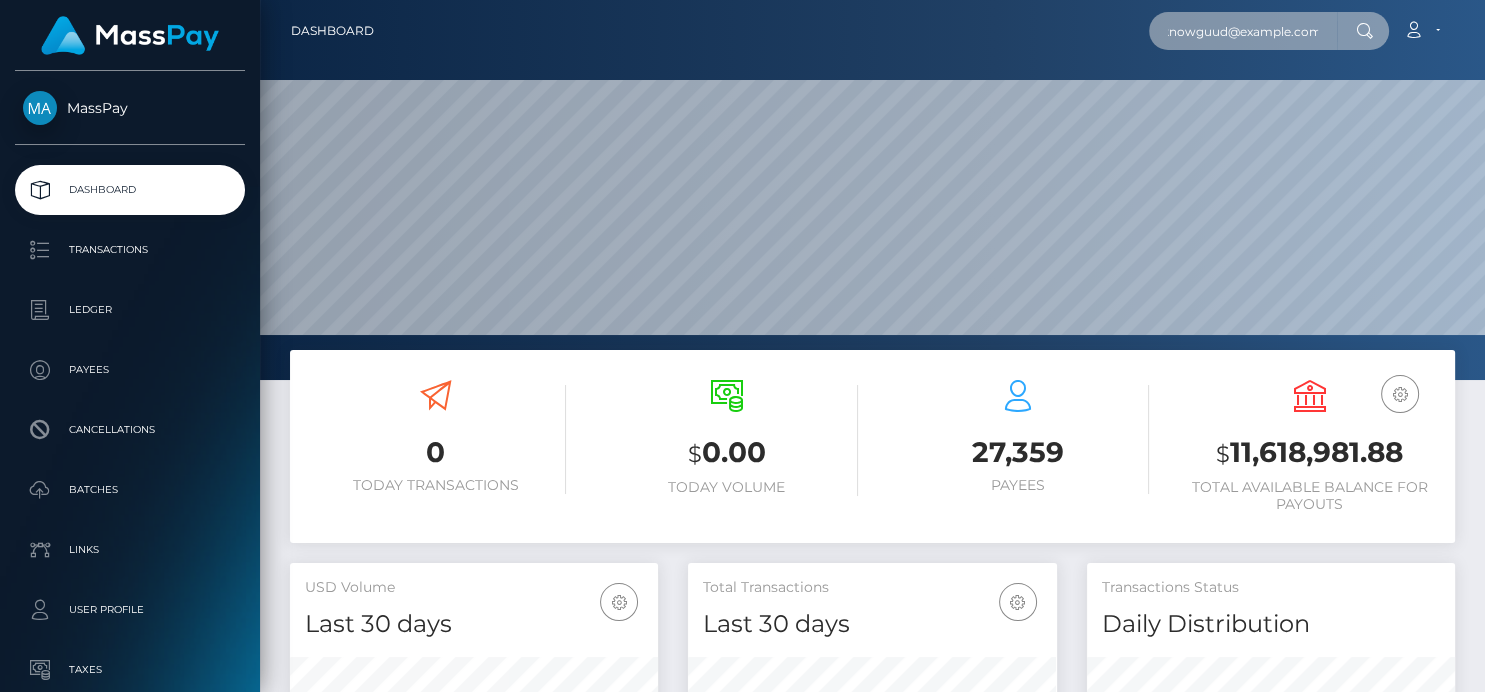 type on "u" 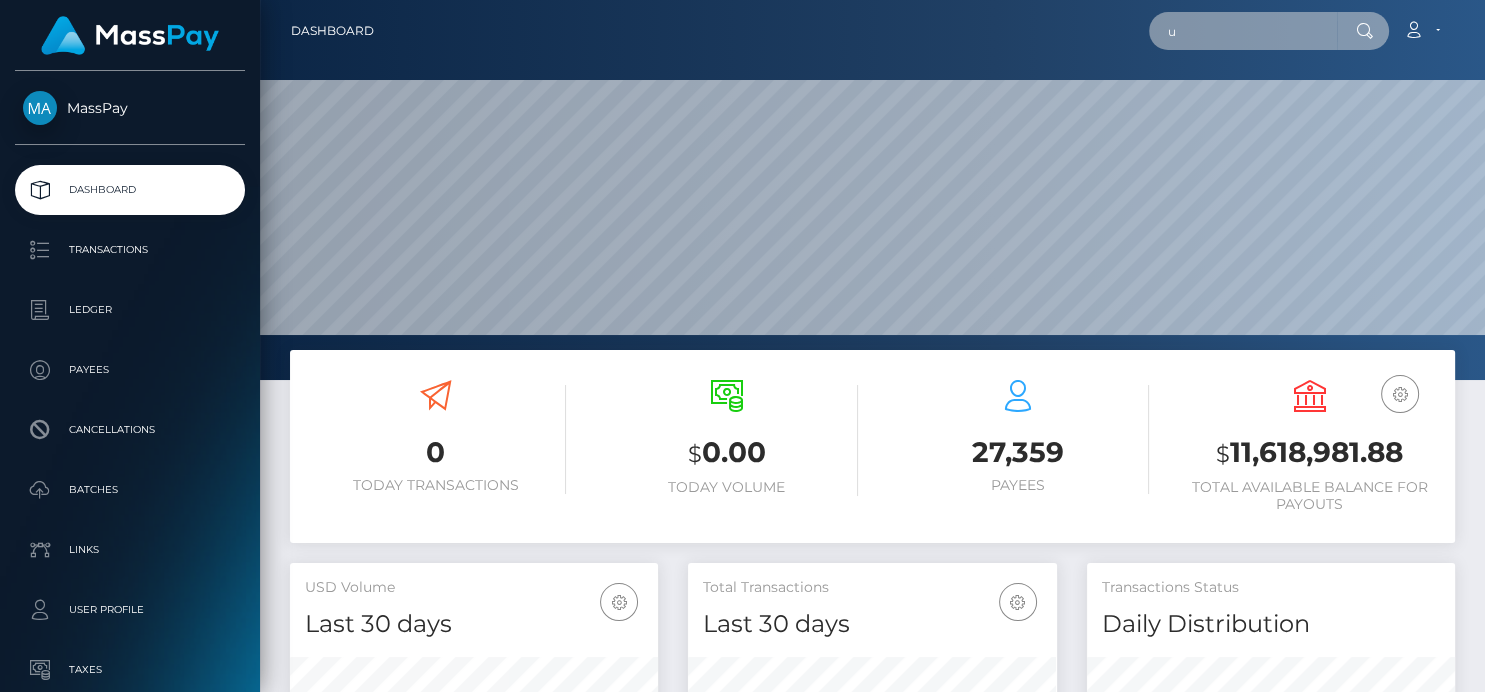 scroll, scrollTop: 0, scrollLeft: 0, axis: both 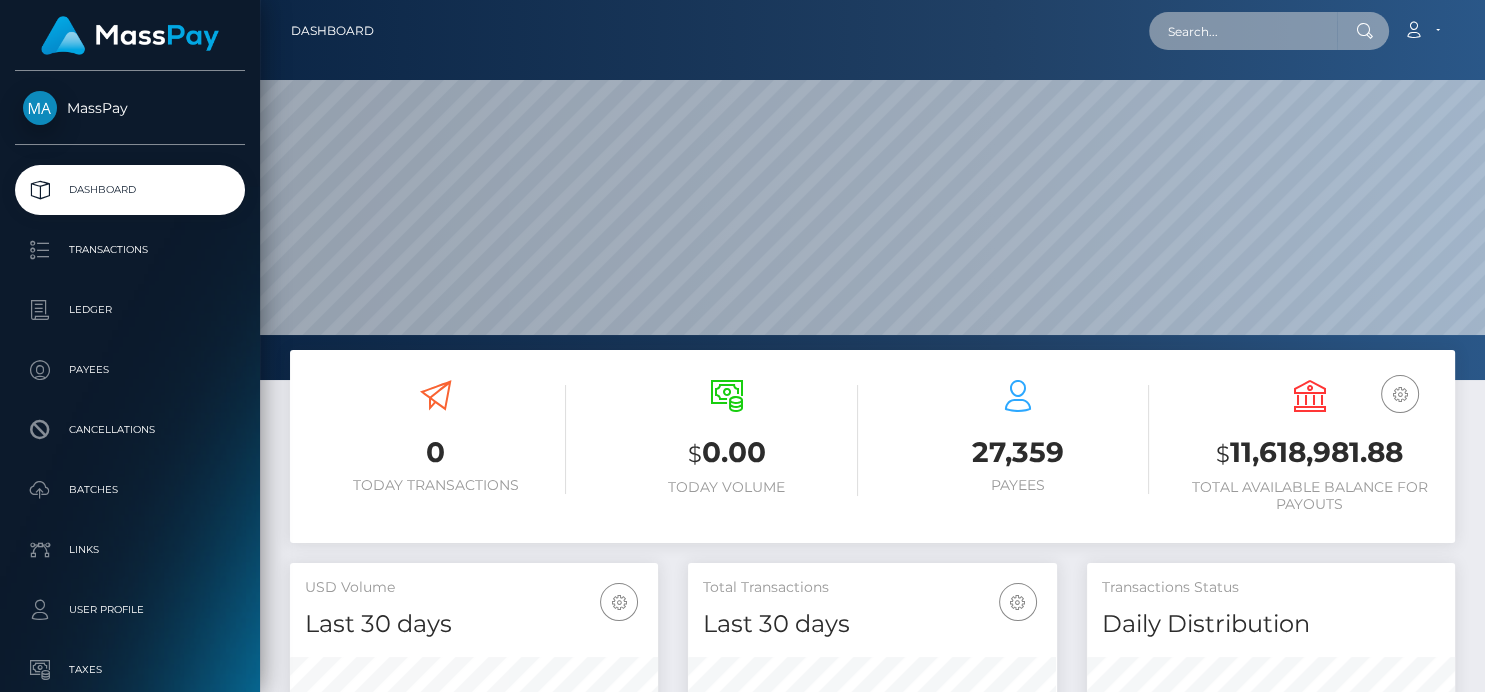 paste on "Boelzner" 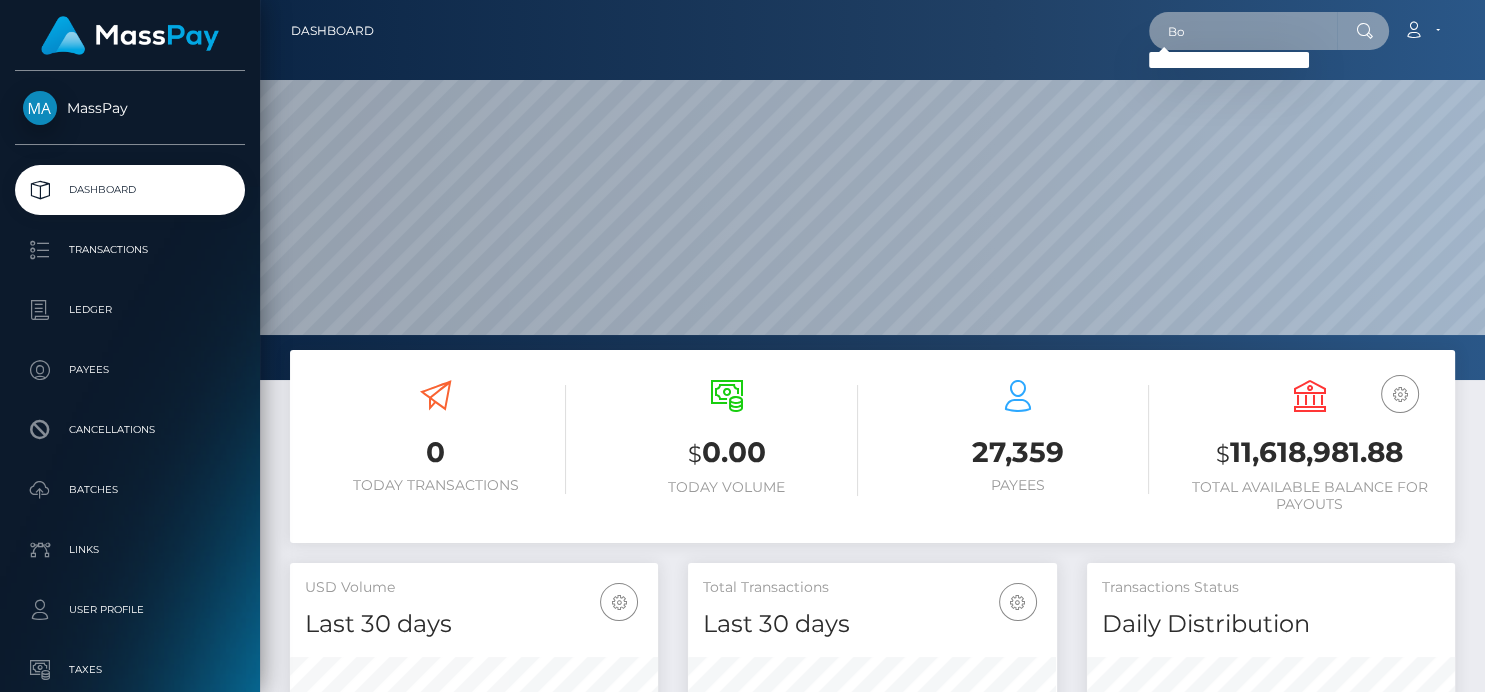 type on "B" 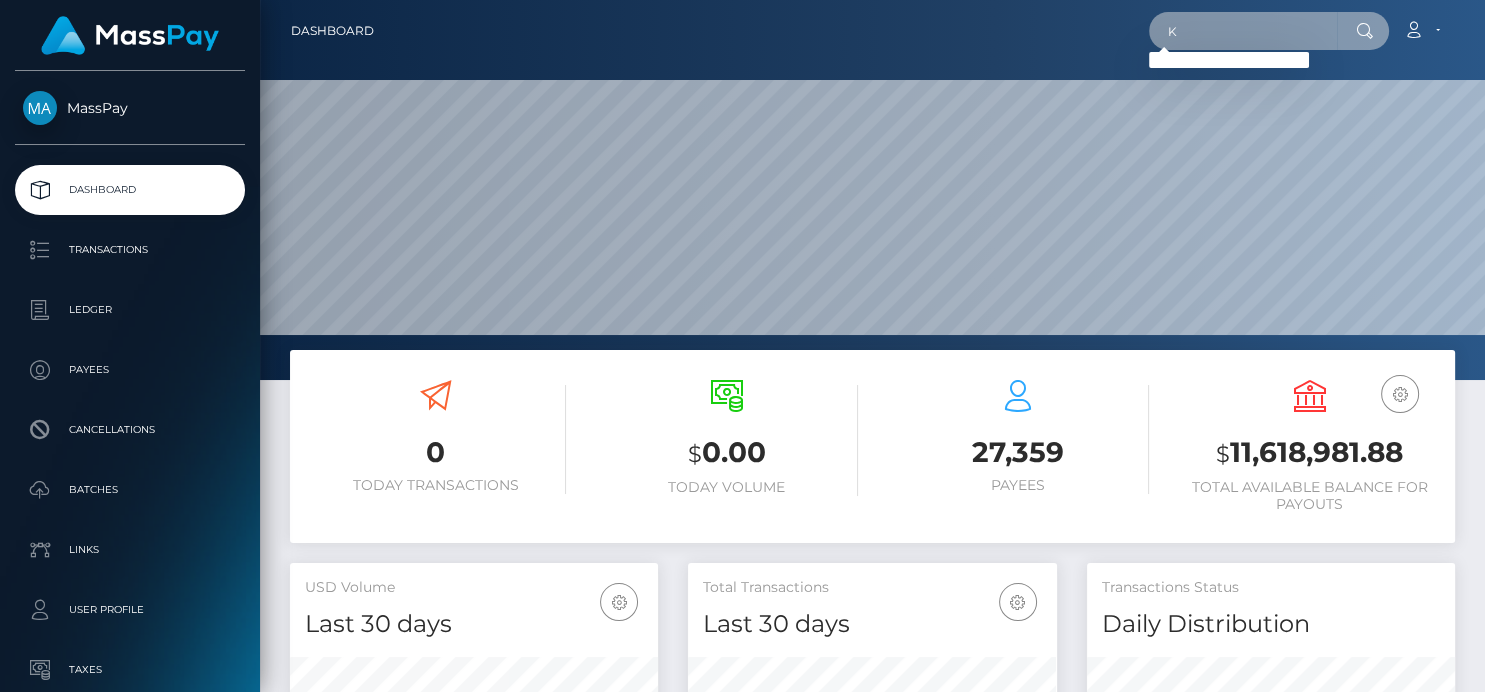 paste on "Boelzner" 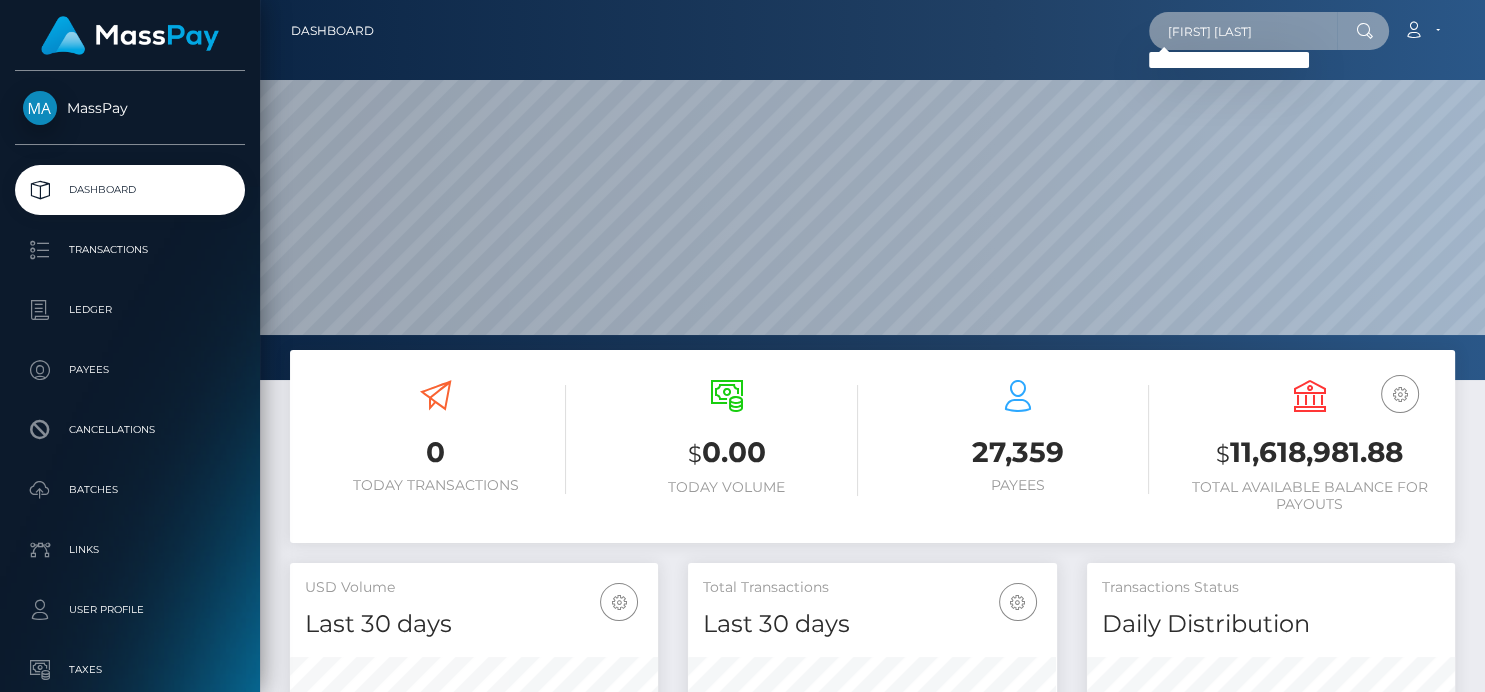 type on "K  Boelzner" 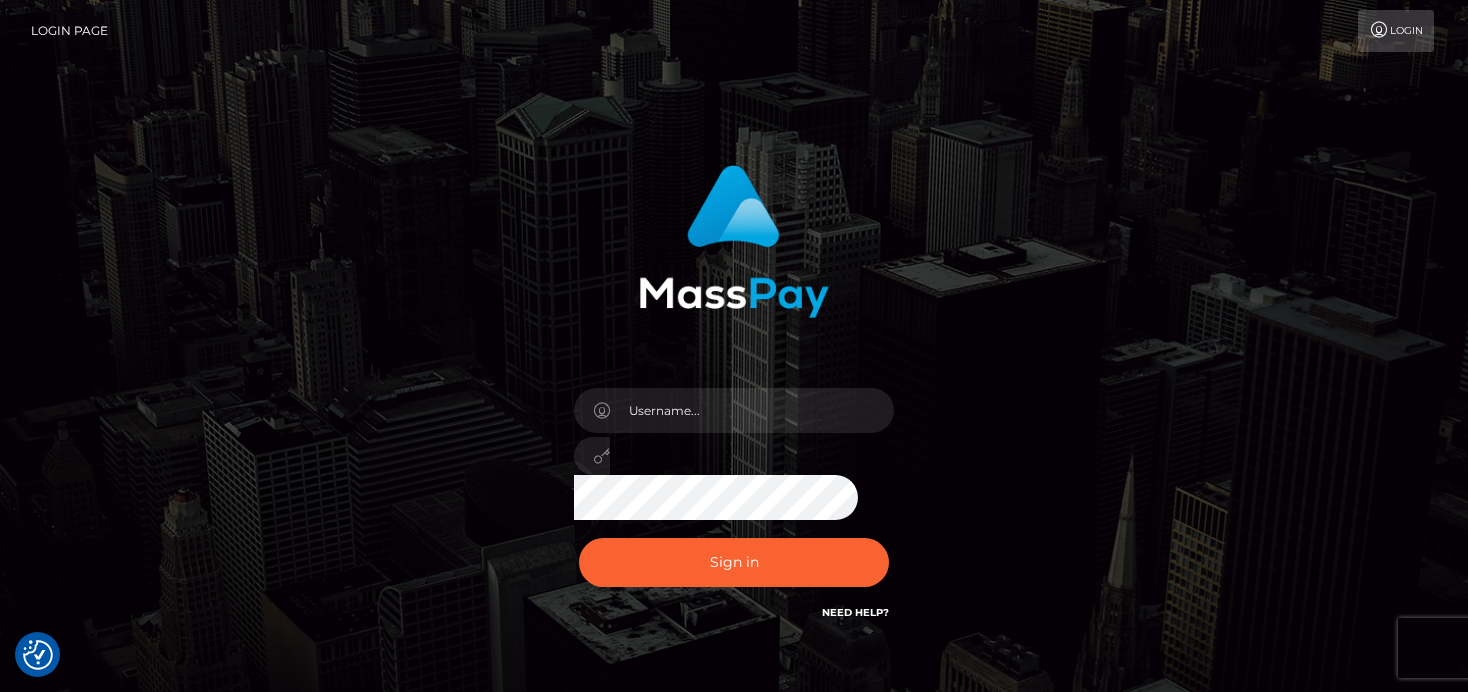 scroll, scrollTop: 0, scrollLeft: 0, axis: both 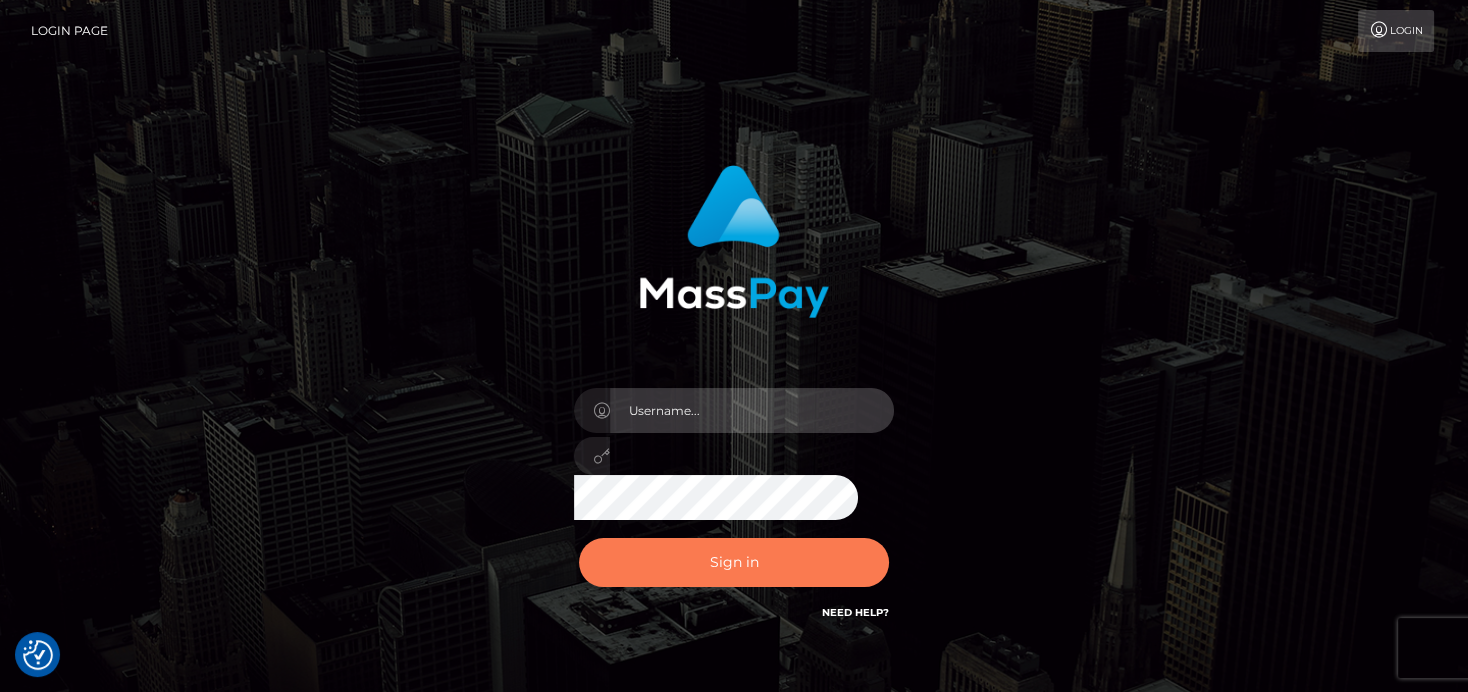 type on "denise" 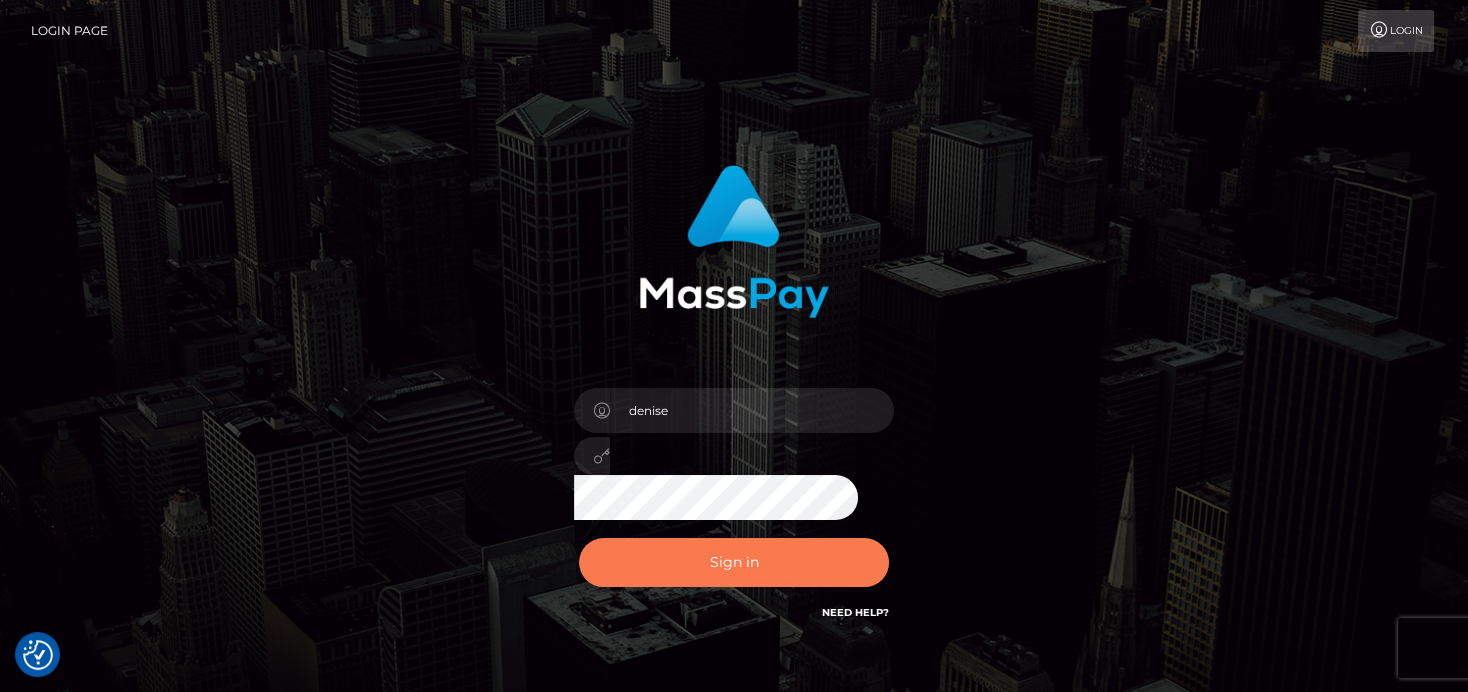 click on "Sign in" at bounding box center [734, 562] 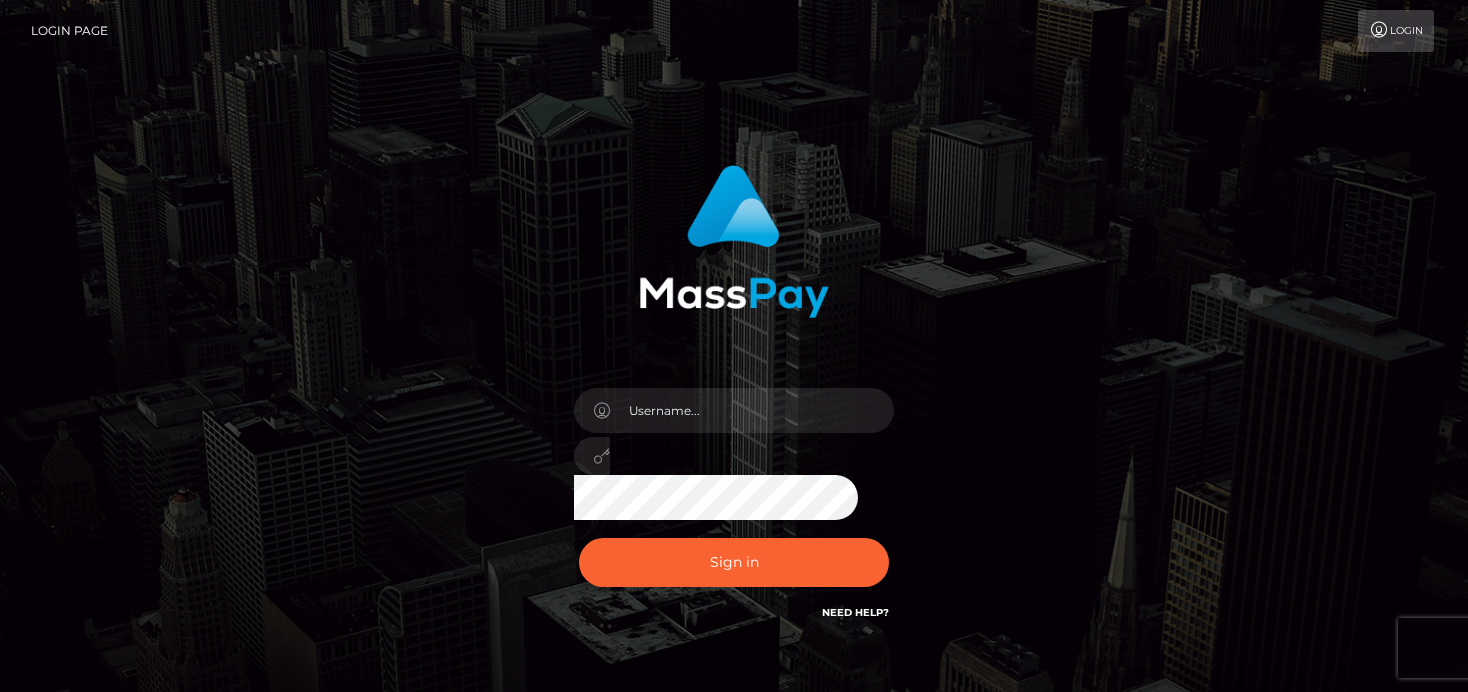 scroll, scrollTop: 0, scrollLeft: 0, axis: both 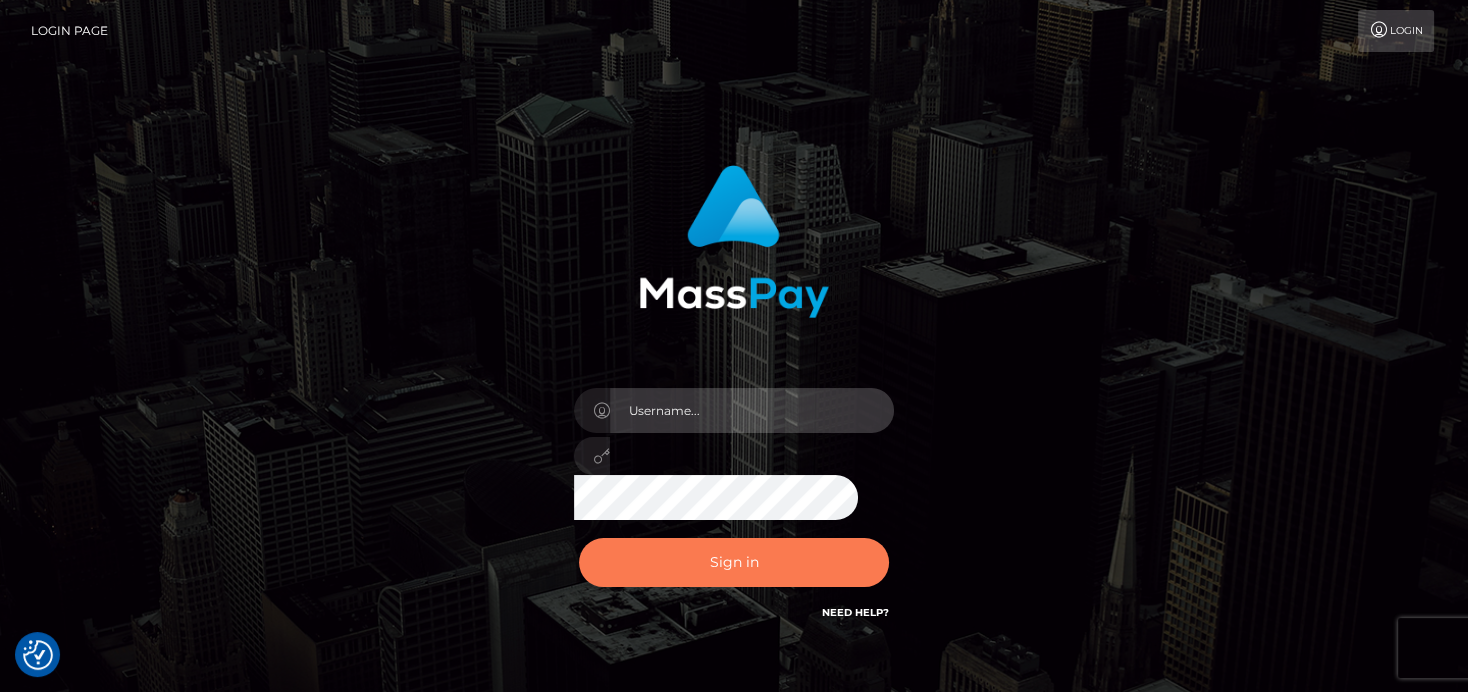 type on "denise" 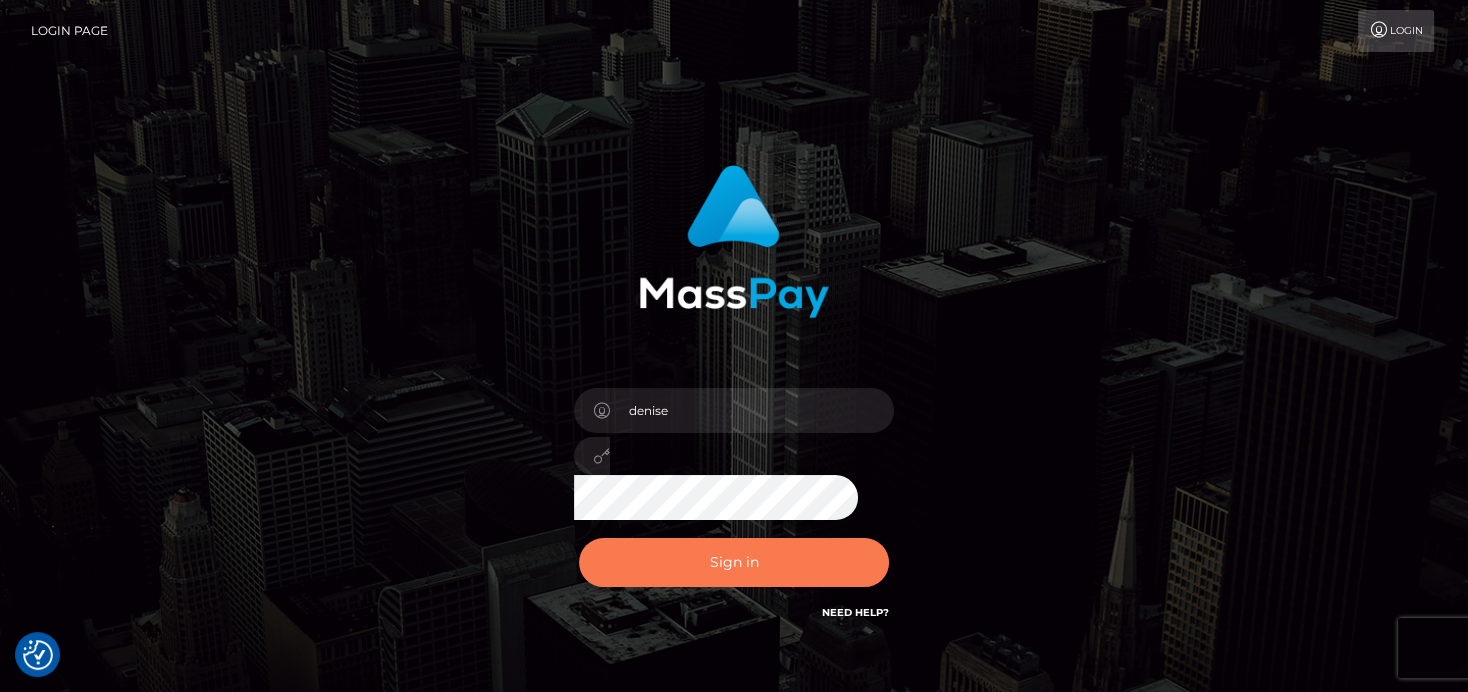 drag, startPoint x: 741, startPoint y: 560, endPoint x: 749, endPoint y: 570, distance: 12.806249 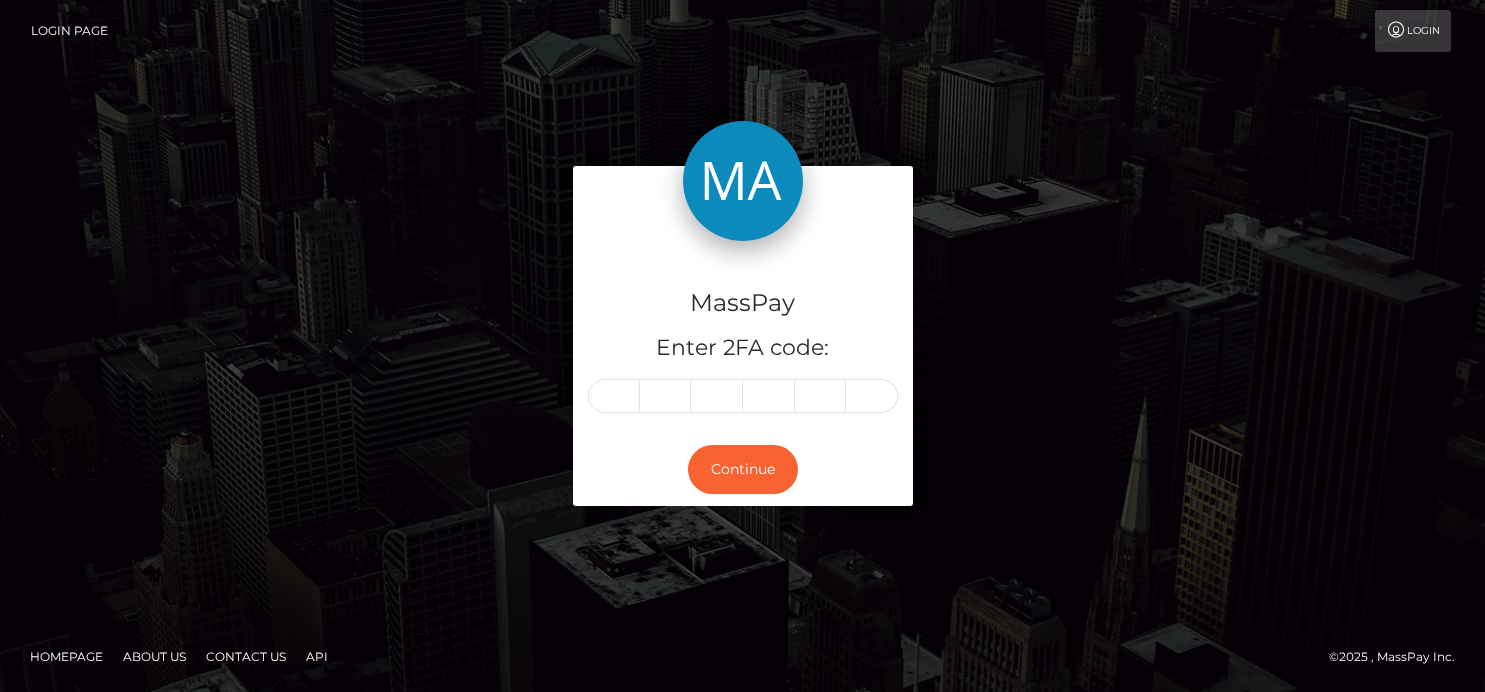 scroll, scrollTop: 0, scrollLeft: 0, axis: both 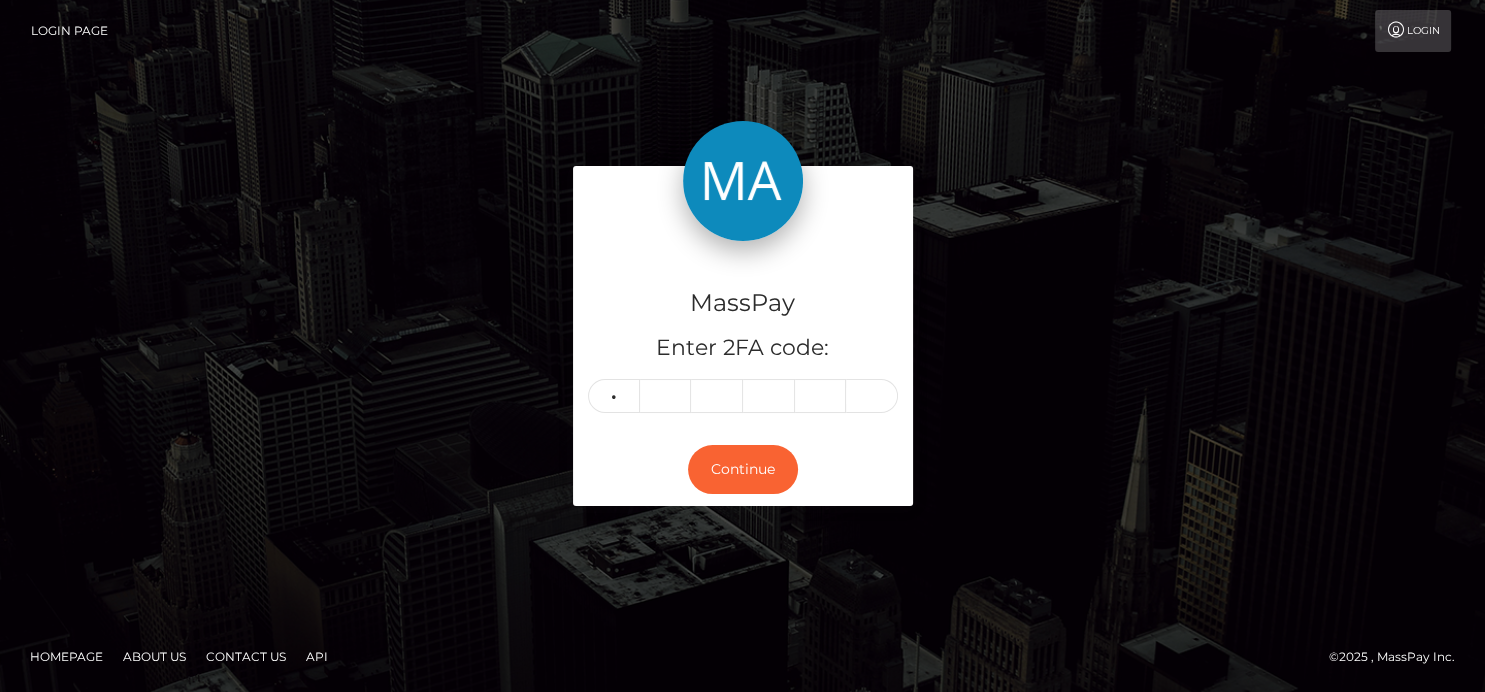 type on "5" 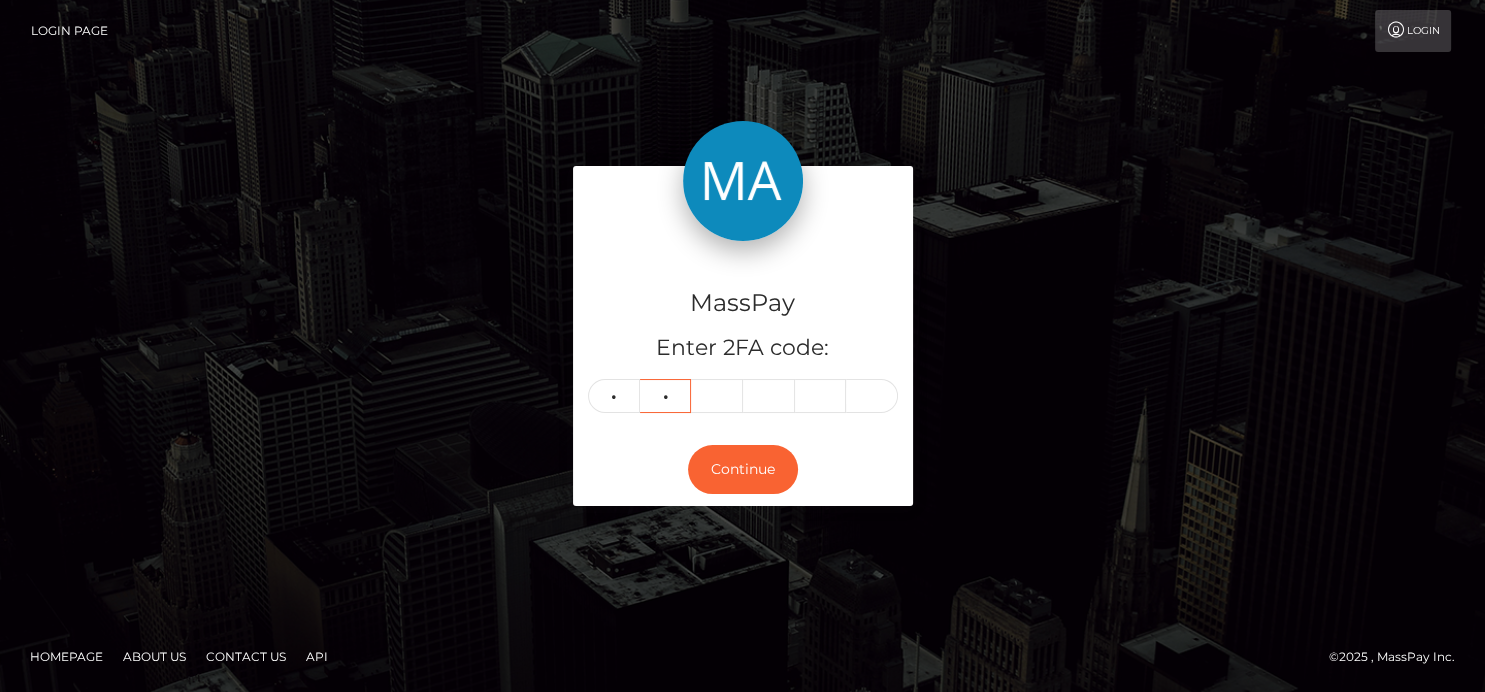 type on "8" 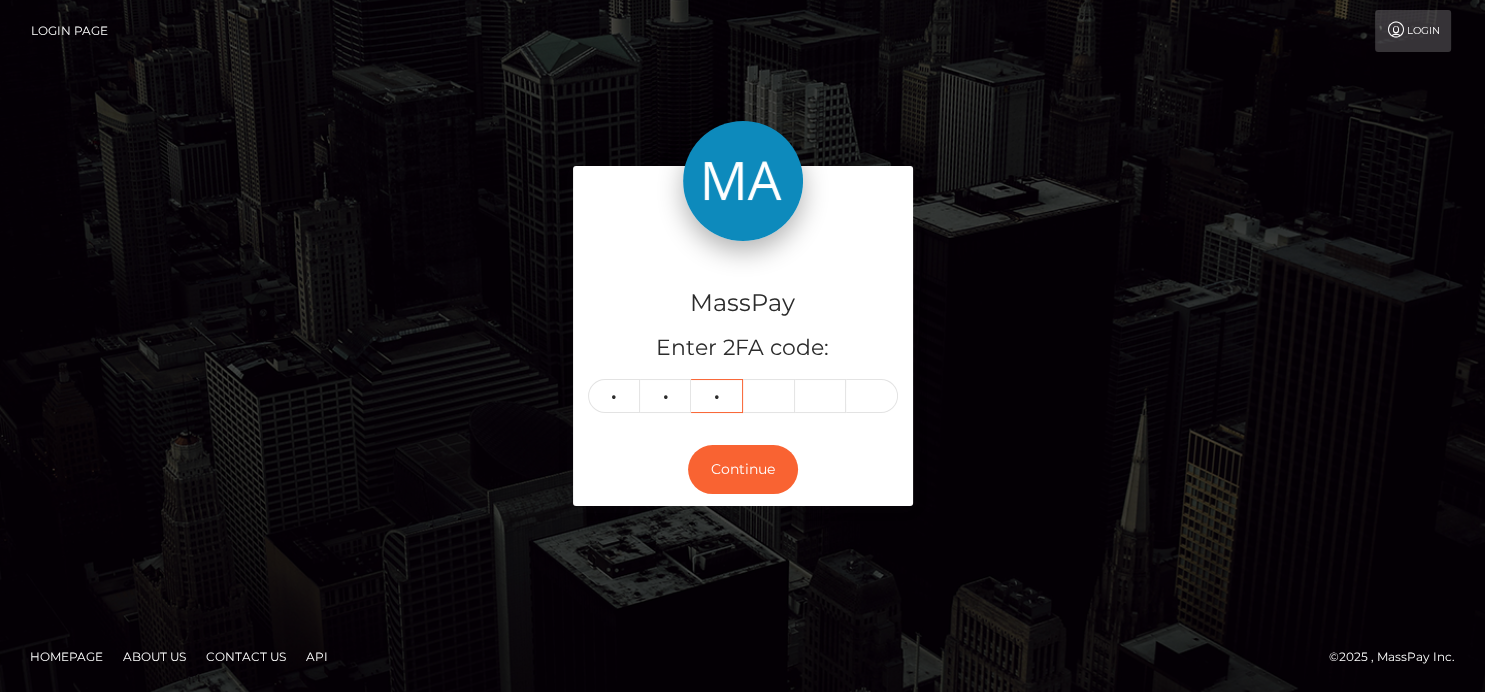 type on "3" 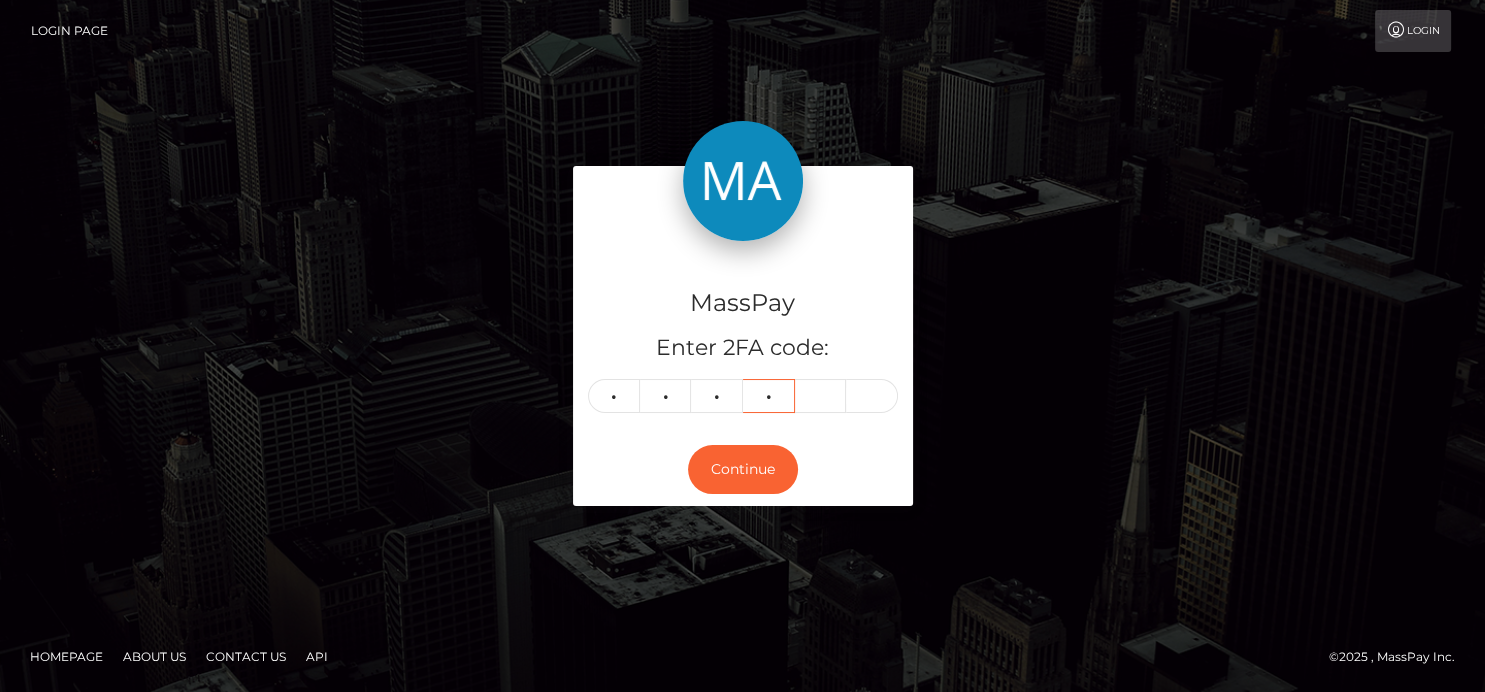 type on "5" 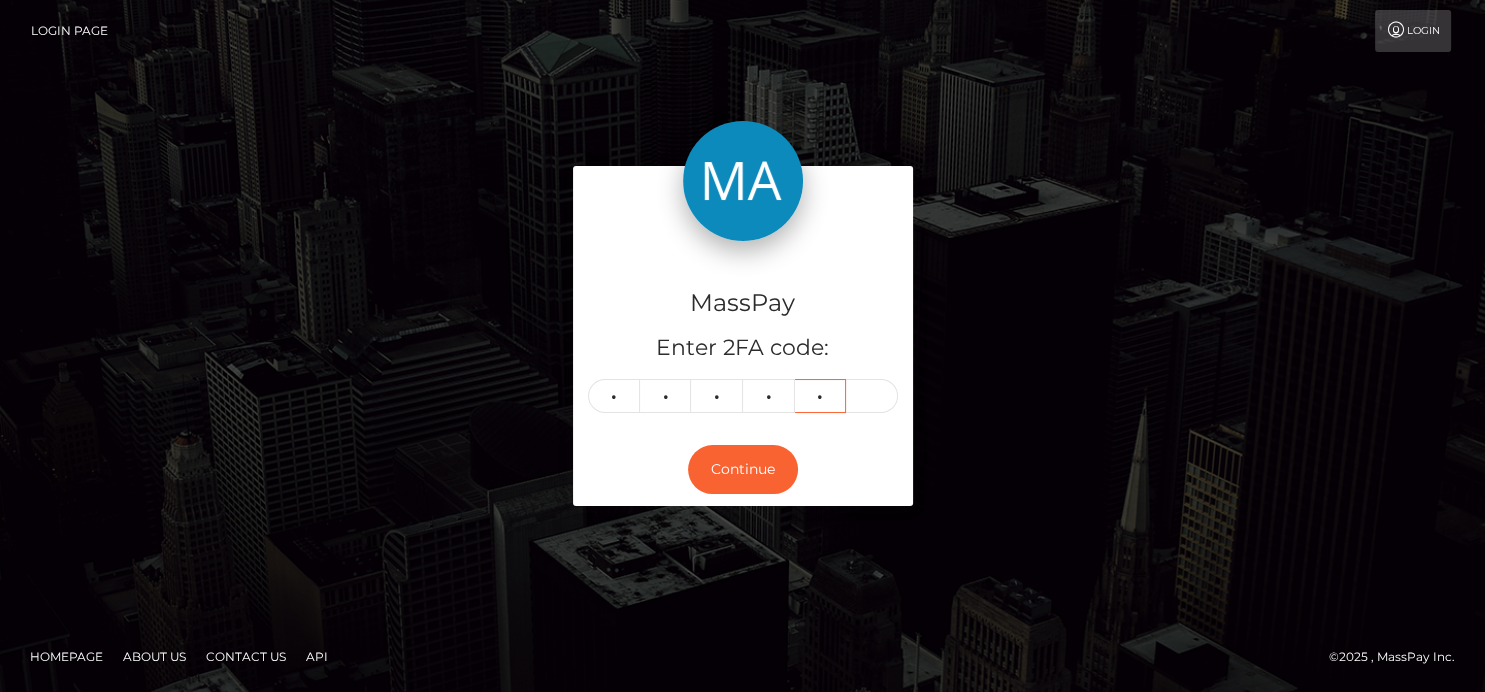 type on "5" 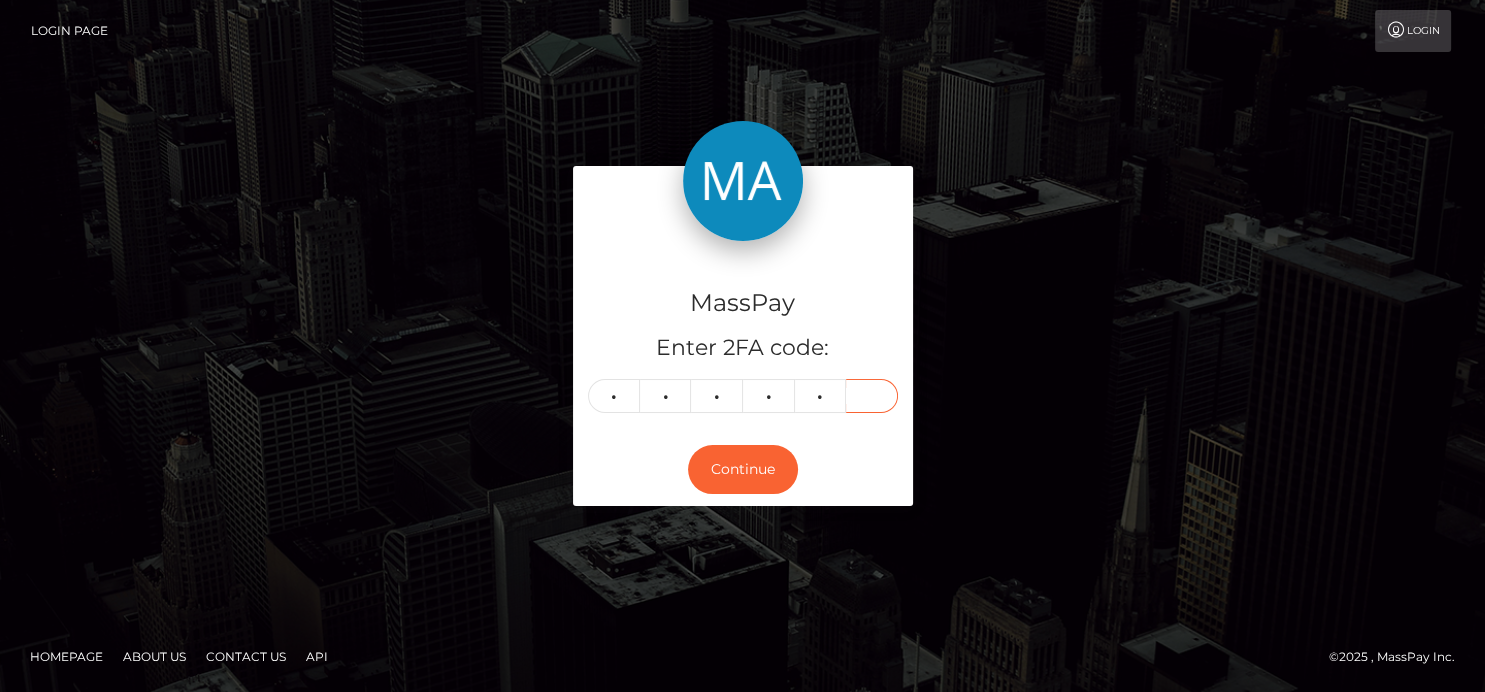 type on "4" 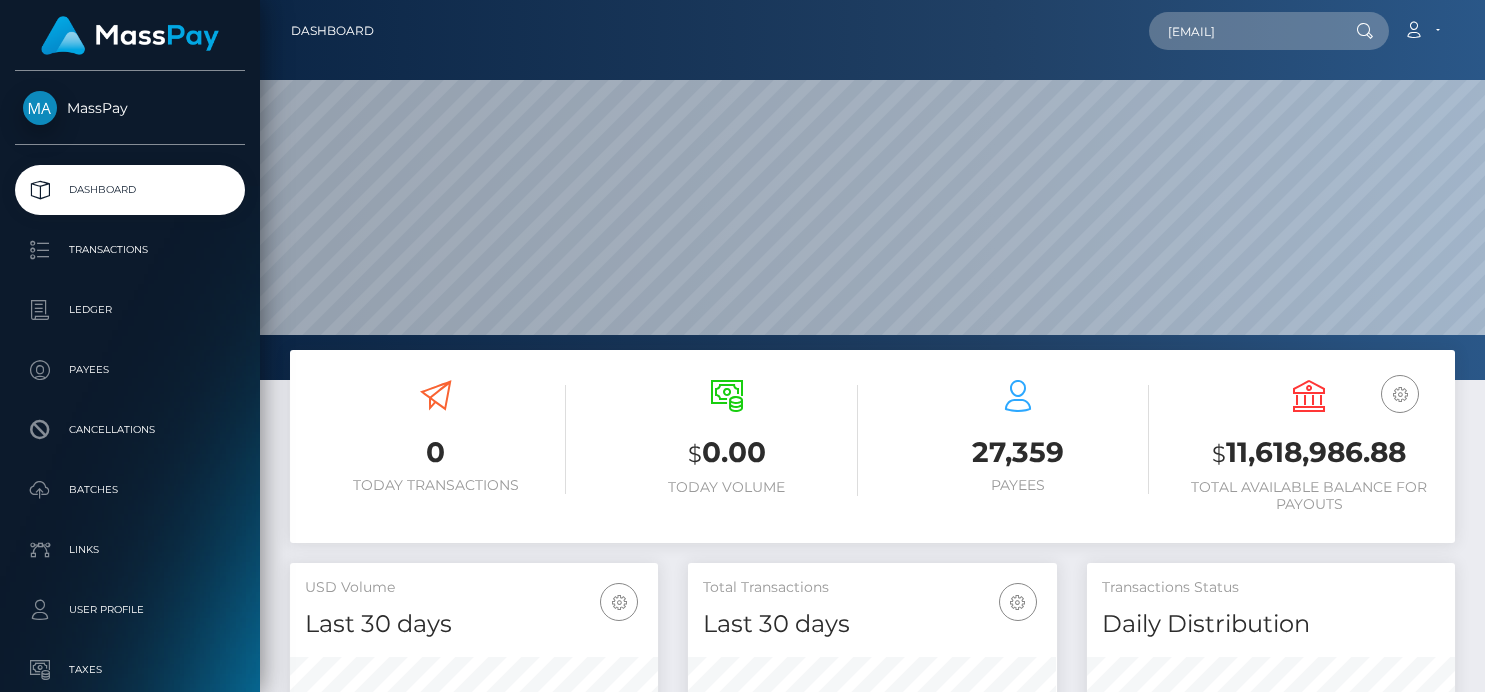 scroll, scrollTop: 0, scrollLeft: 0, axis: both 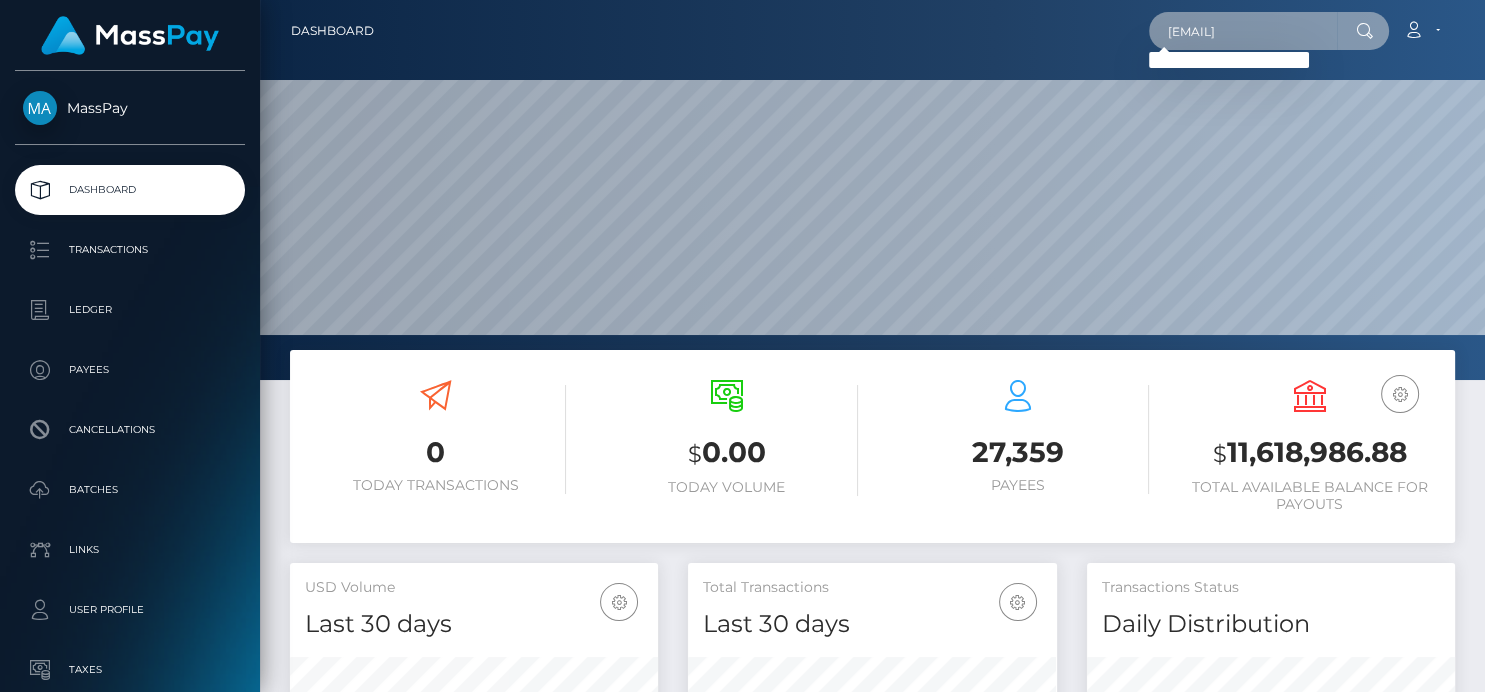 drag, startPoint x: 1173, startPoint y: 34, endPoint x: 1483, endPoint y: -53, distance: 321.9767 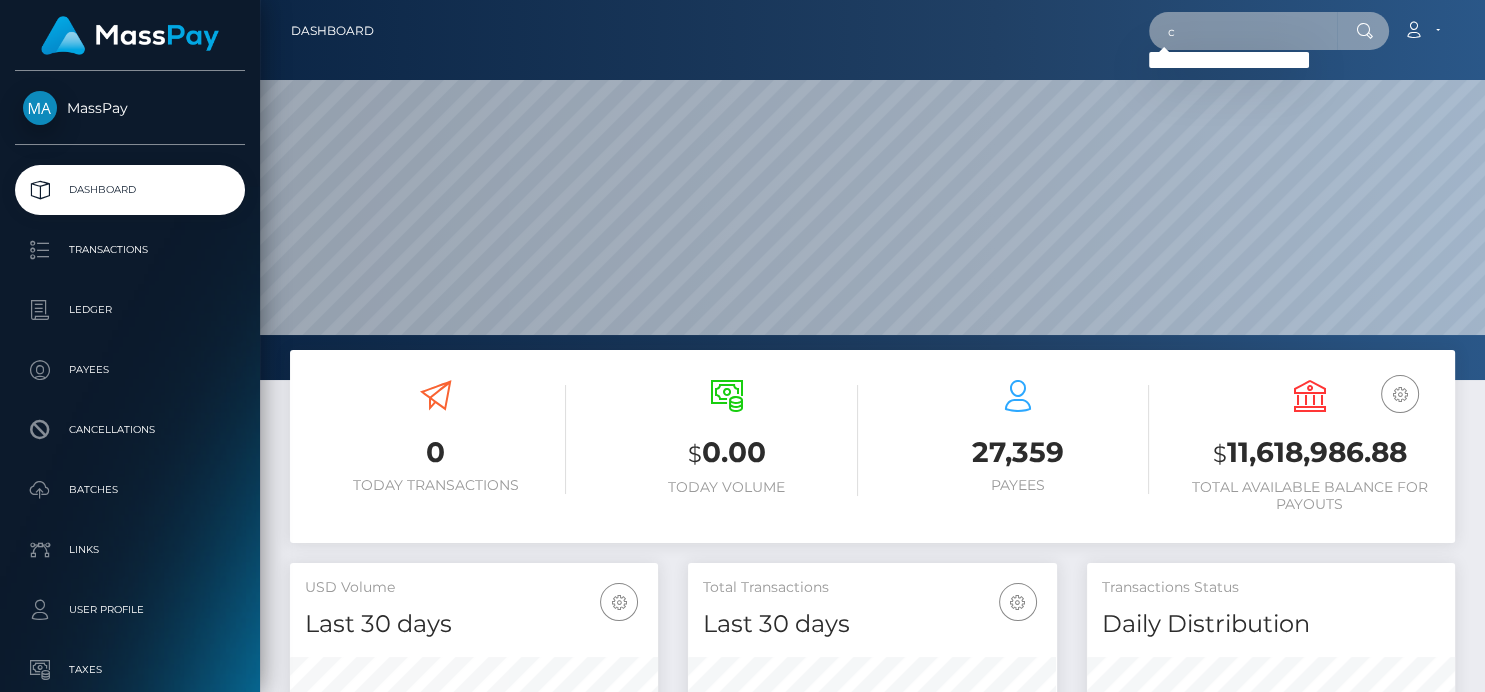scroll, scrollTop: 0, scrollLeft: 0, axis: both 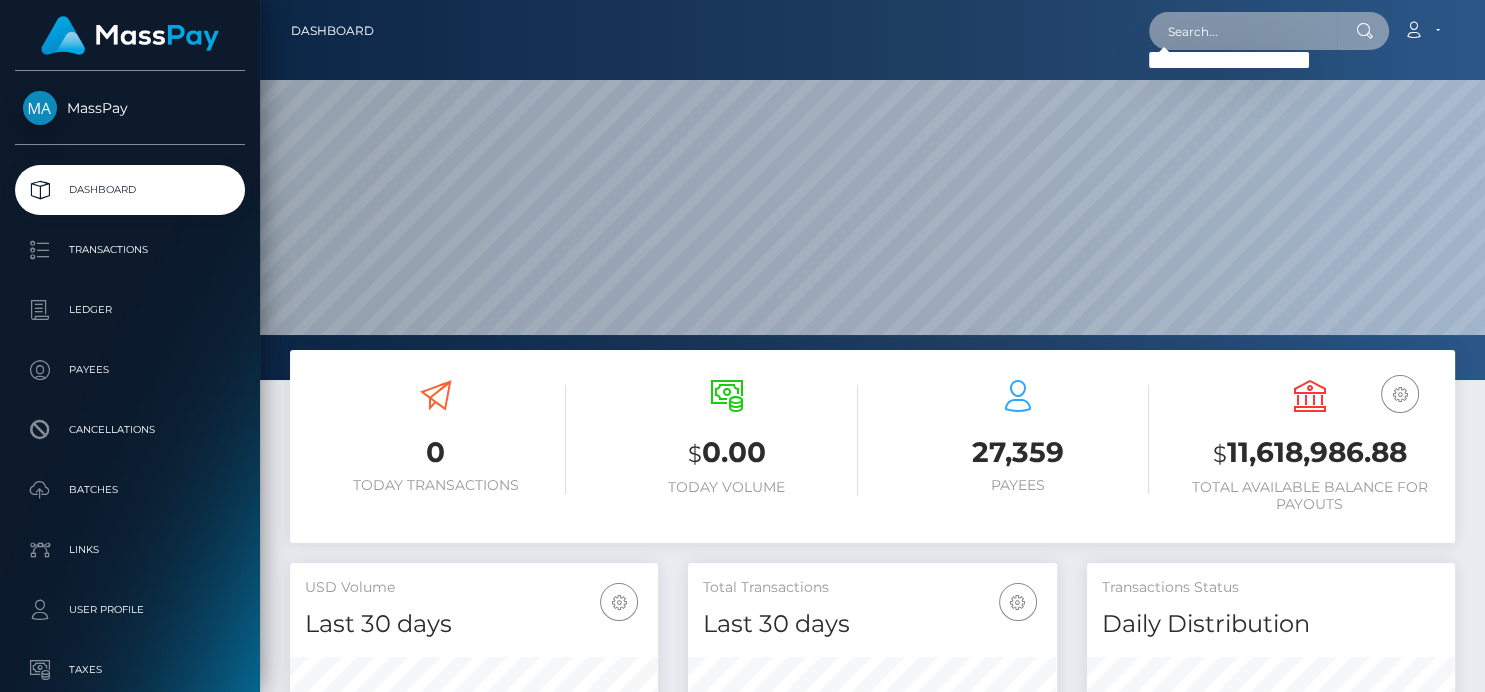 paste on "coulterhaley7@gmail.com" 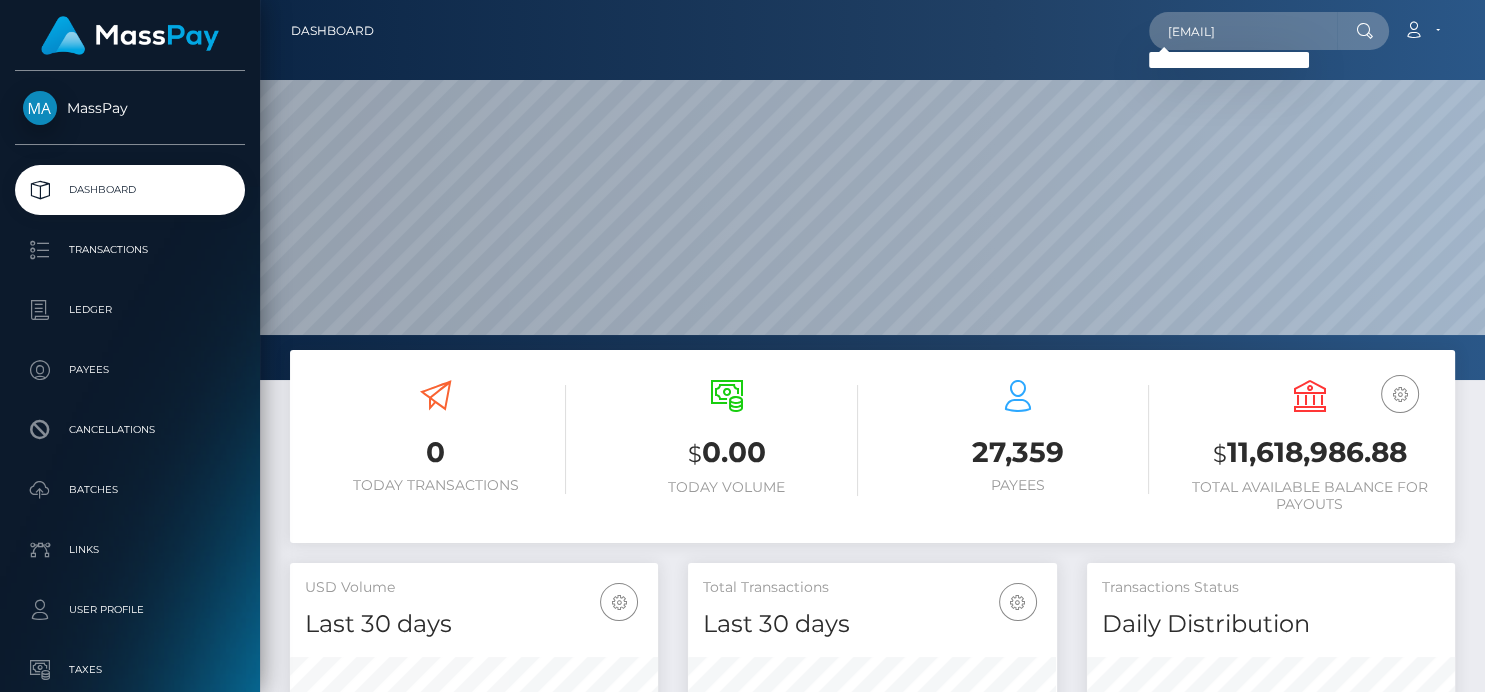 scroll, scrollTop: 0, scrollLeft: 0, axis: both 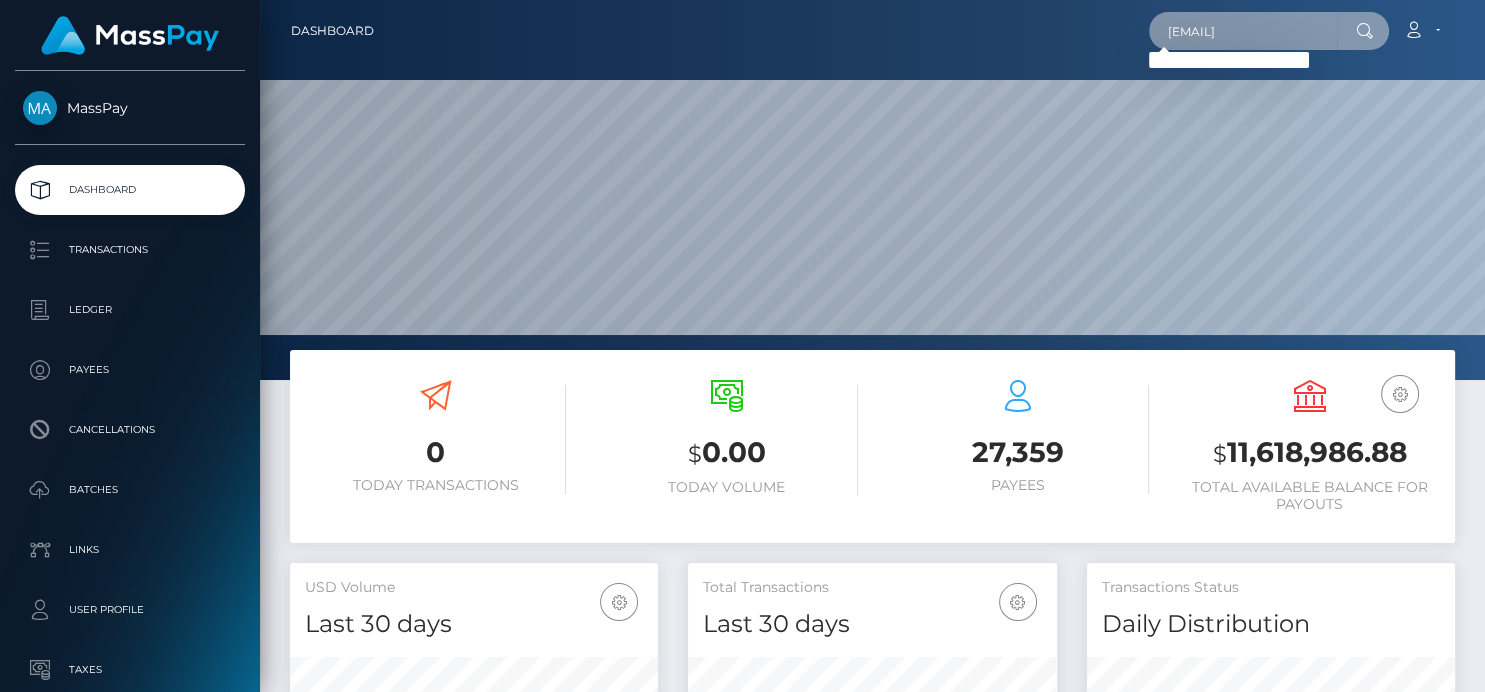 drag, startPoint x: 1171, startPoint y: 28, endPoint x: 1483, endPoint y: 12, distance: 312.40997 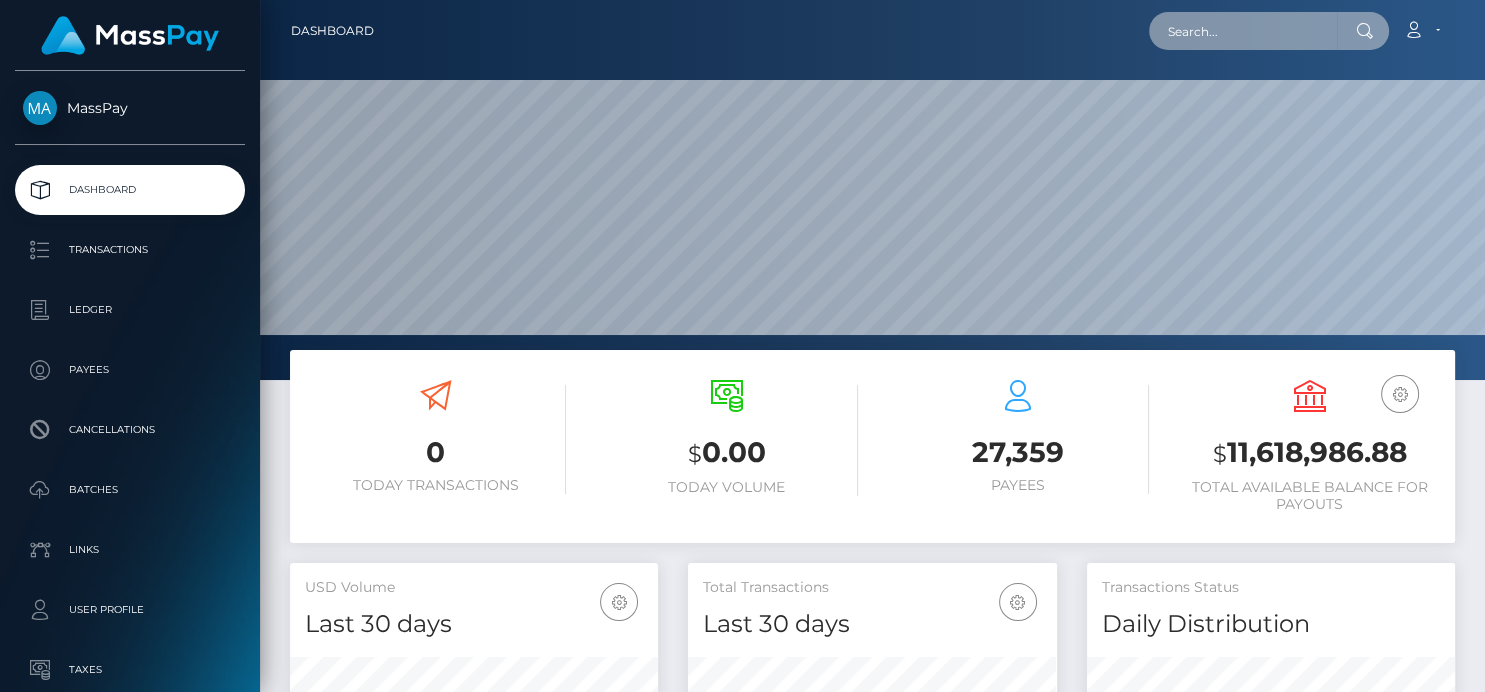 scroll, scrollTop: 0, scrollLeft: 0, axis: both 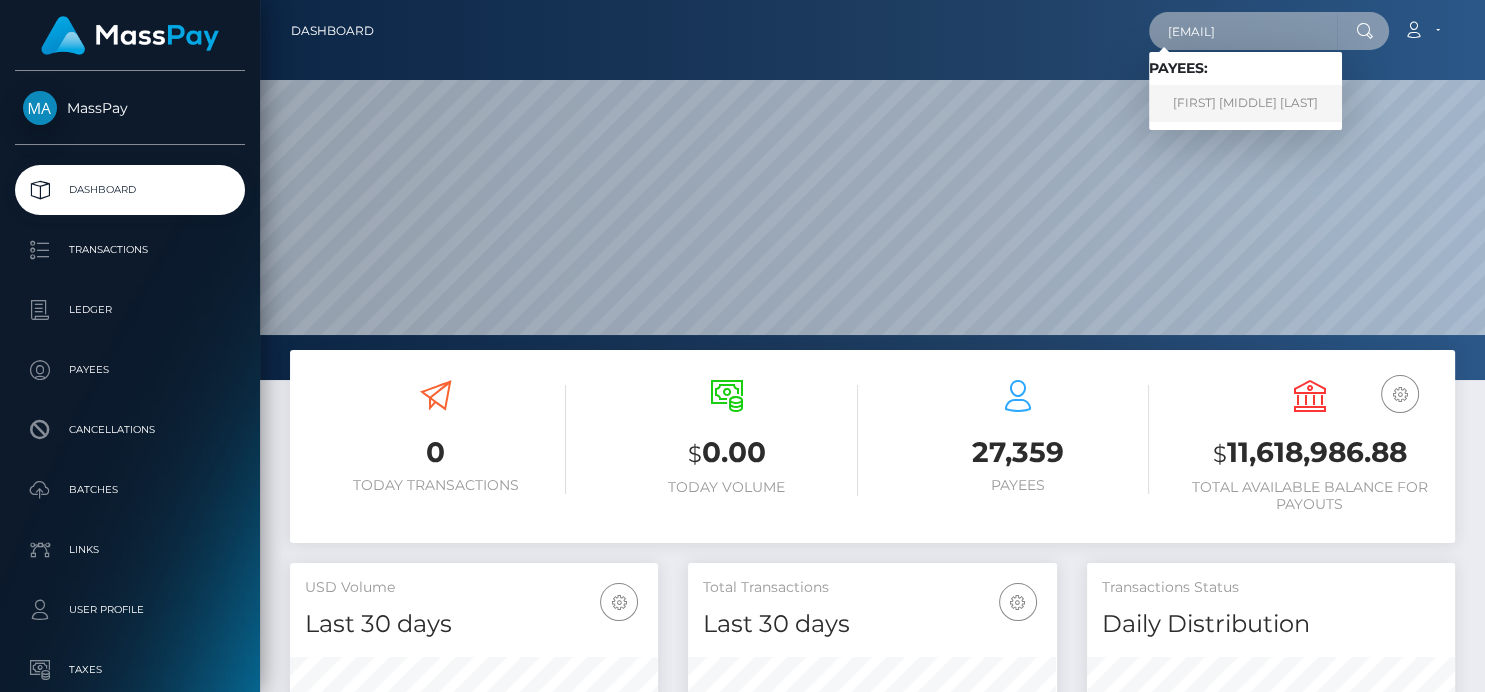 type on "hdcoulter54@gmail.com" 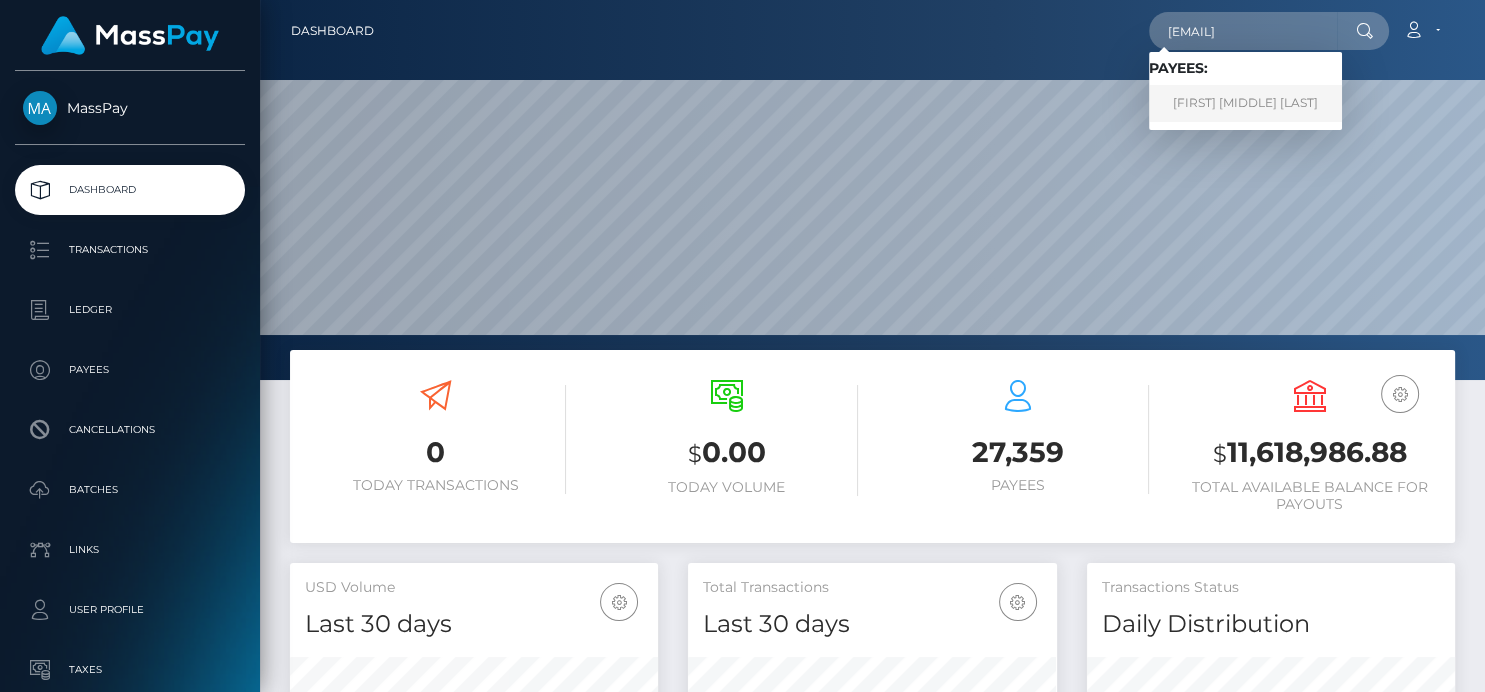 scroll, scrollTop: 0, scrollLeft: 0, axis: both 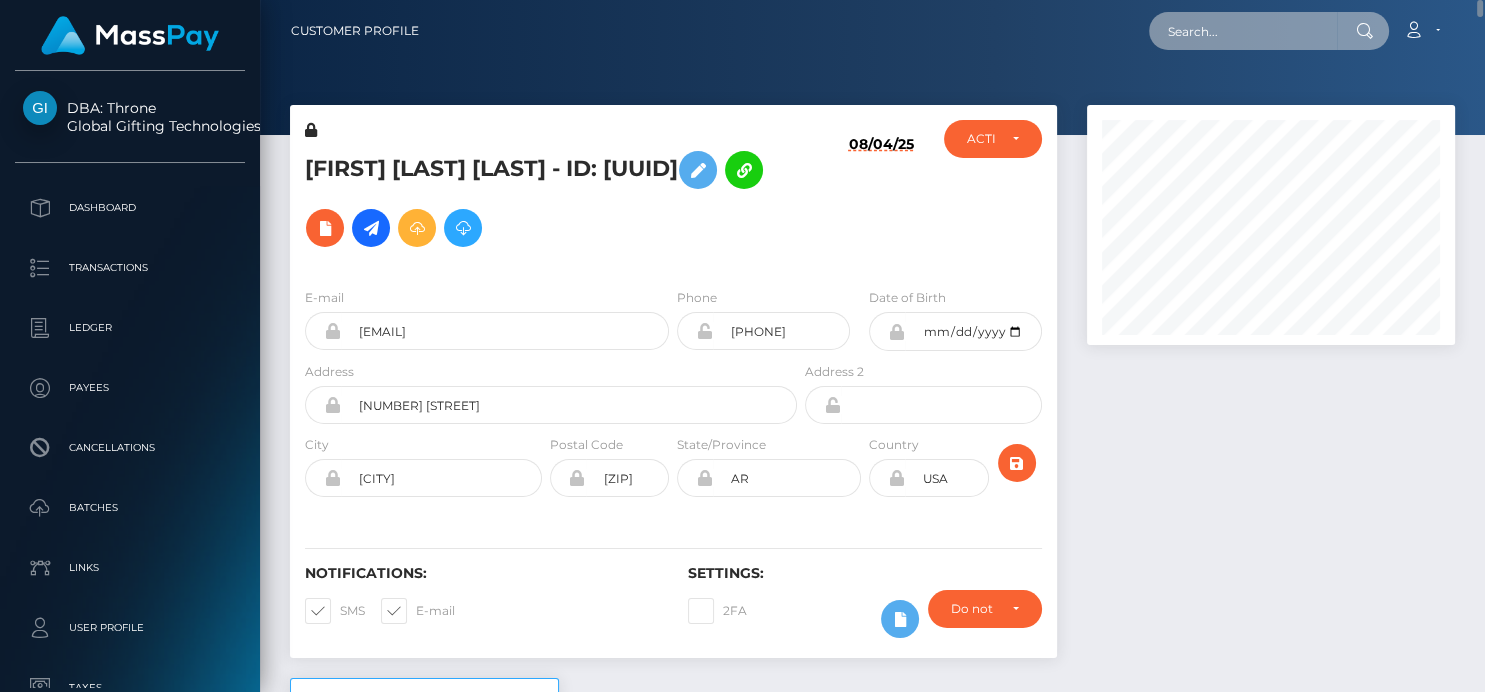 click at bounding box center [1243, 31] 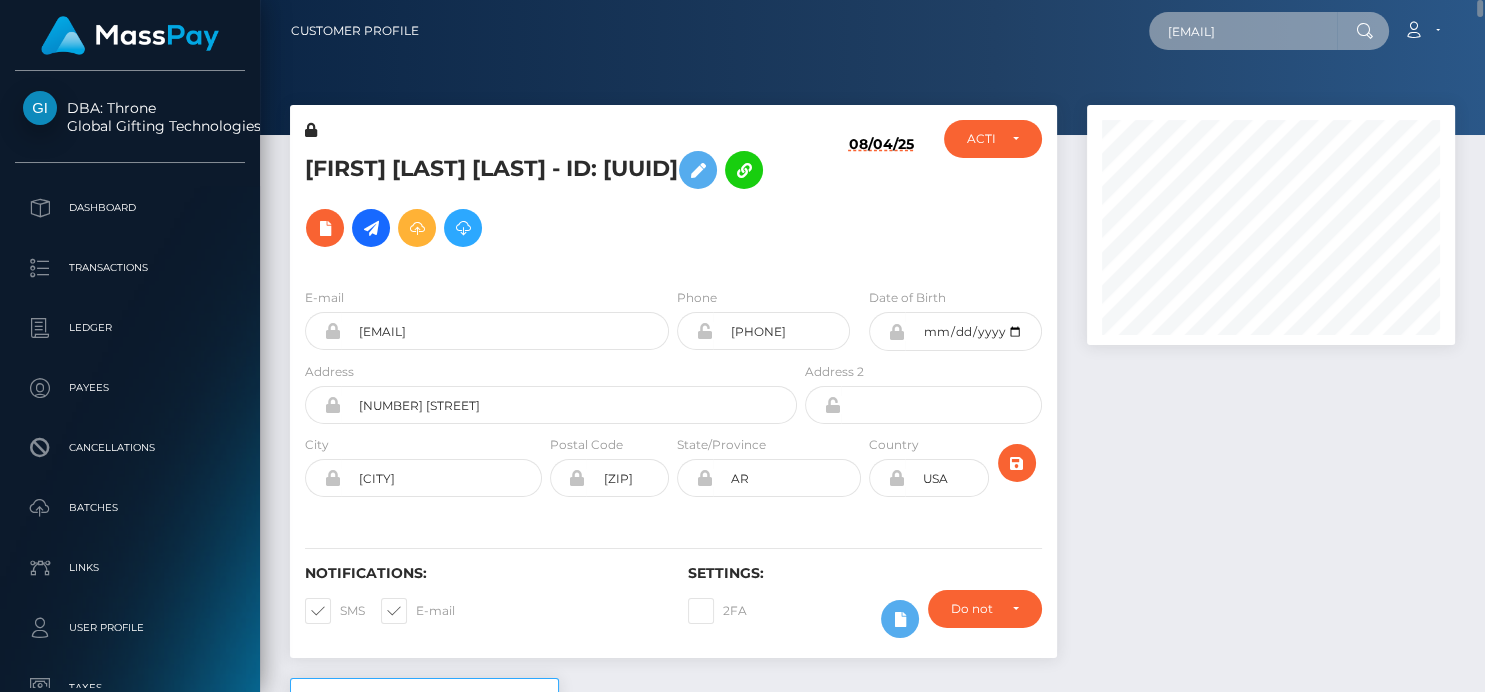scroll, scrollTop: 0, scrollLeft: 39, axis: horizontal 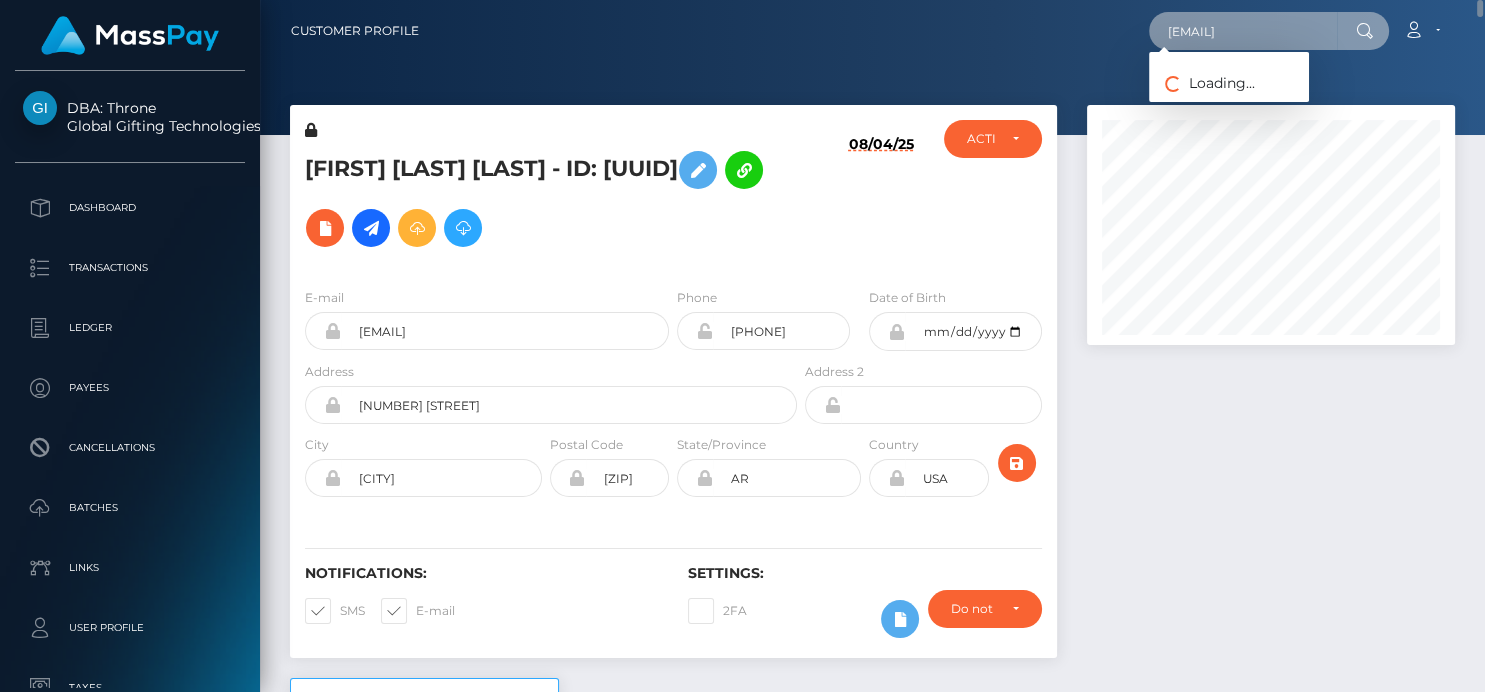 drag, startPoint x: 1161, startPoint y: 28, endPoint x: 1483, endPoint y: 30, distance: 322.00623 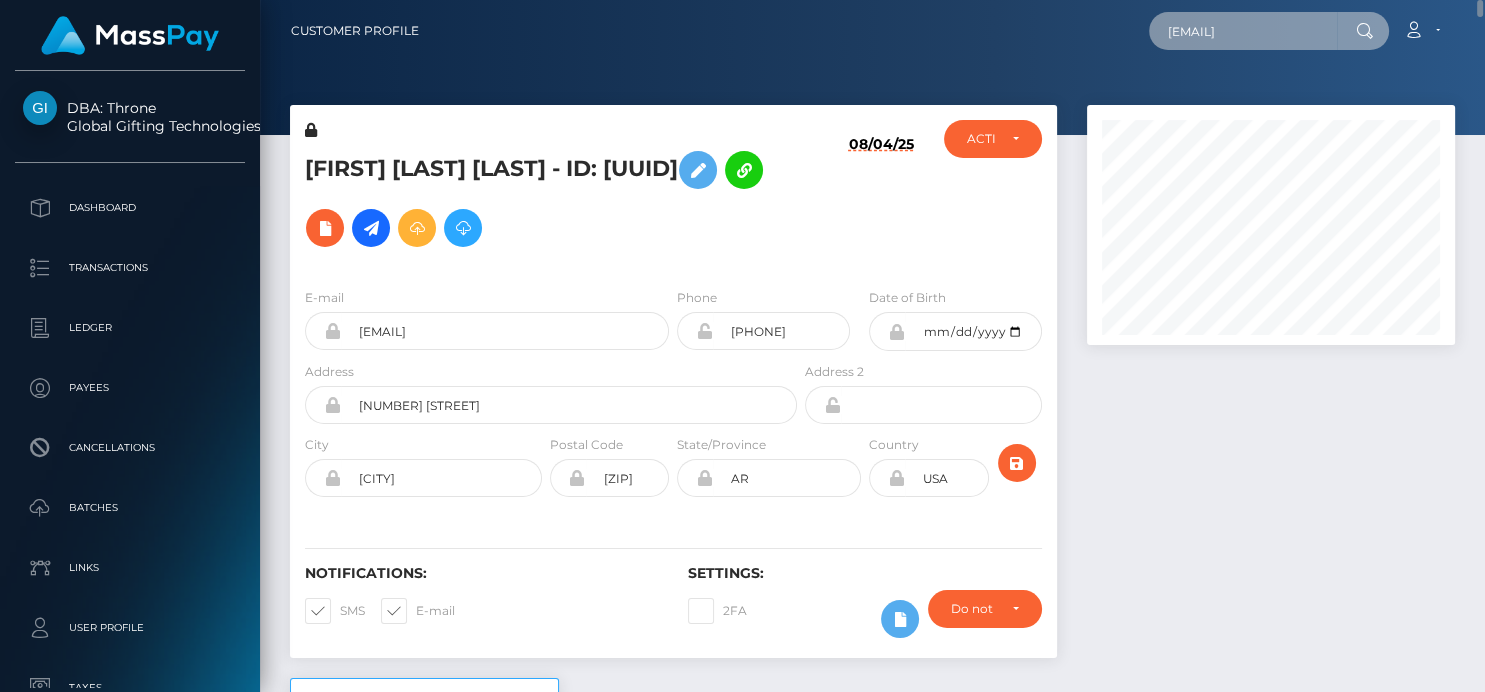 paste on "6880b6af1149ad9c590d5a9b" 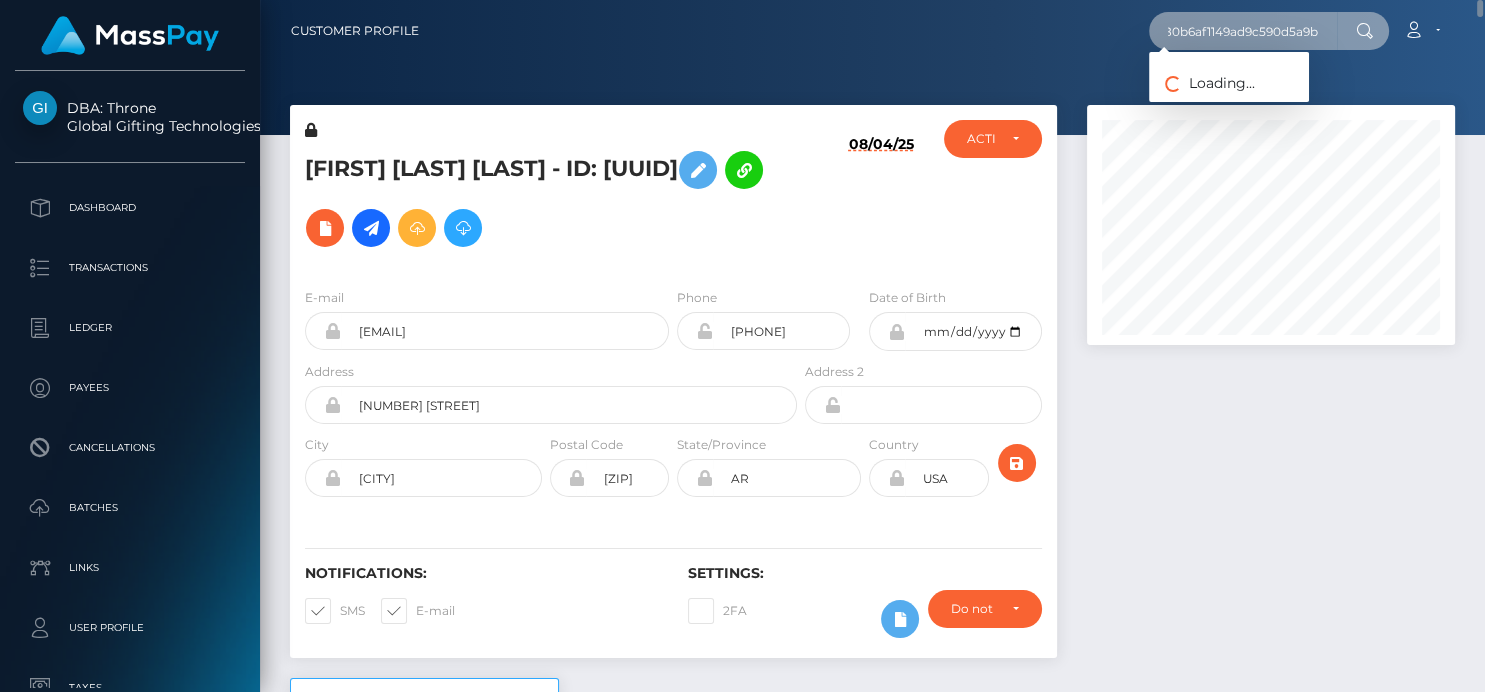 scroll, scrollTop: 0, scrollLeft: 25, axis: horizontal 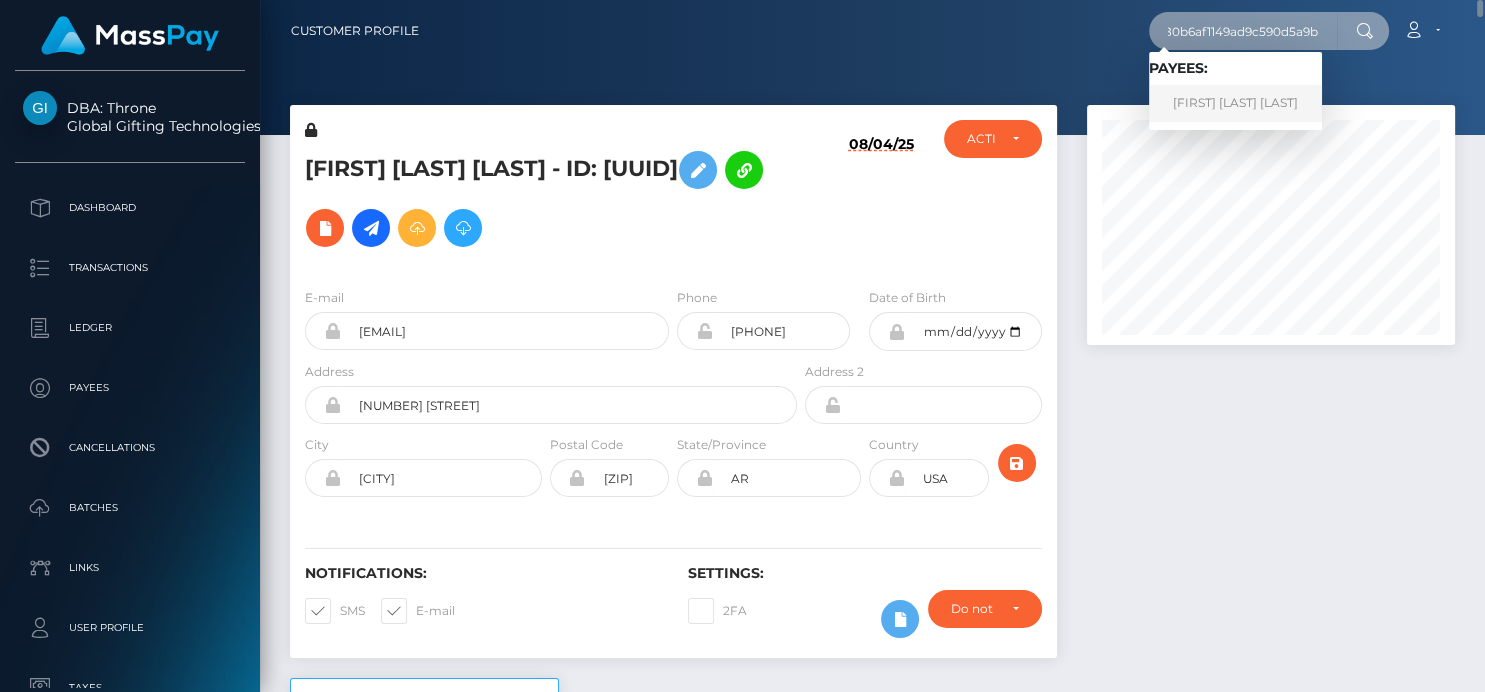 type on "6880b6af1149ad9c590d5a9b" 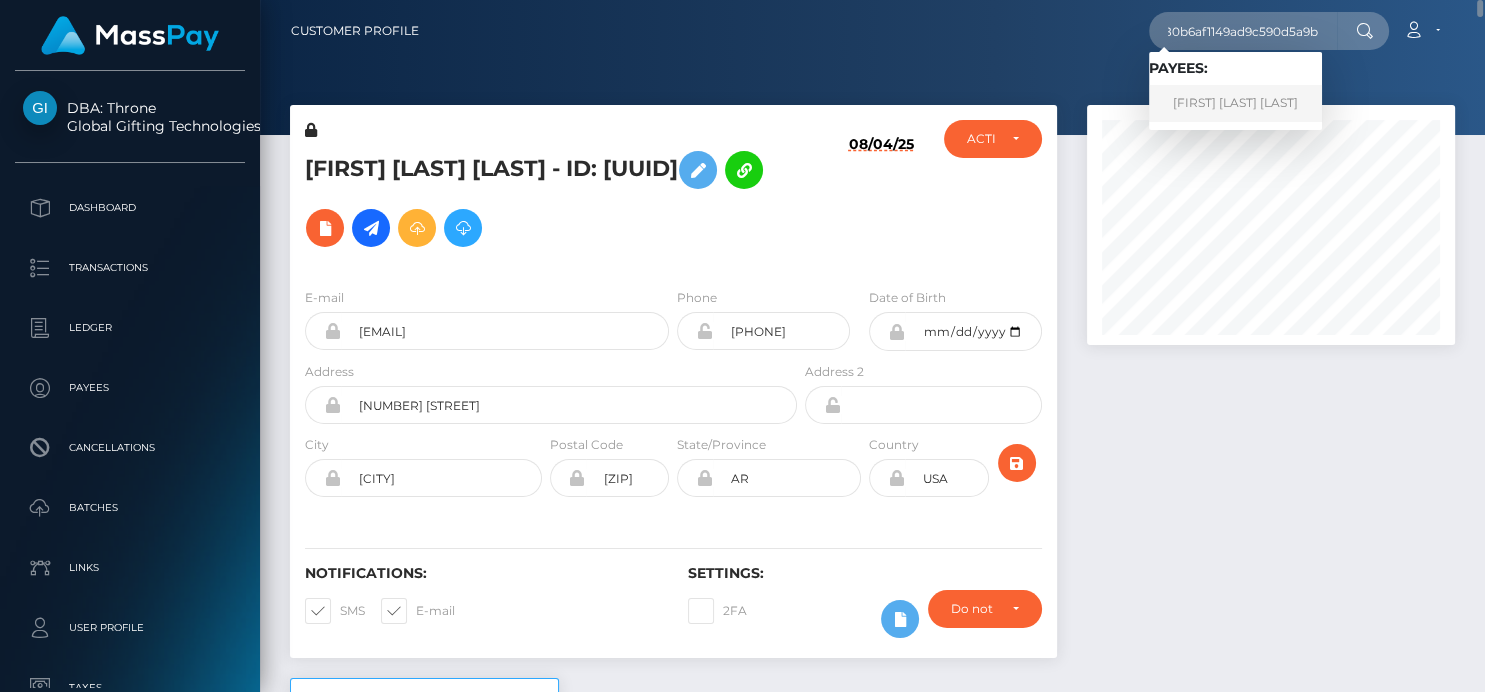 scroll, scrollTop: 0, scrollLeft: 0, axis: both 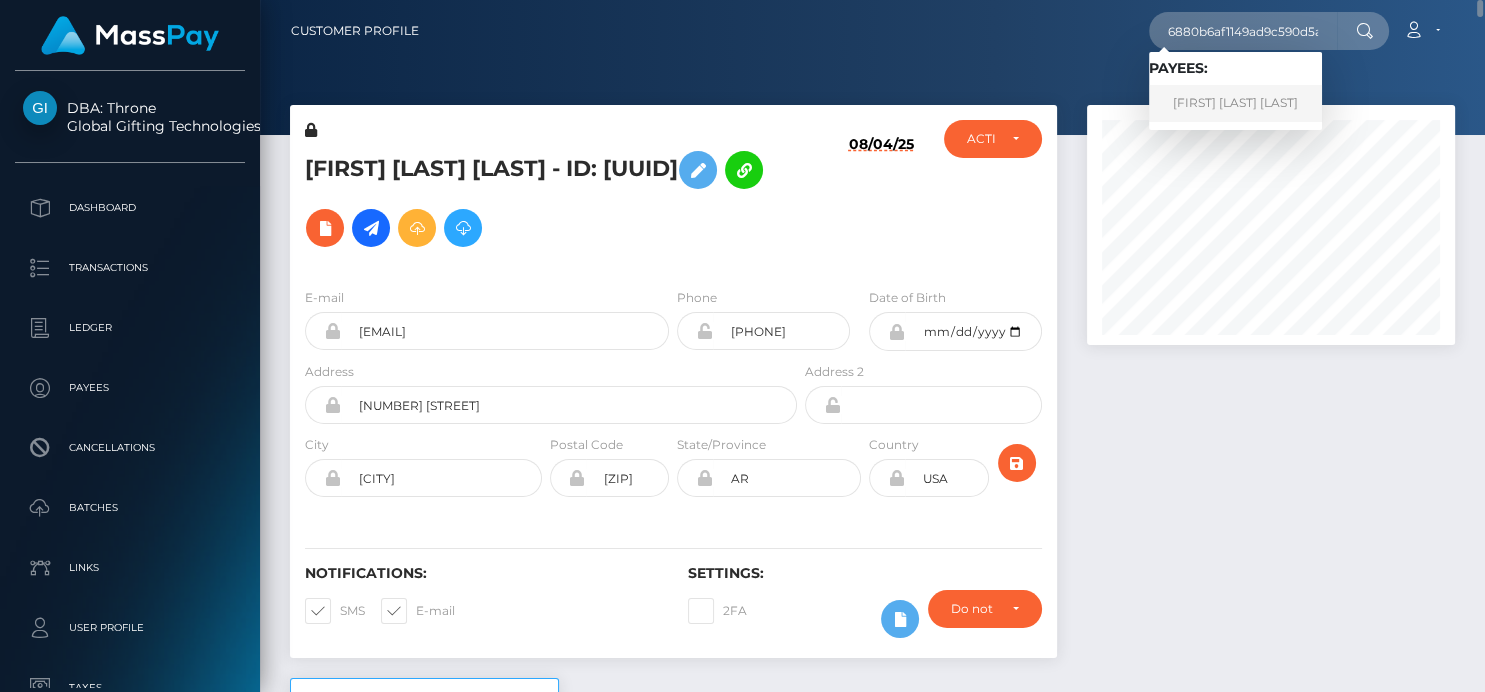 click on "tiffany luzy  dino" at bounding box center (1235, 103) 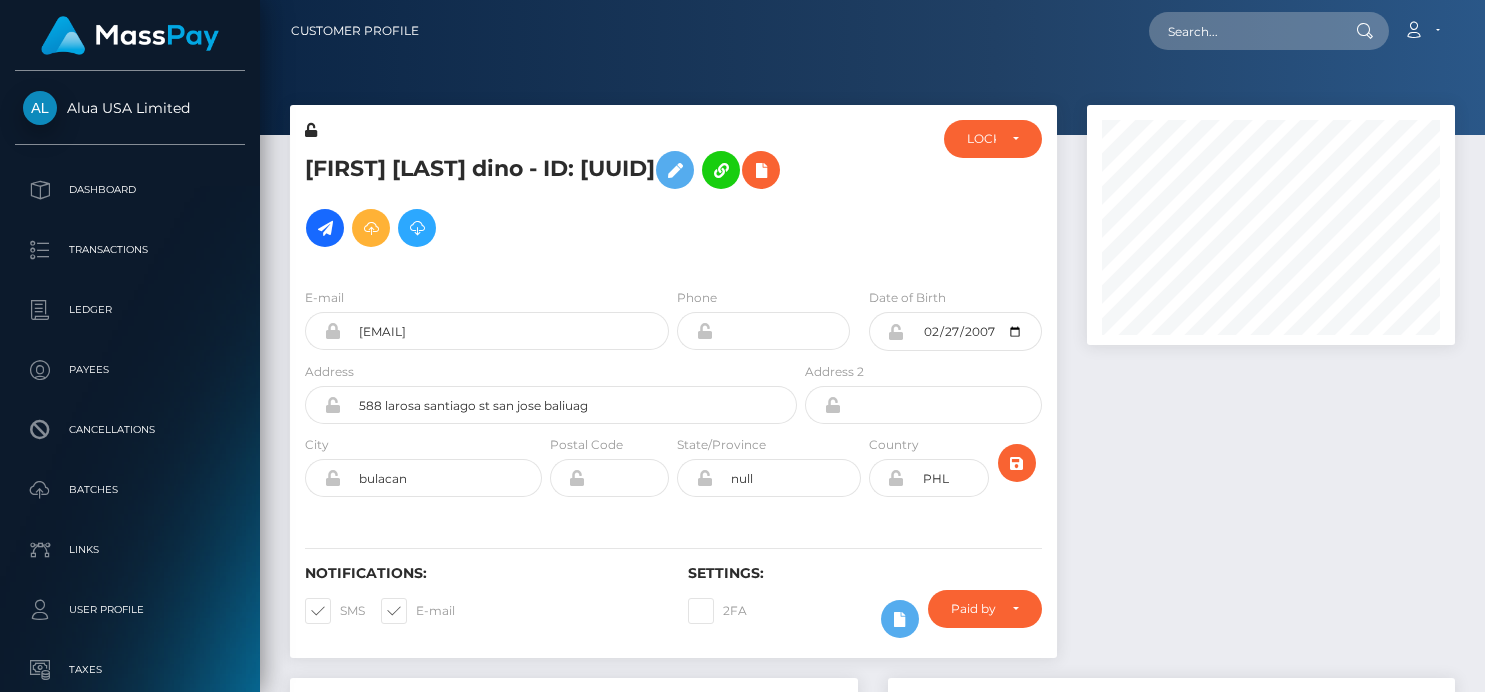 scroll, scrollTop: 0, scrollLeft: 0, axis: both 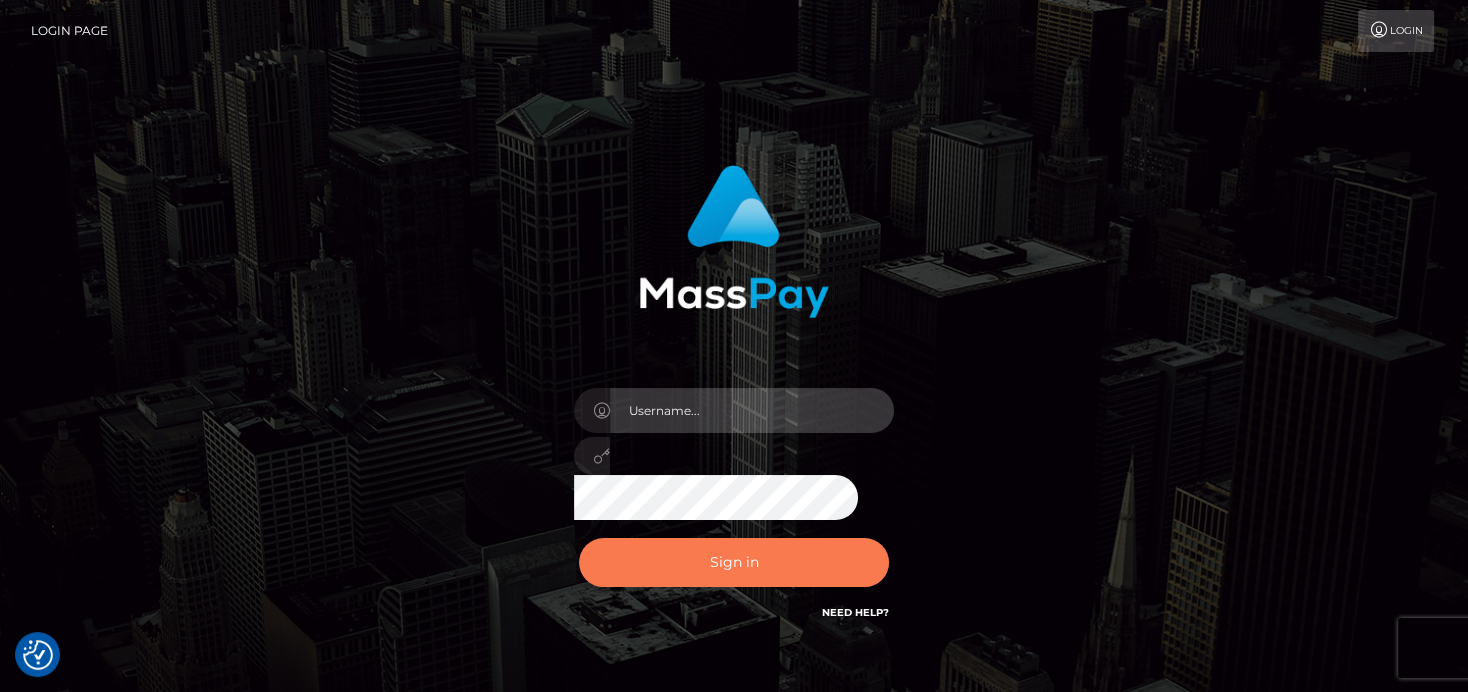 type on "denise" 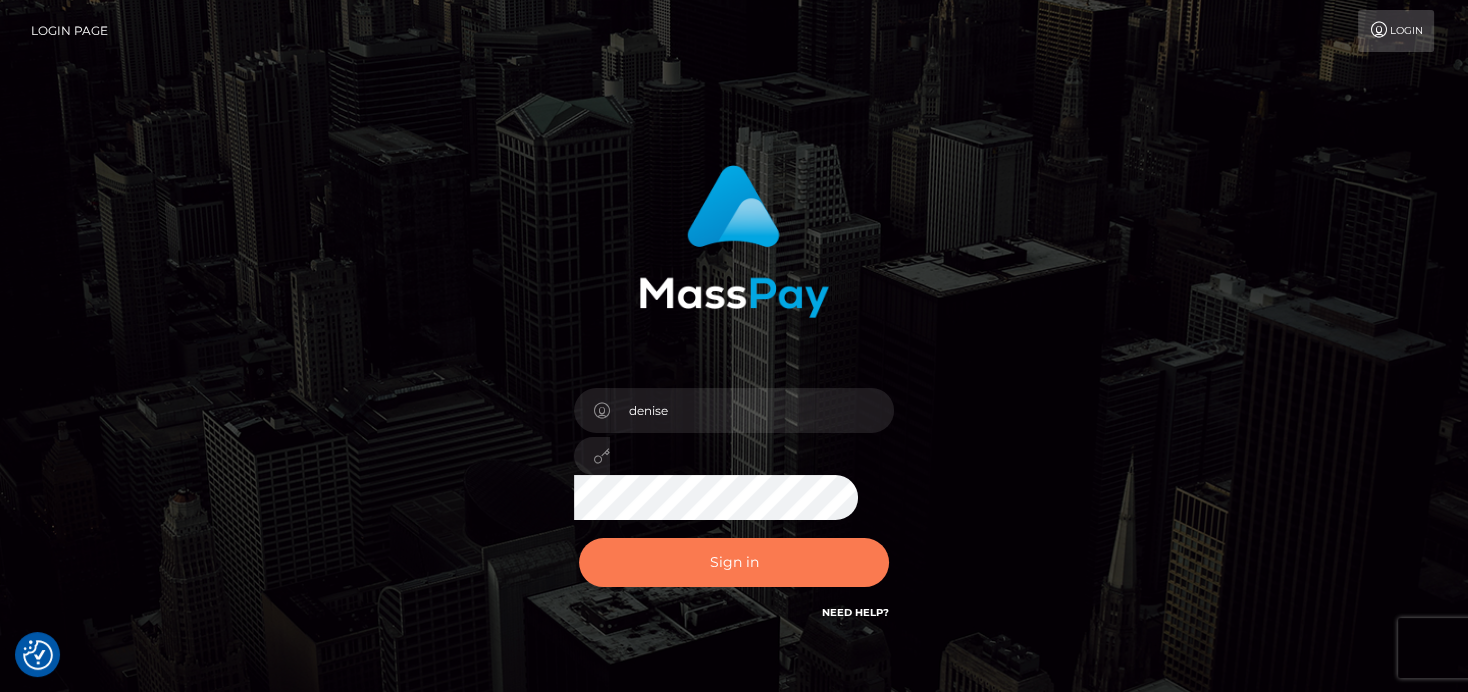click on "Sign in" at bounding box center (734, 562) 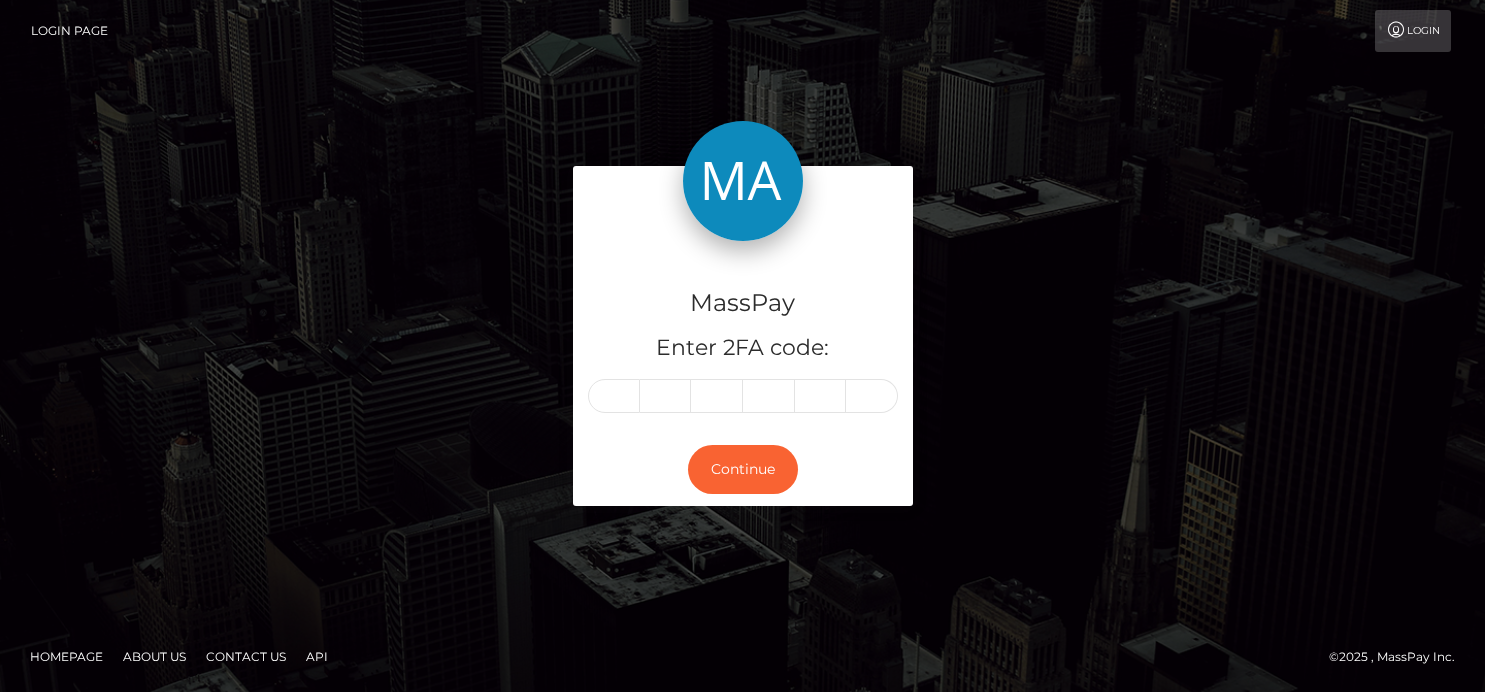 scroll, scrollTop: 0, scrollLeft: 0, axis: both 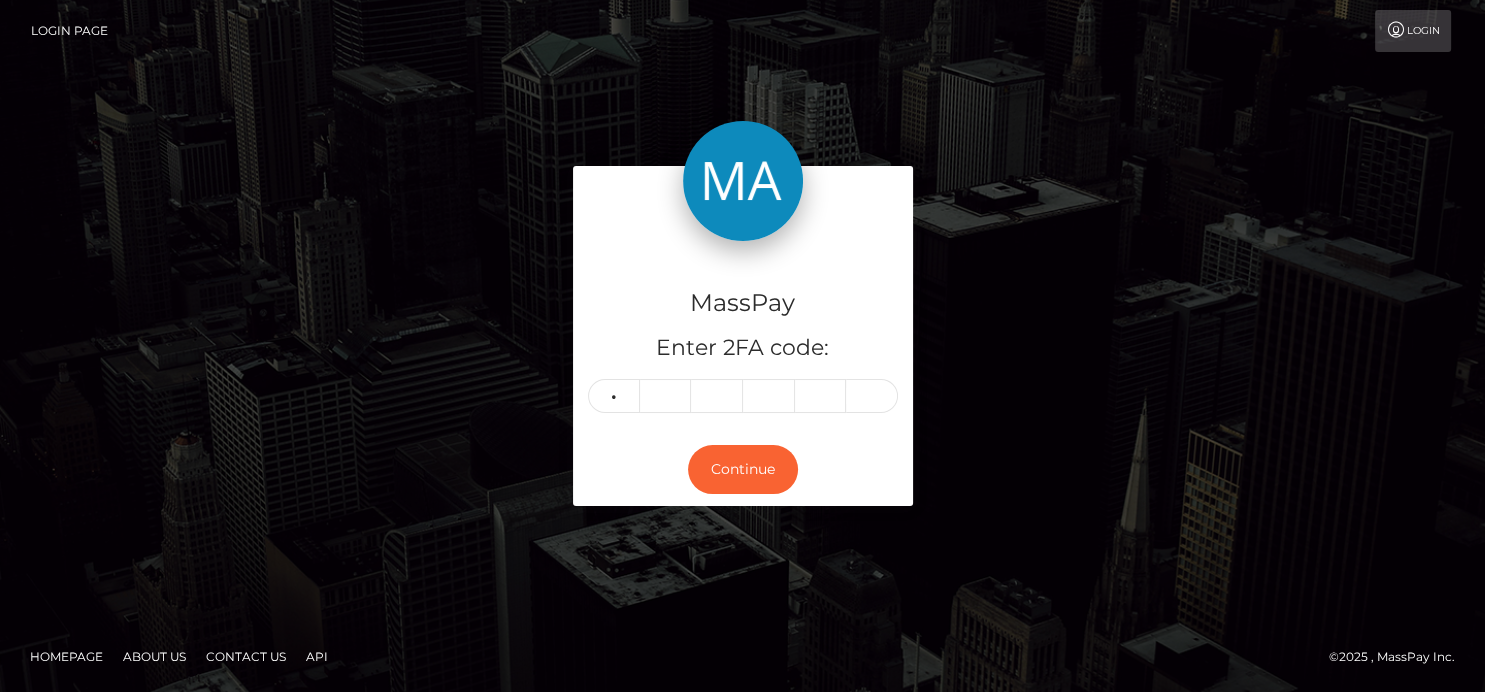 type on "7" 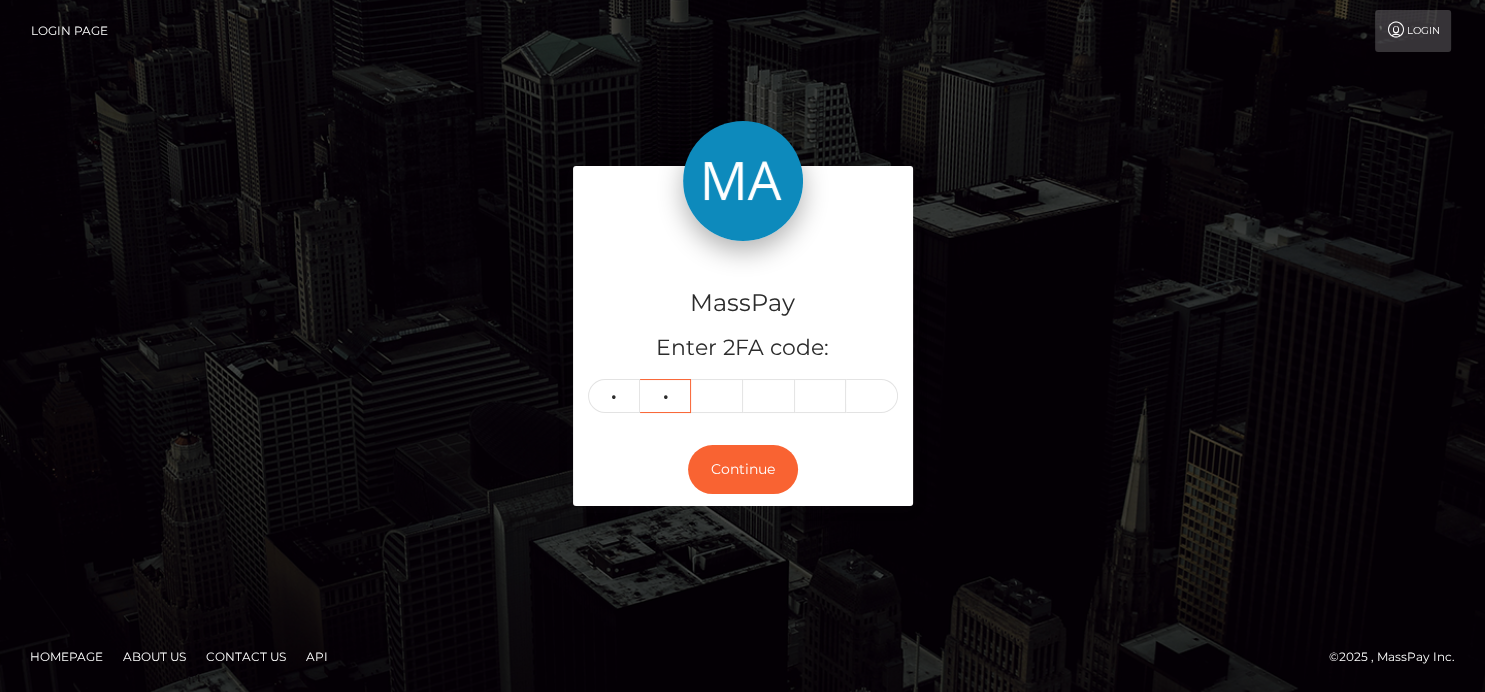 type on "0" 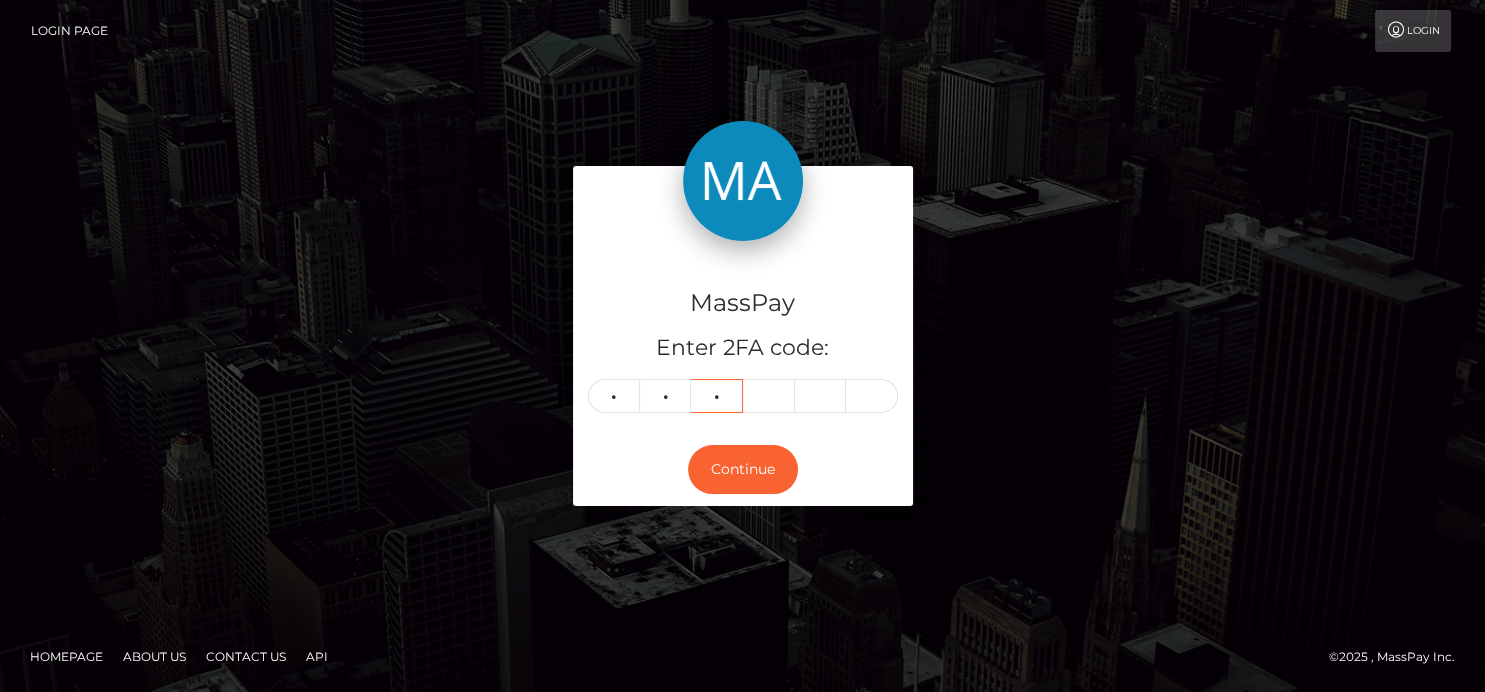 type on "7" 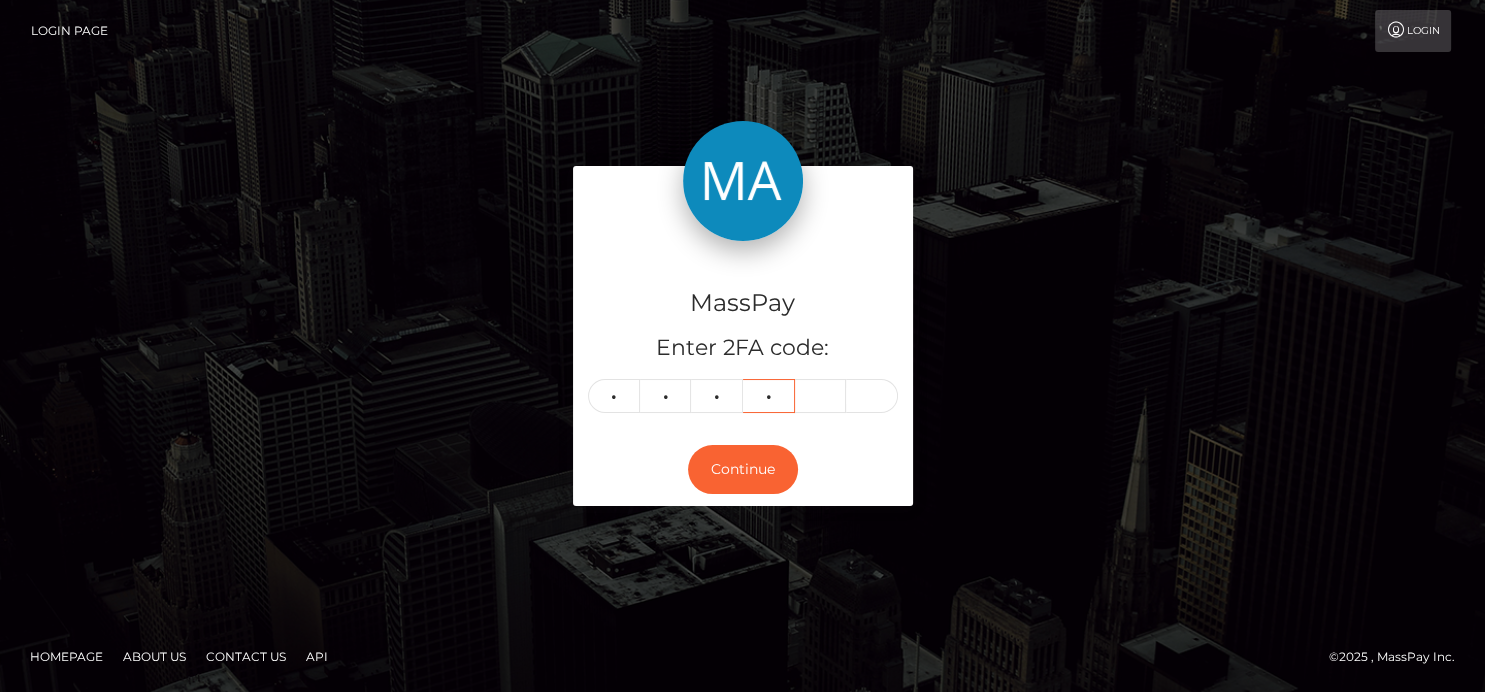 type on "0" 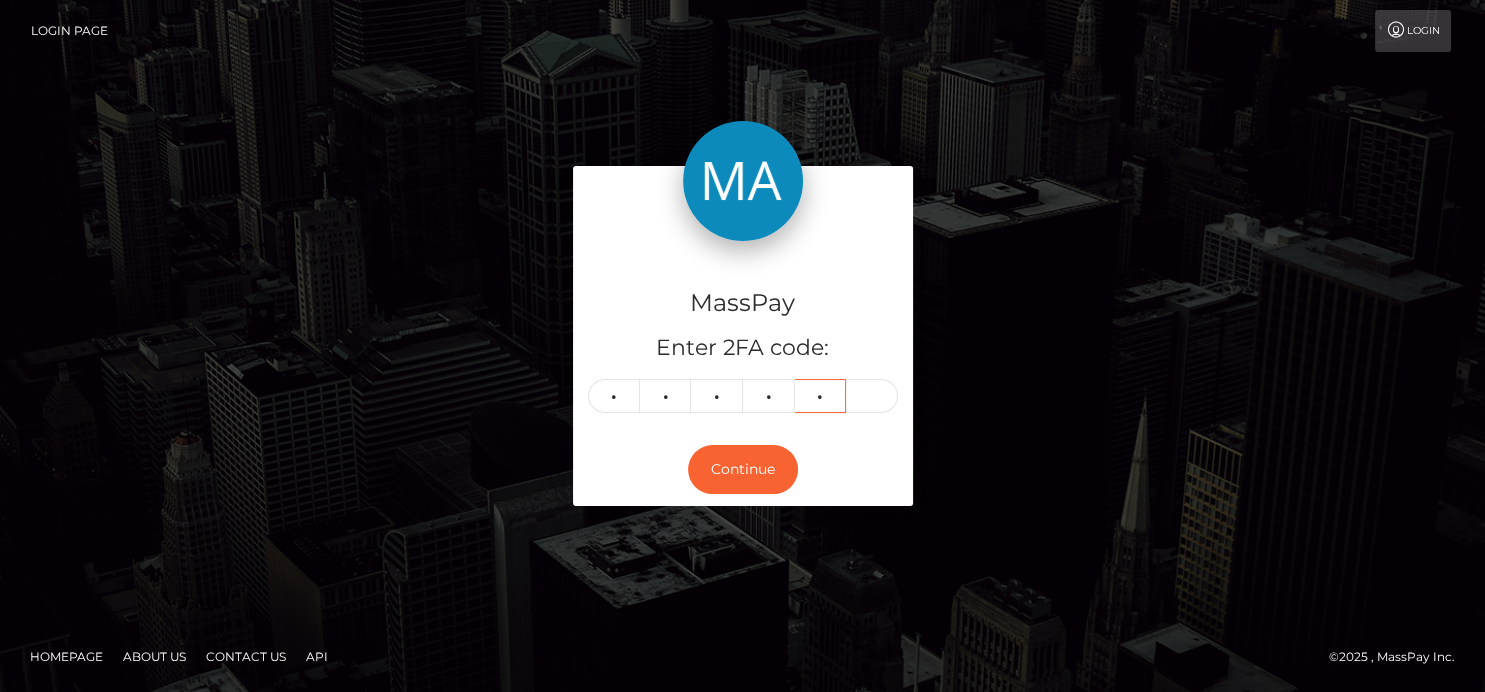 type on "5" 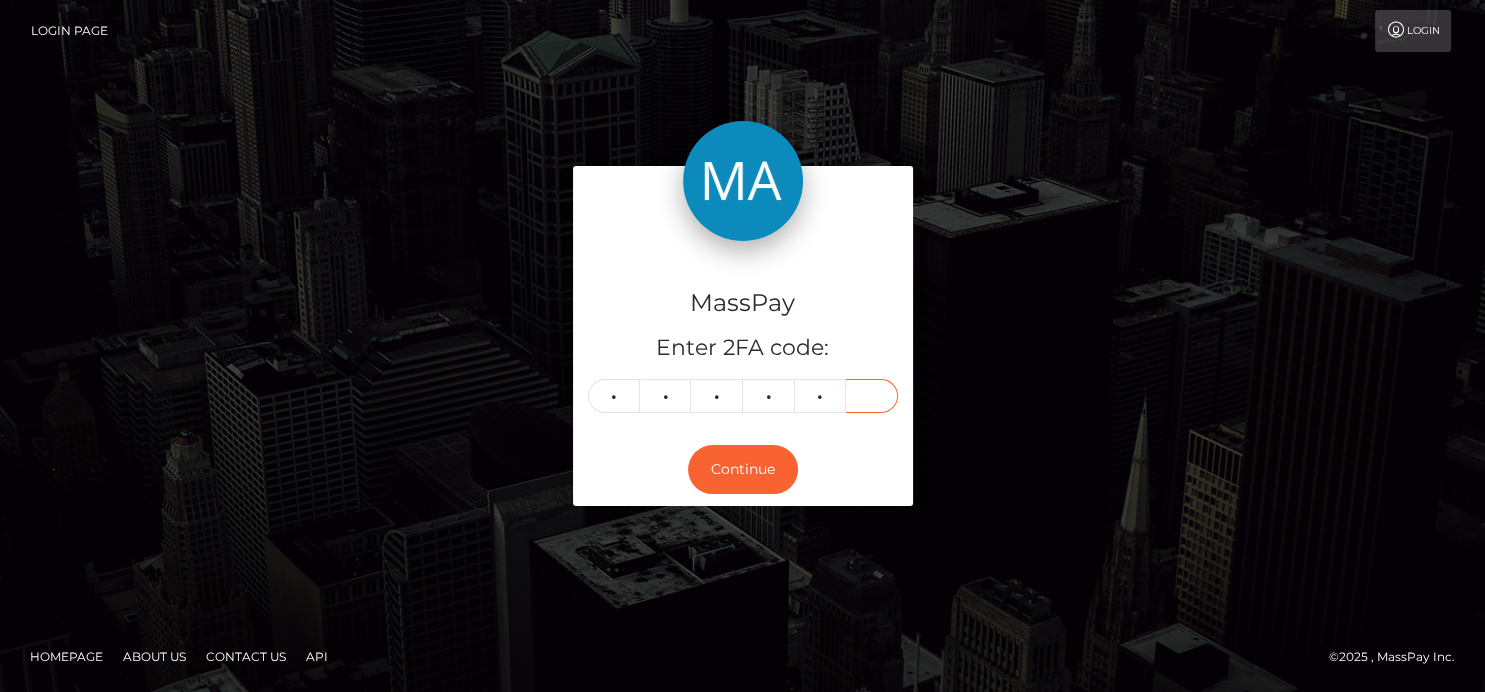 type on "6" 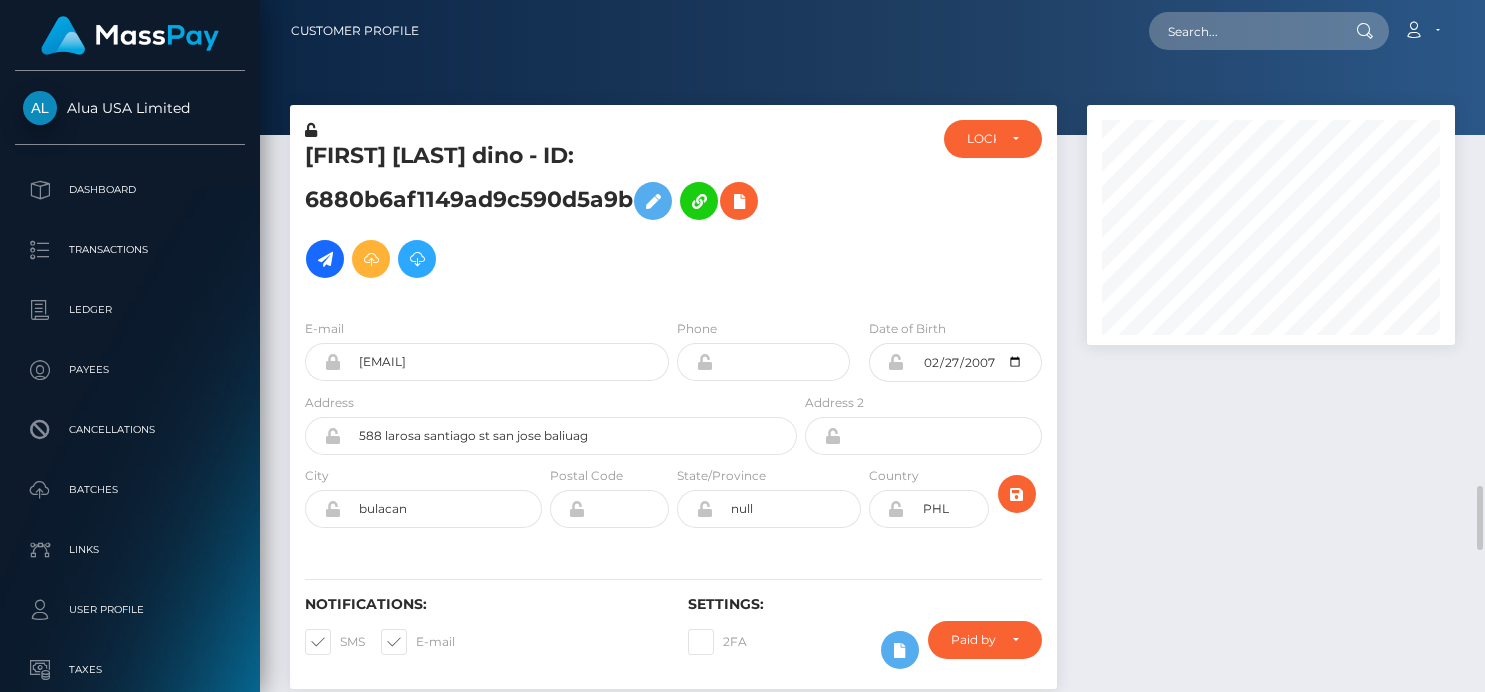 scroll, scrollTop: 0, scrollLeft: 0, axis: both 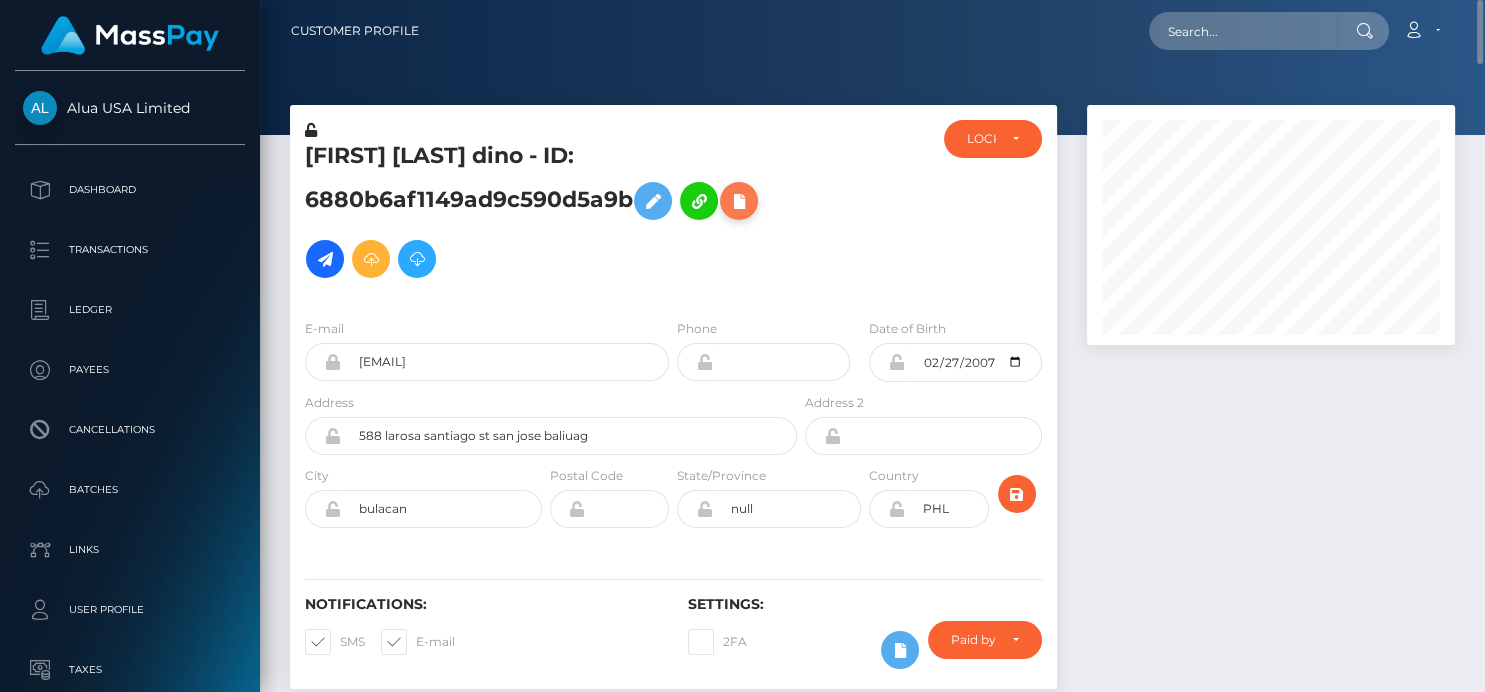 click at bounding box center [739, 201] 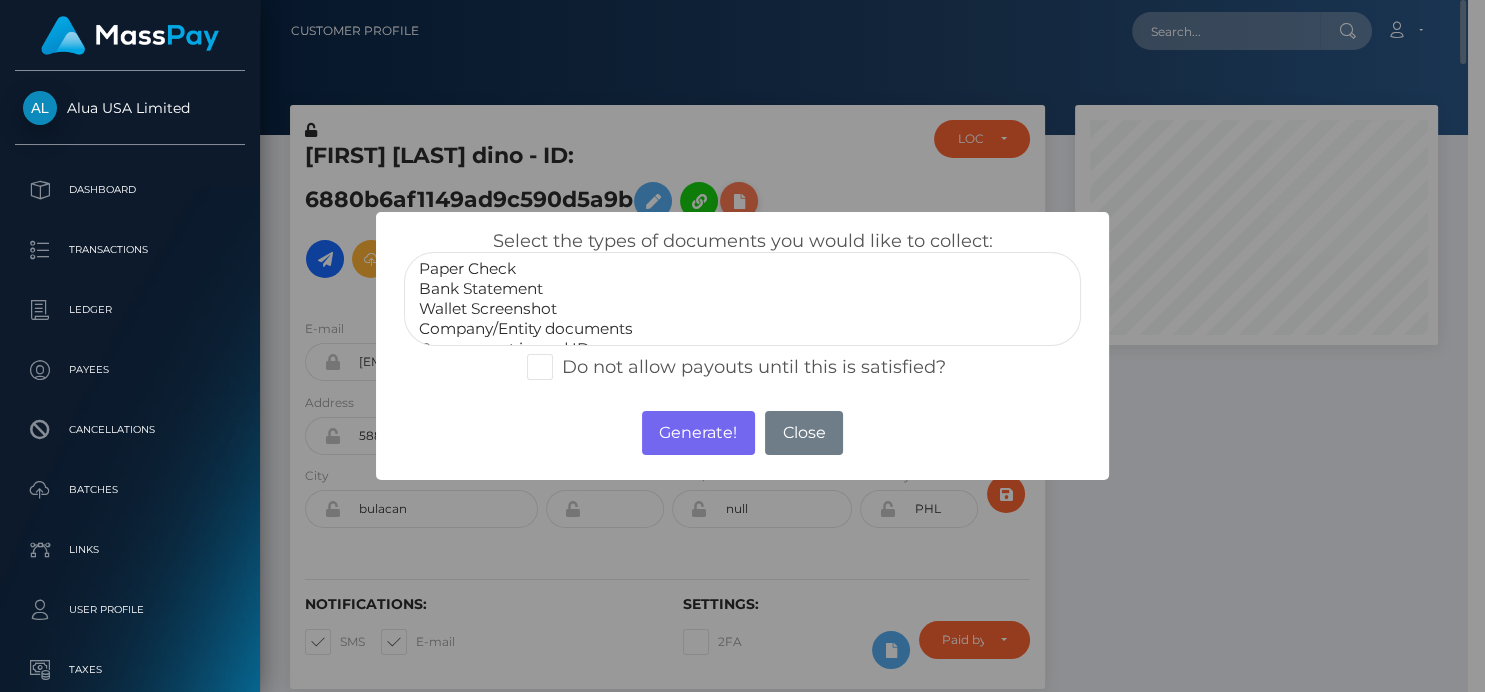 scroll, scrollTop: 240, scrollLeft: 362, axis: both 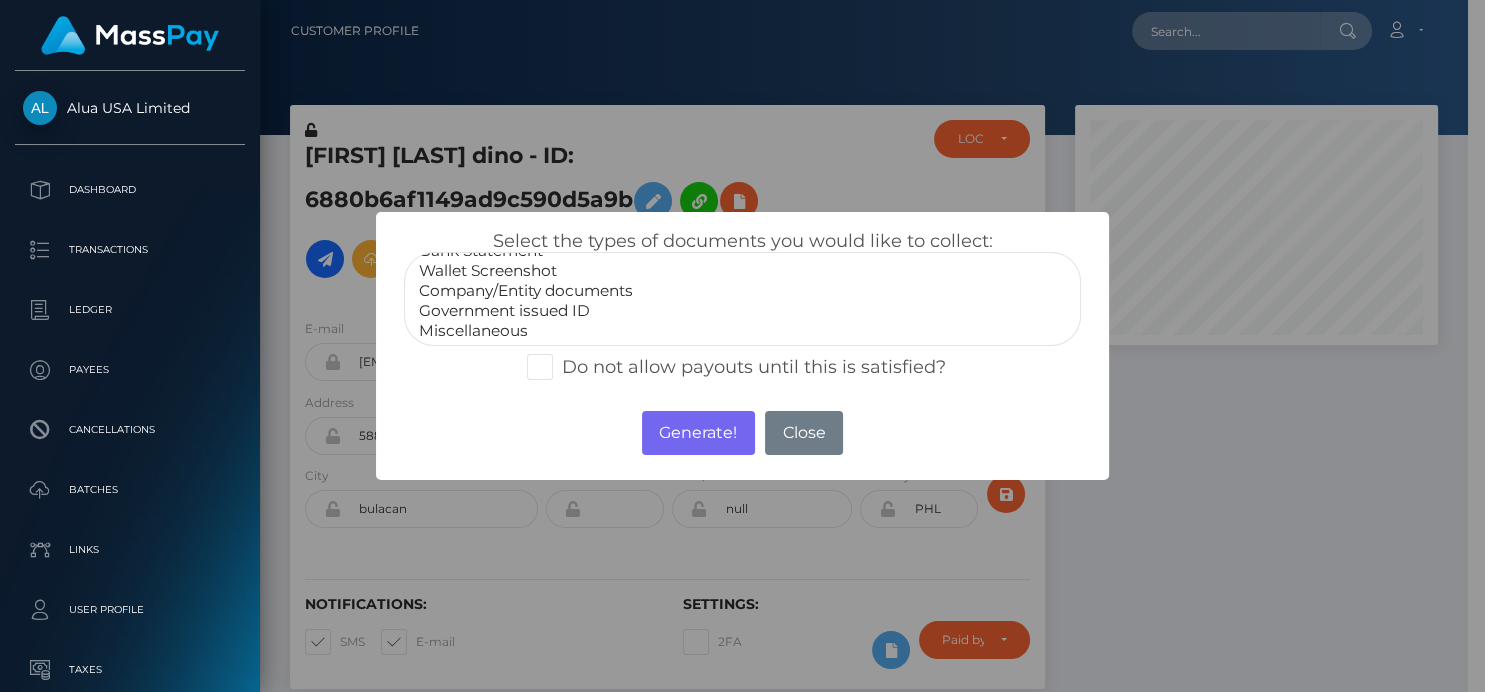 select on "Government issued ID" 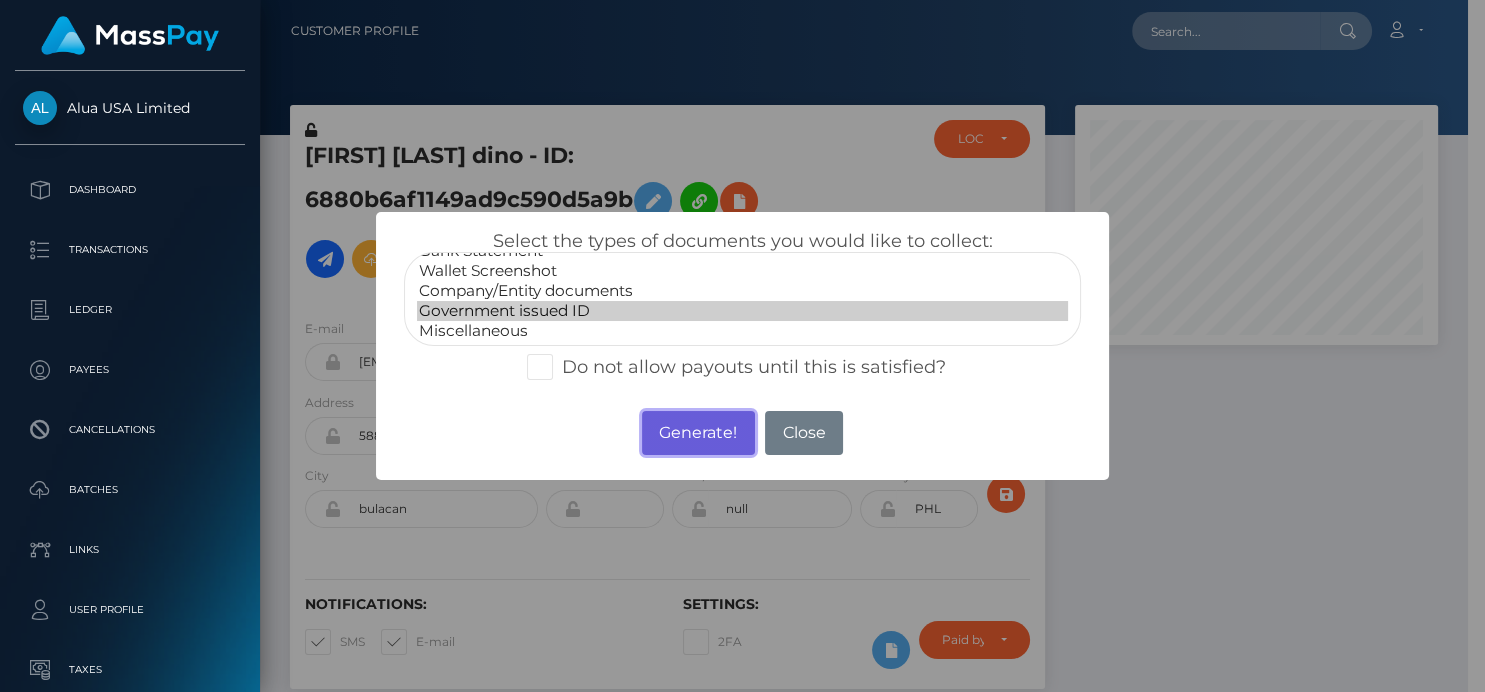 click on "Generate!" at bounding box center (698, 433) 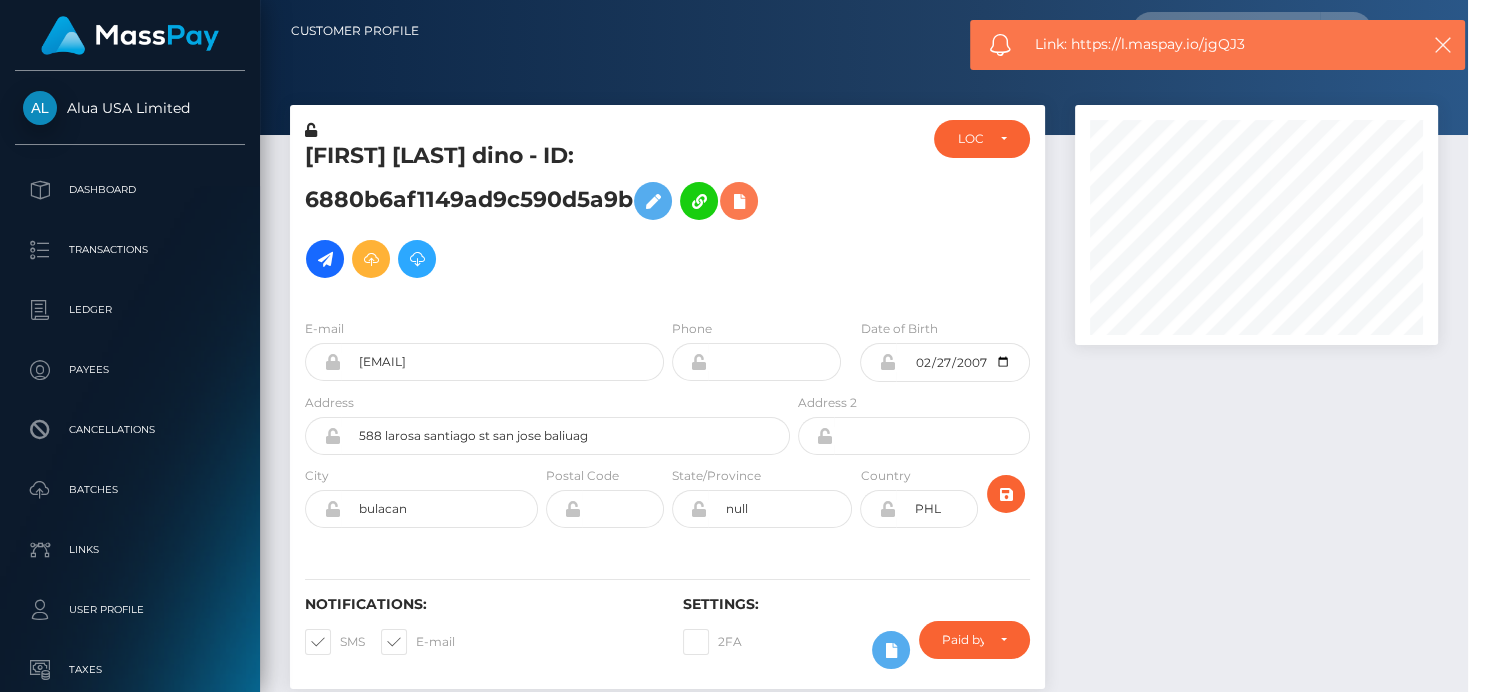 scroll, scrollTop: 999760, scrollLeft: 999632, axis: both 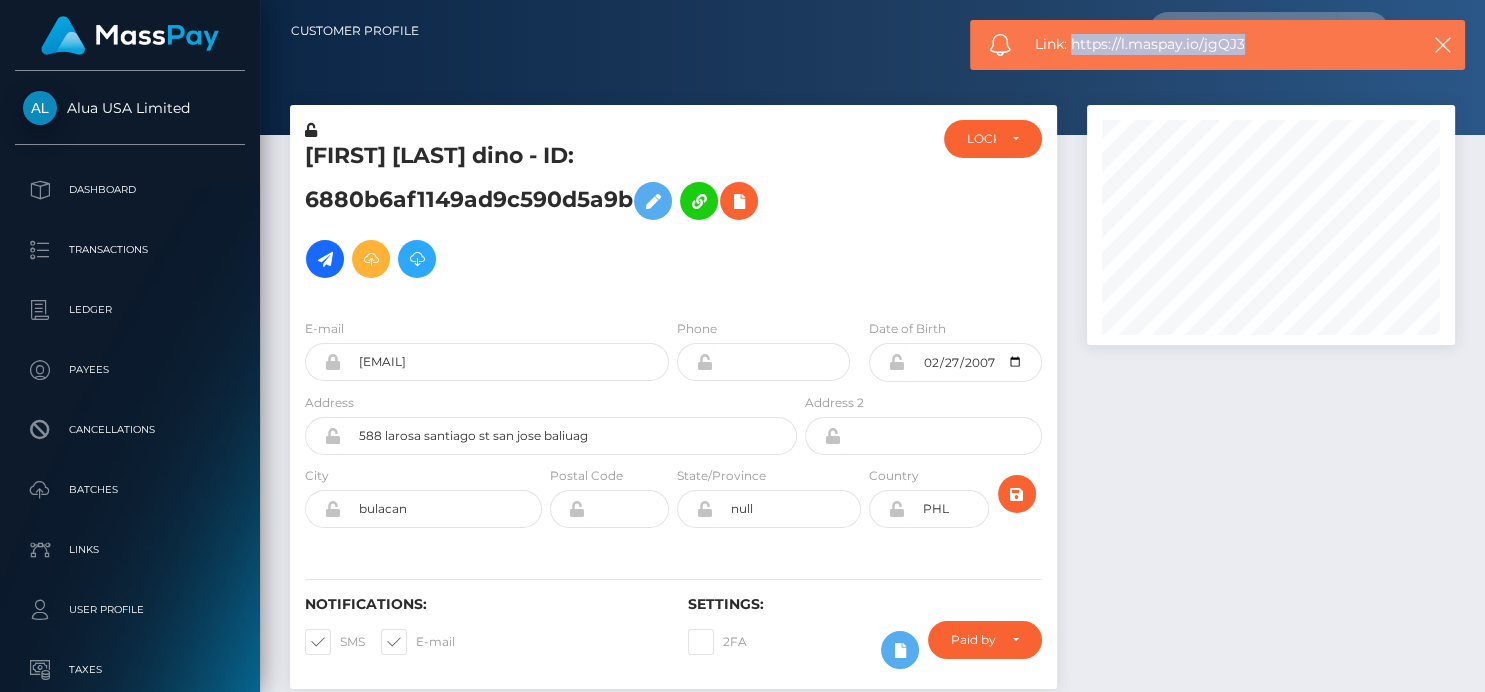 drag, startPoint x: 1270, startPoint y: 39, endPoint x: 1070, endPoint y: 57, distance: 200.80836 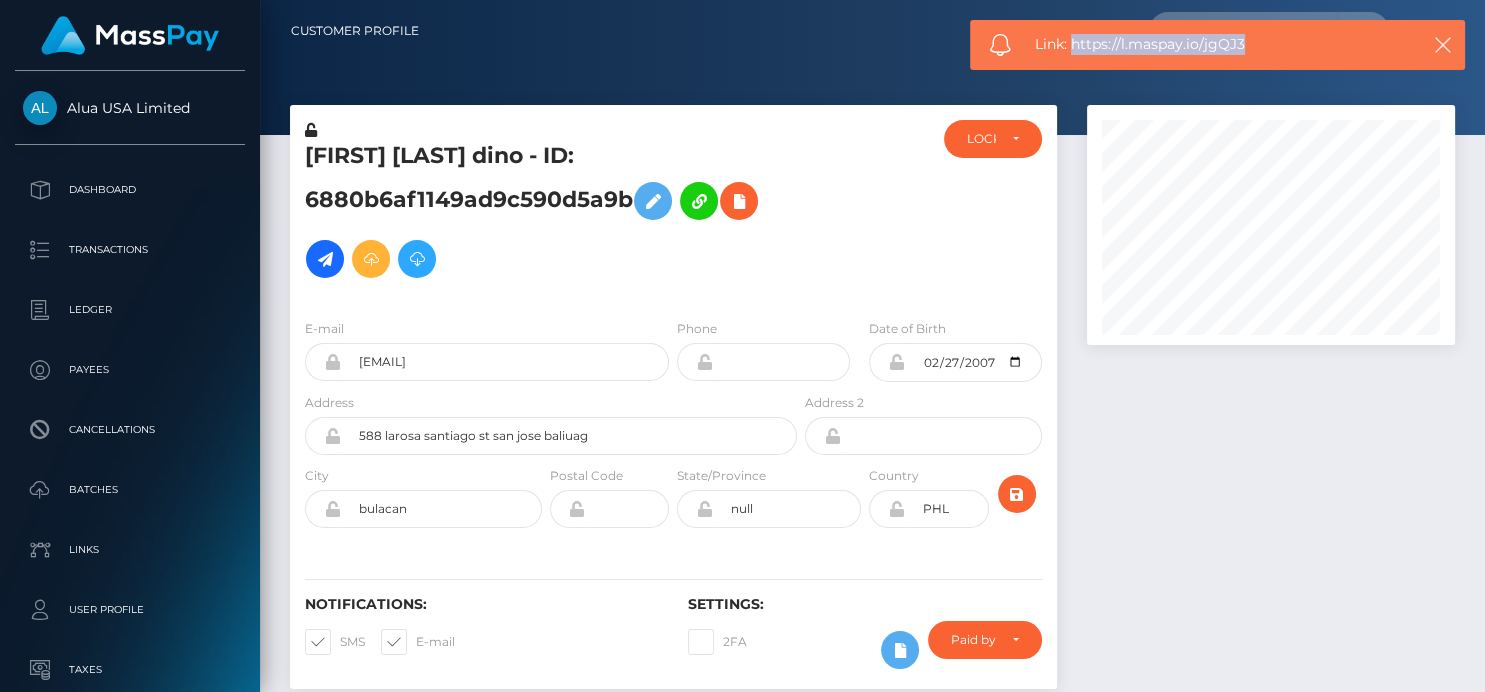 click on "Link: https://l.maspay.io/jgQJ3" at bounding box center [1217, 45] 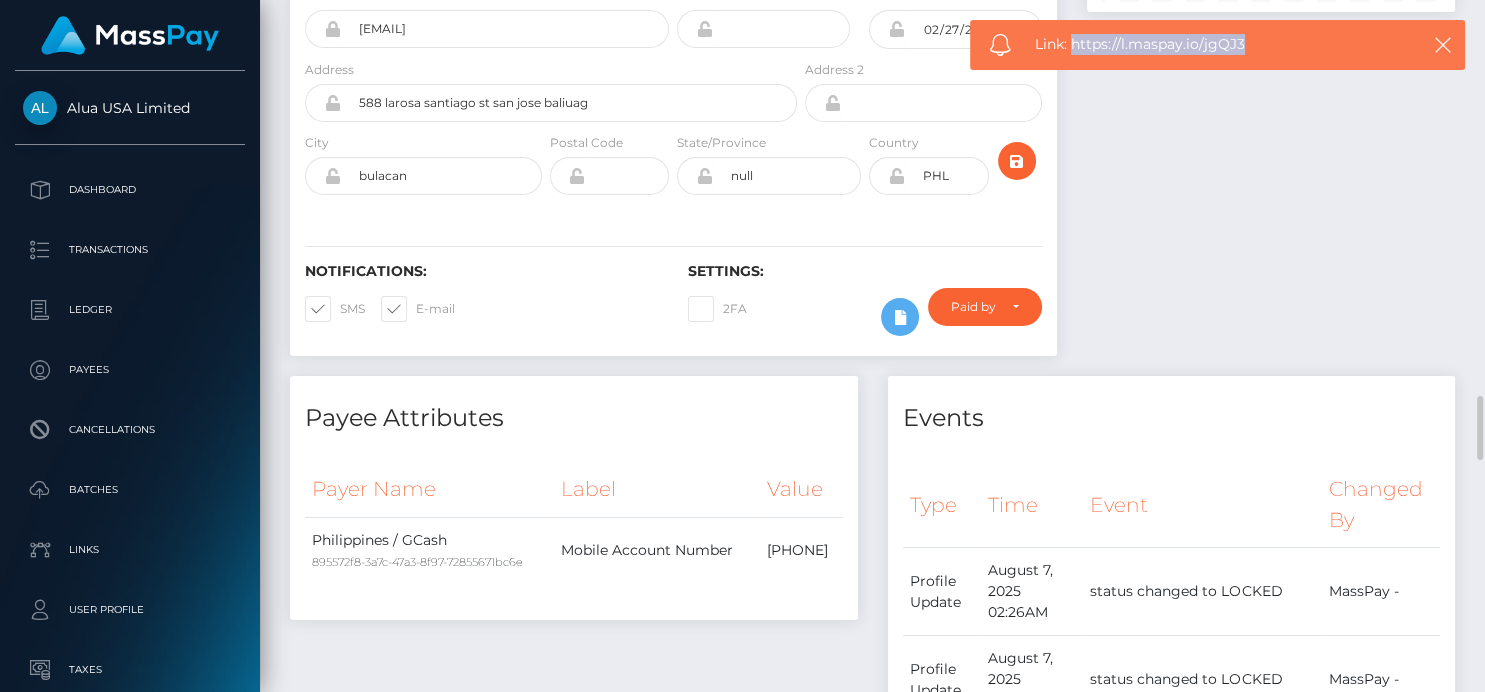 scroll, scrollTop: 779, scrollLeft: 0, axis: vertical 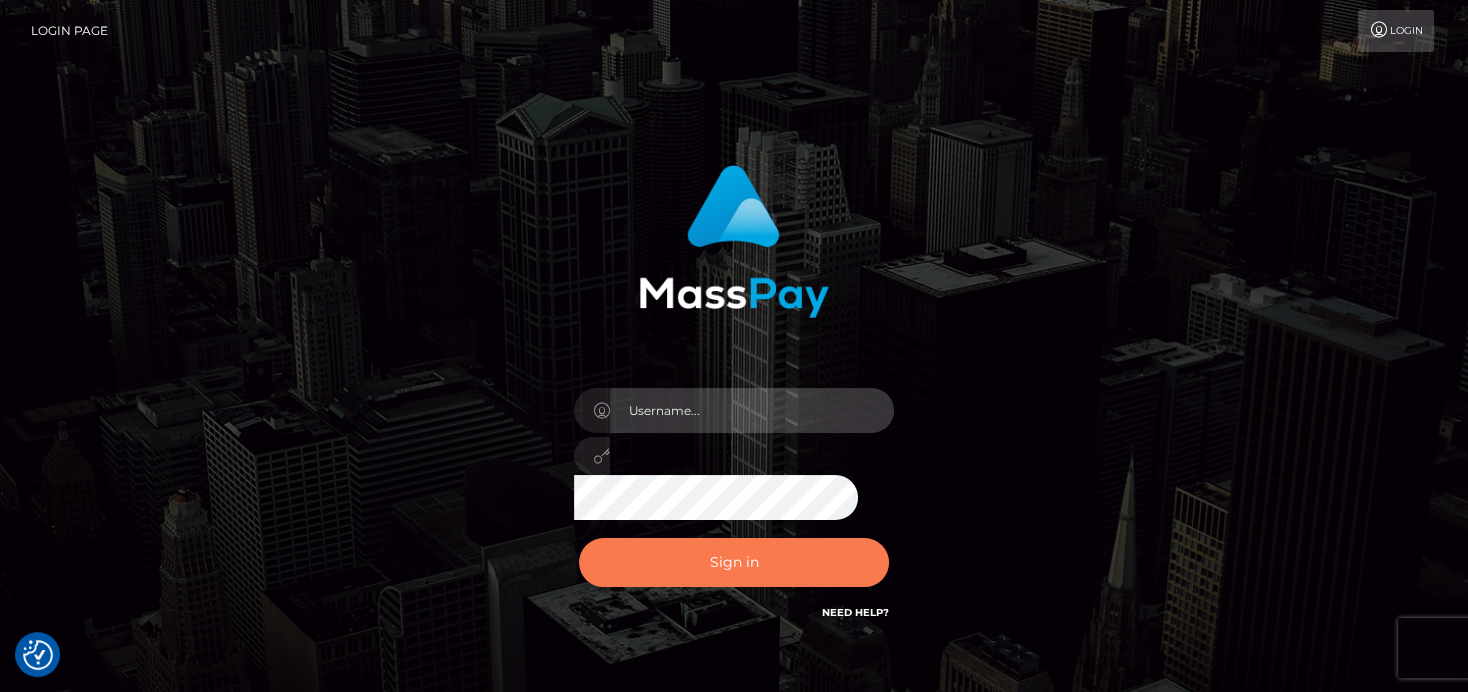 type on "denise" 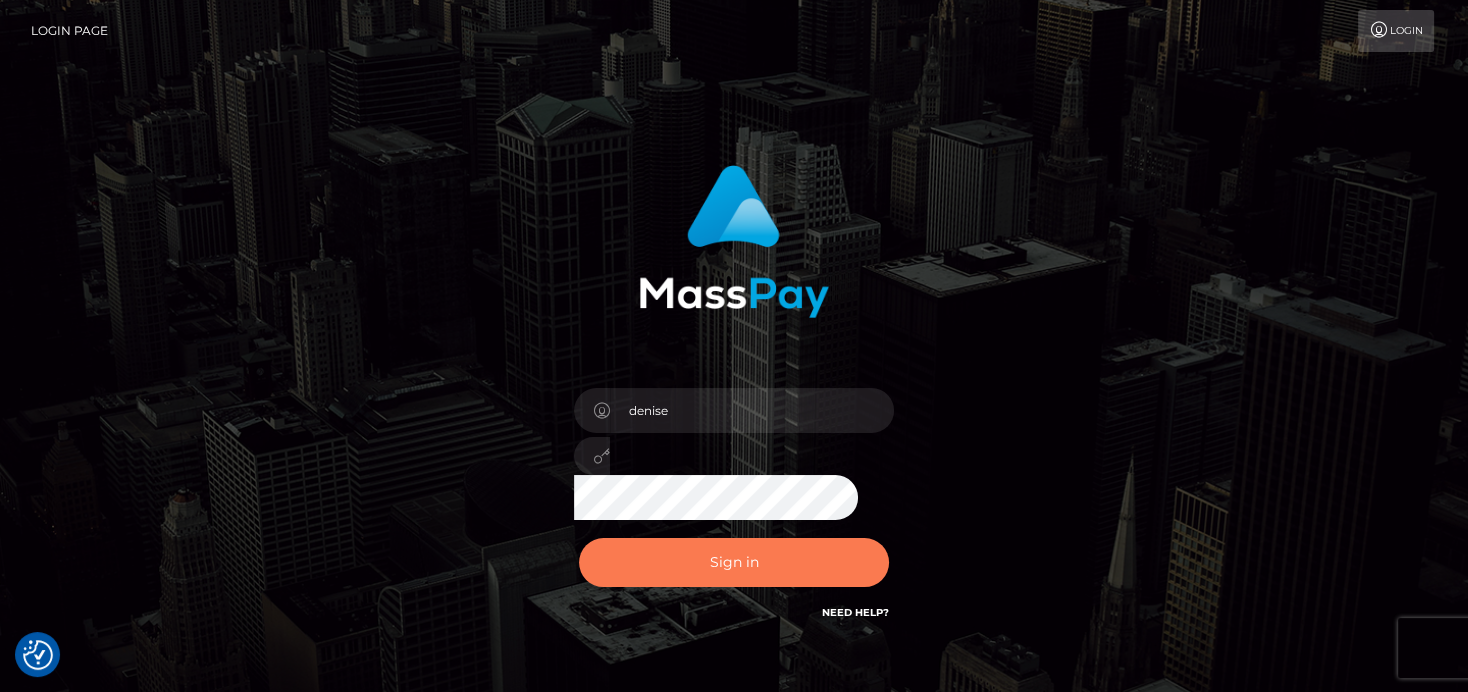 click on "Sign in" at bounding box center (734, 562) 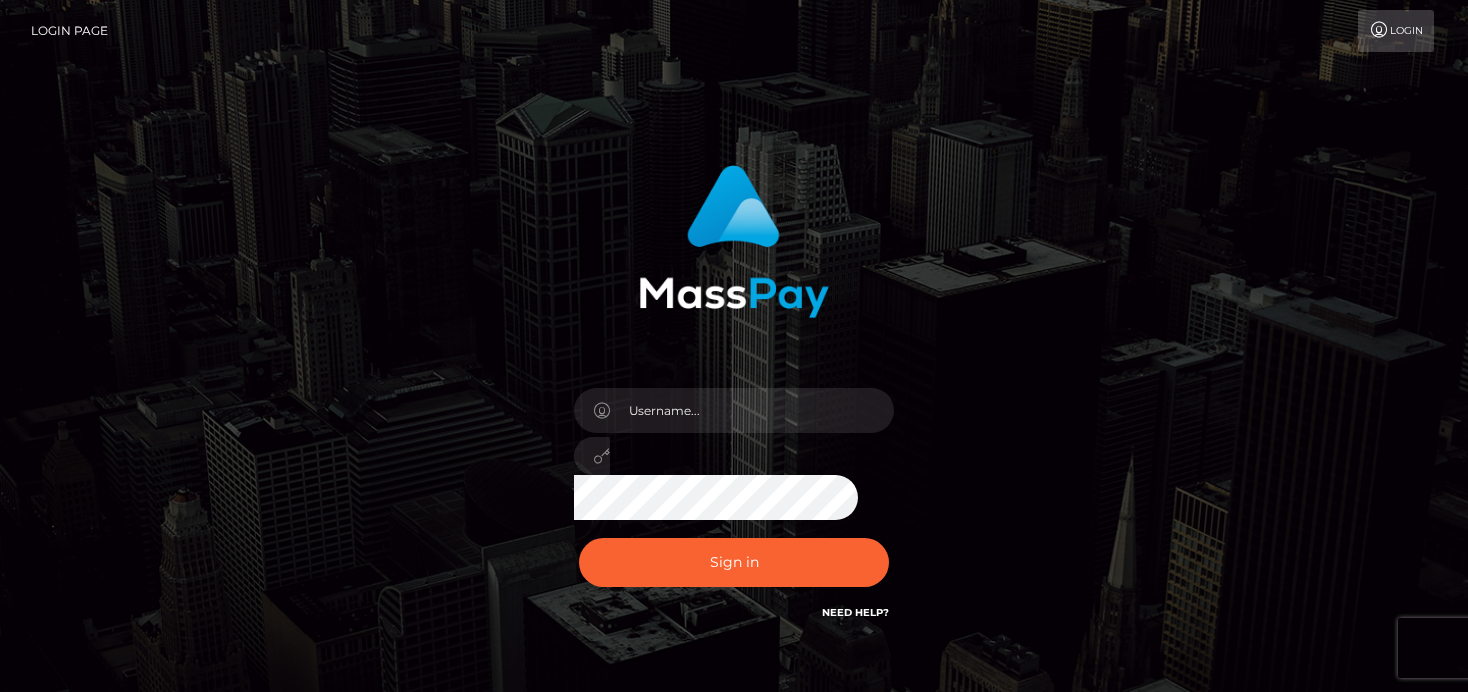 scroll, scrollTop: 0, scrollLeft: 0, axis: both 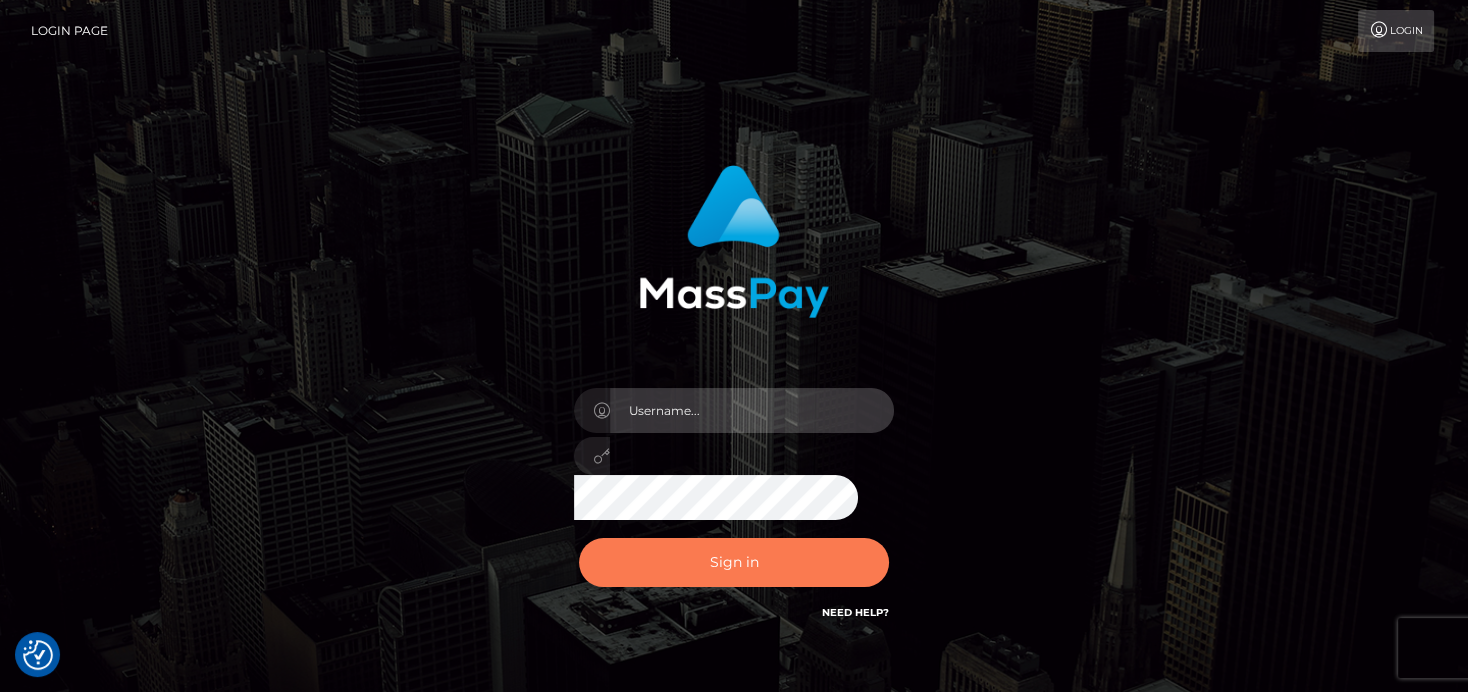 type on "denise" 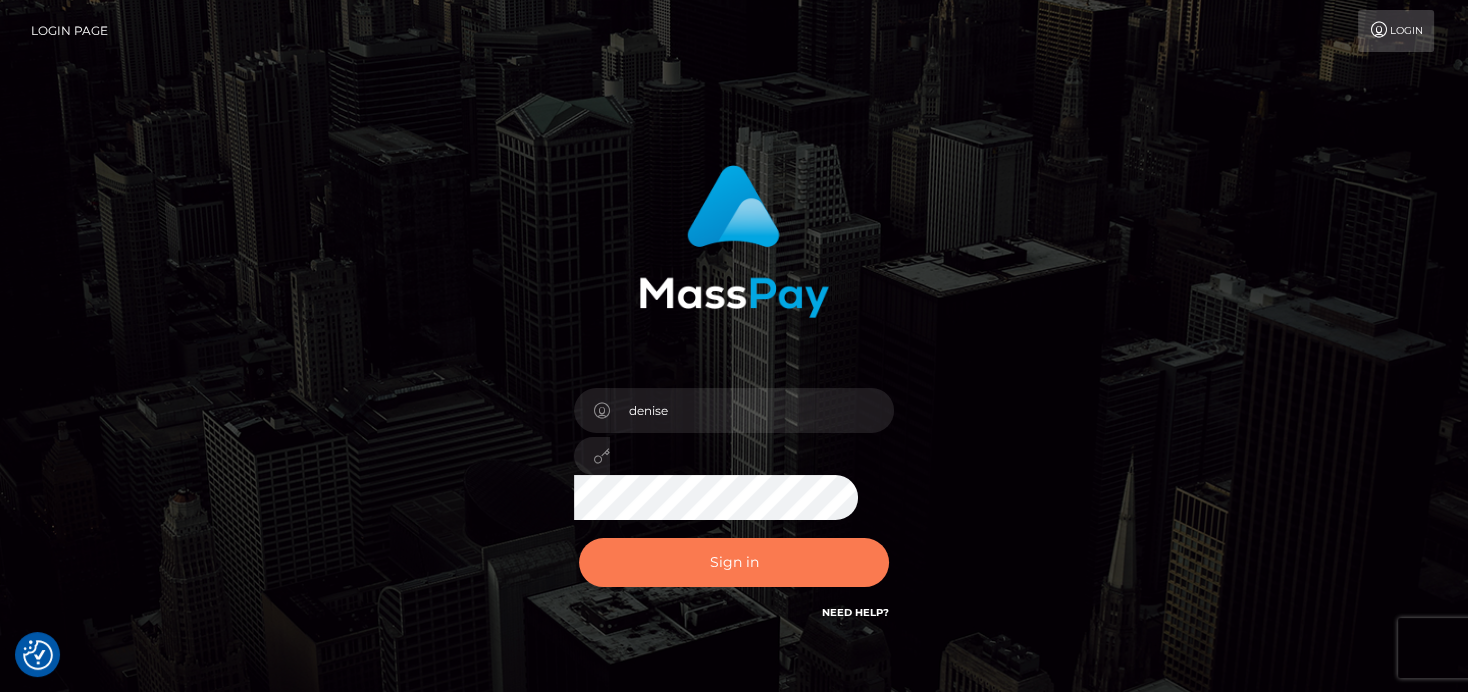 click on "Sign in" at bounding box center [734, 562] 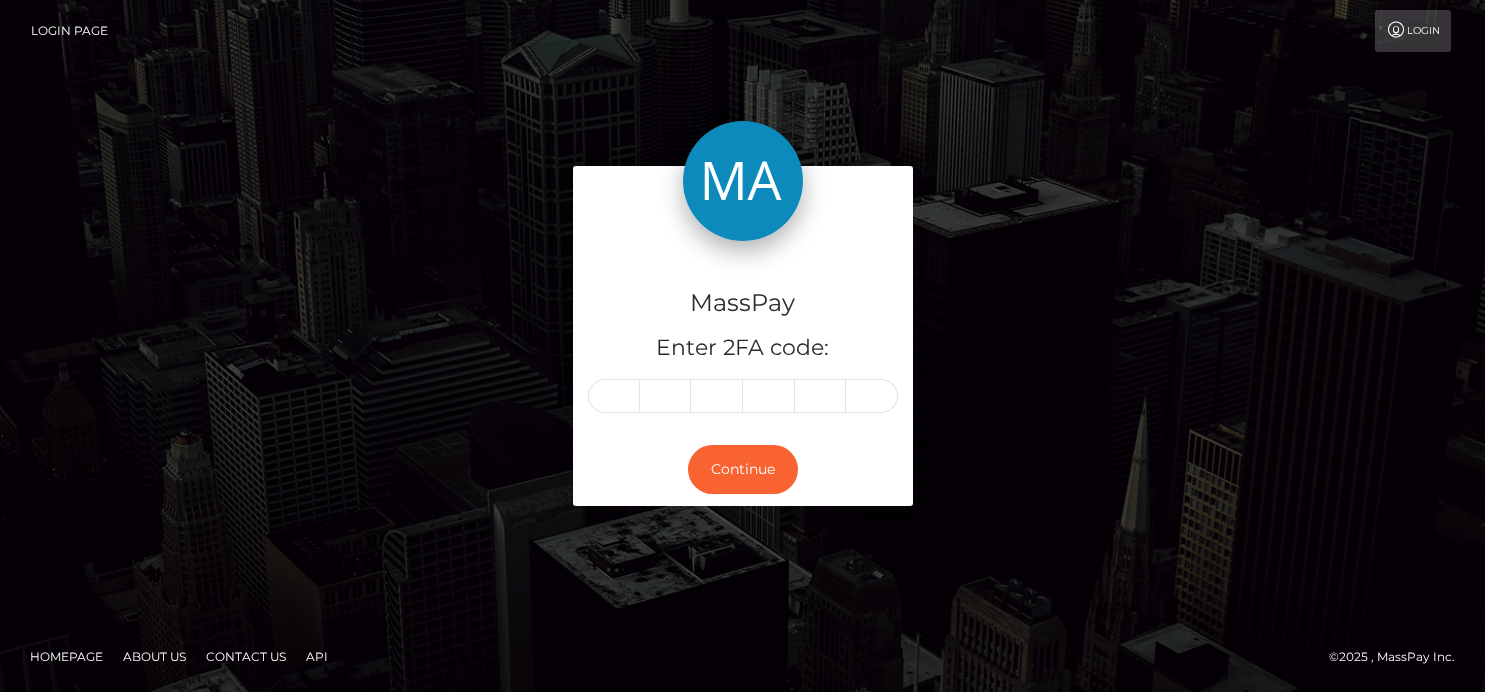scroll, scrollTop: 0, scrollLeft: 0, axis: both 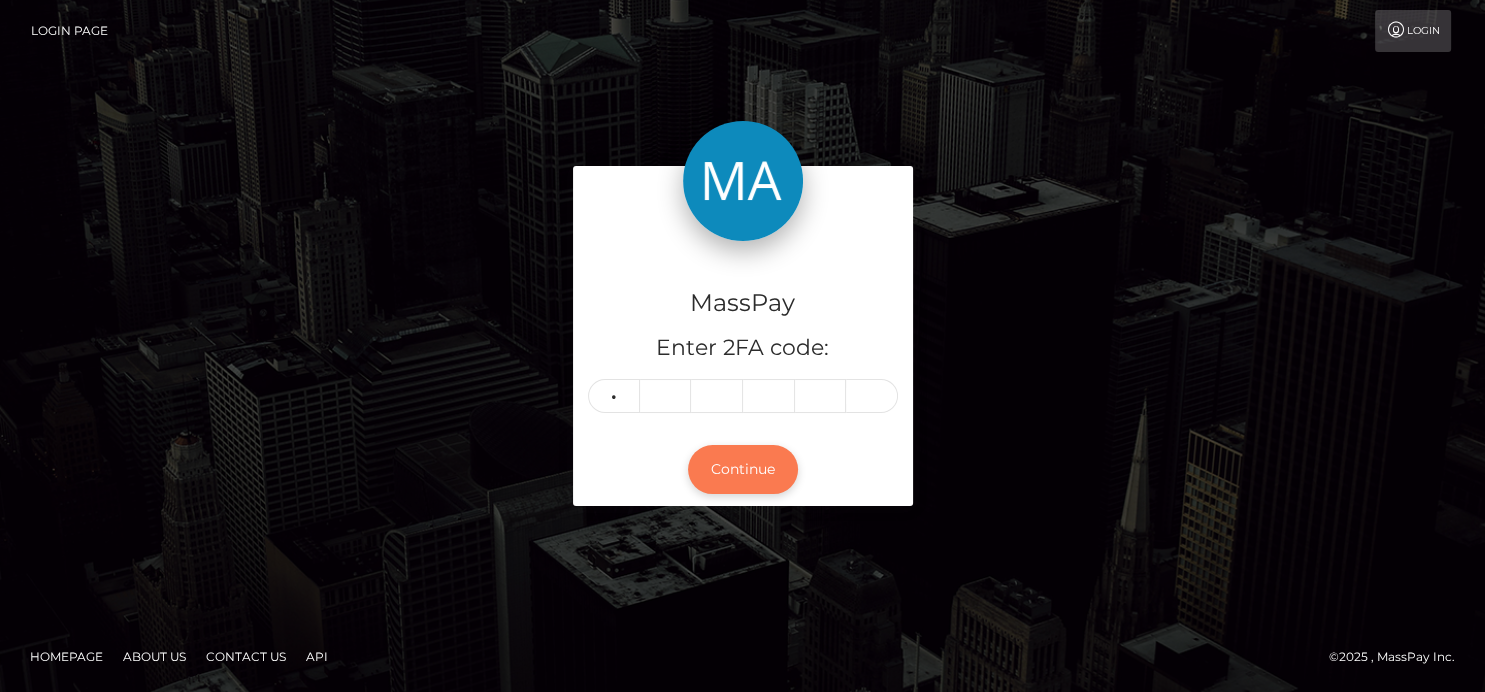 type on "3" 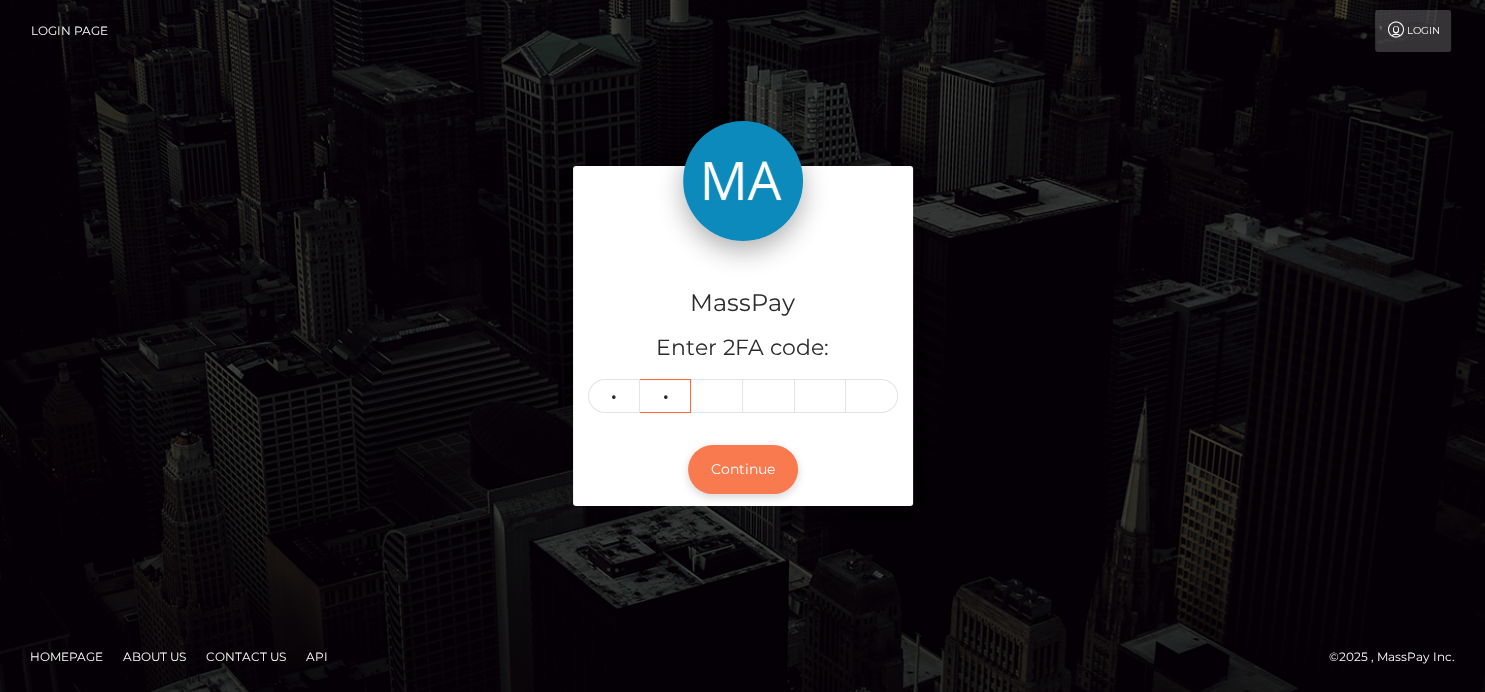 type on "9" 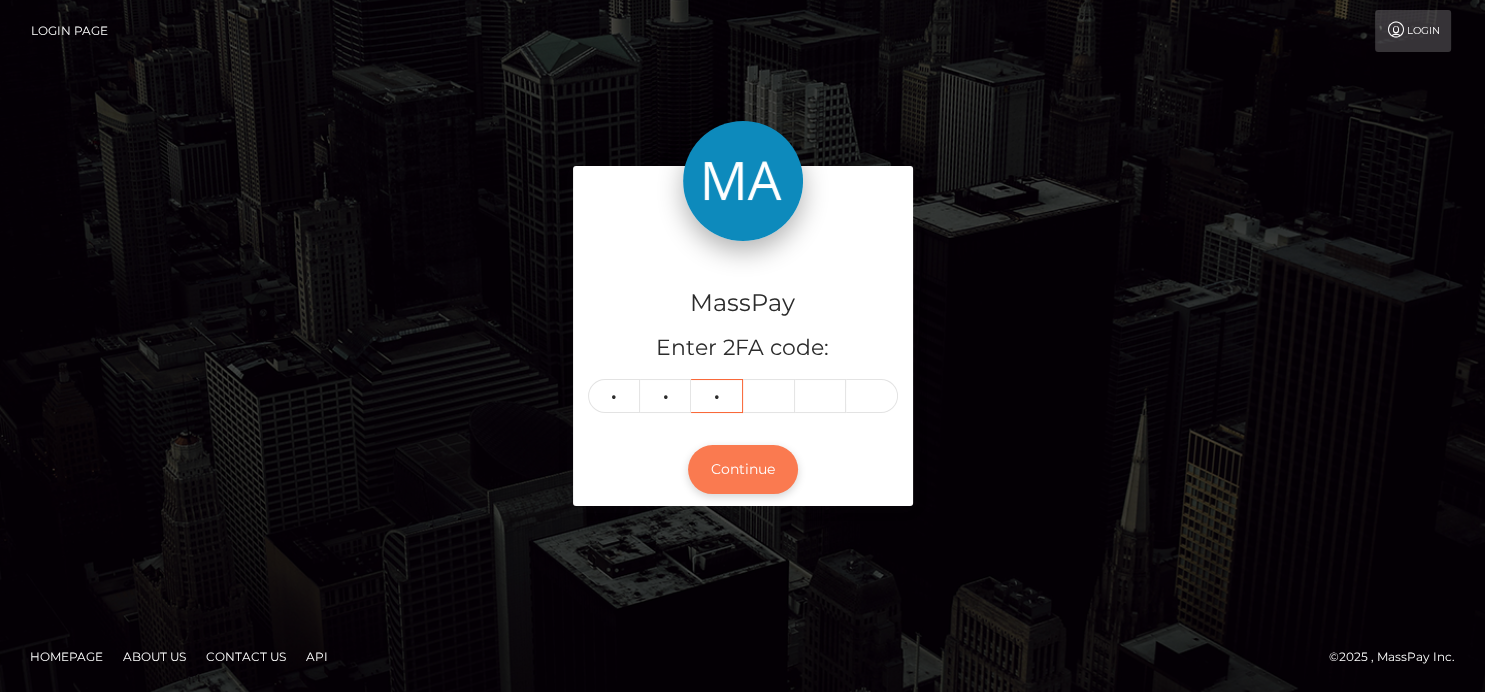 type on "7" 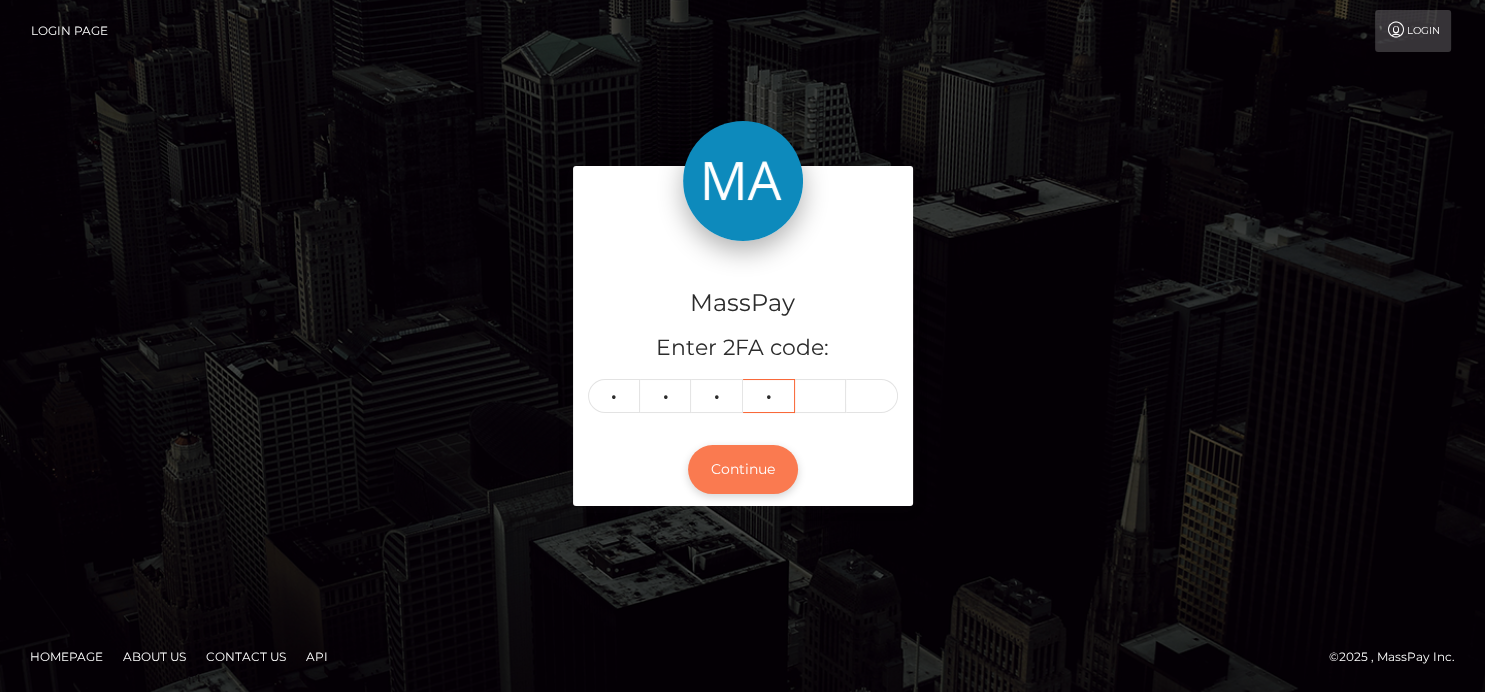 type on "8" 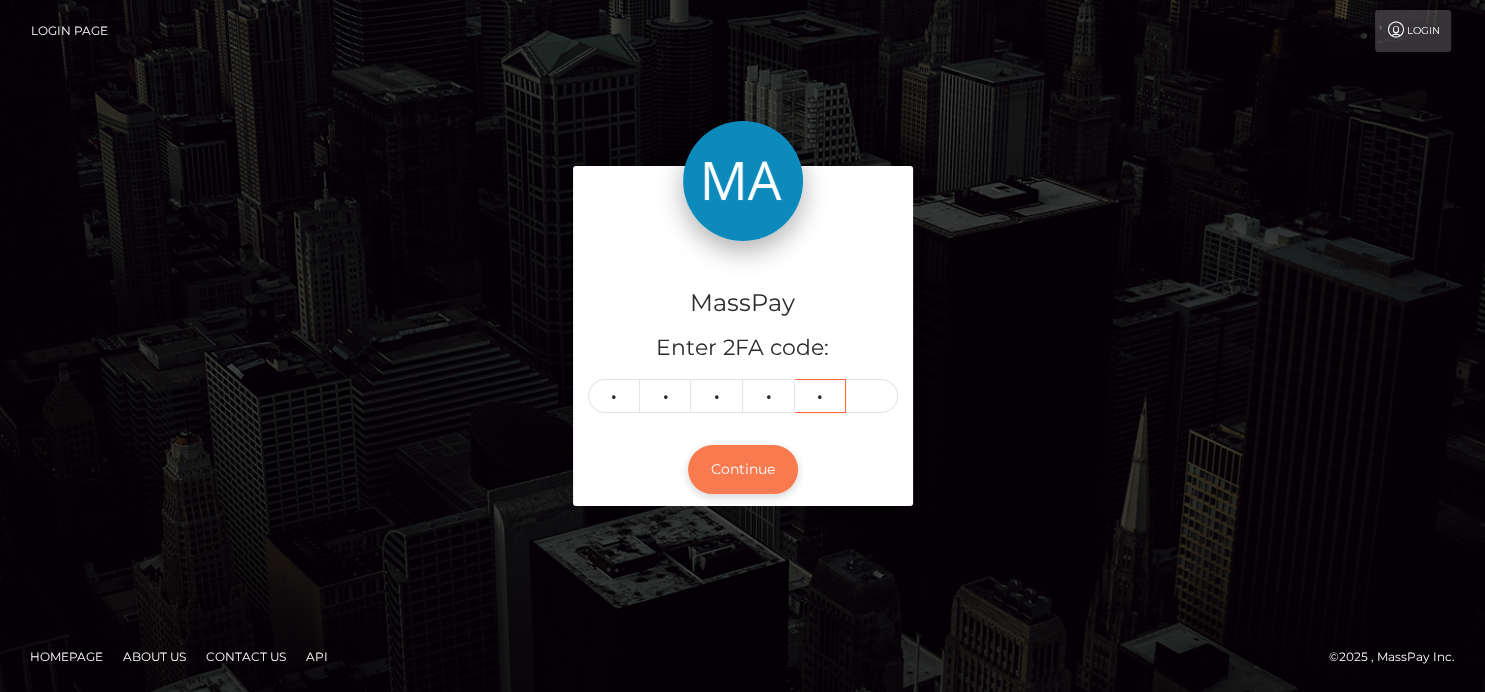 type on "9" 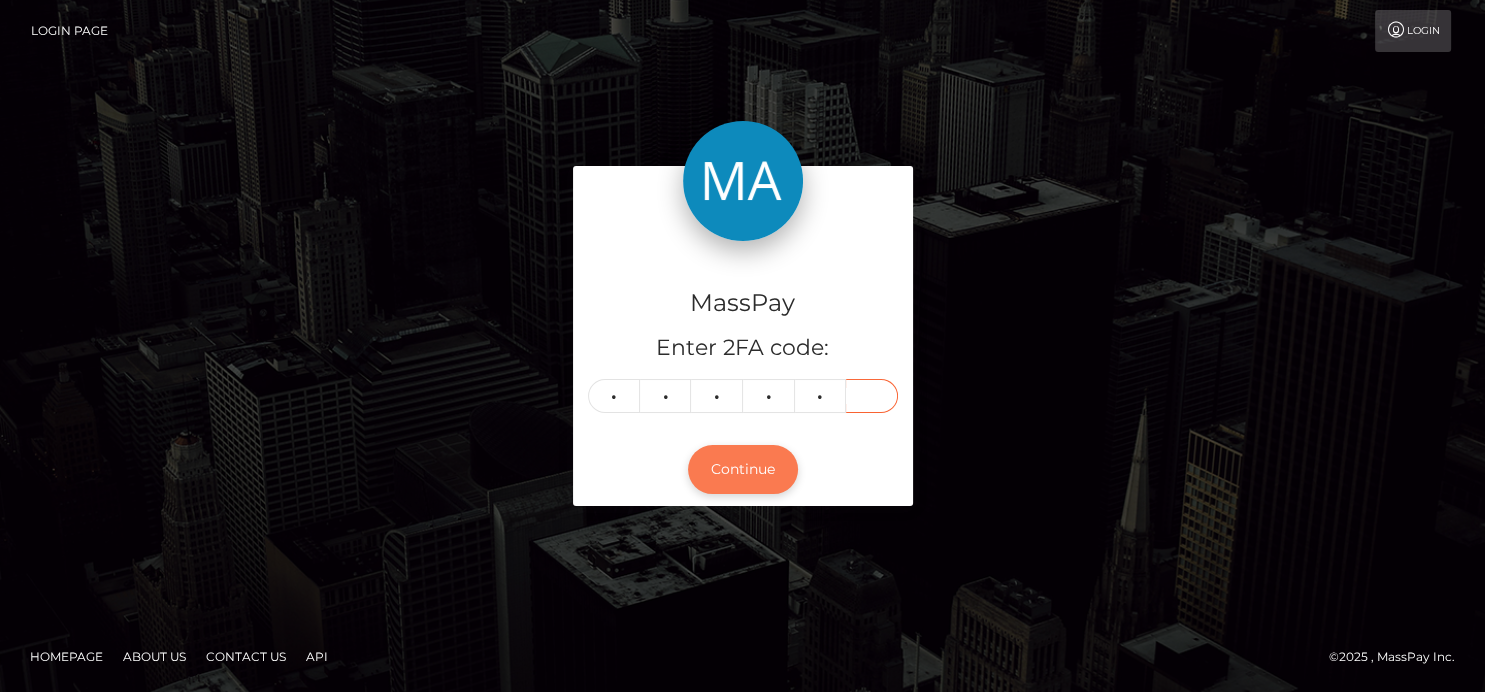 type on "5" 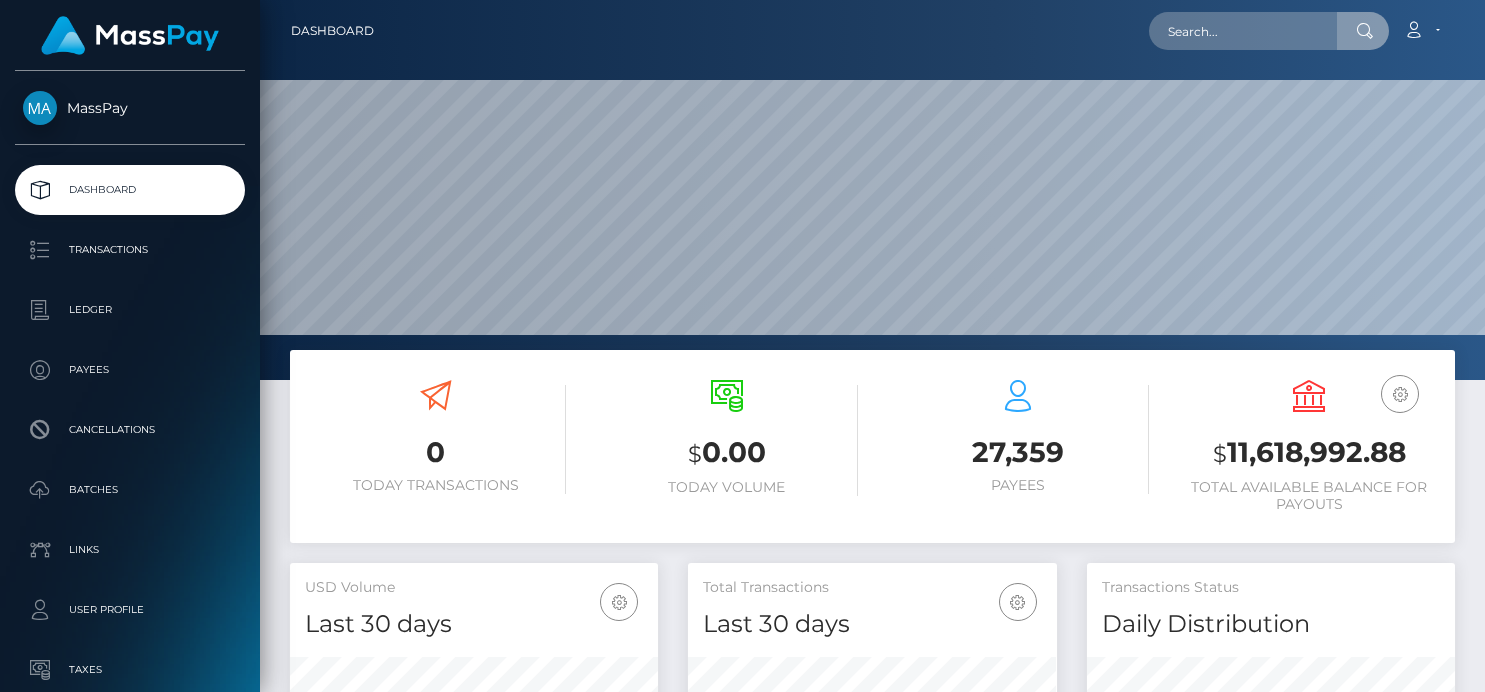 scroll, scrollTop: 0, scrollLeft: 0, axis: both 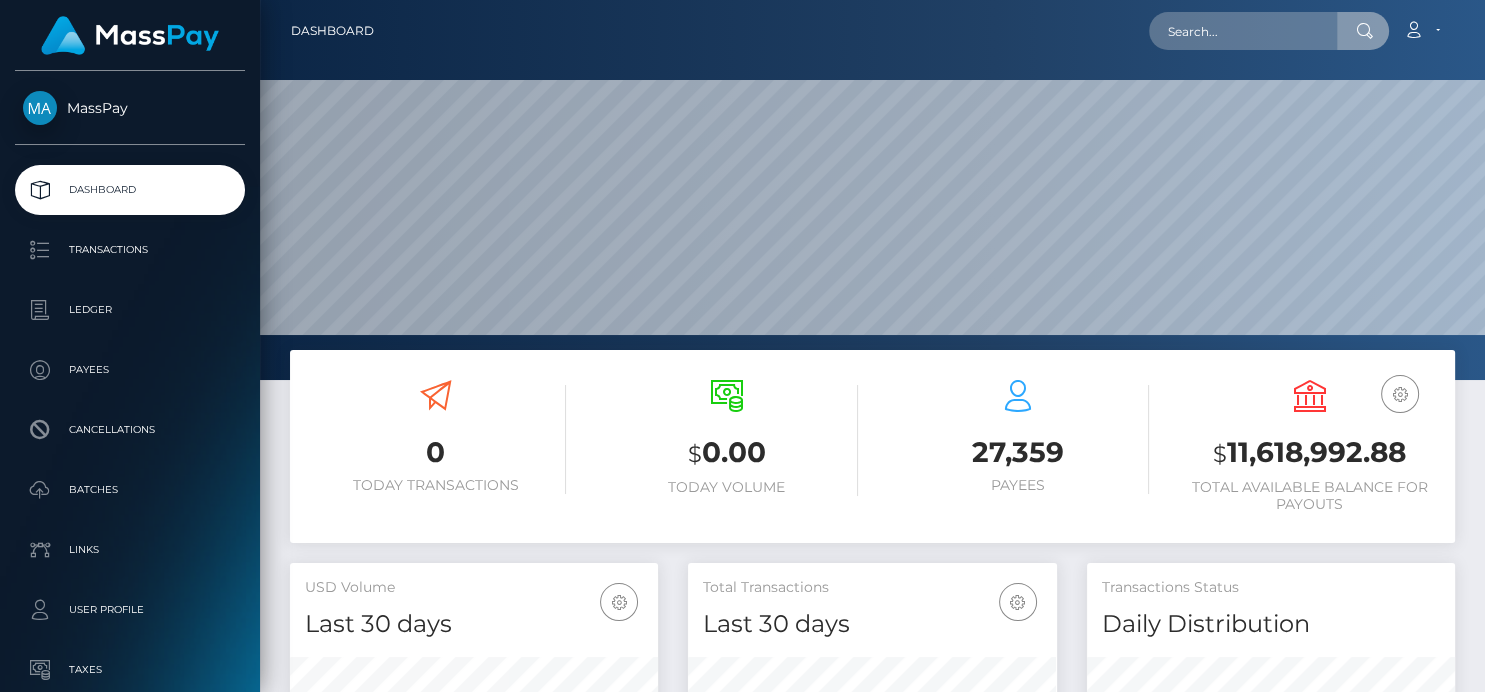 click at bounding box center [1243, 31] 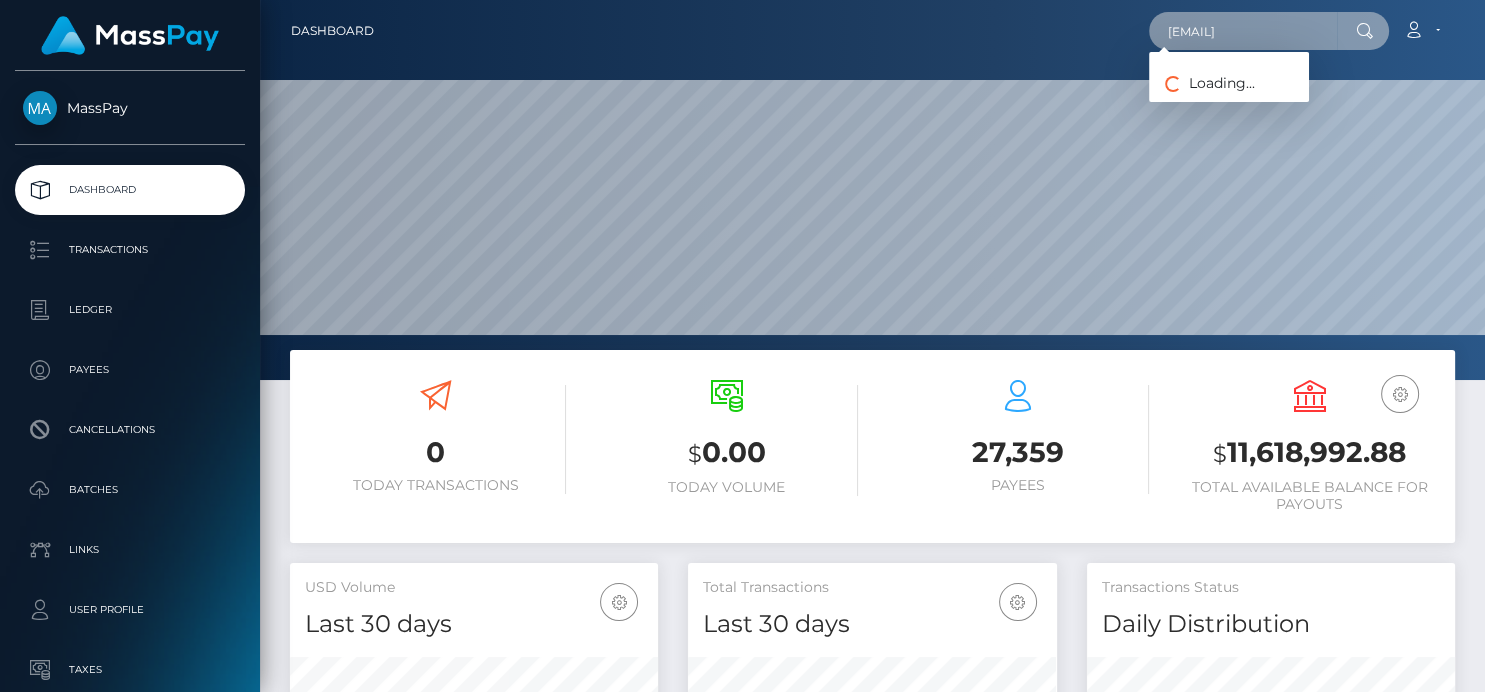 drag, startPoint x: 1173, startPoint y: 35, endPoint x: 1394, endPoint y: 2, distance: 223.45021 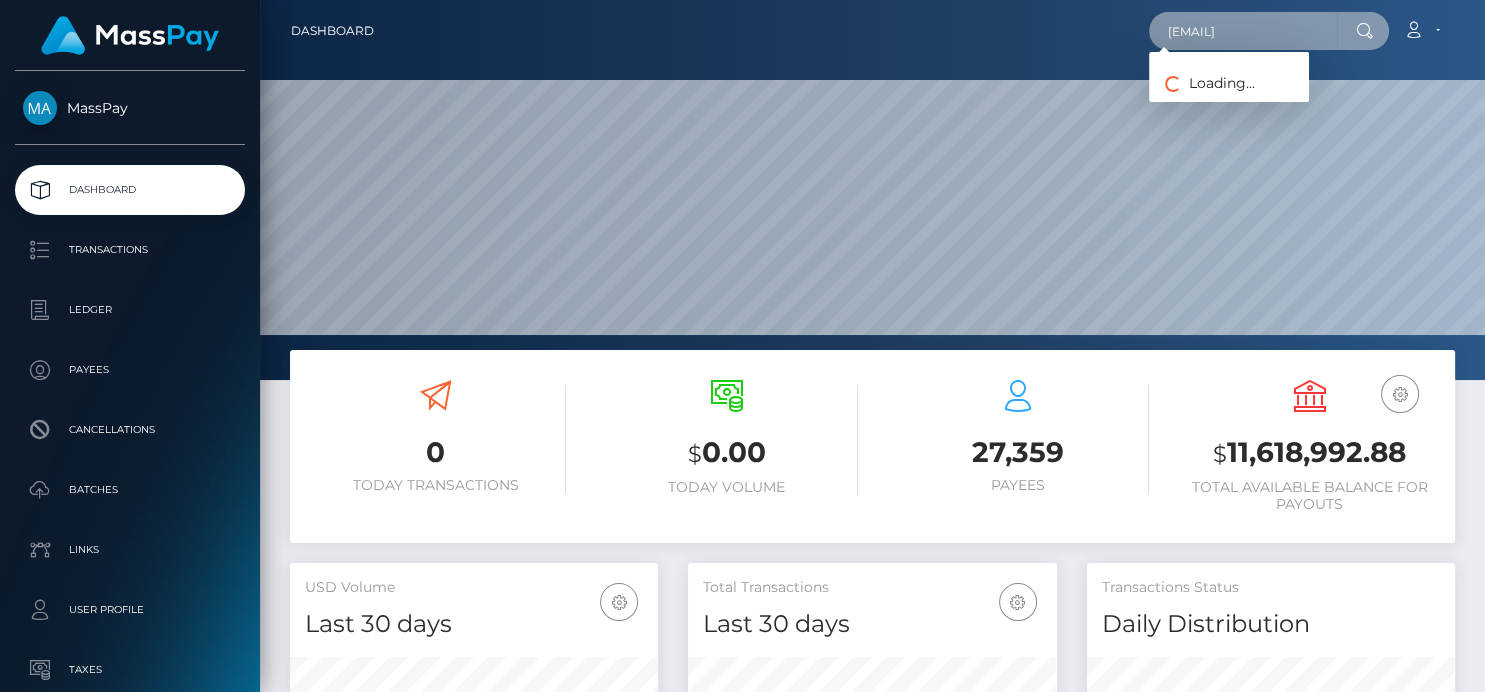 click on "Dashboard
tiffanyyluzy@gmail.com
Loading...
Loading..." at bounding box center (872, 31) 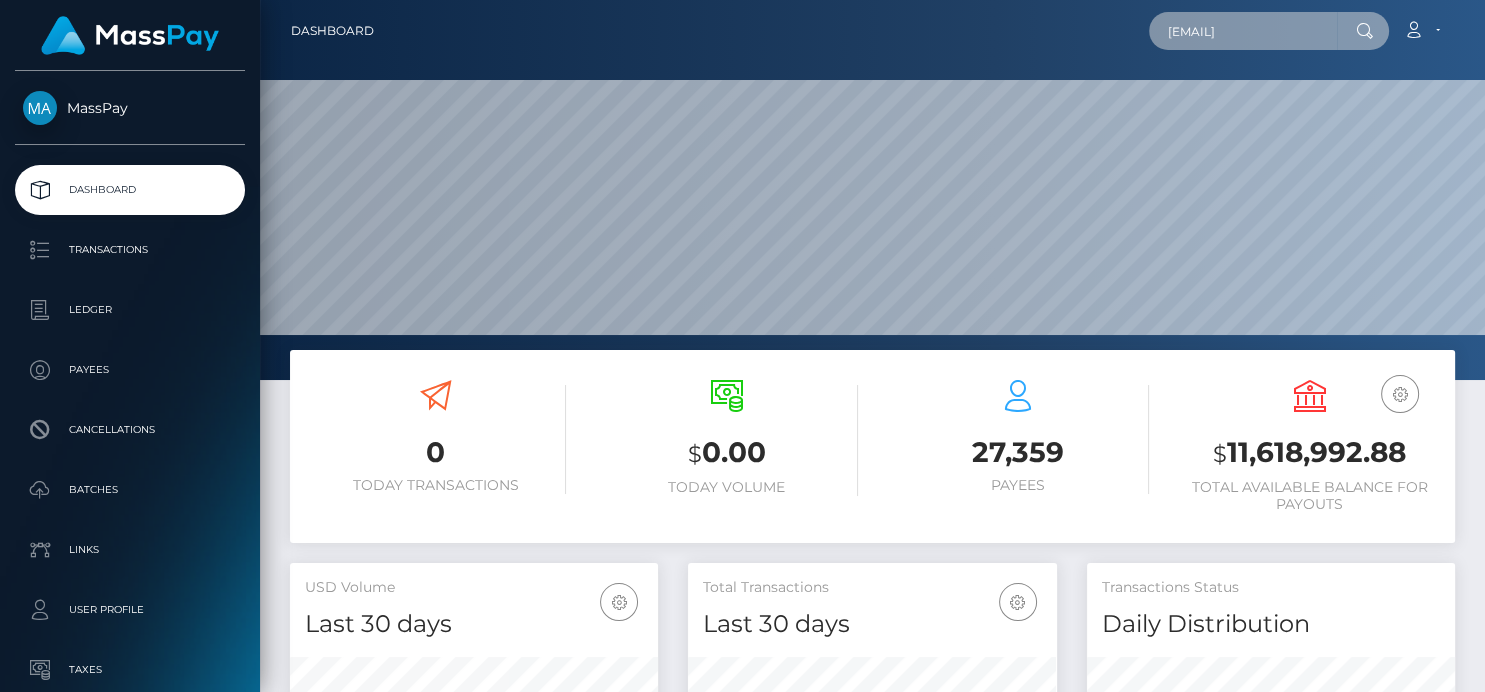 type on "t" 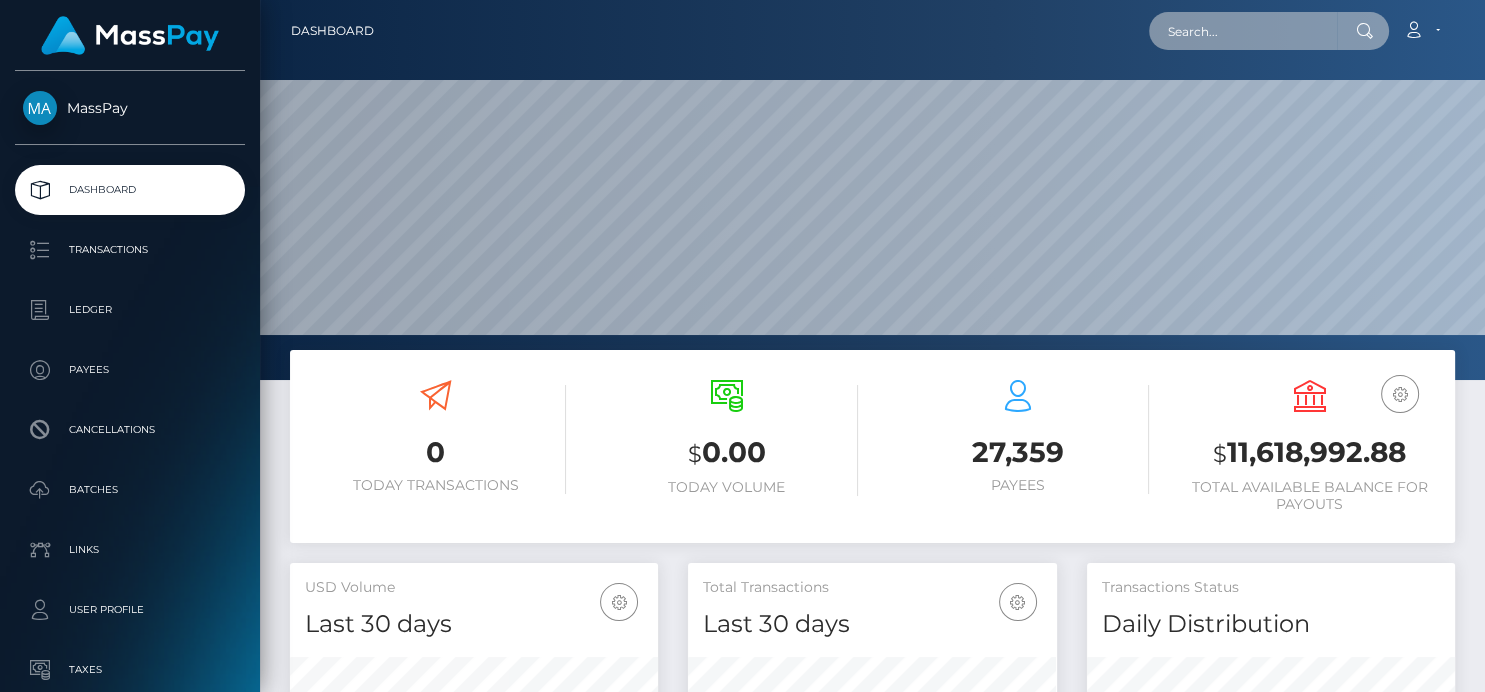 paste on "tiffanyyluzy@gmail.com" 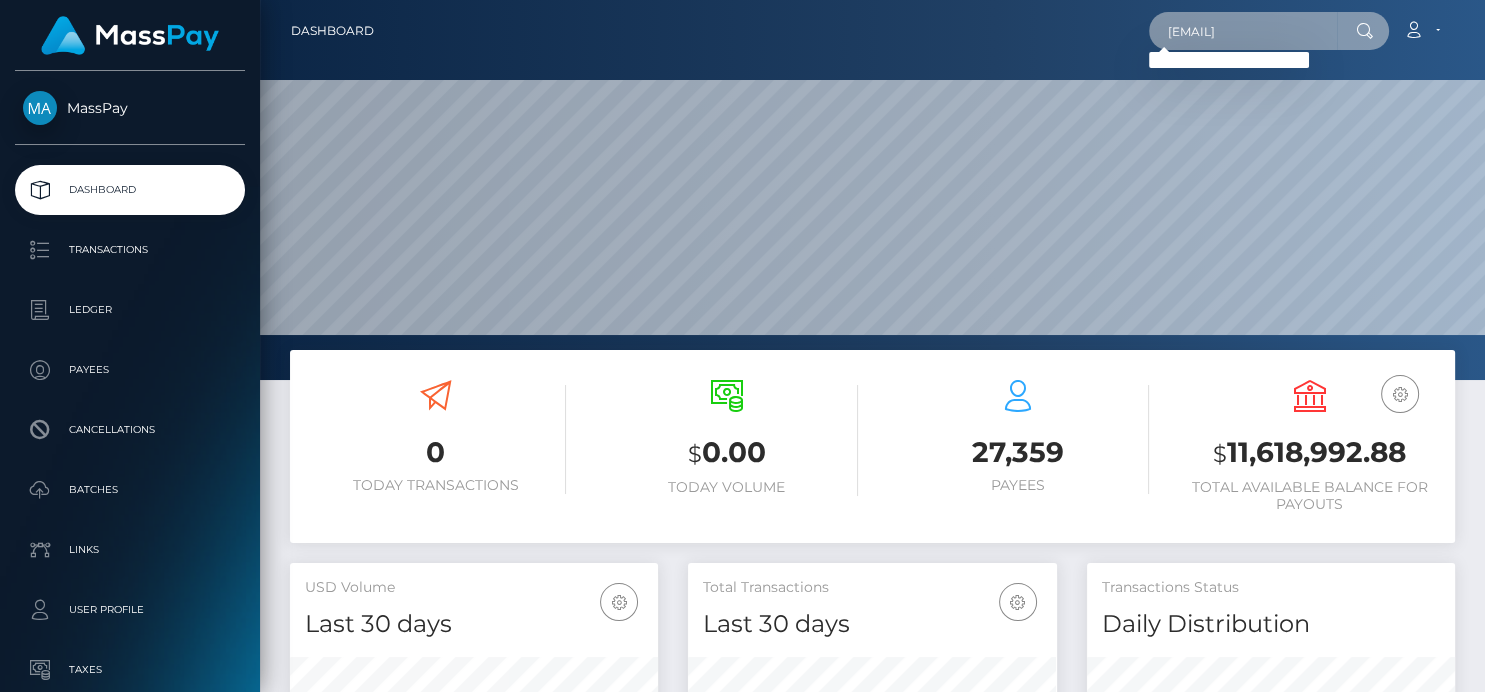 drag, startPoint x: 1162, startPoint y: 31, endPoint x: 1483, endPoint y: 27, distance: 321.02493 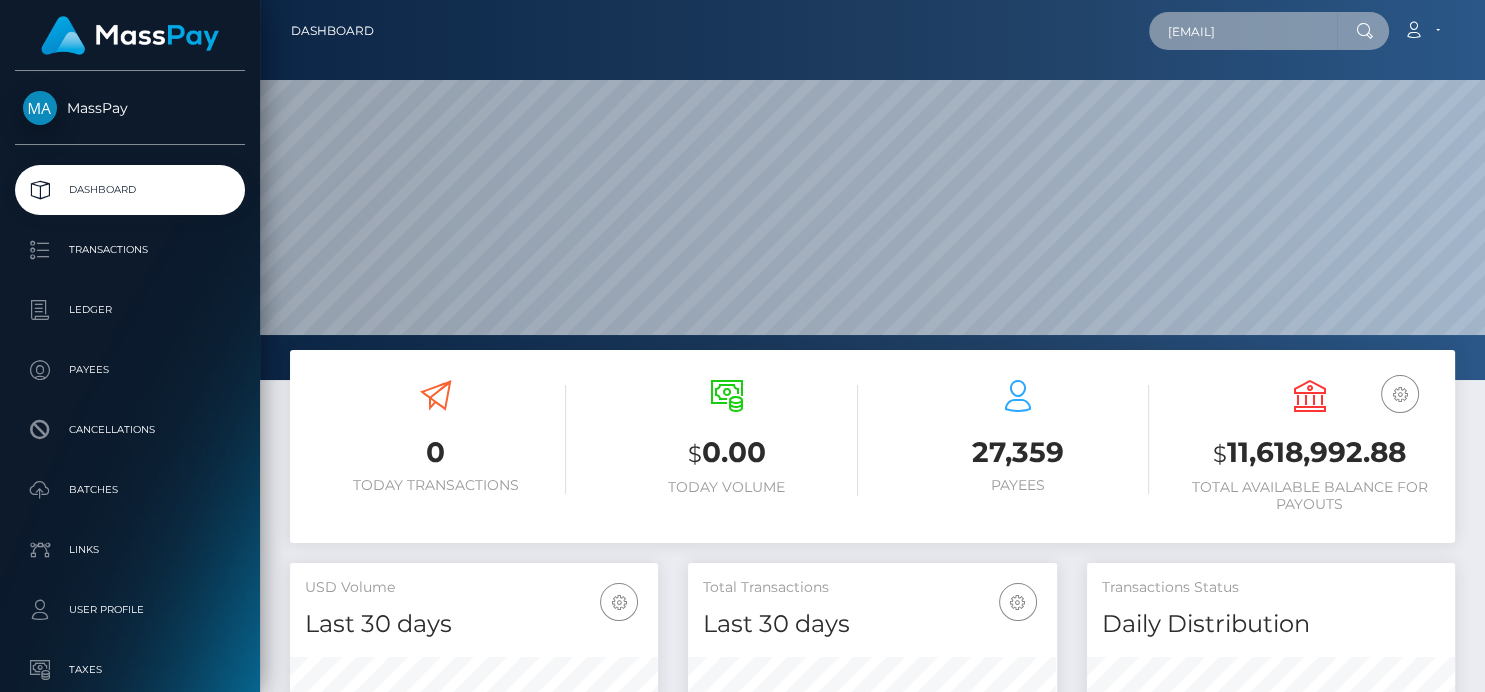 paste on "6880b6af1149ad9c590d5a9b" 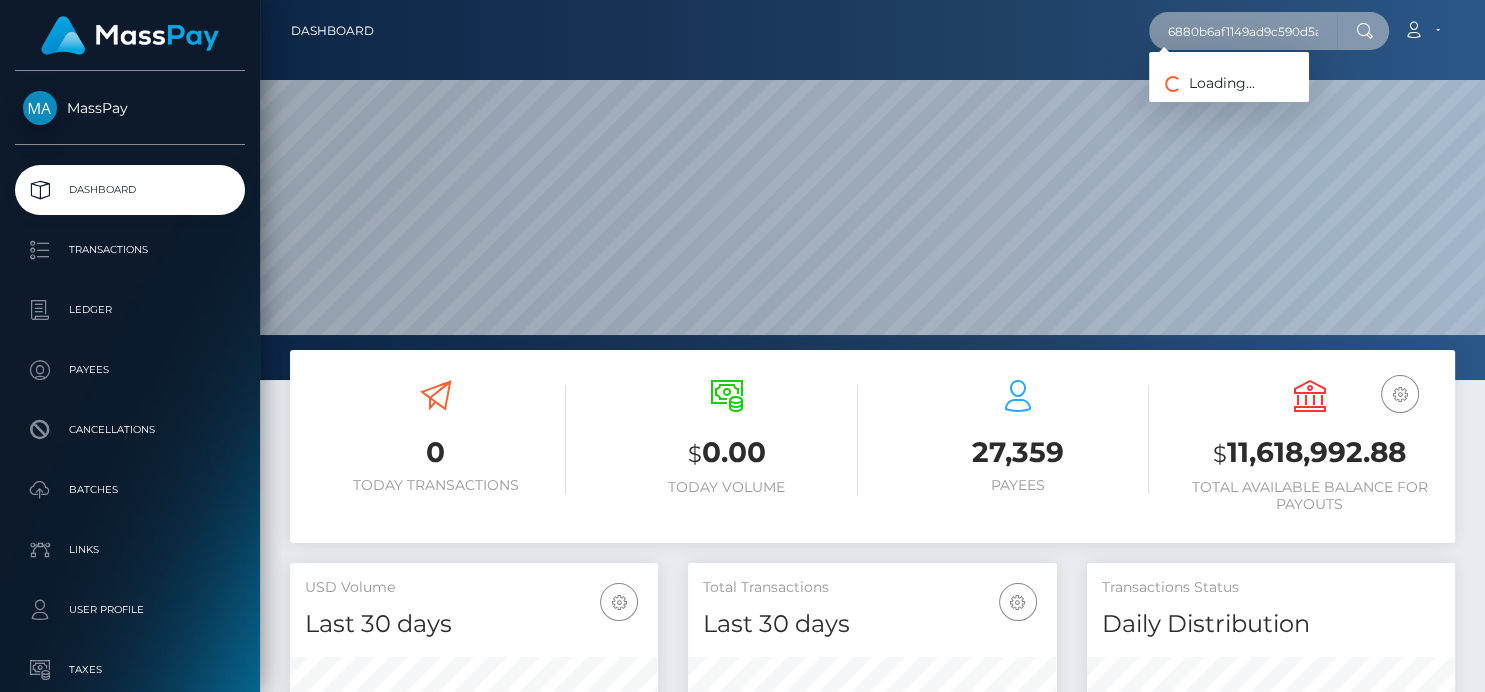 scroll, scrollTop: 0, scrollLeft: 22, axis: horizontal 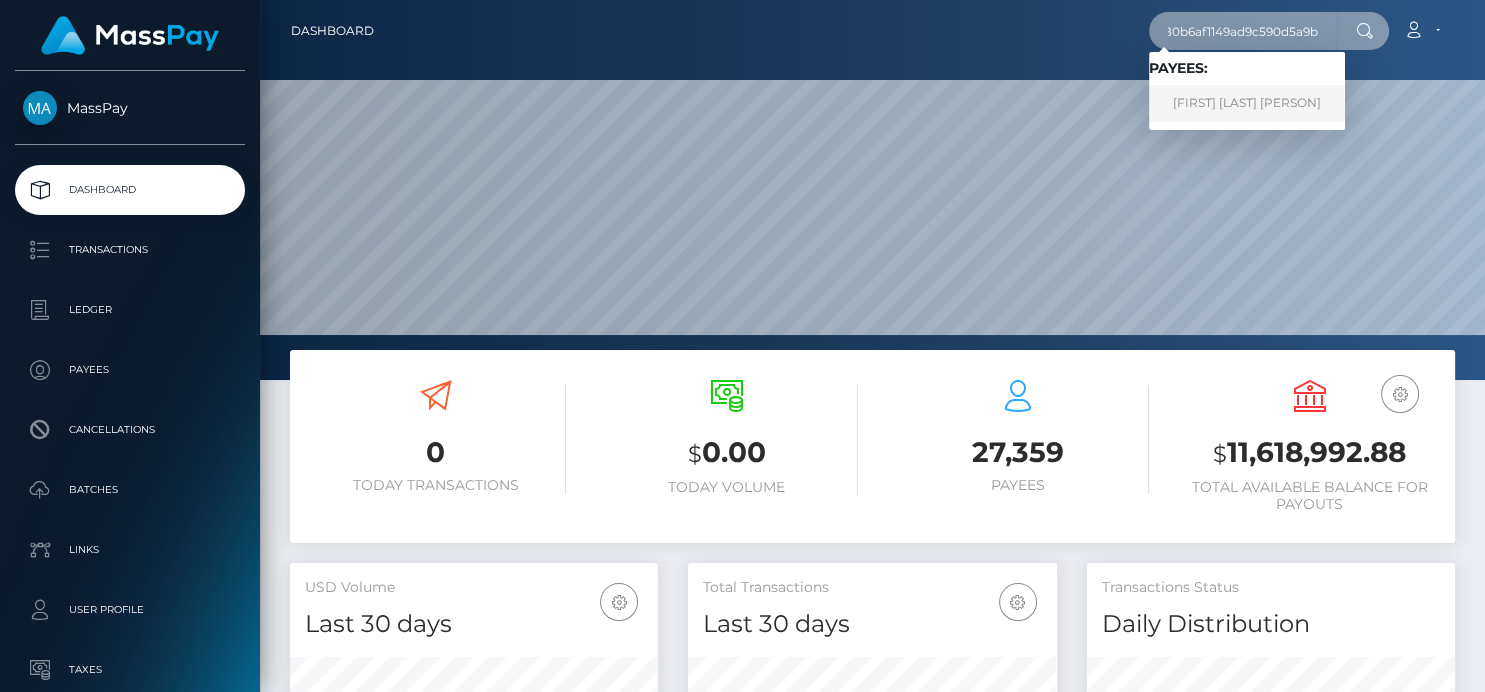 type on "6880b6af1149ad9c590d5a9b" 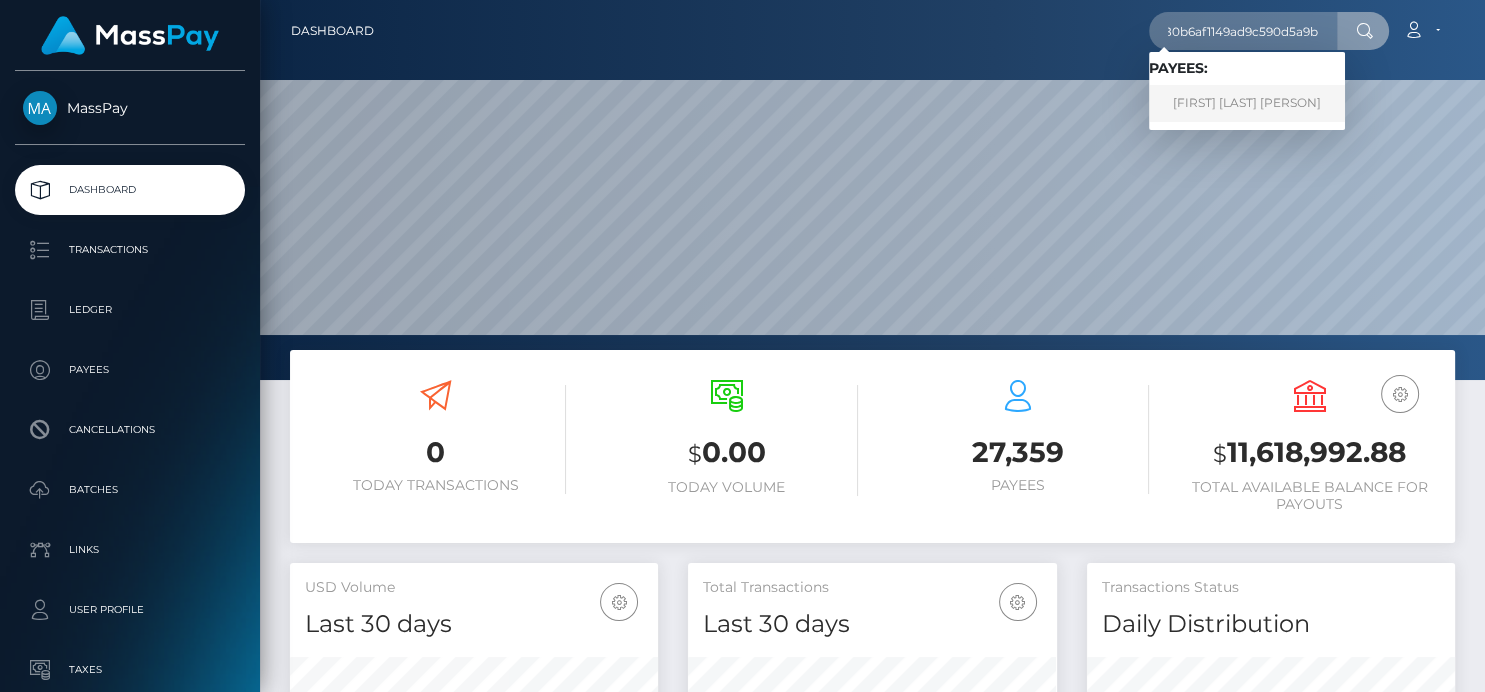 scroll, scrollTop: 0, scrollLeft: 0, axis: both 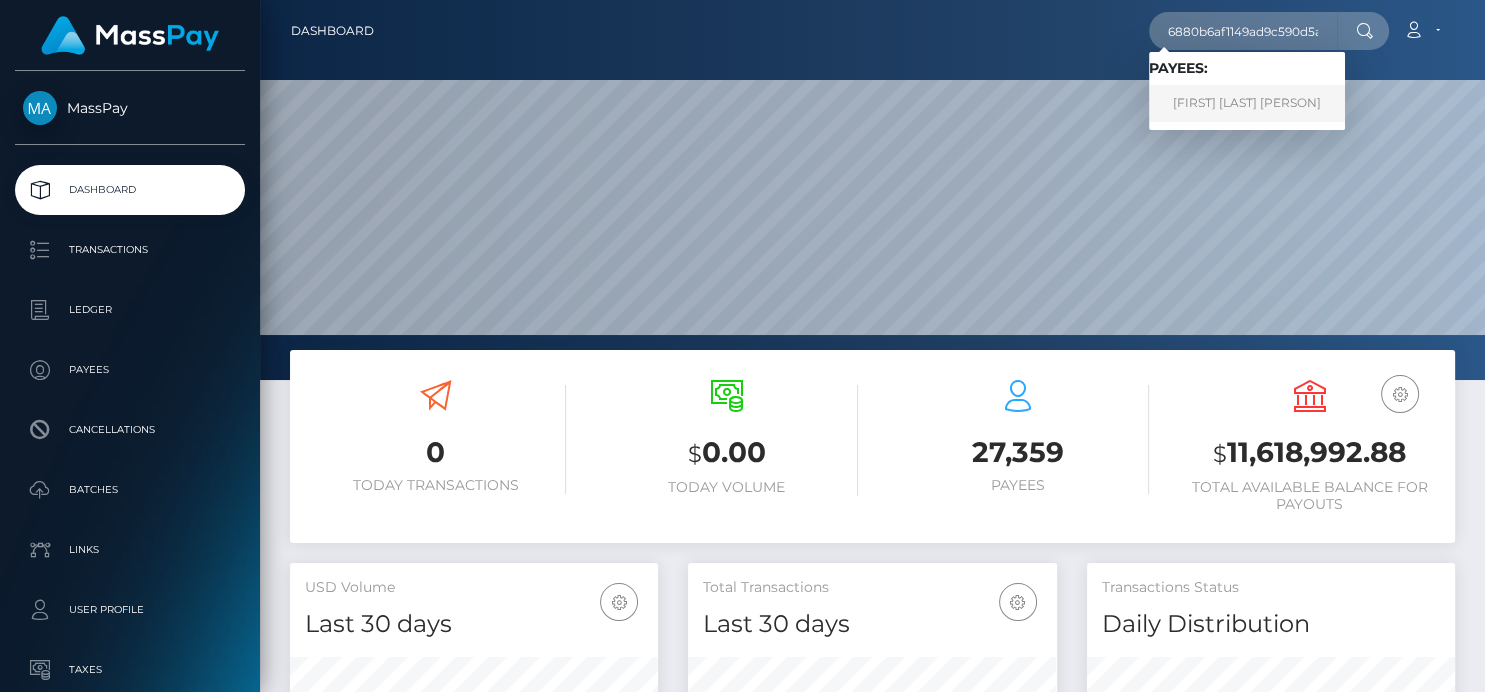 click on "tiffany luzy  dino" at bounding box center (1247, 103) 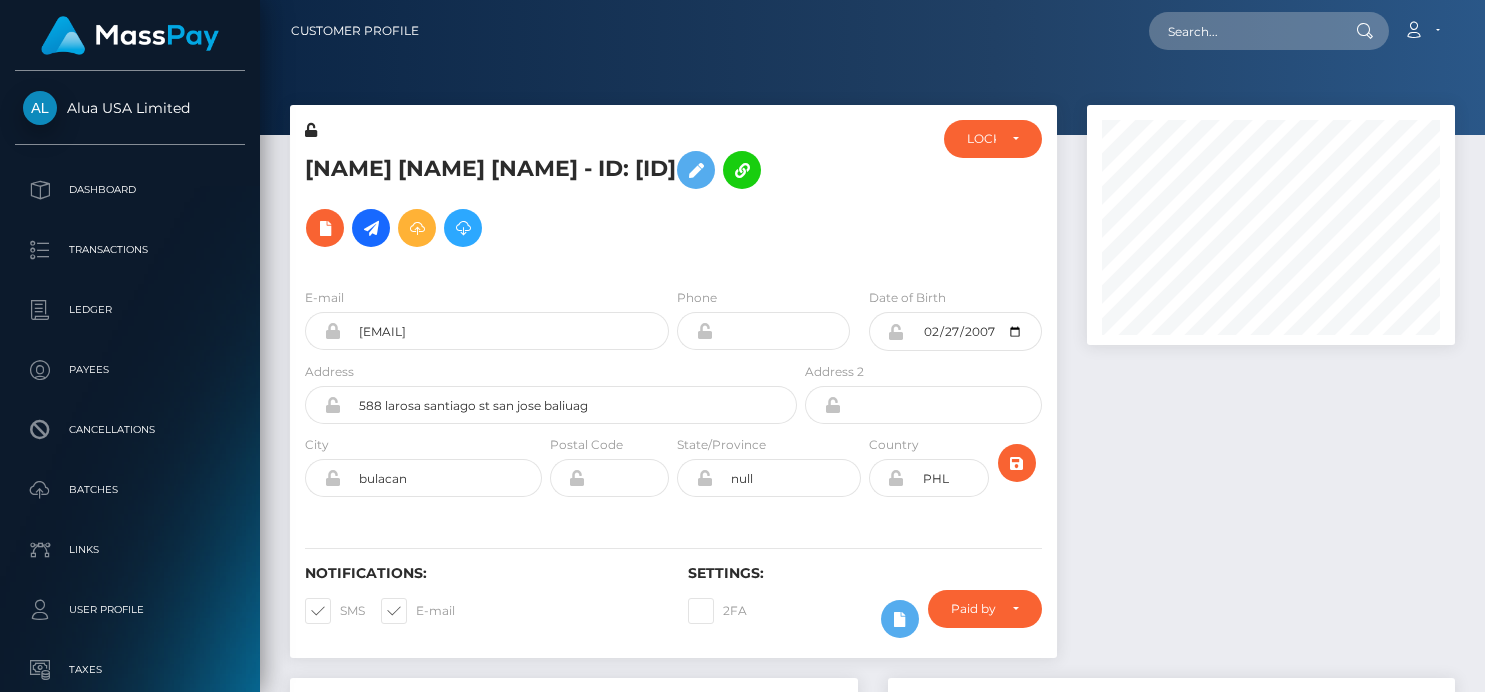 scroll, scrollTop: 0, scrollLeft: 0, axis: both 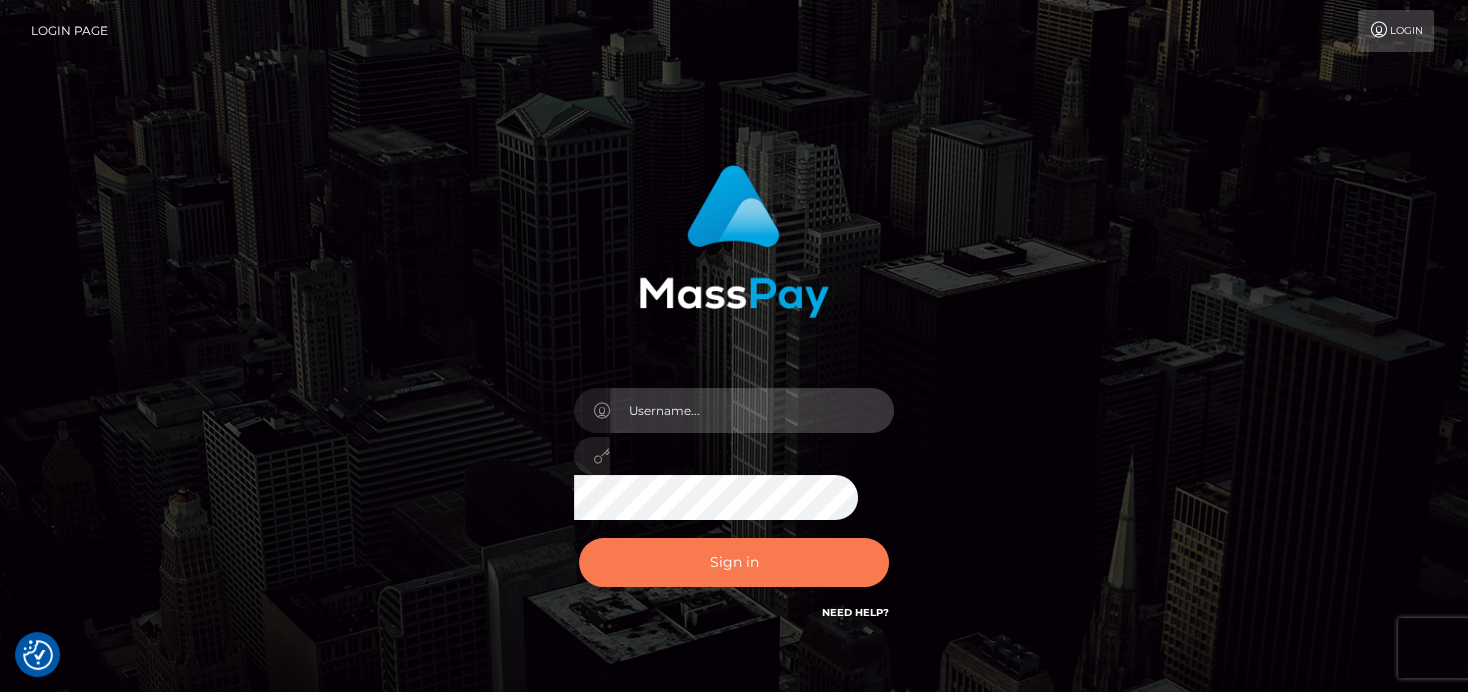 type on "denise" 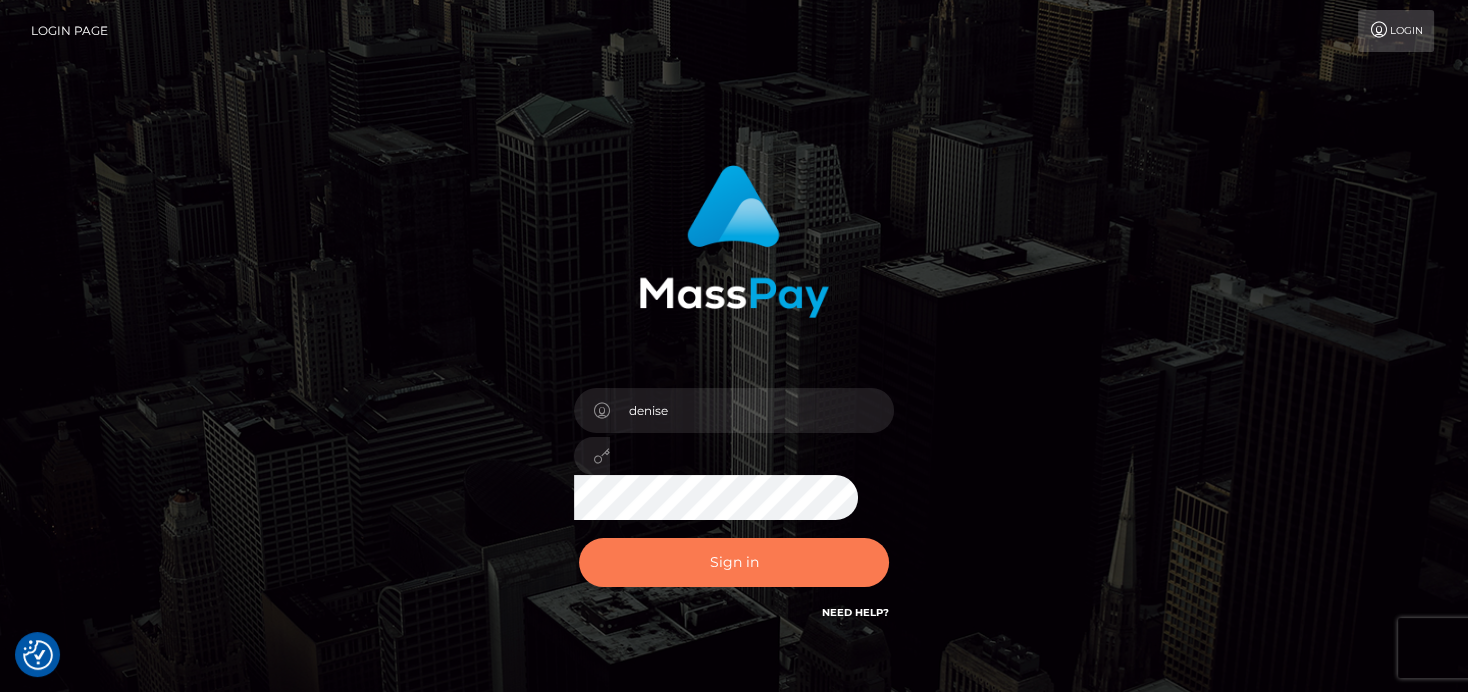 click on "Sign in" at bounding box center (734, 562) 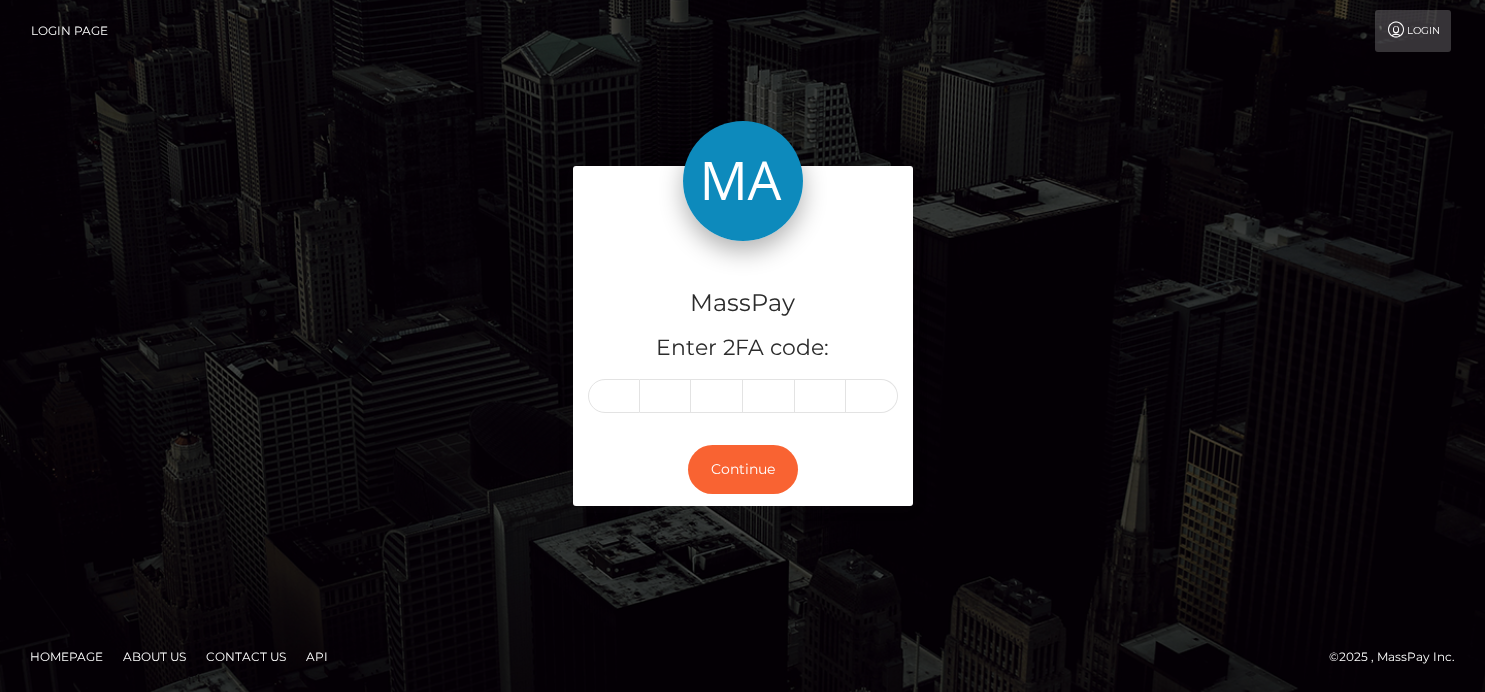 scroll, scrollTop: 0, scrollLeft: 0, axis: both 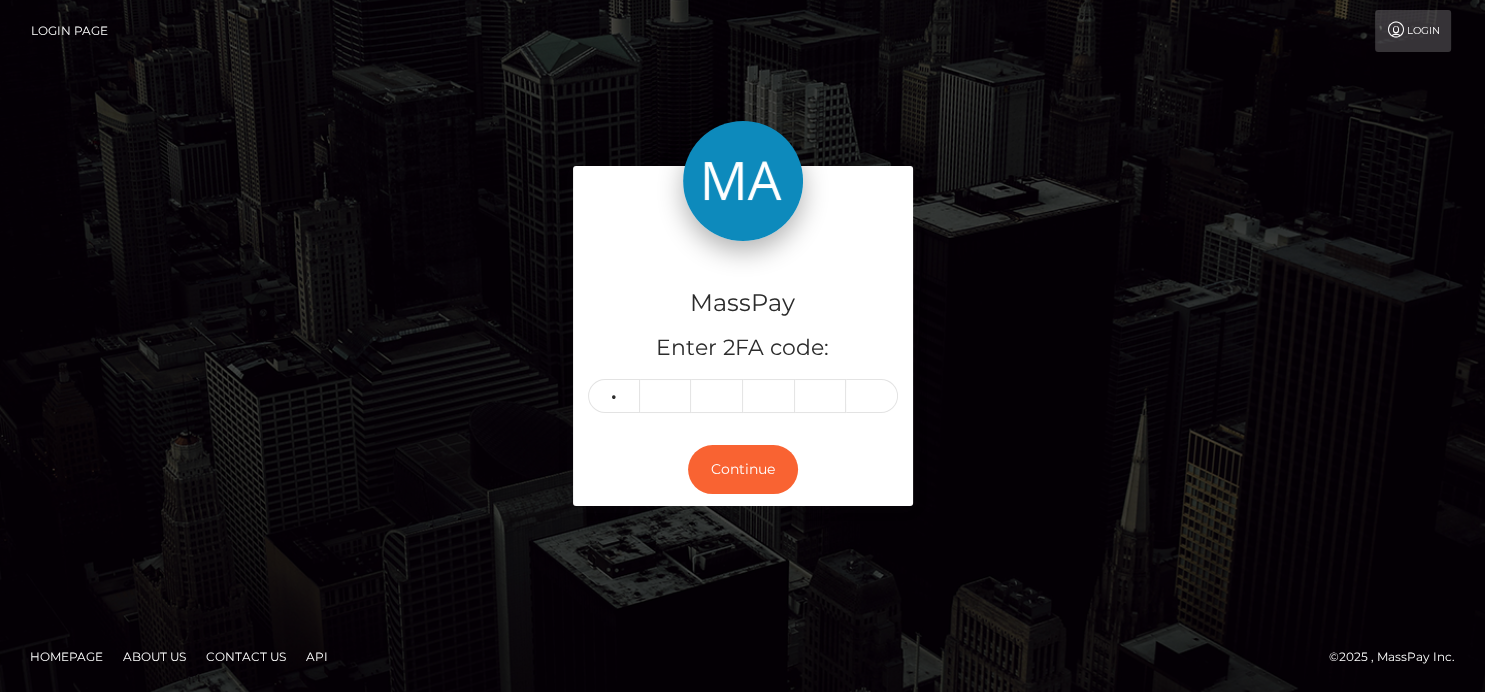 type on "8" 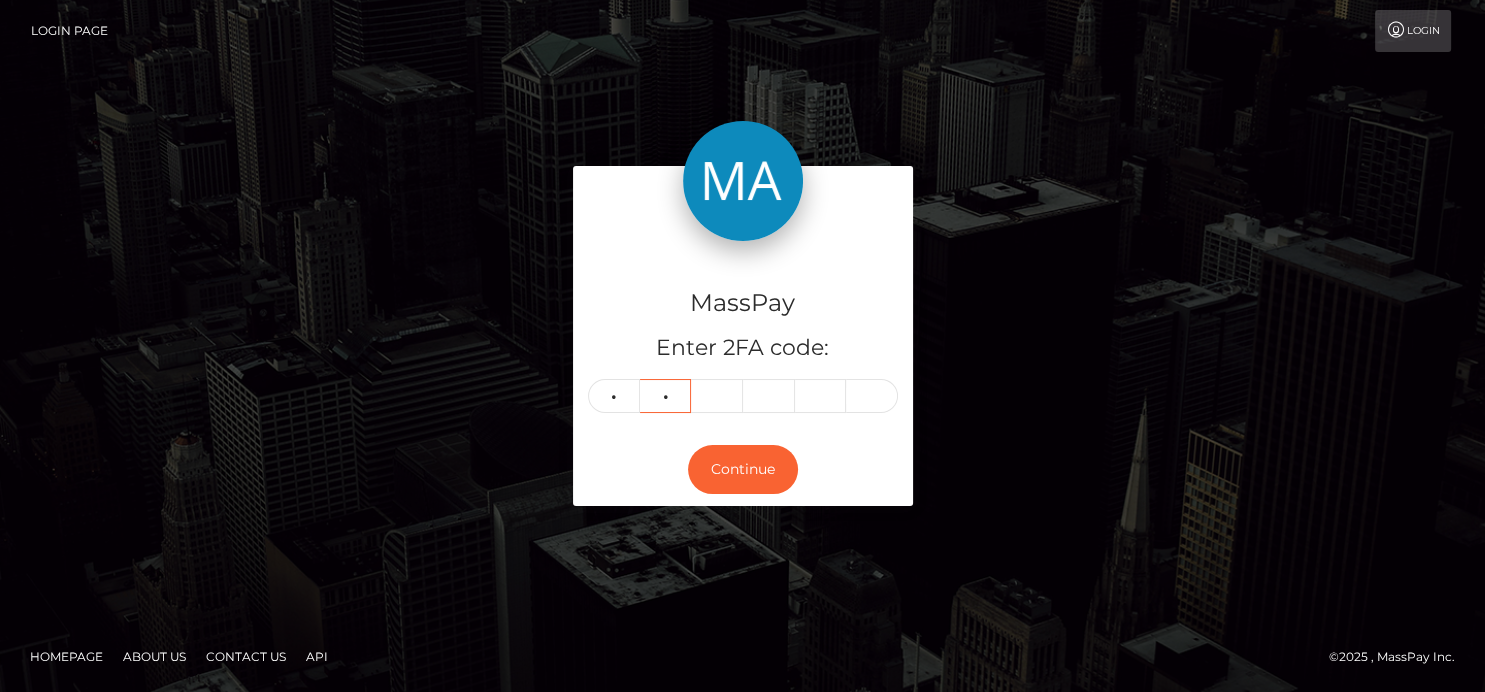 type on "8" 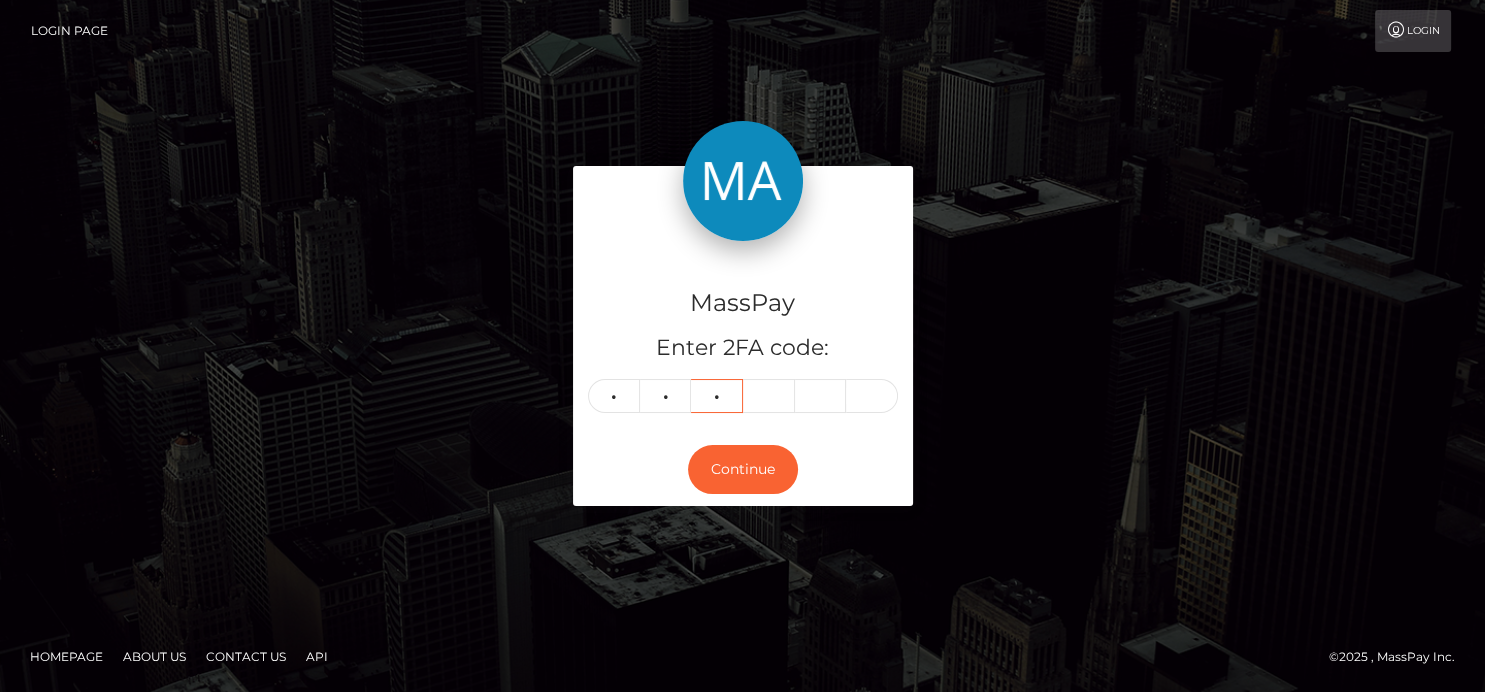 type on "9" 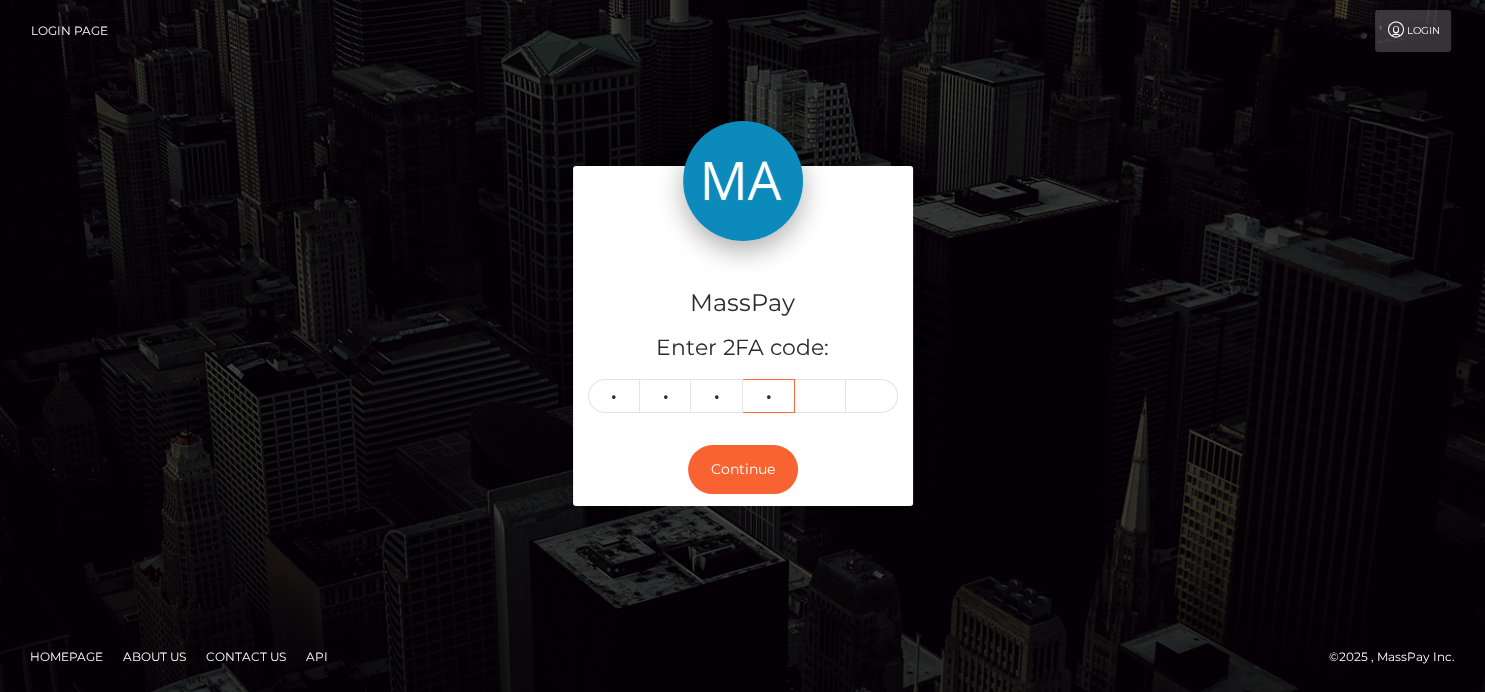 type on "0" 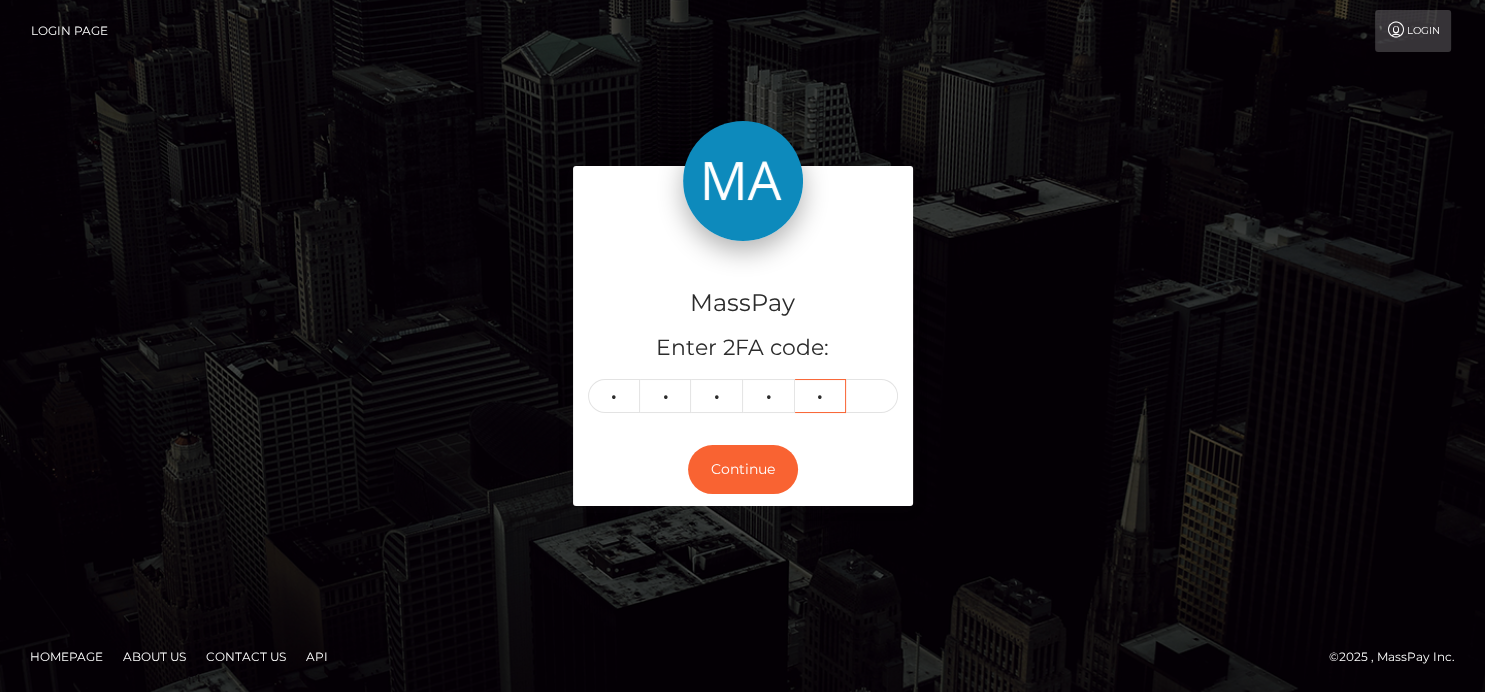 type on "1" 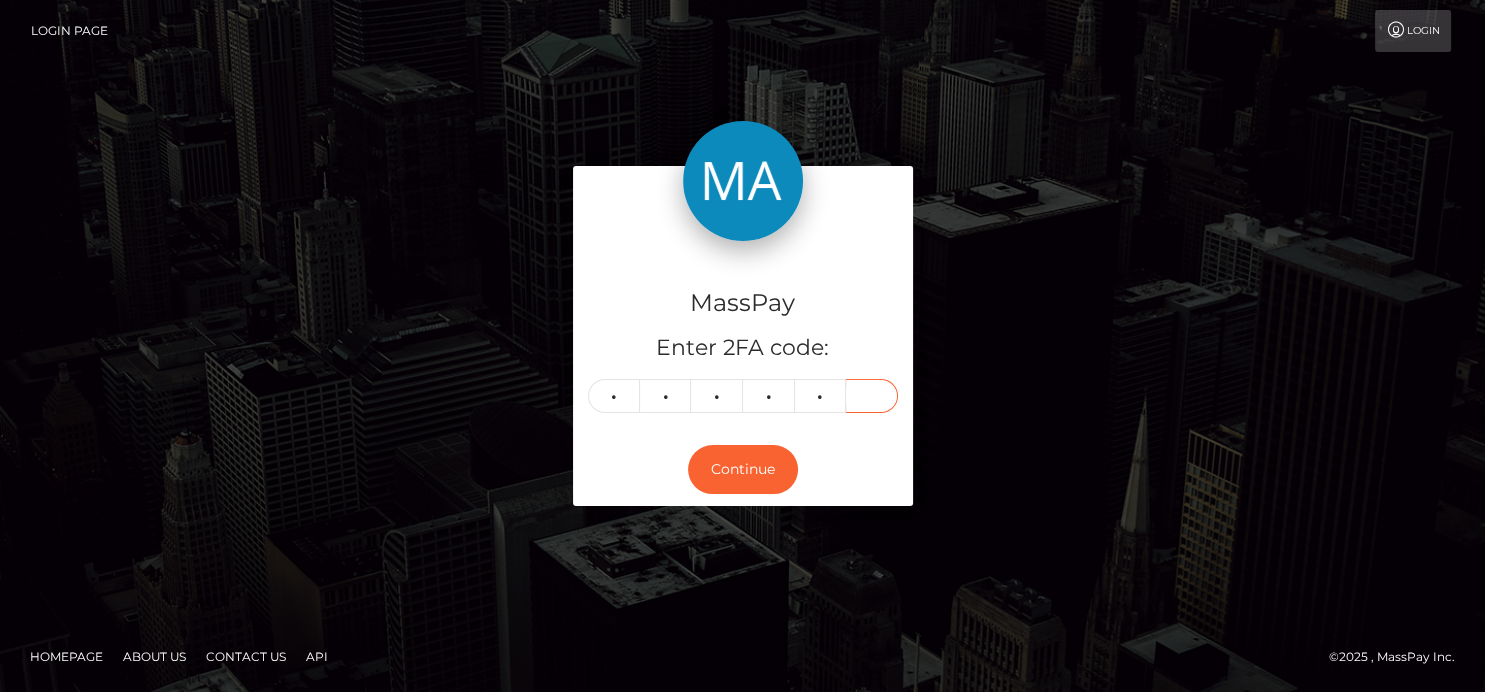 type on "3" 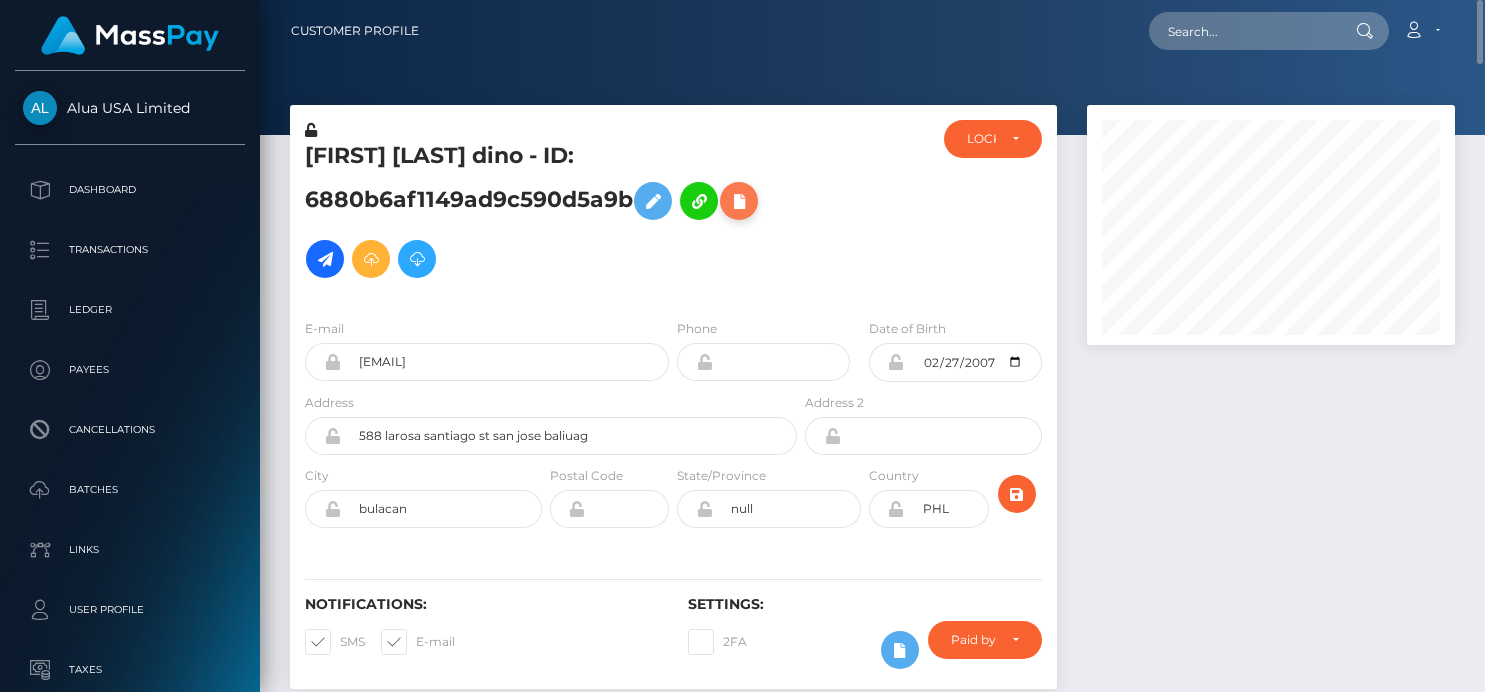 scroll, scrollTop: 0, scrollLeft: 0, axis: both 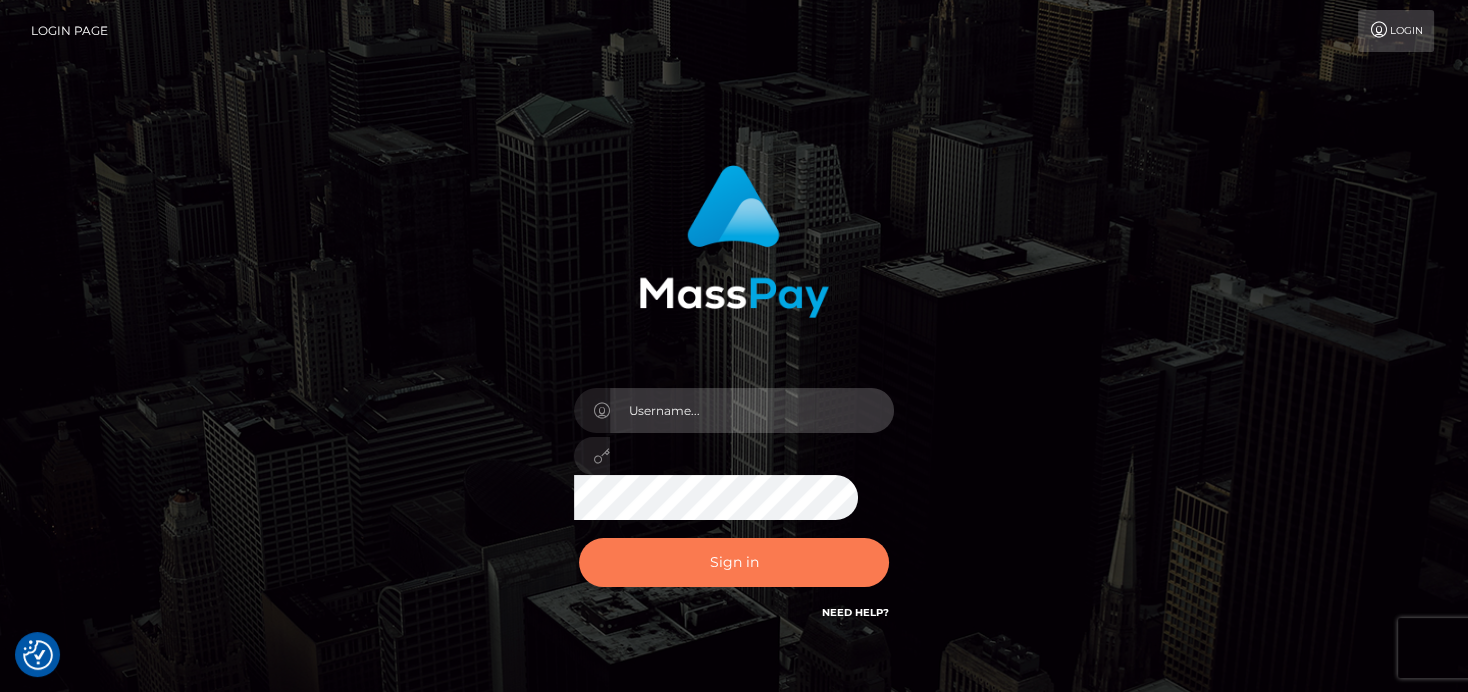 type on "denise" 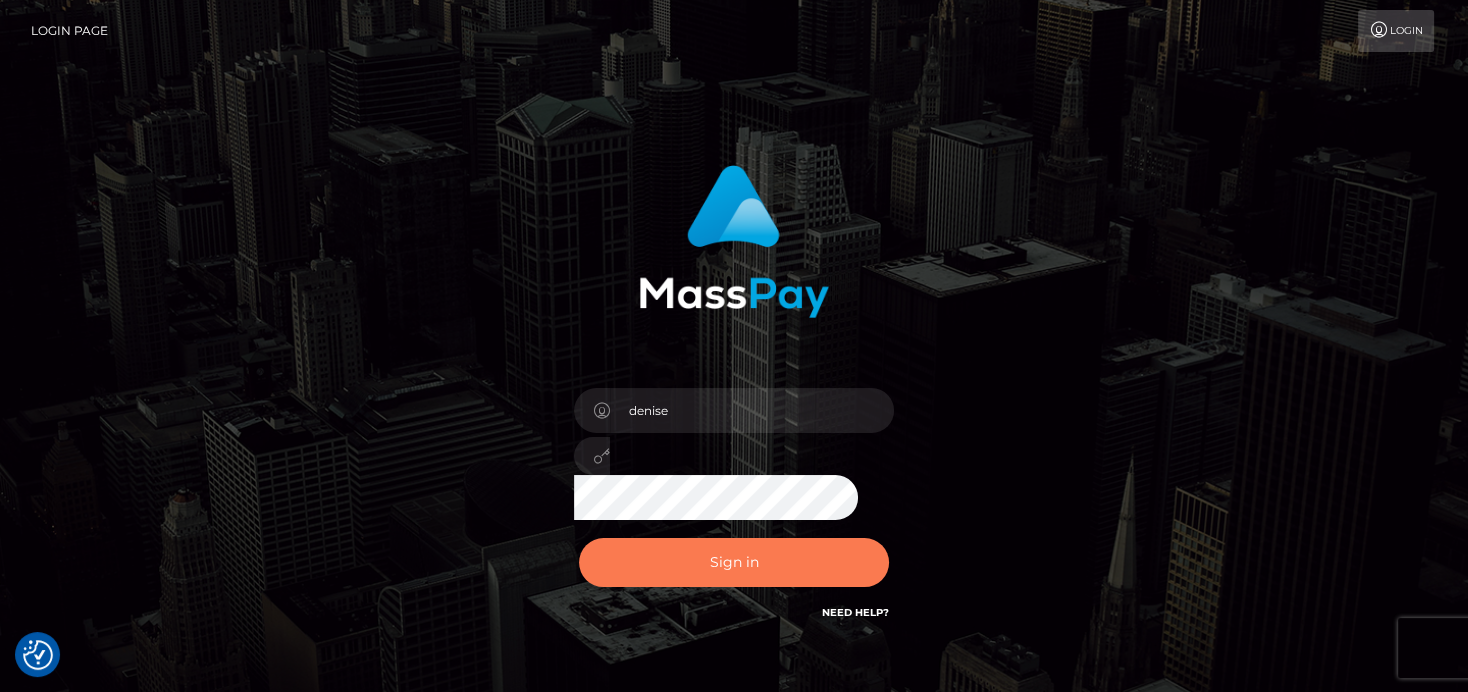 click on "Sign in" at bounding box center (734, 562) 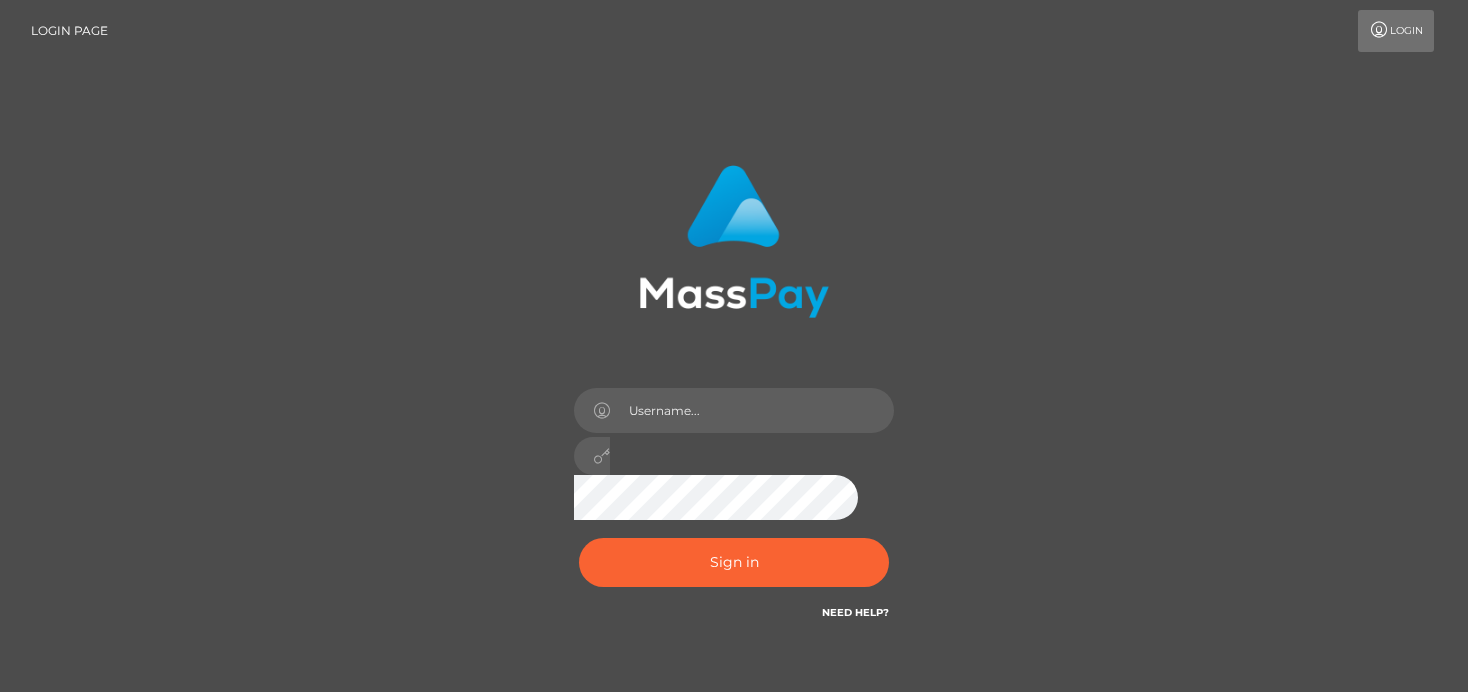 scroll, scrollTop: 0, scrollLeft: 0, axis: both 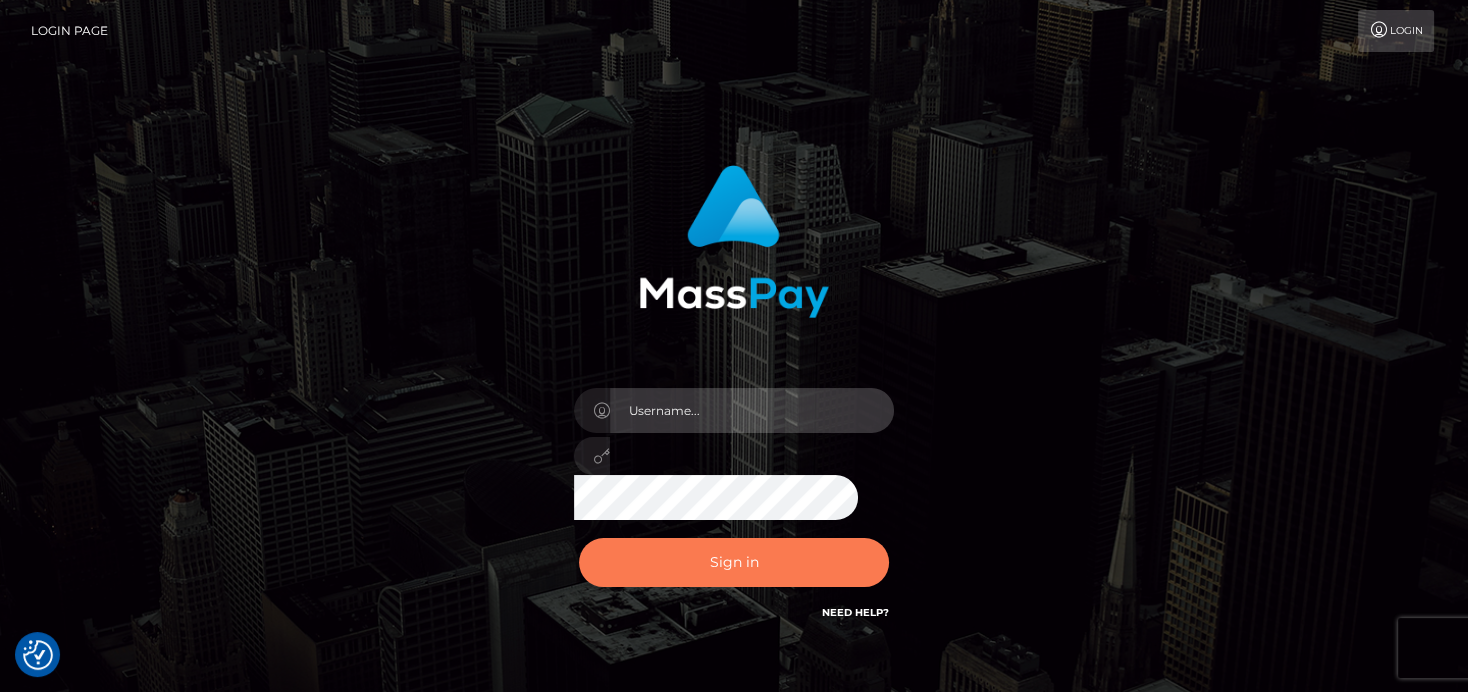 type on "denise" 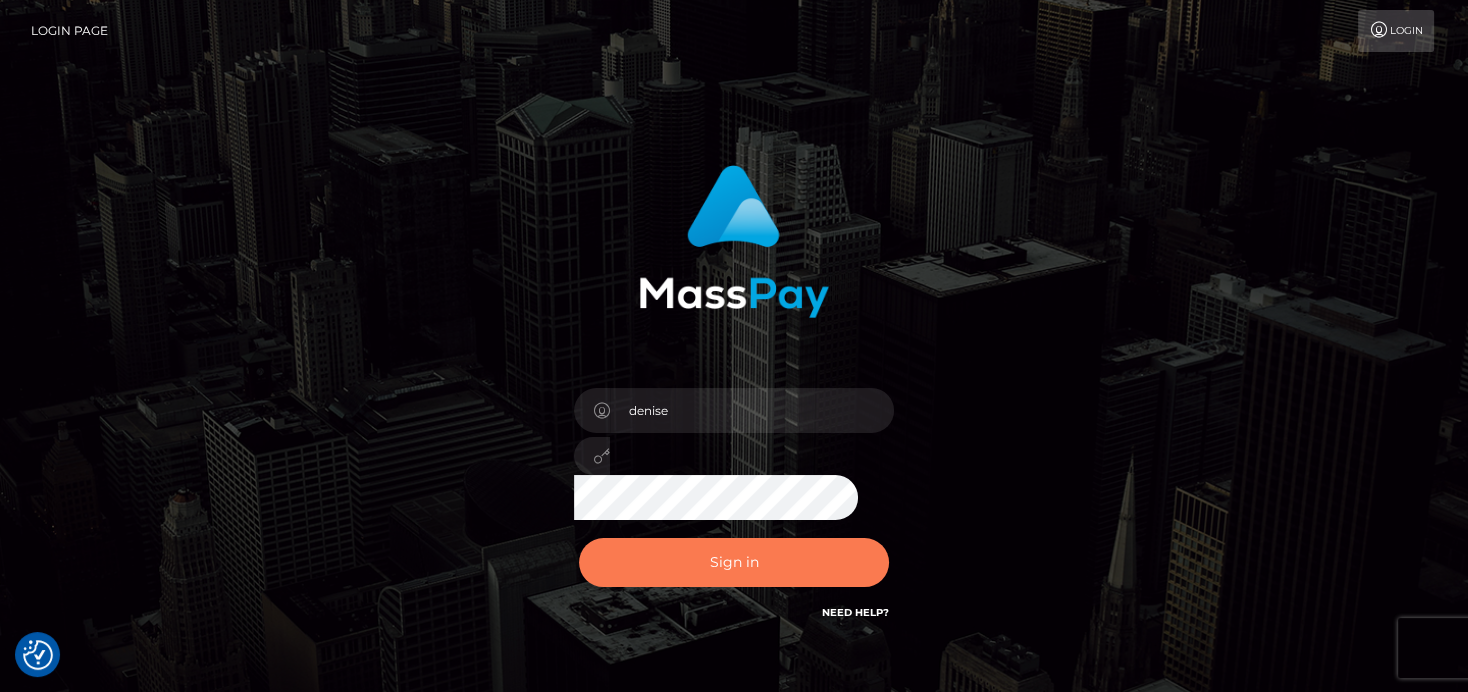 click on "Sign in" at bounding box center (734, 562) 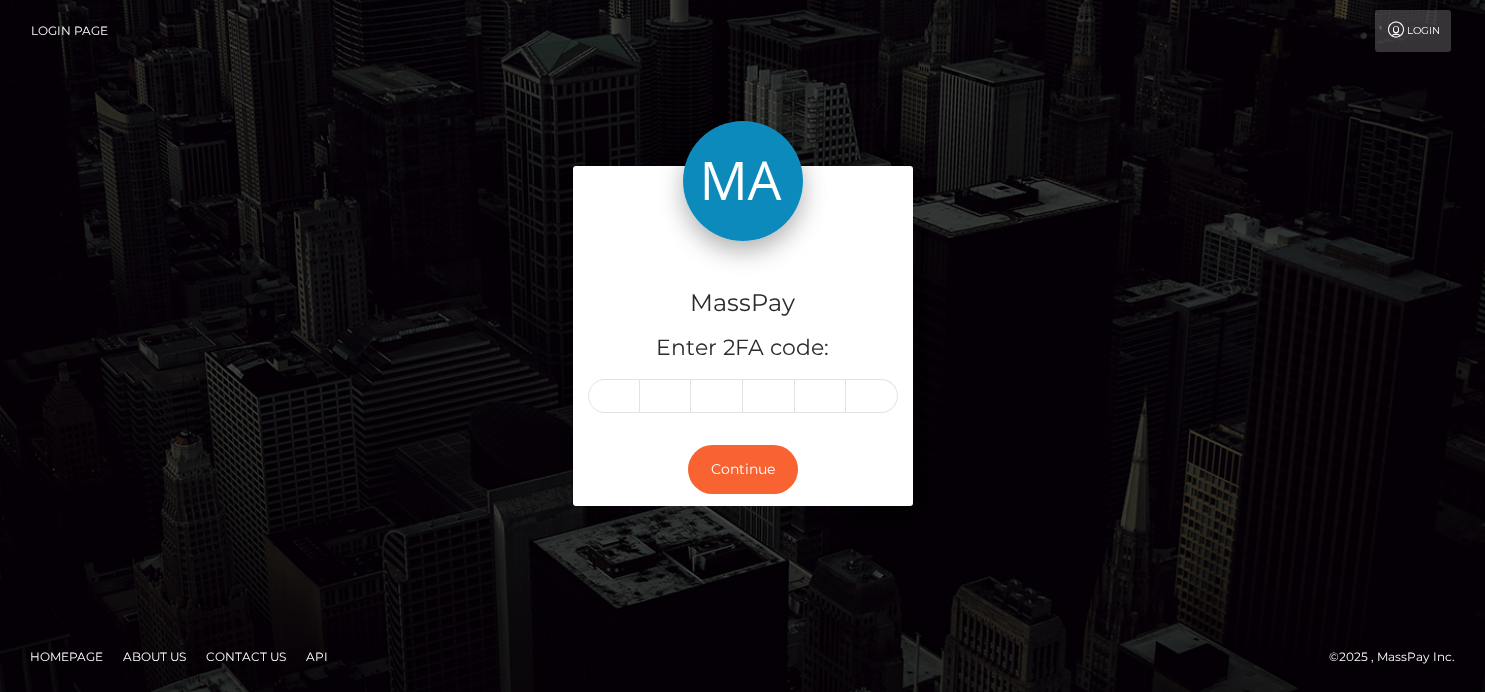 scroll, scrollTop: 0, scrollLeft: 0, axis: both 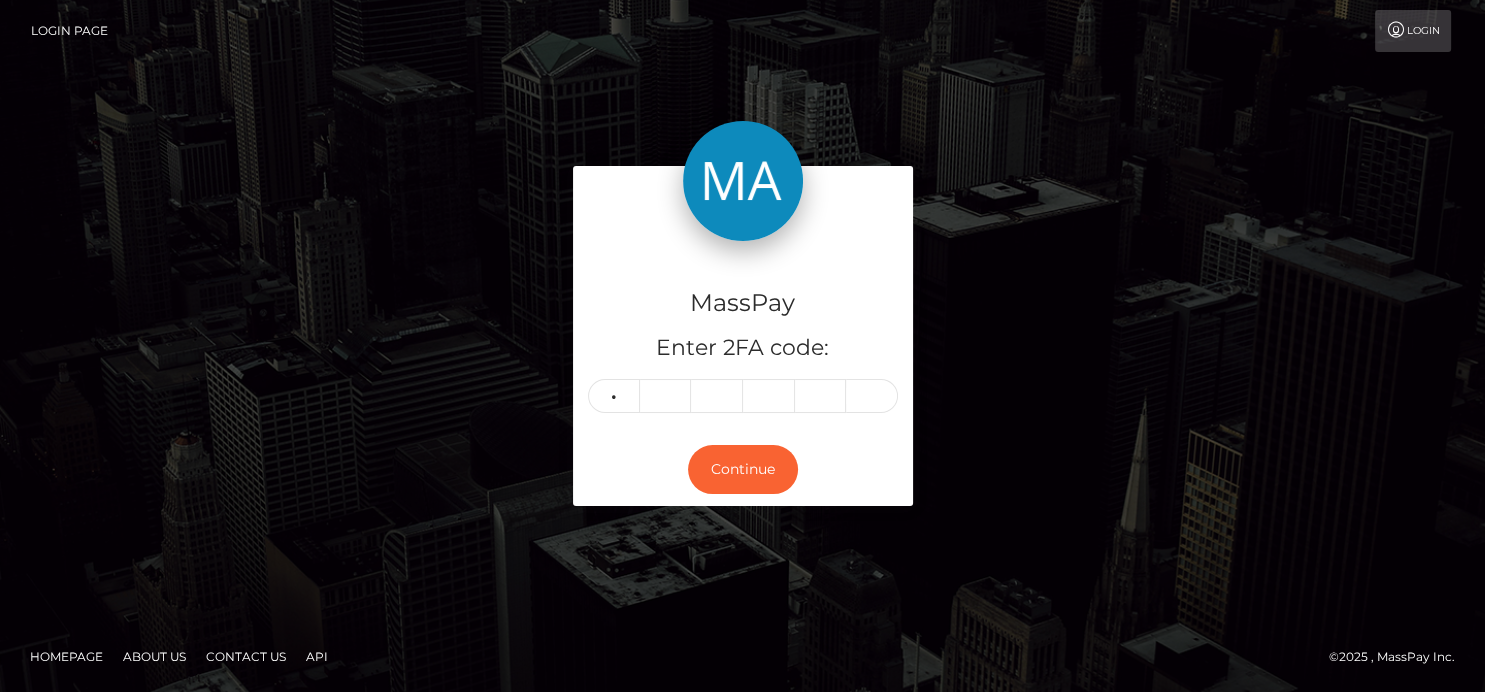type on "0" 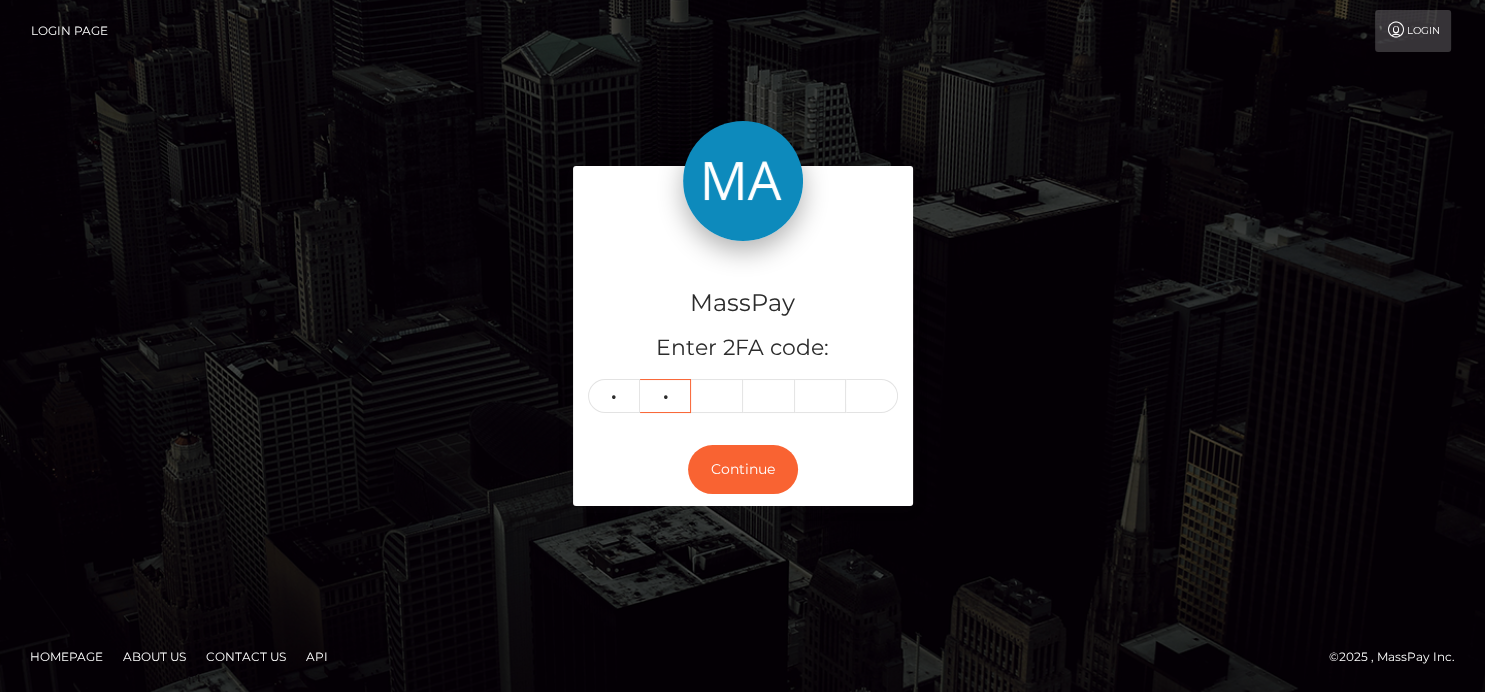 type on "6" 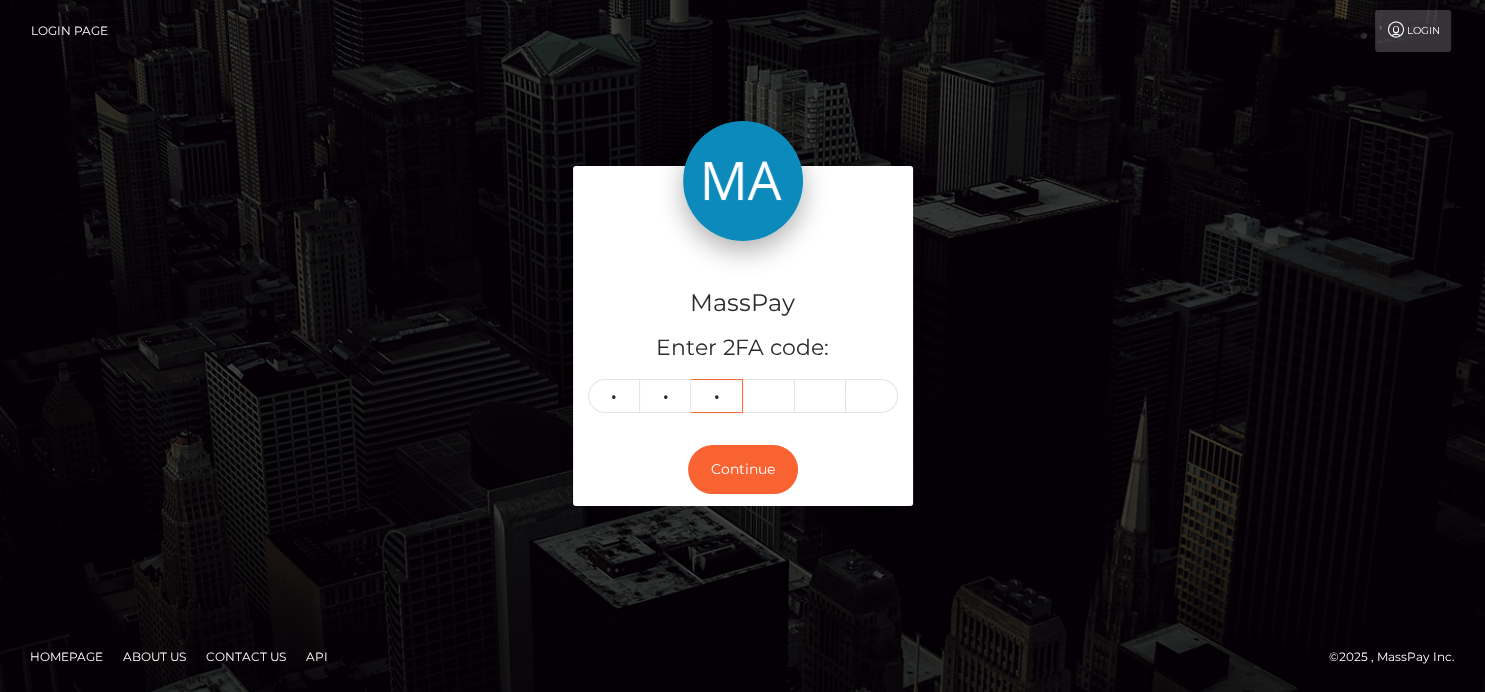 type on "2" 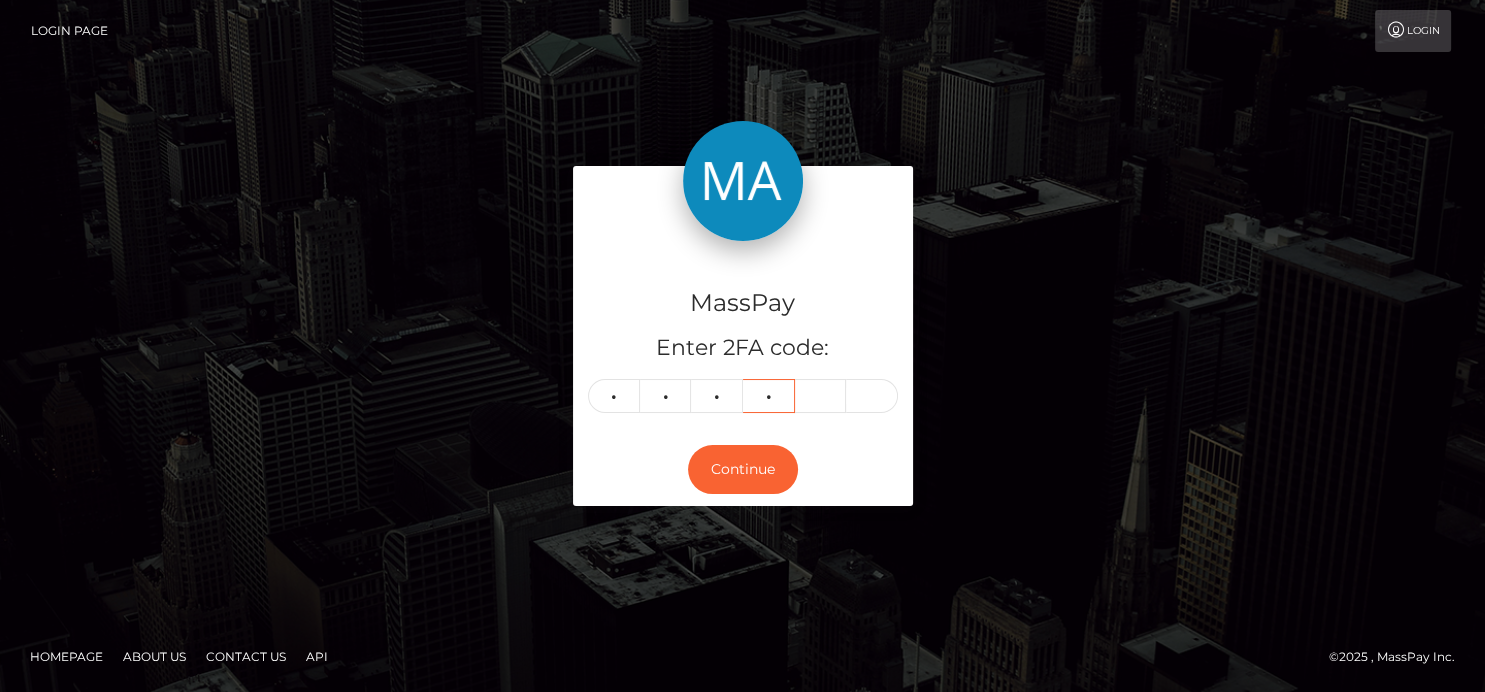 type on "7" 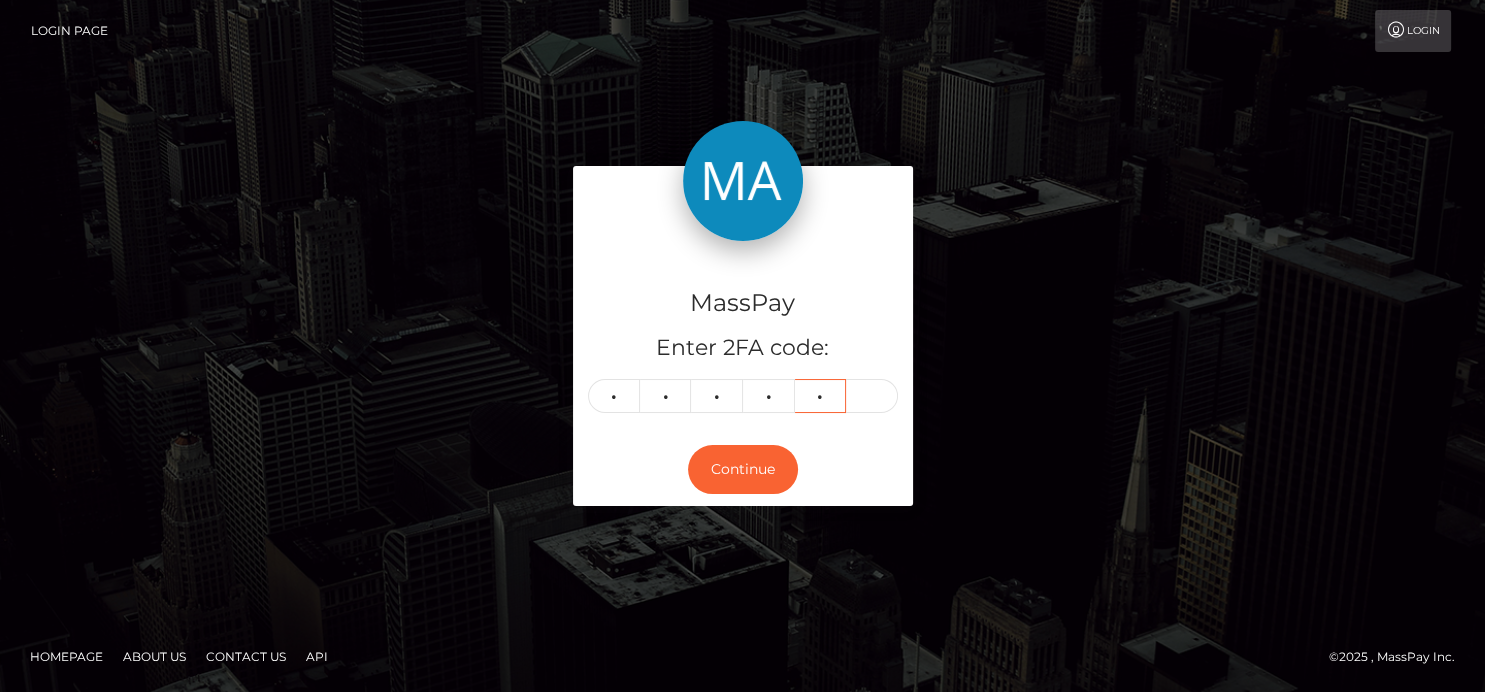 type on "8" 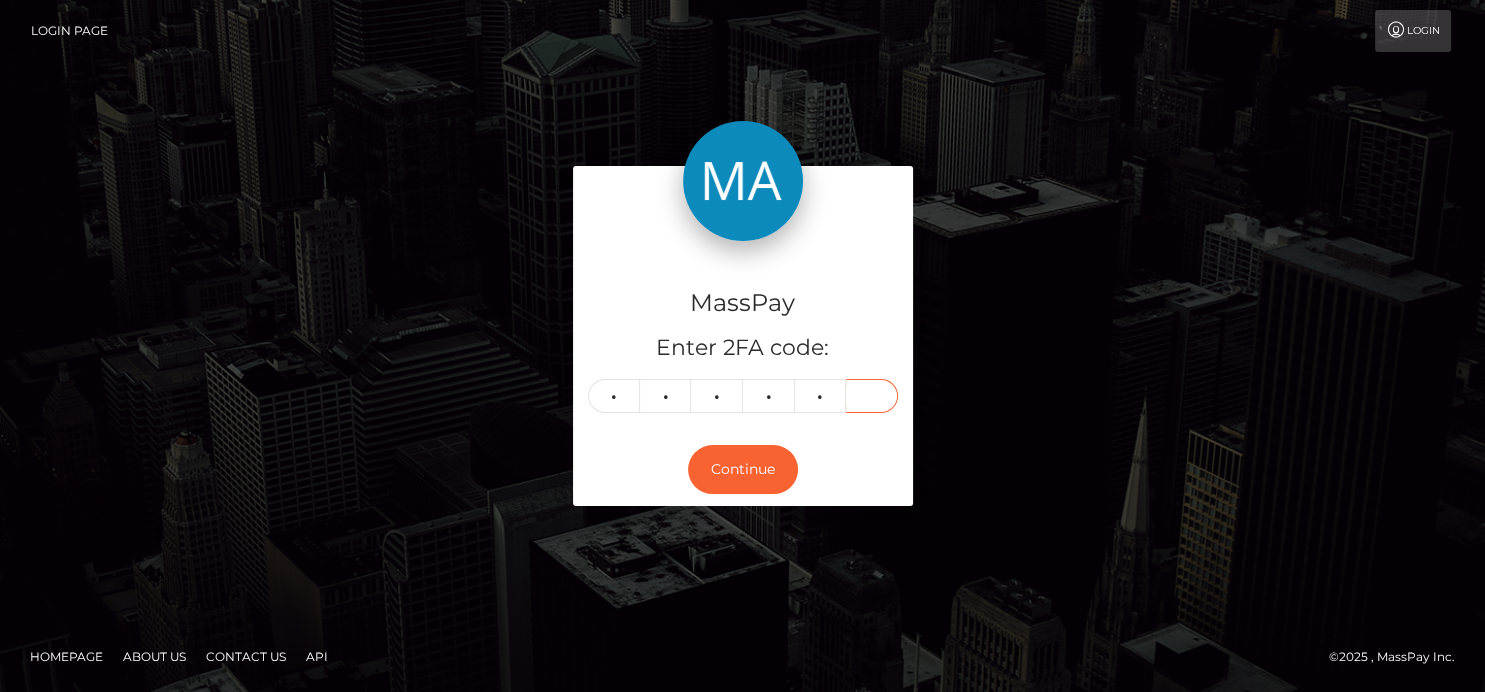 type on "2" 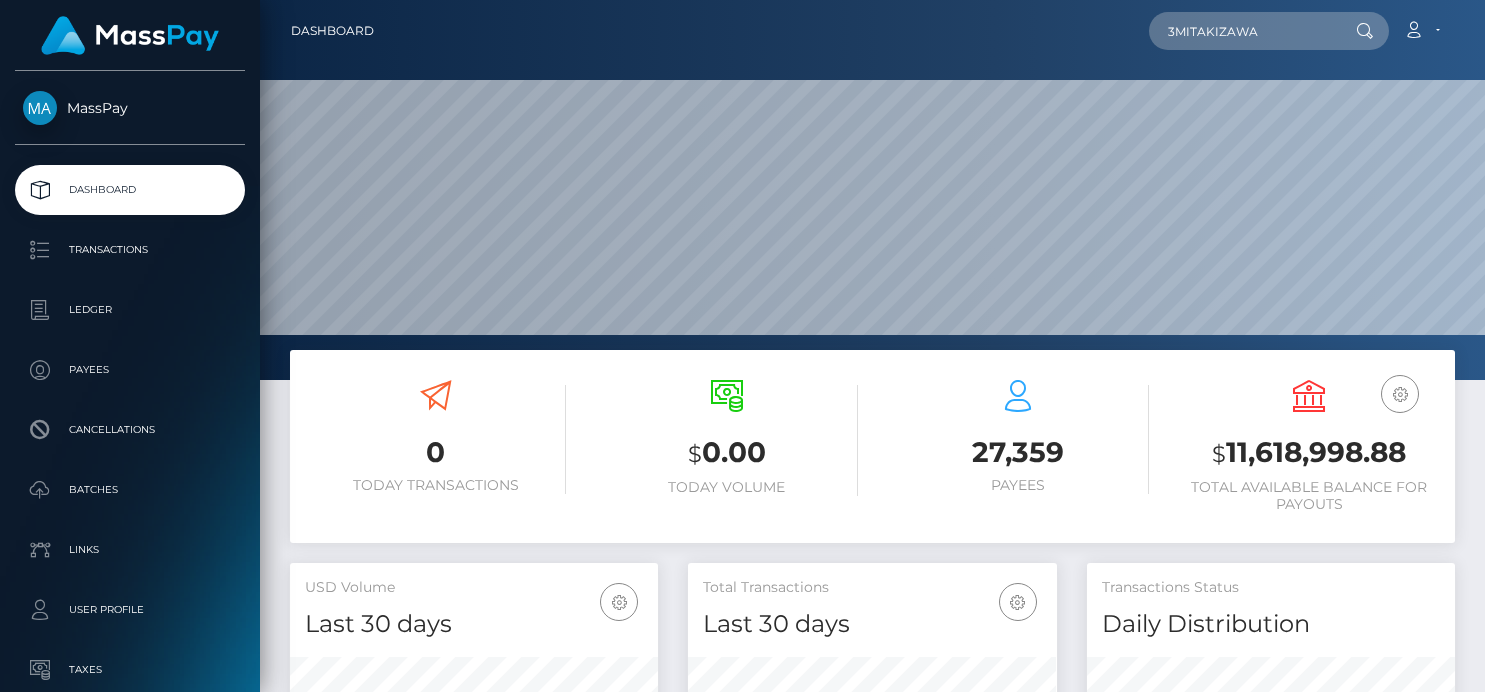 scroll, scrollTop: 0, scrollLeft: 0, axis: both 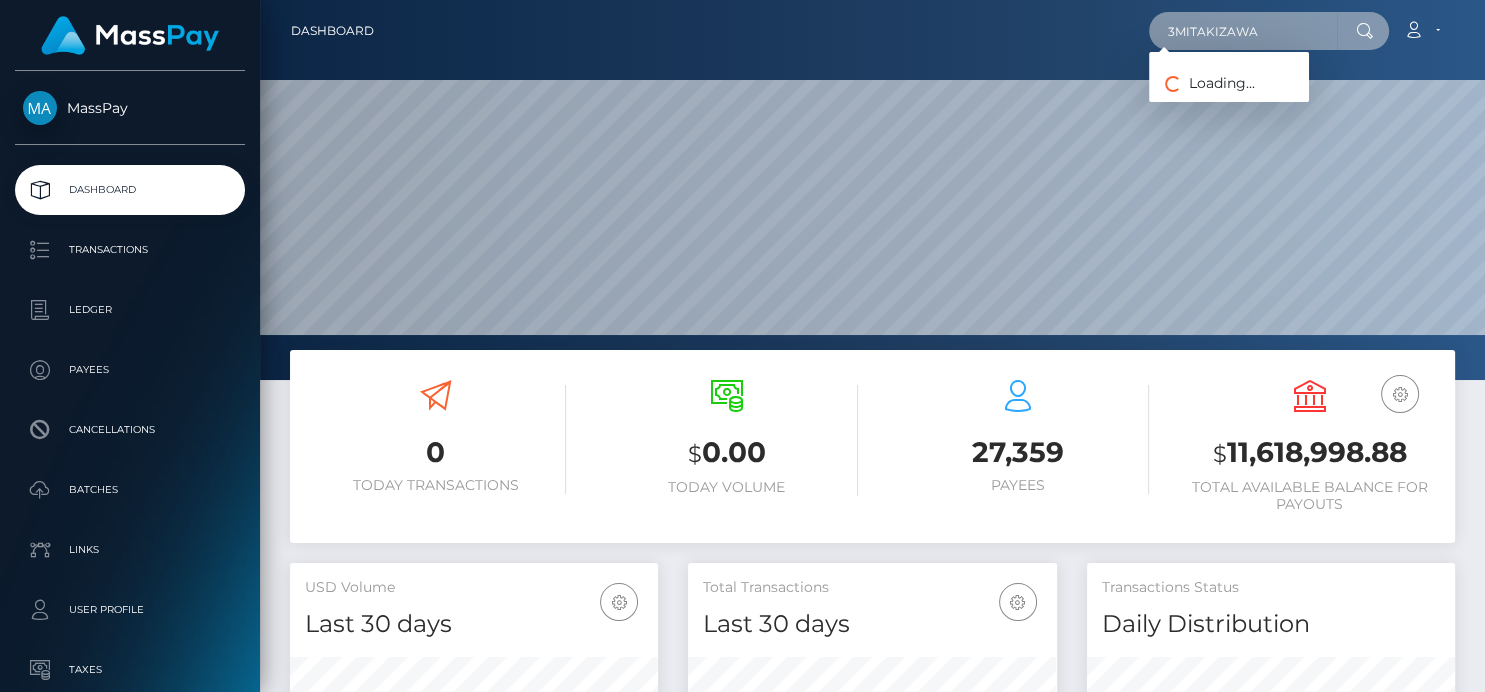 click on "Dashboard
3MITAKIZAWA
Loading...
Loading..." at bounding box center [872, 346] 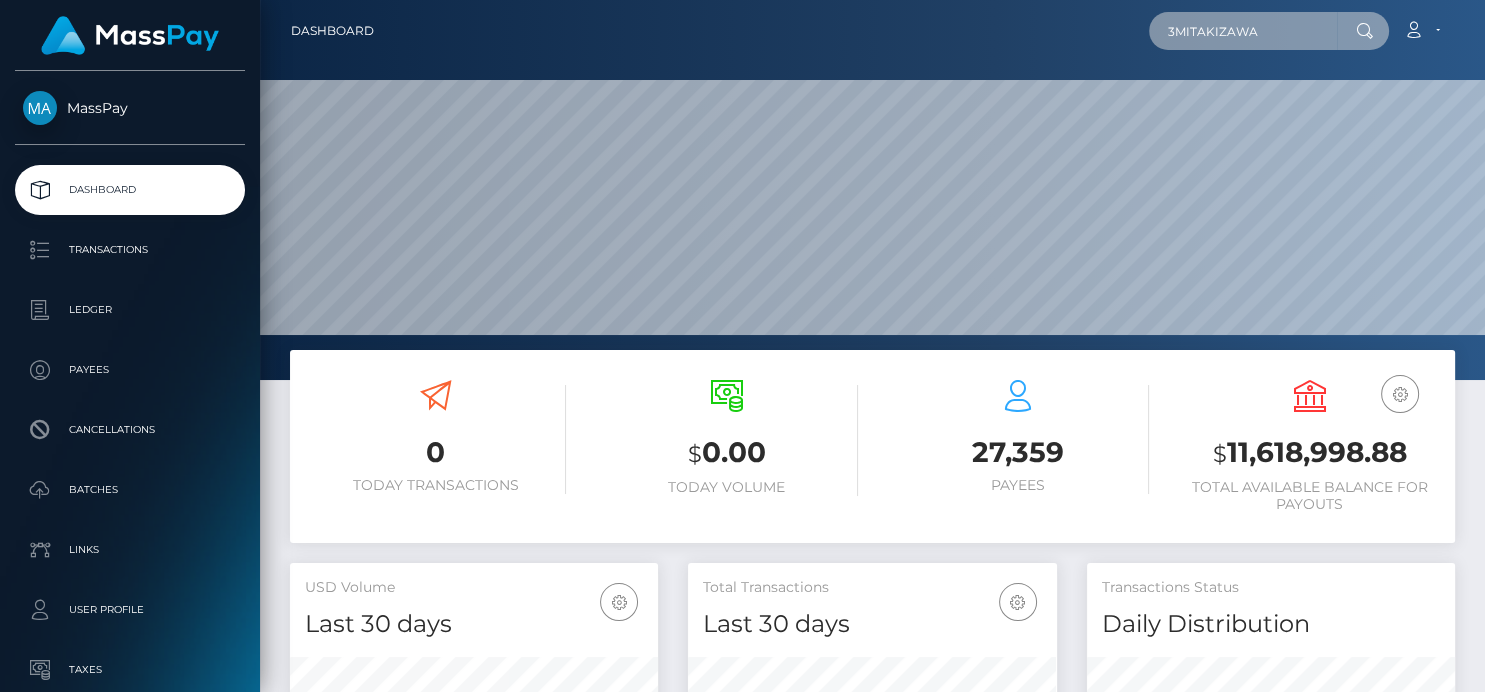 paste on "[EMAIL]" 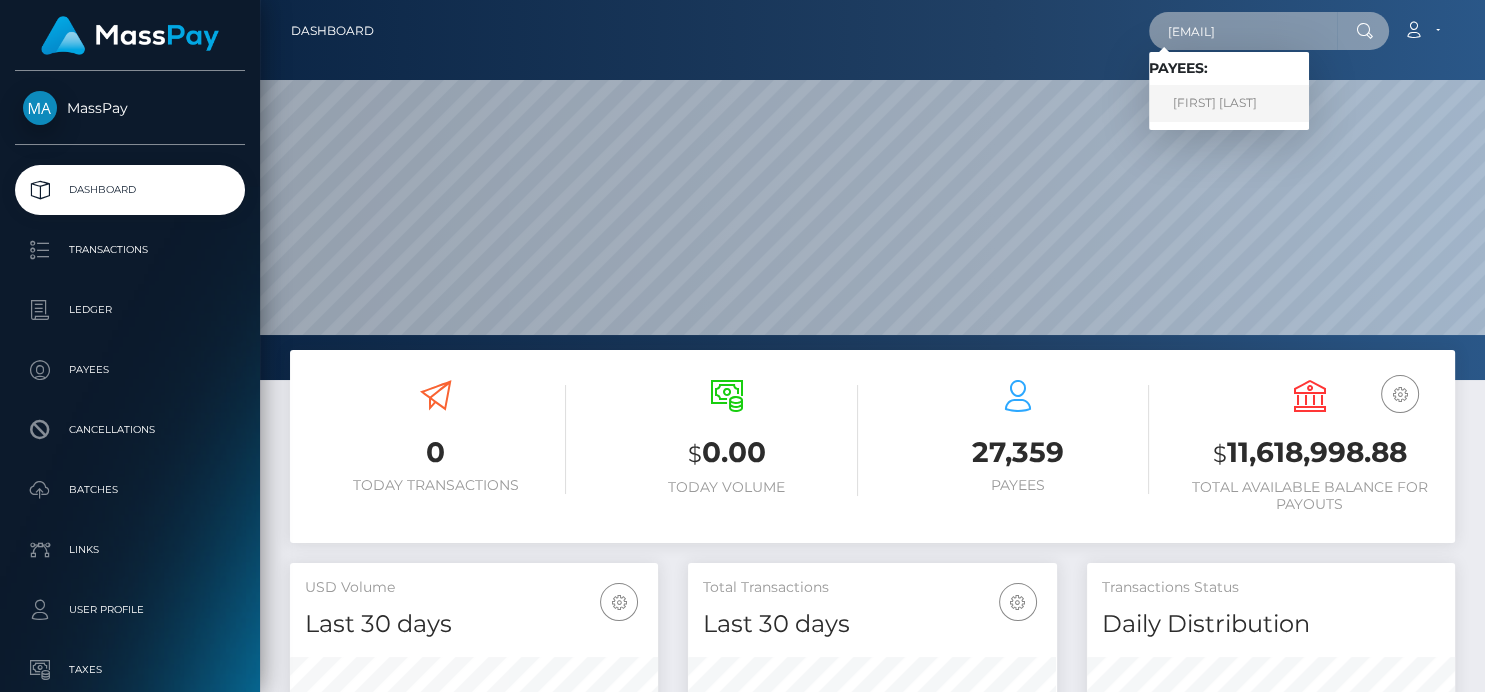 type on "[EMAIL]" 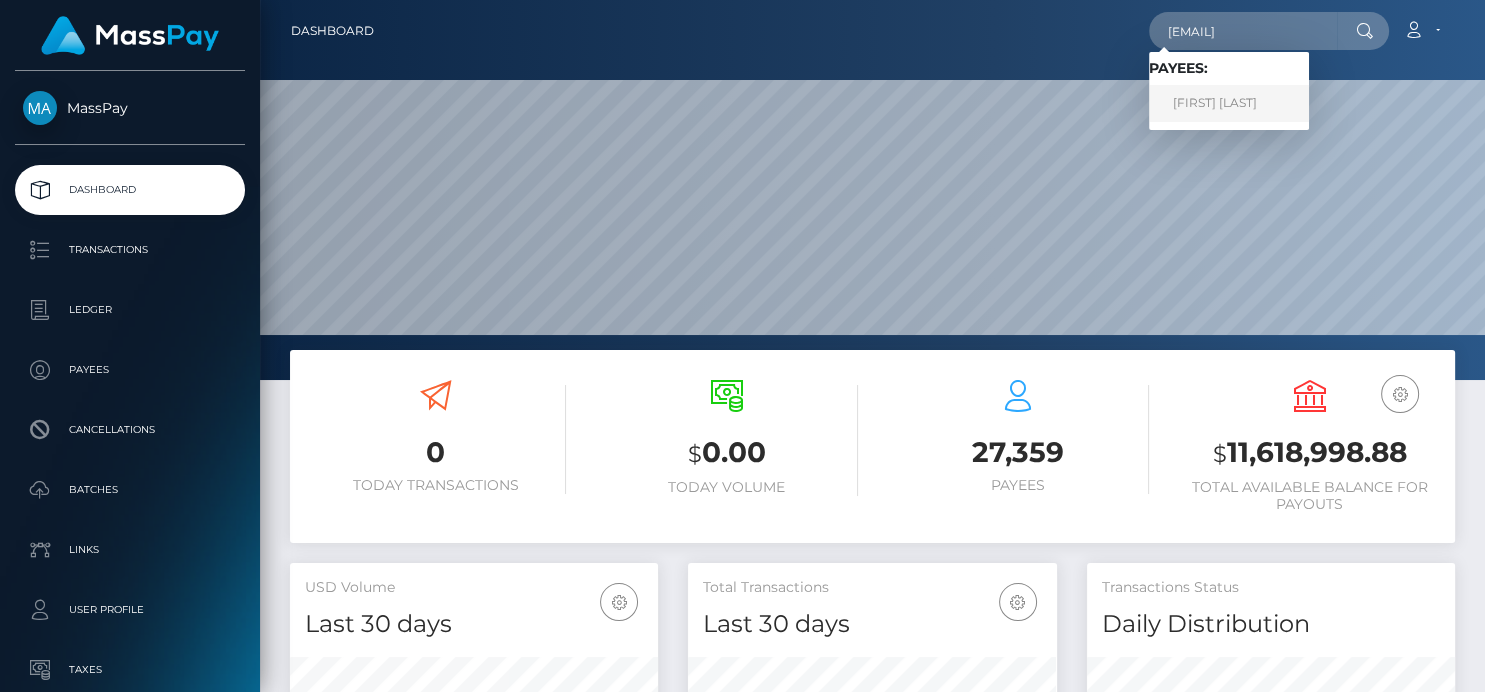 click on "Emi  Oyebade" at bounding box center (1229, 103) 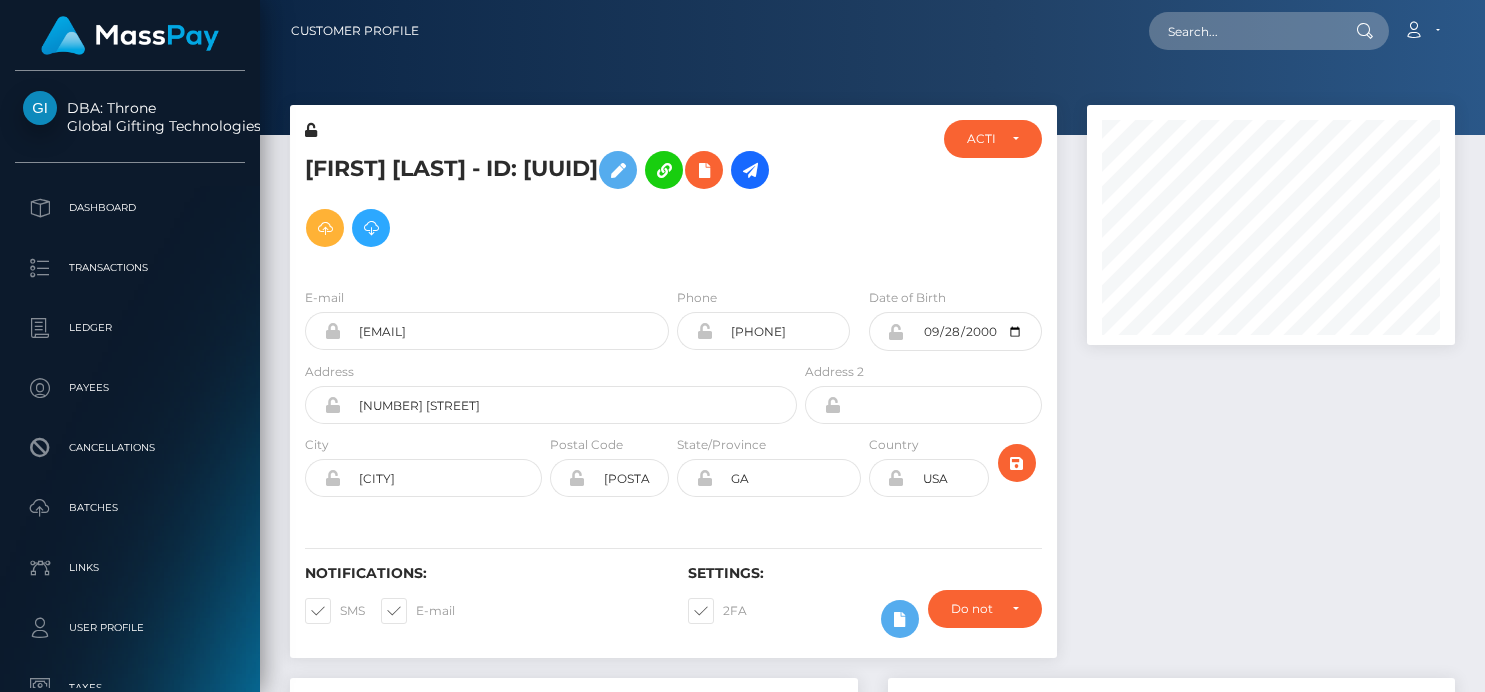 scroll, scrollTop: 0, scrollLeft: 0, axis: both 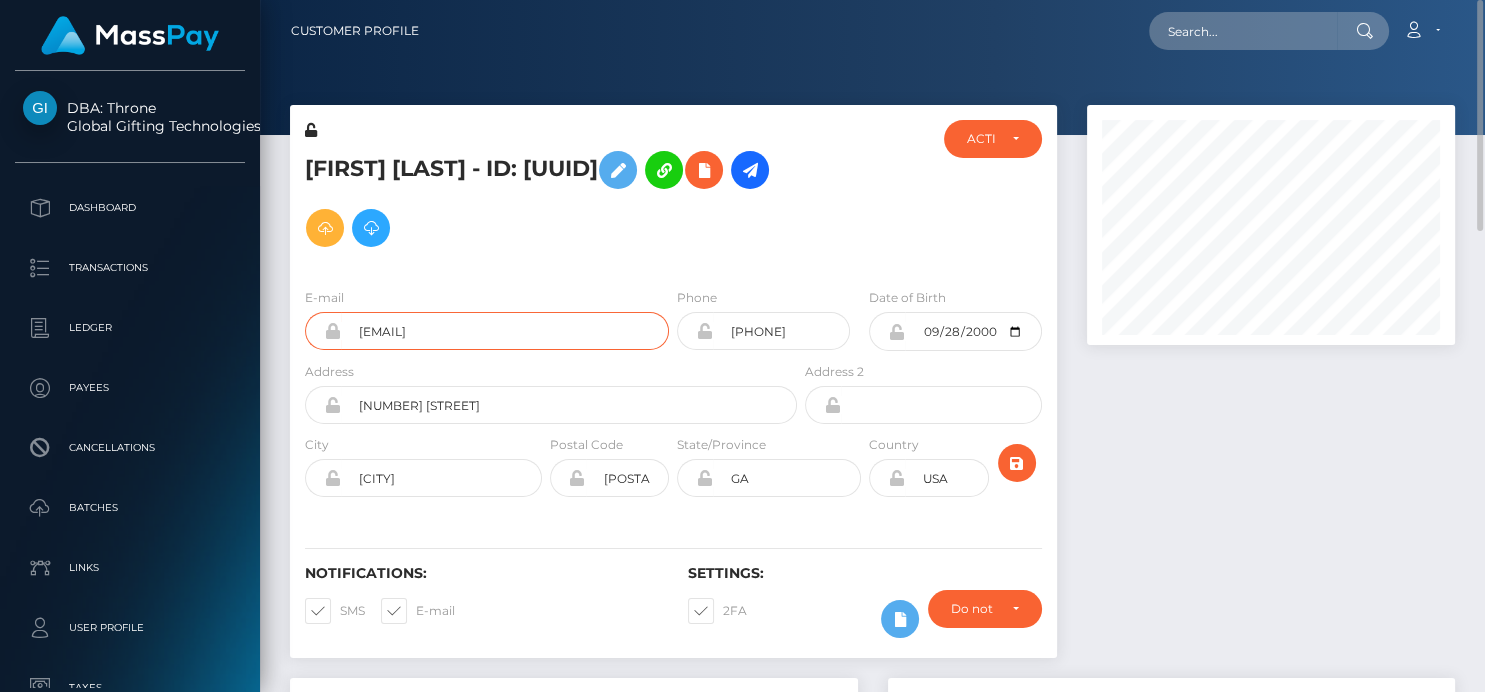 drag, startPoint x: 536, startPoint y: 349, endPoint x: 315, endPoint y: 349, distance: 221 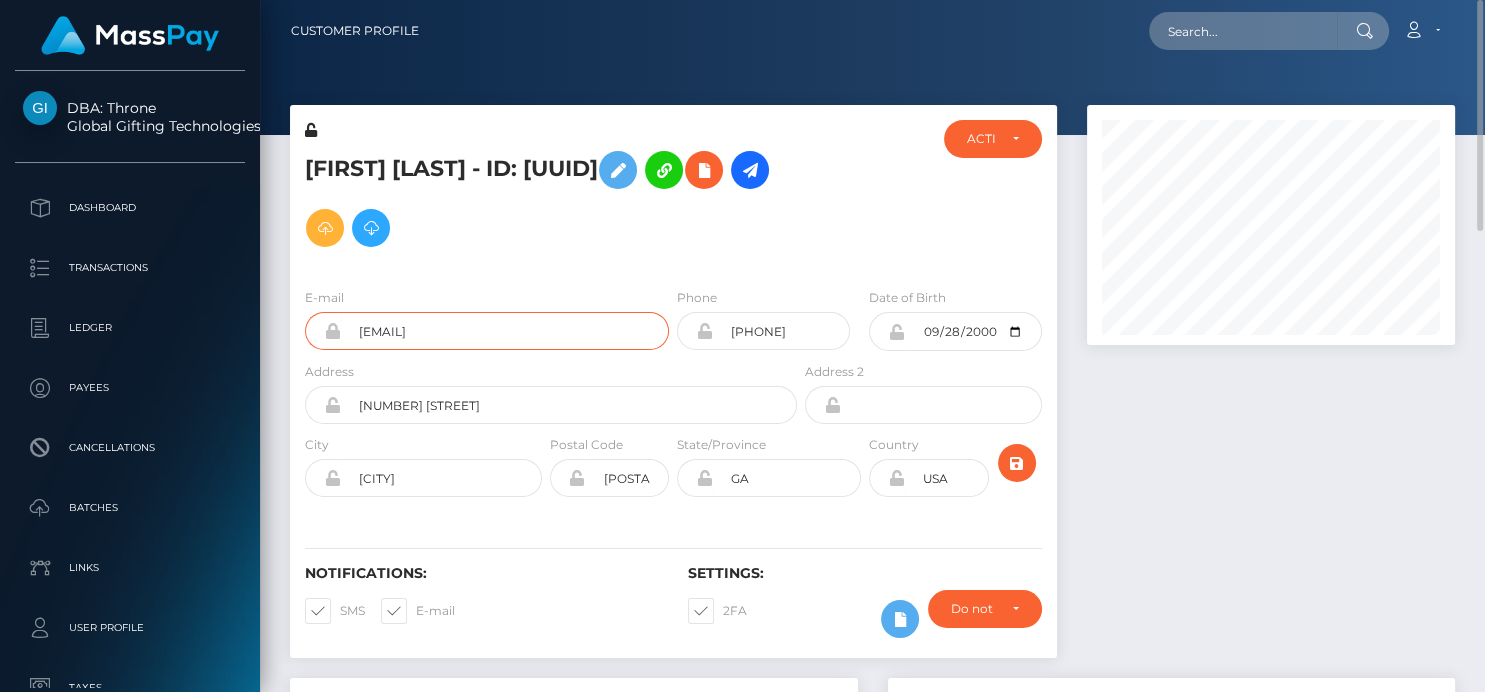 click on "[EMAIL]" at bounding box center [487, 331] 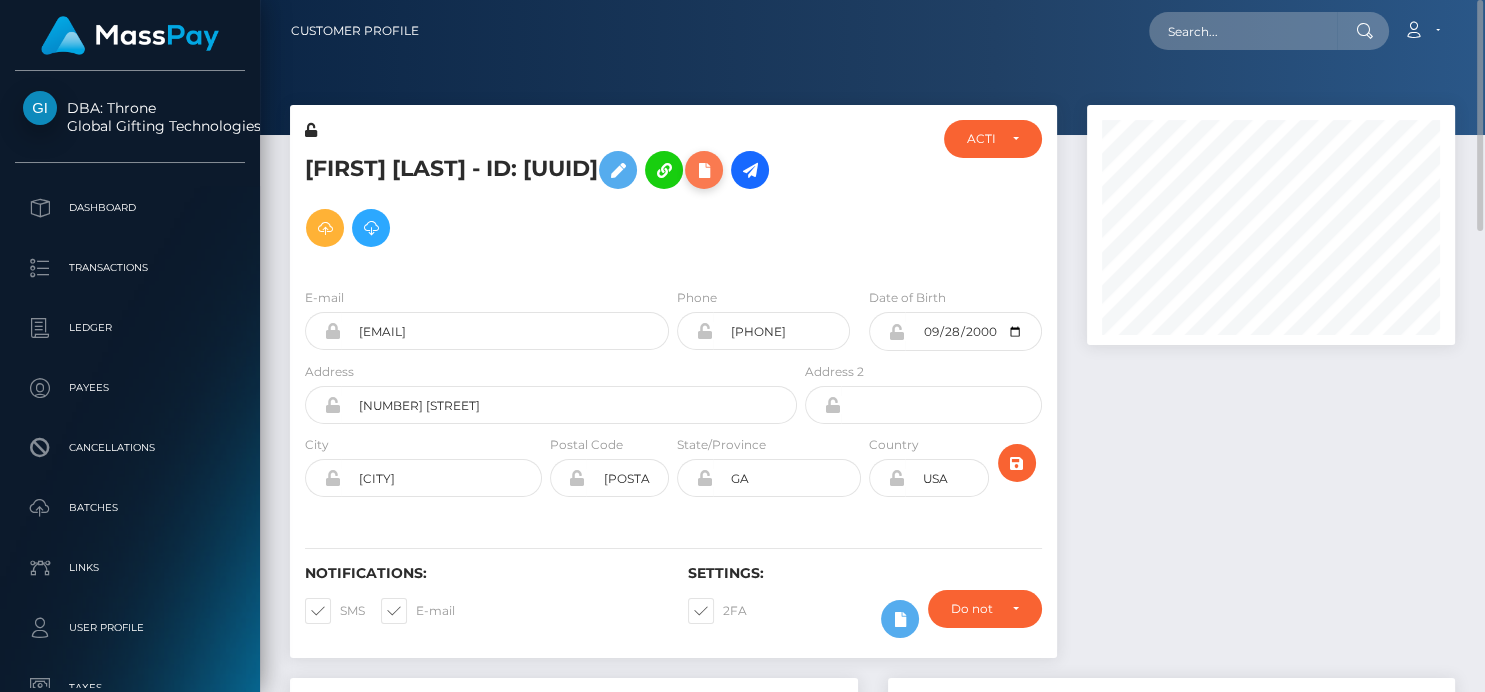 click at bounding box center [704, 170] 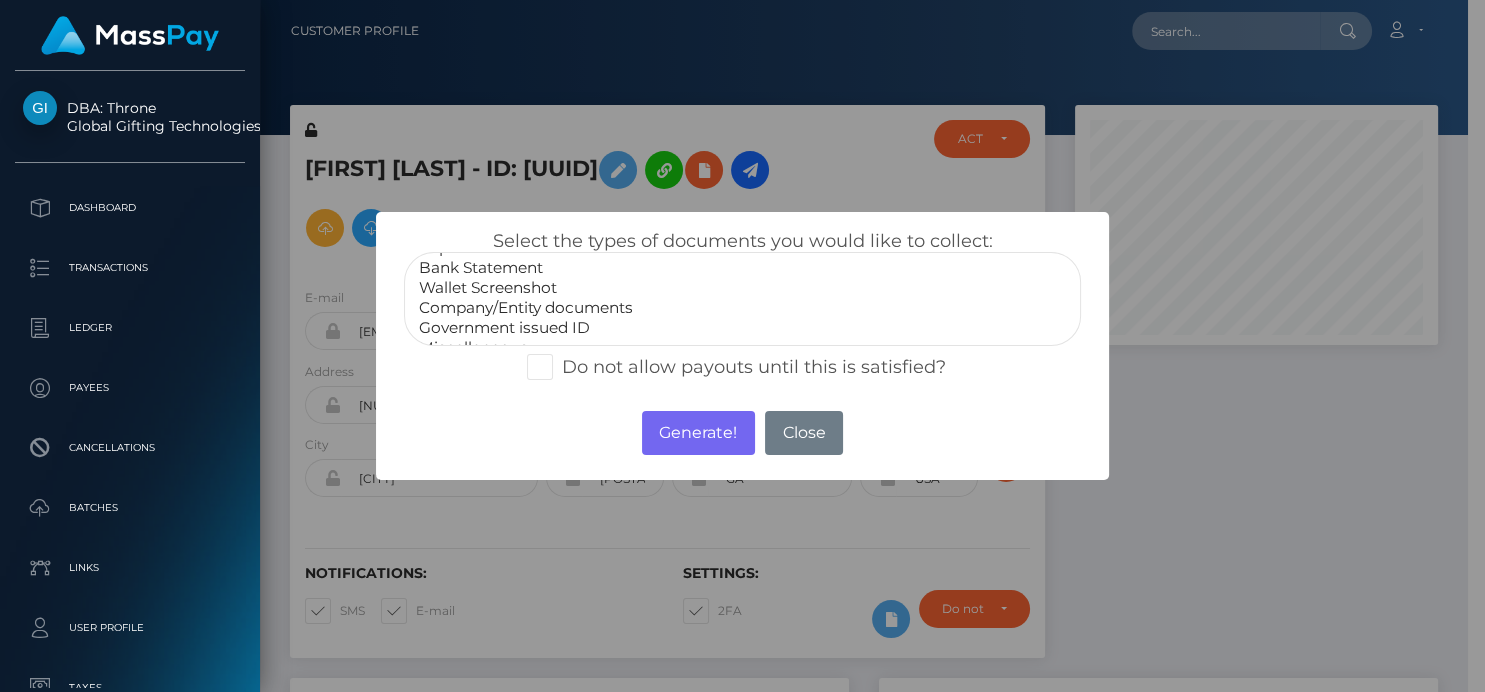 scroll, scrollTop: 38, scrollLeft: 0, axis: vertical 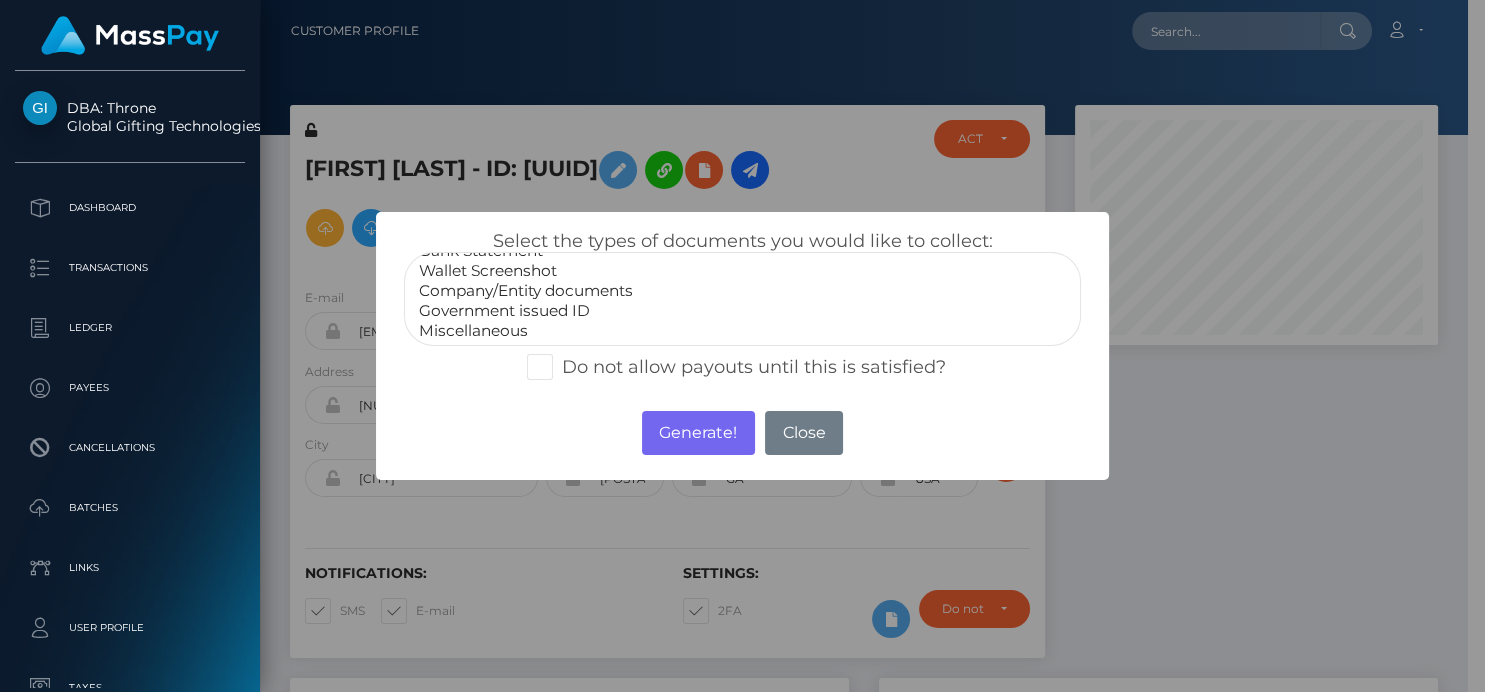 select on "Government issued ID" 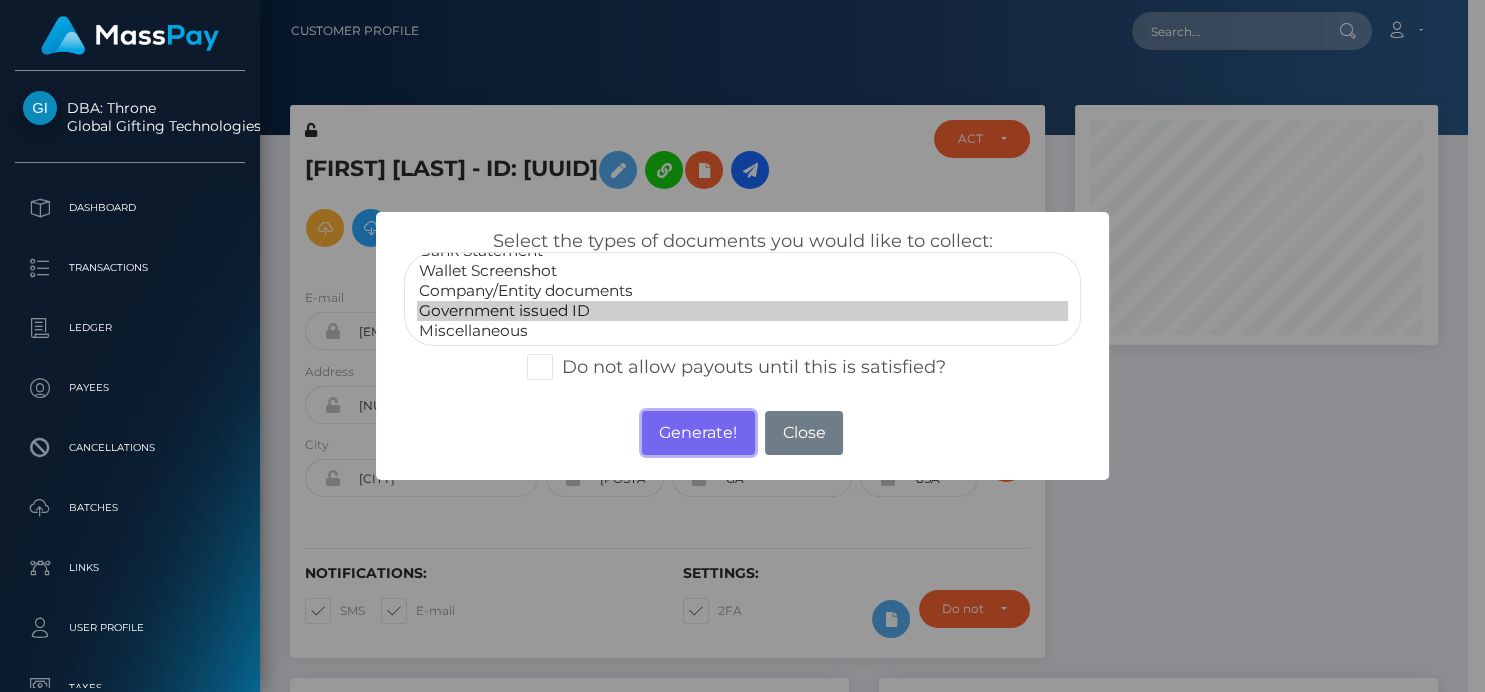 drag, startPoint x: 654, startPoint y: 422, endPoint x: 657, endPoint y: 408, distance: 14.3178215 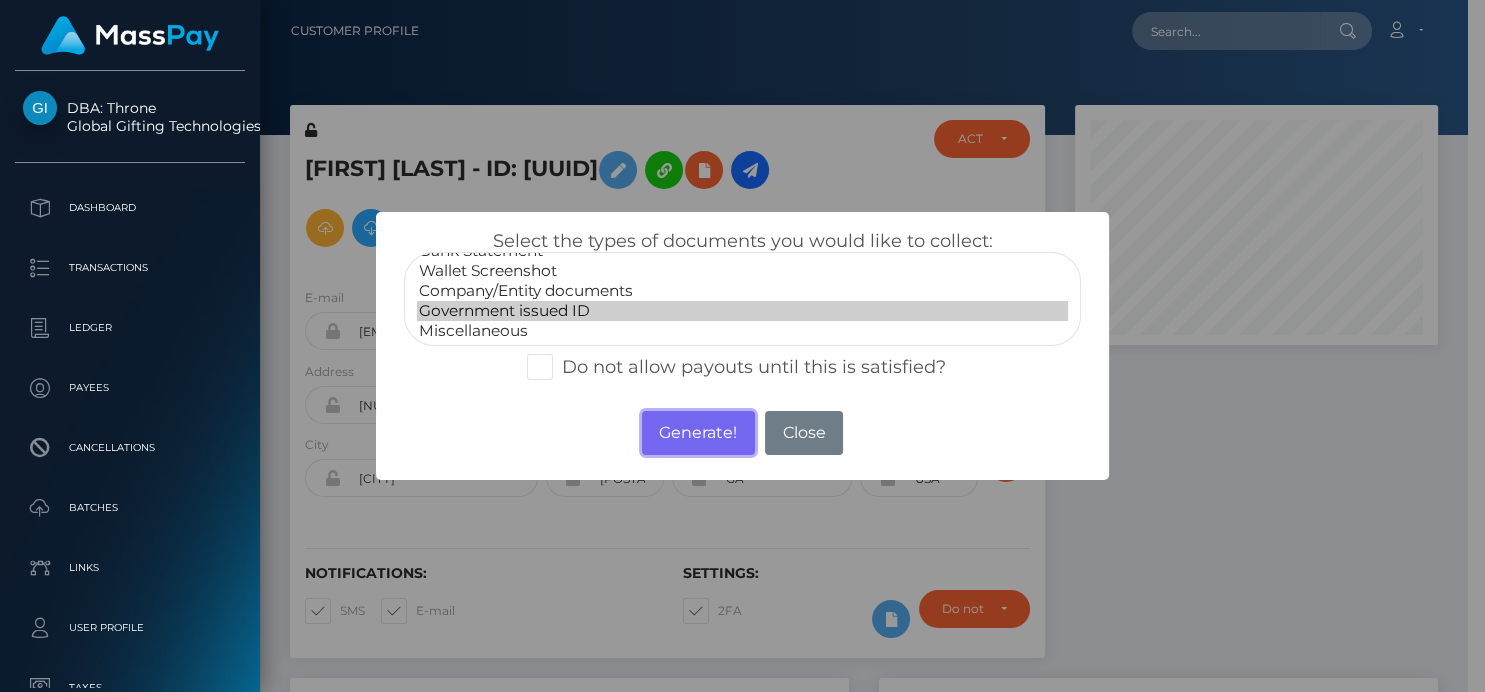 click on "Generate!" at bounding box center [698, 433] 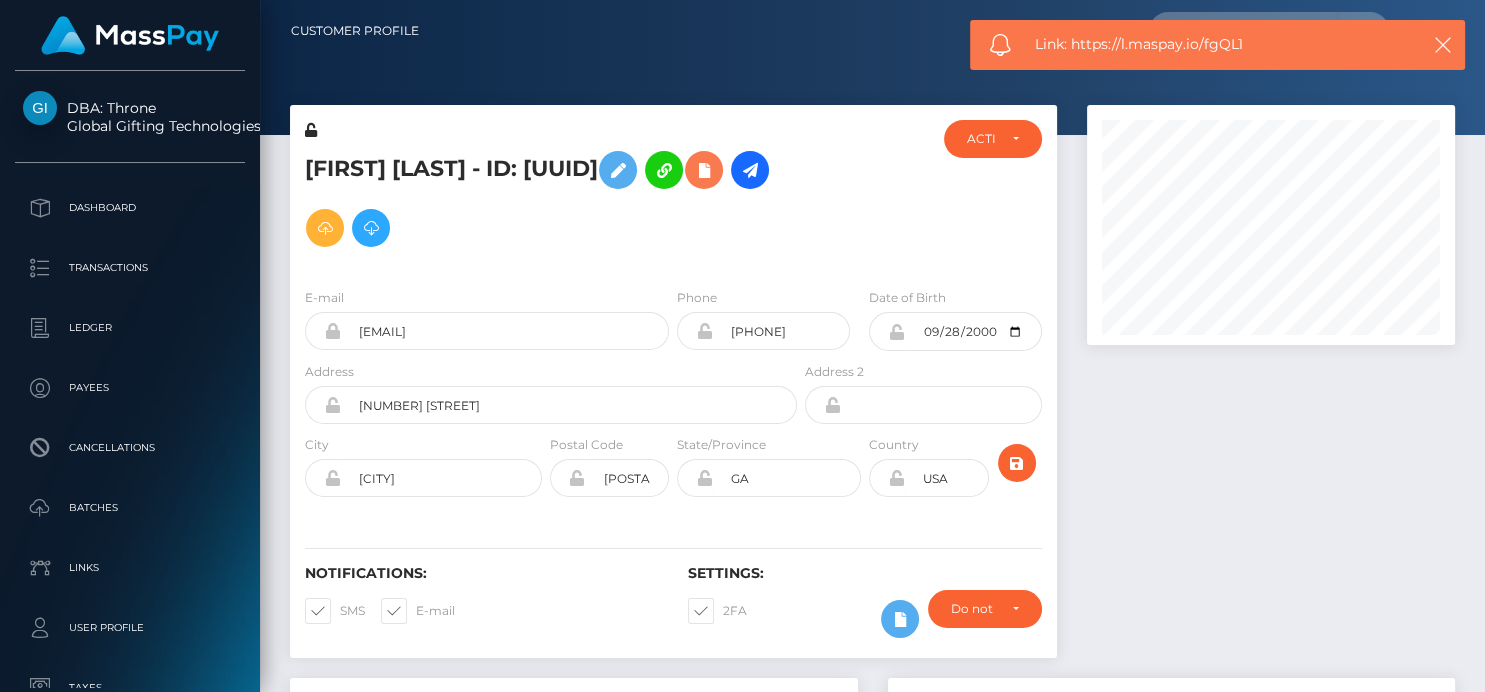 scroll, scrollTop: 999760, scrollLeft: 999632, axis: both 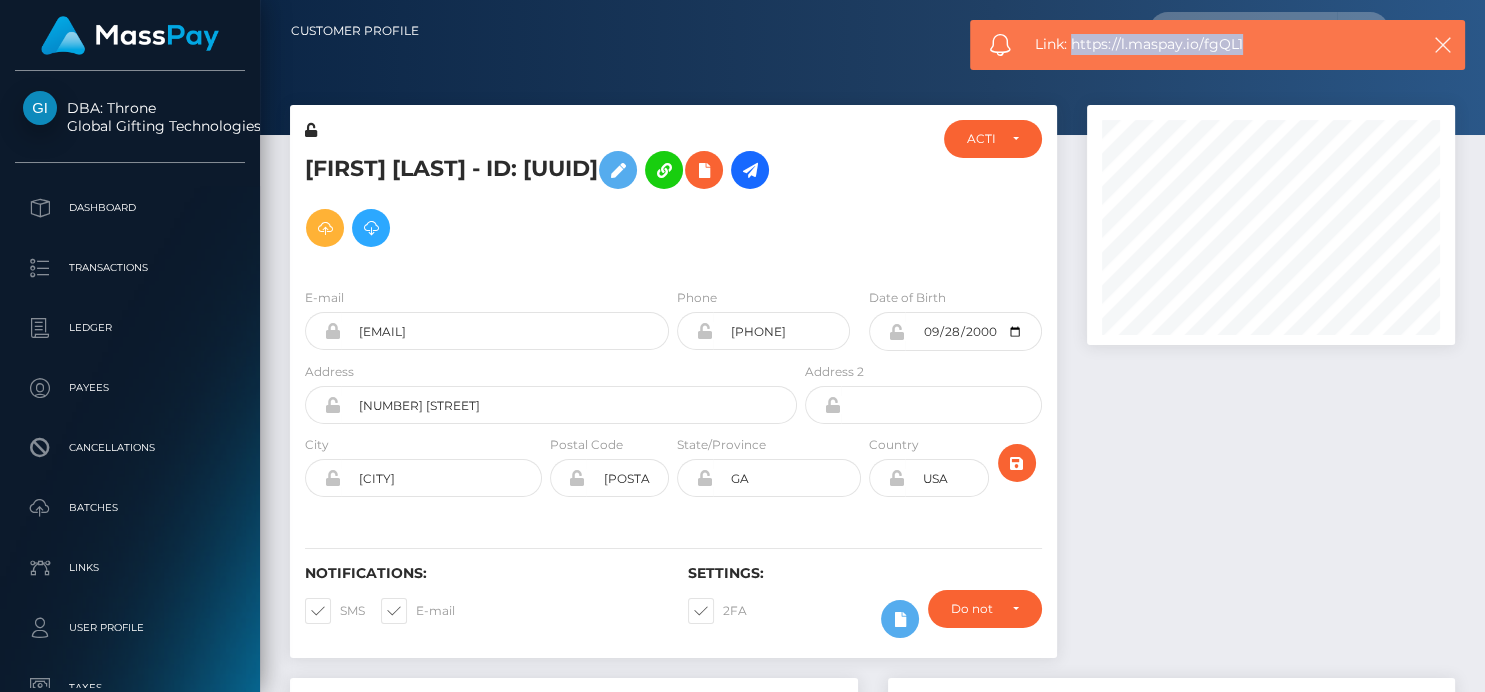 drag, startPoint x: 1279, startPoint y: 44, endPoint x: 1075, endPoint y: 35, distance: 204.19843 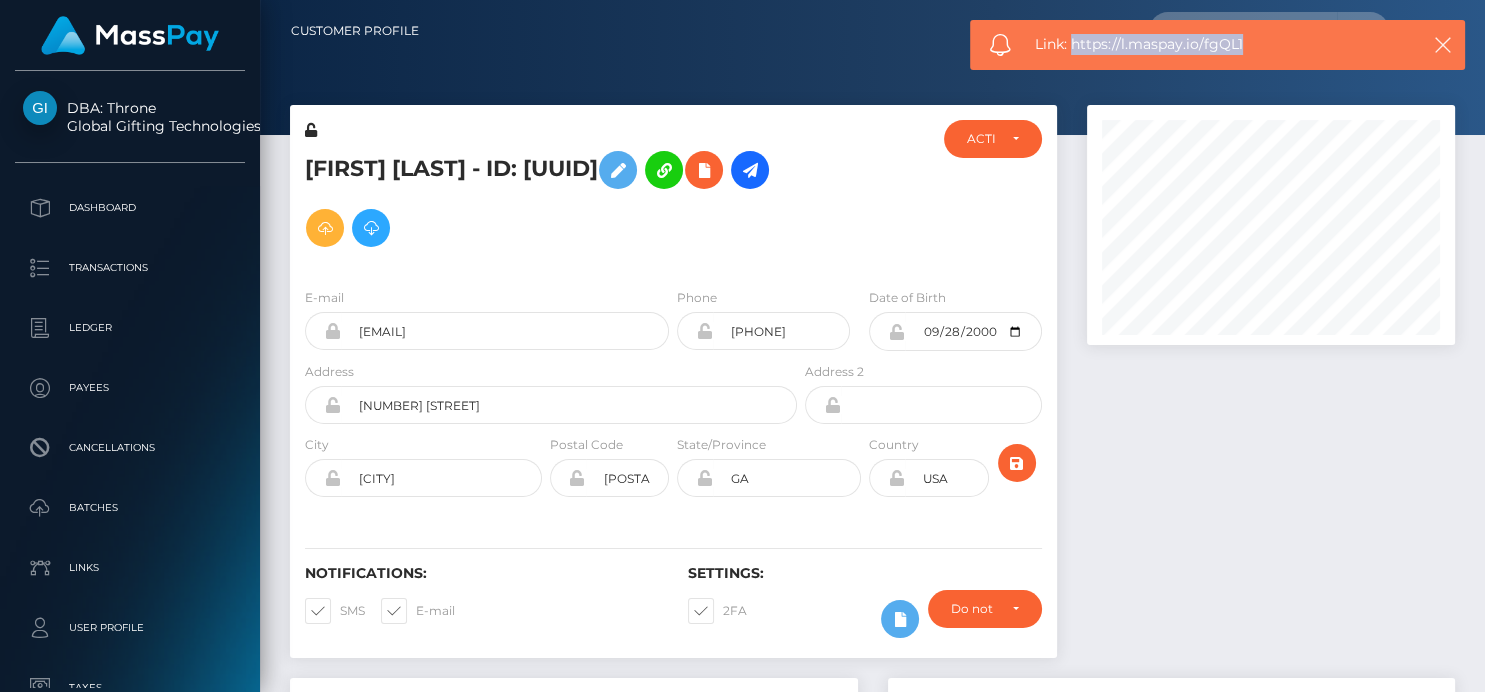 click on "Link: https://l.maspay.io/fgQL1" at bounding box center (1217, 44) 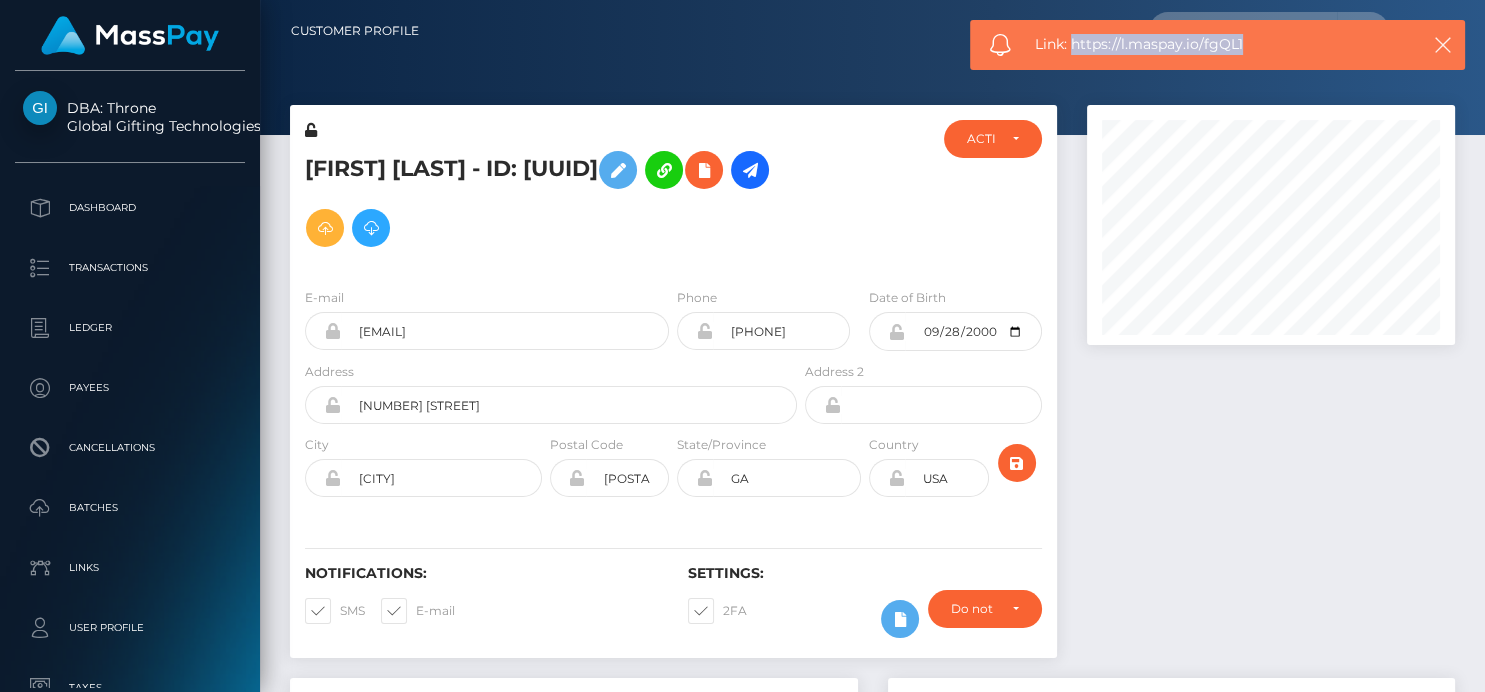 copy on "https://l.maspay.io/fgQL1" 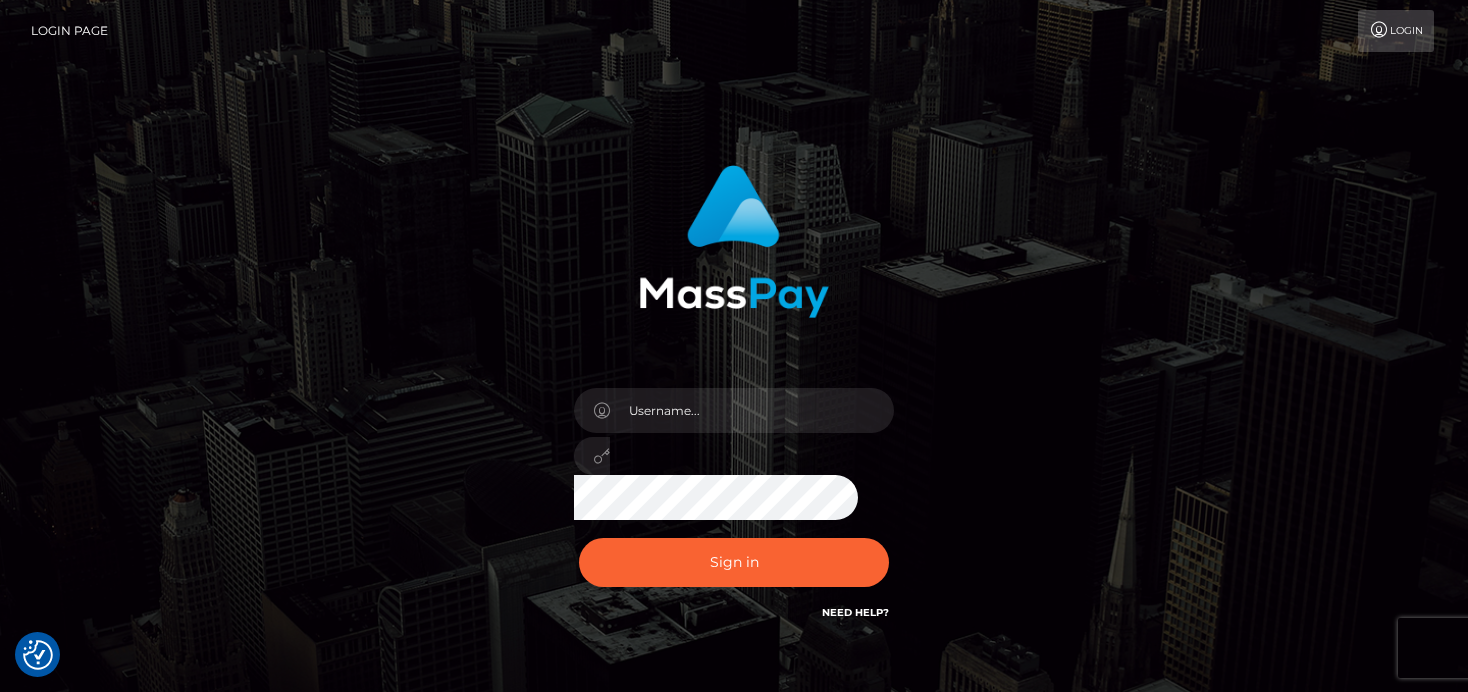 scroll, scrollTop: 0, scrollLeft: 0, axis: both 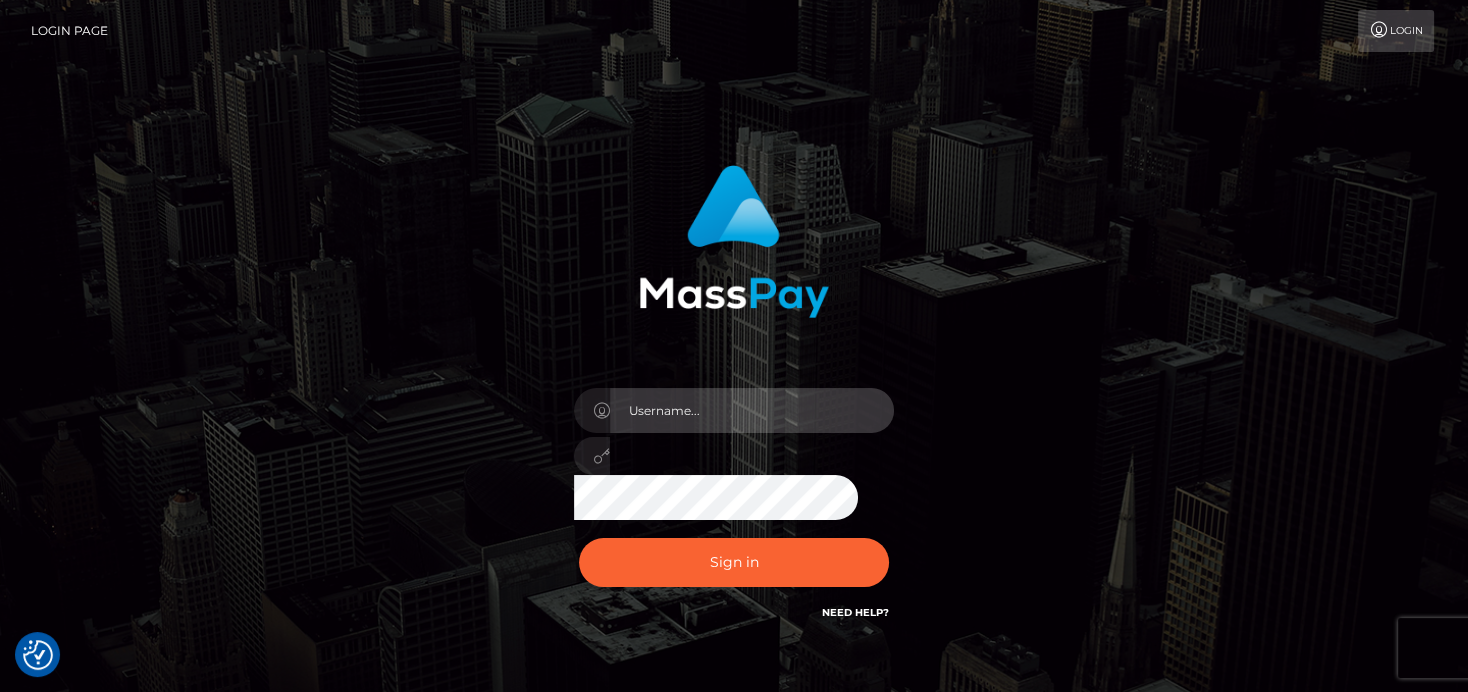 type on "denise" 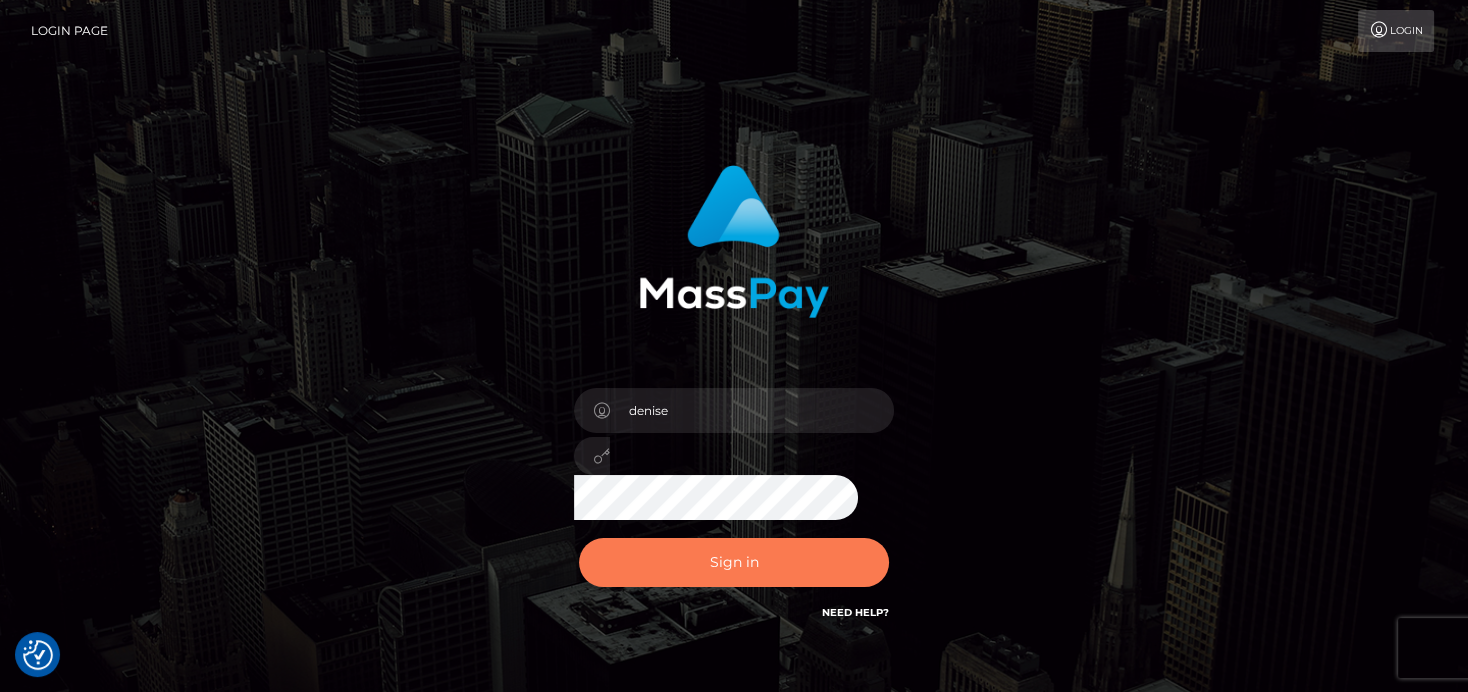 click on "Sign in" at bounding box center (734, 562) 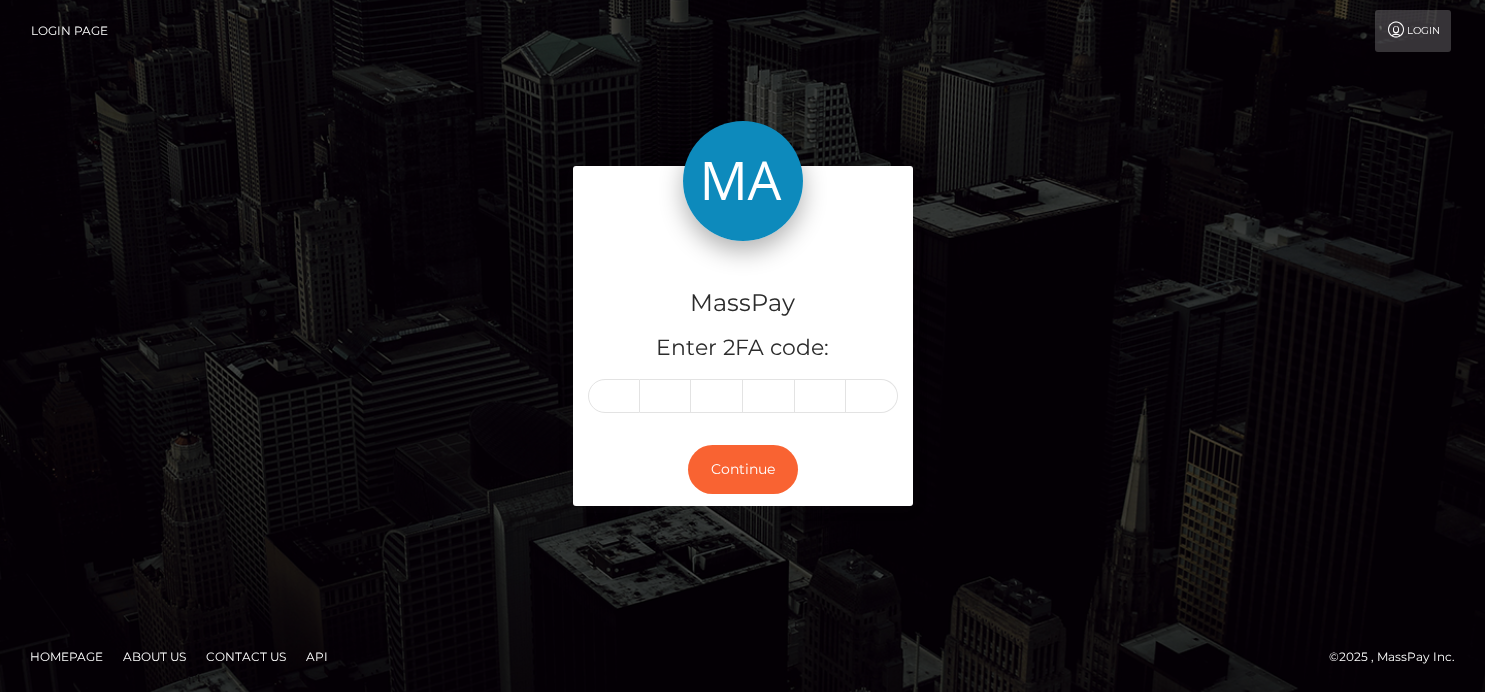 scroll, scrollTop: 0, scrollLeft: 0, axis: both 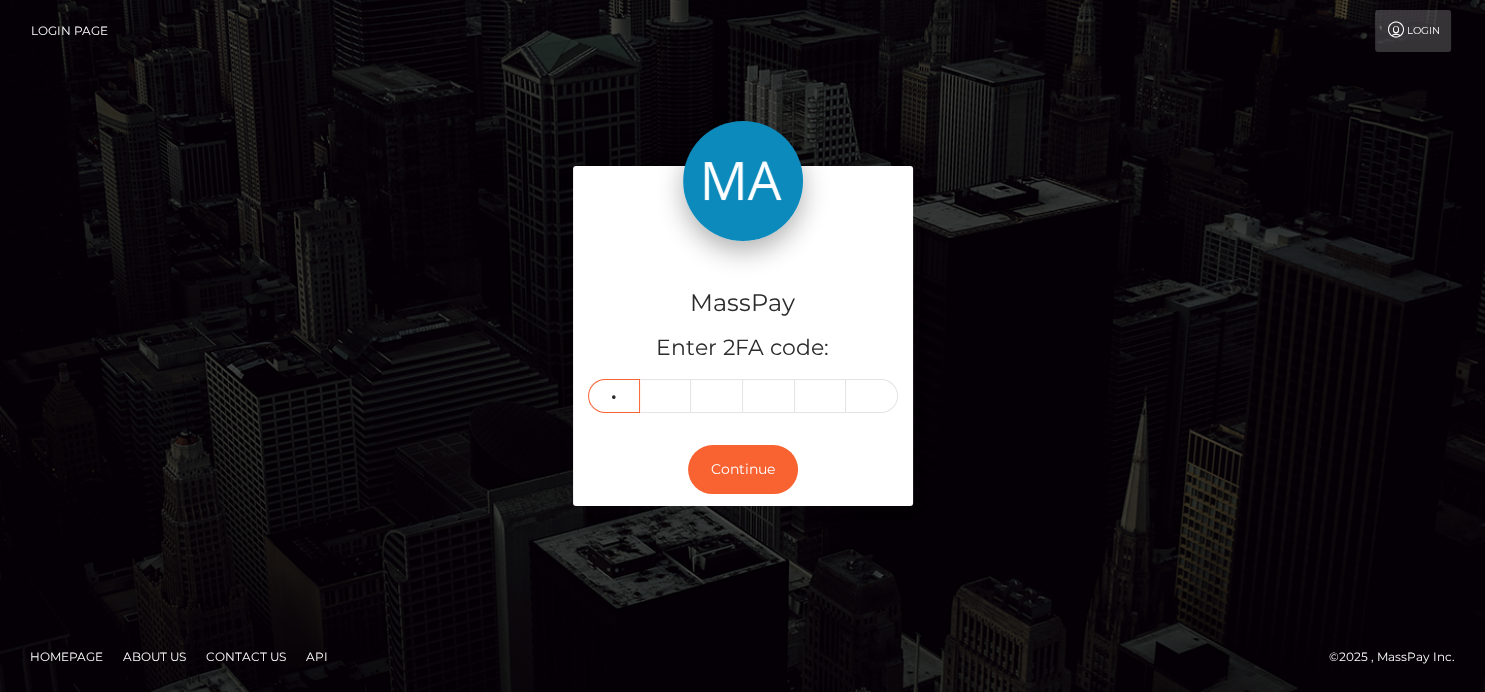 type on "6" 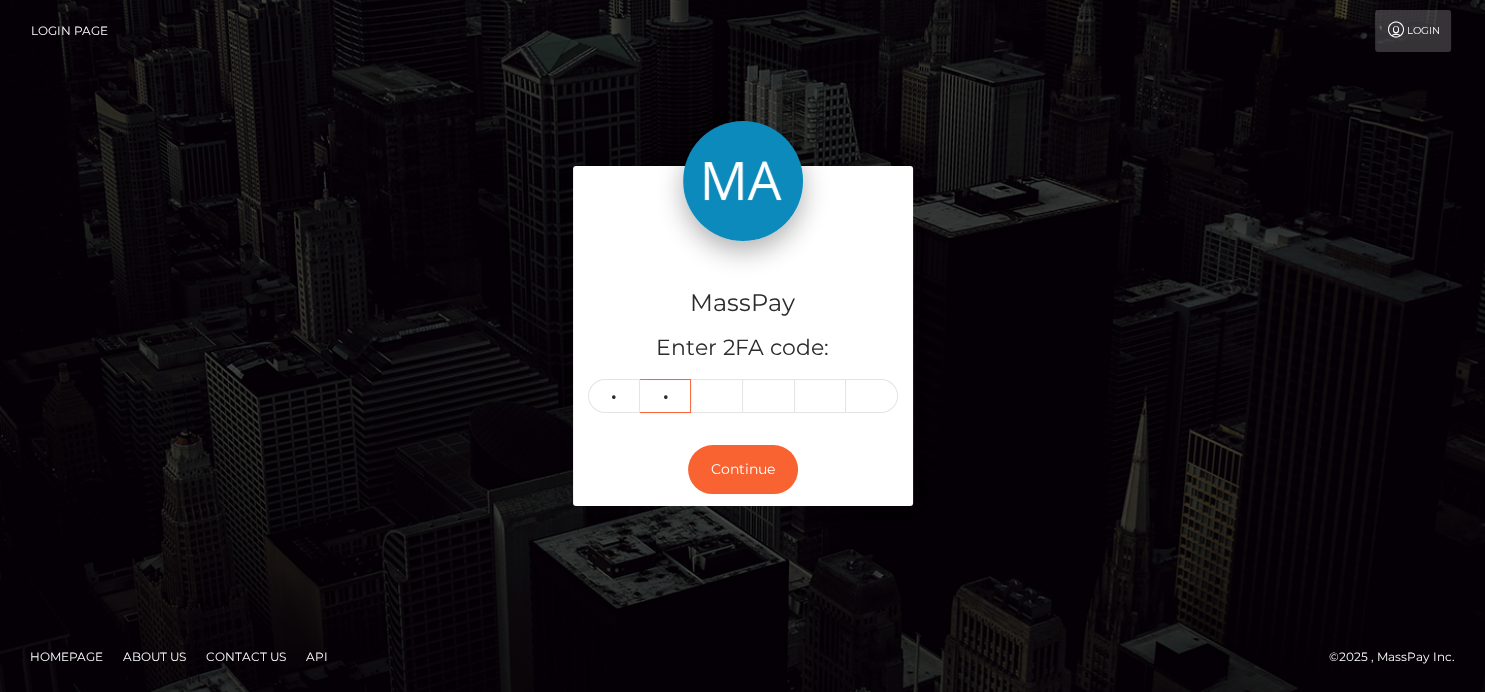type on "3" 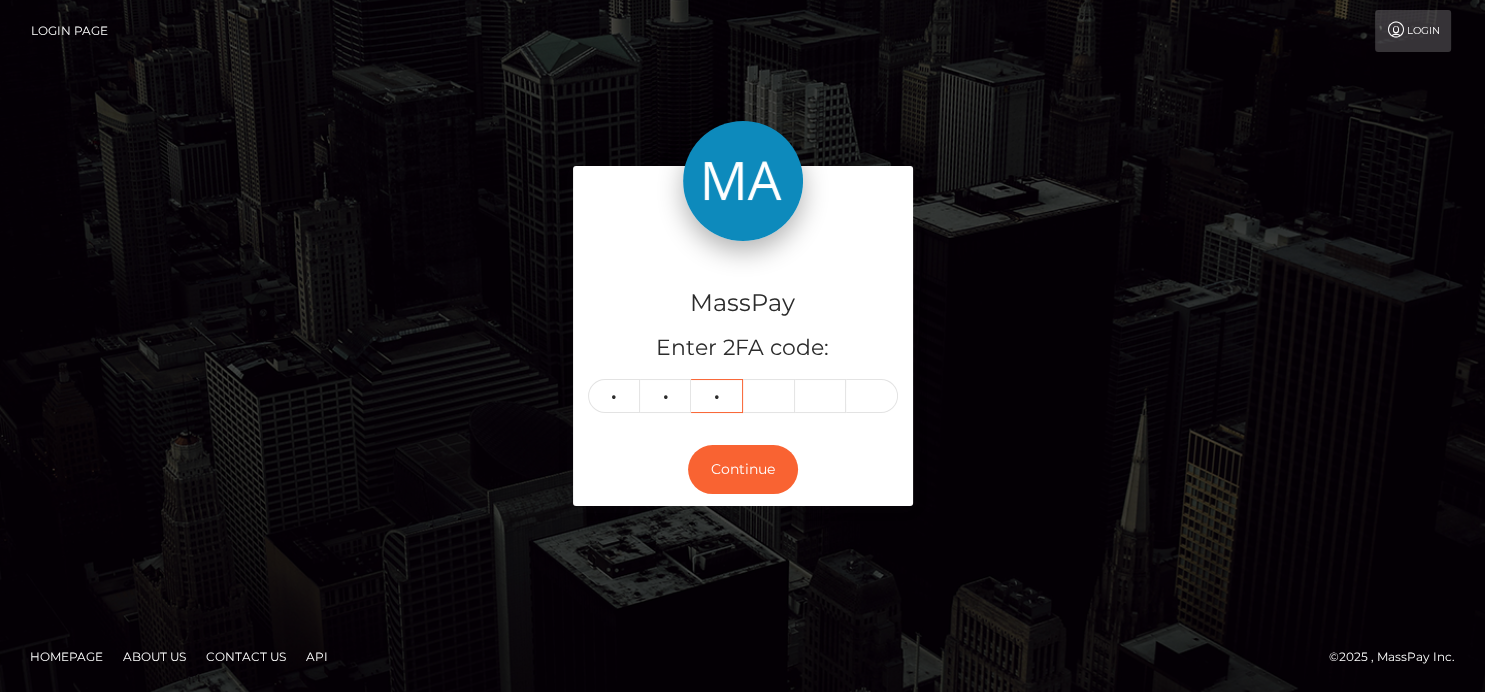 type on "8" 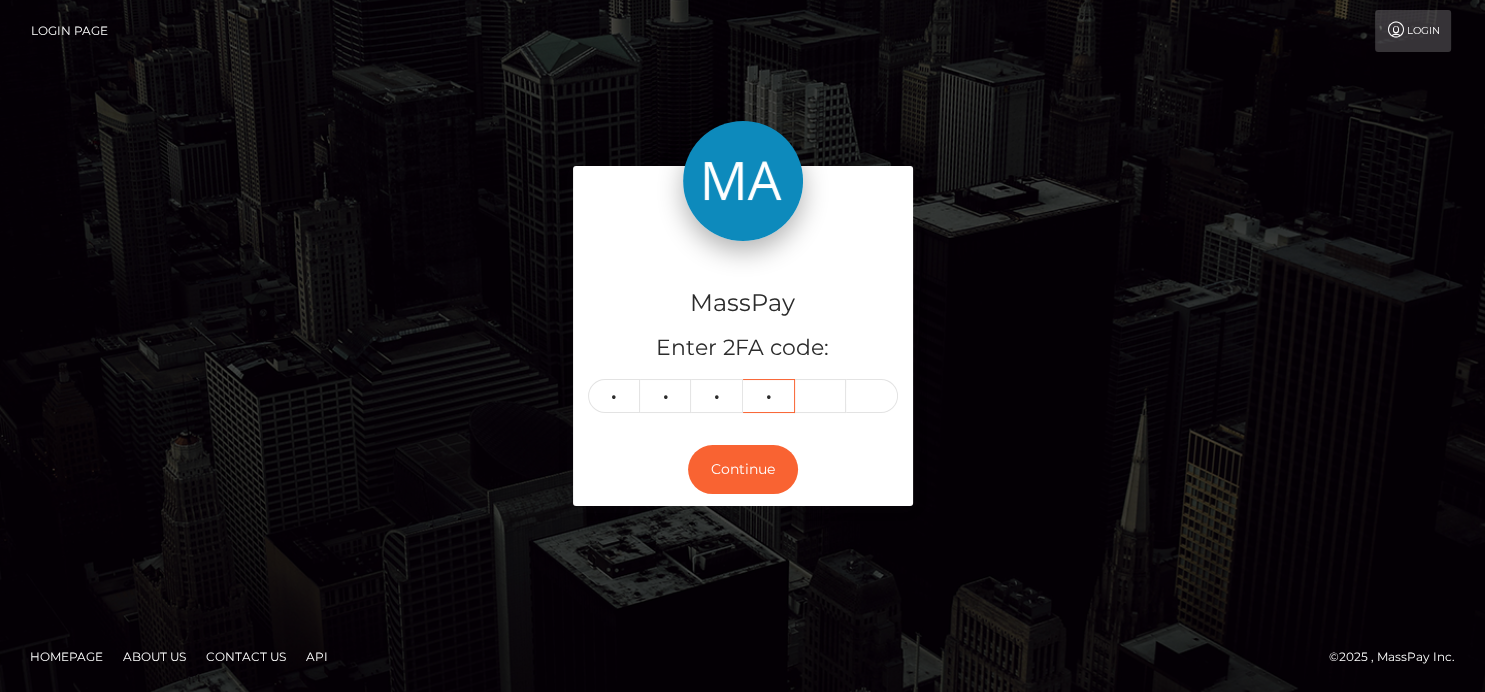 type on "8" 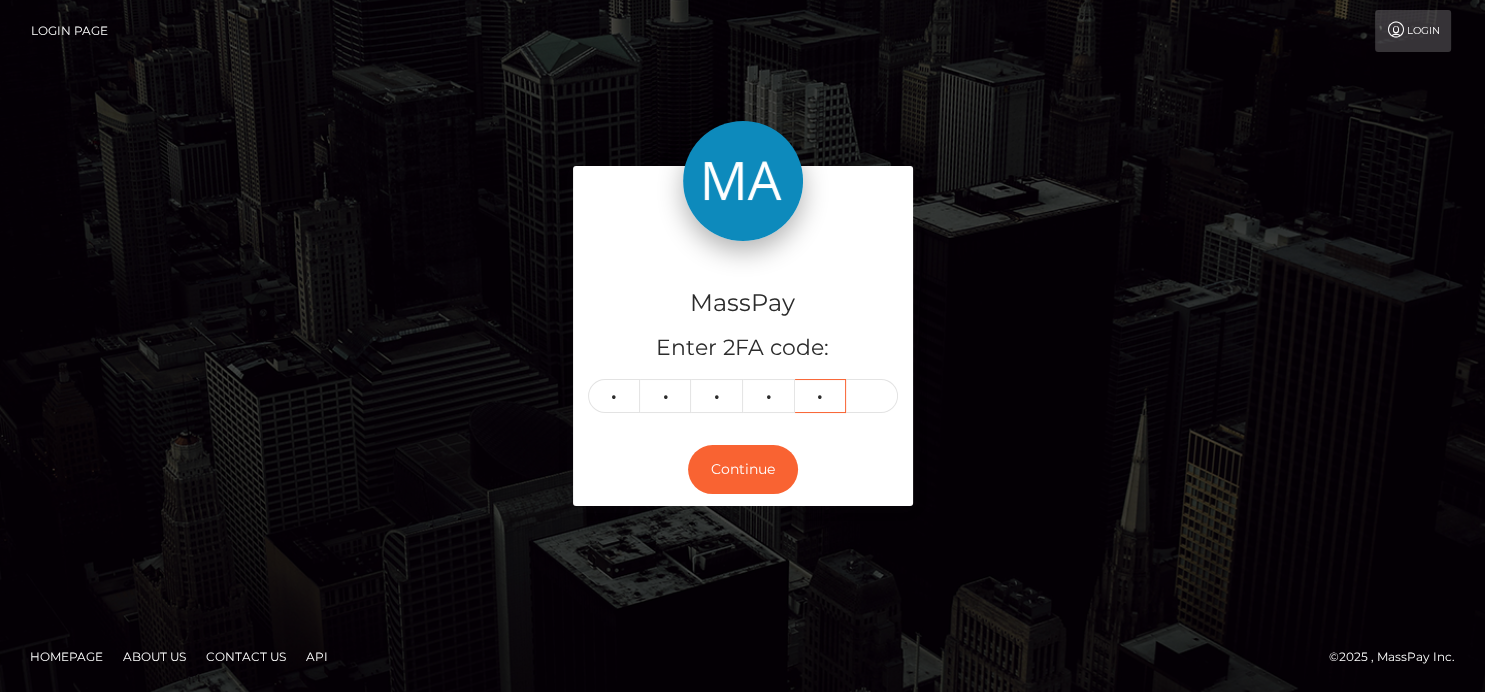 type on "9" 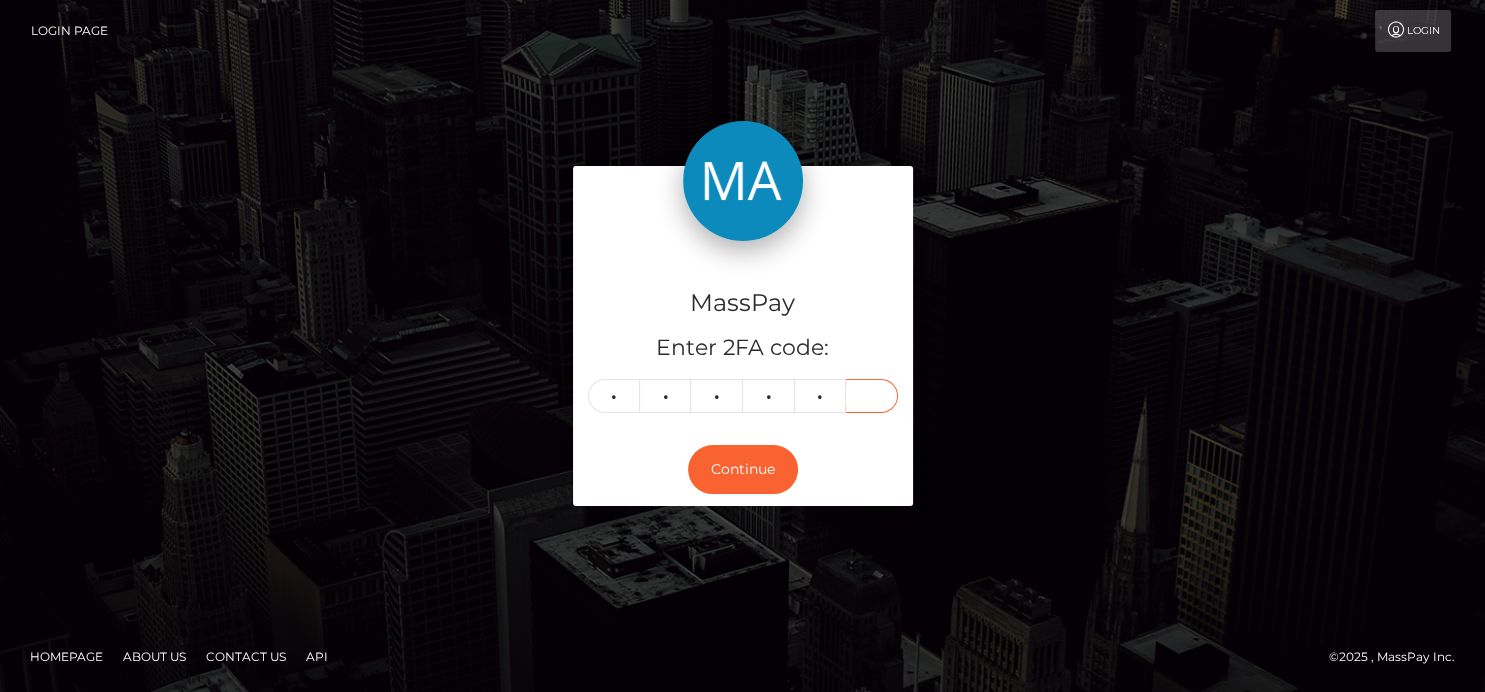 type on "6" 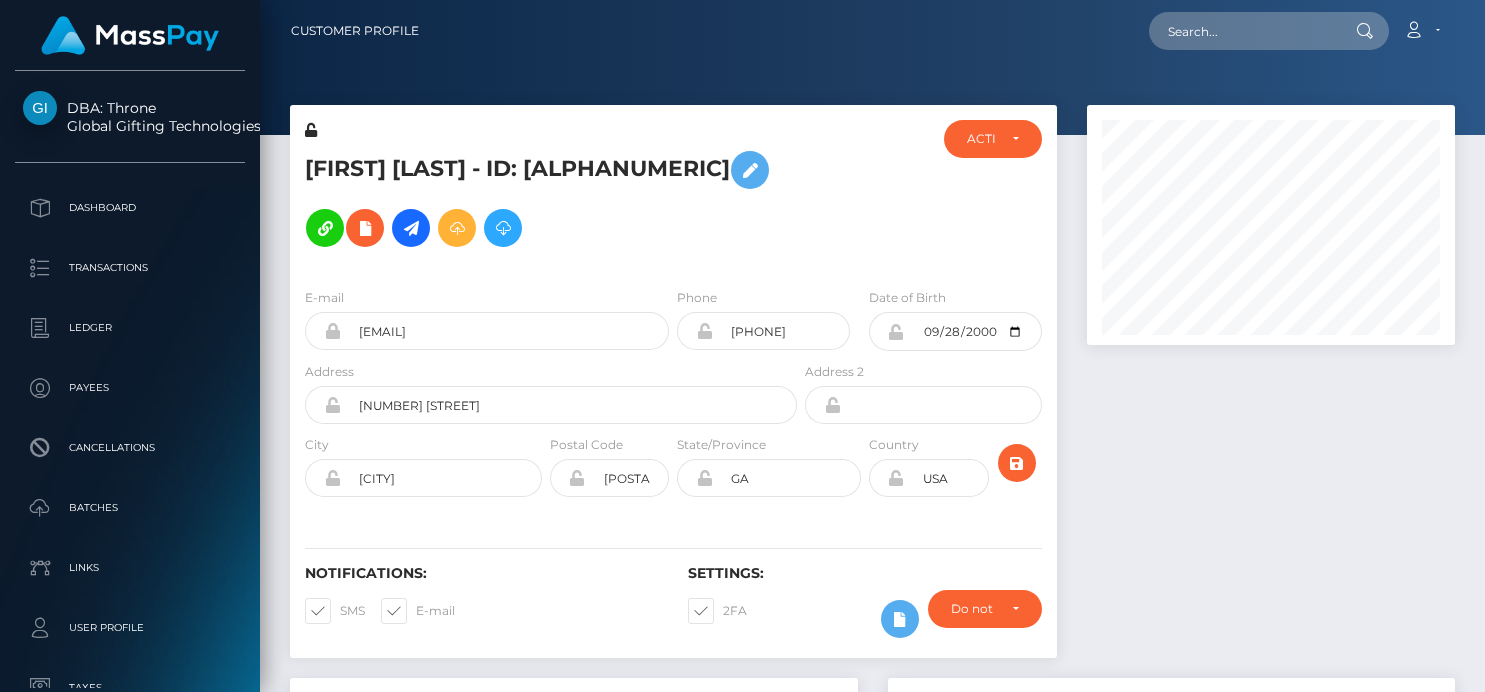 scroll, scrollTop: 0, scrollLeft: 0, axis: both 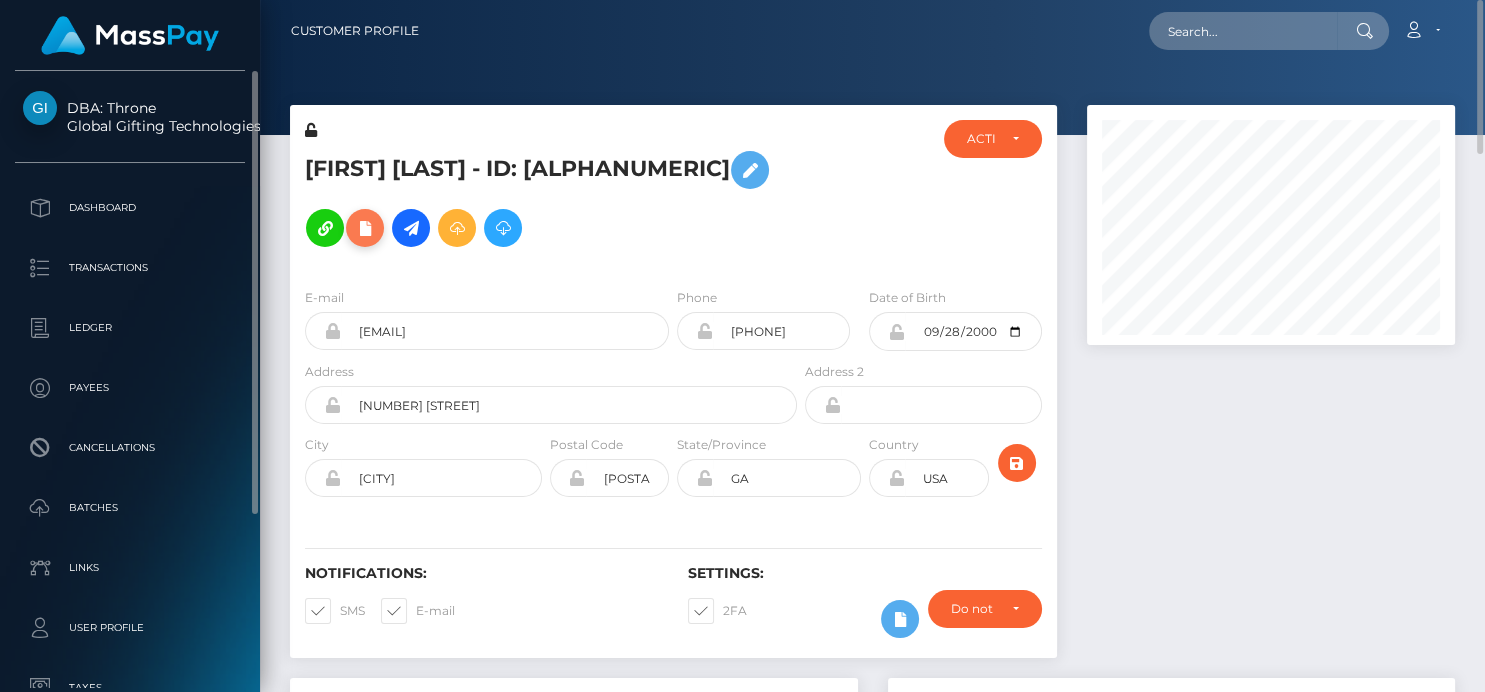click at bounding box center (365, 228) 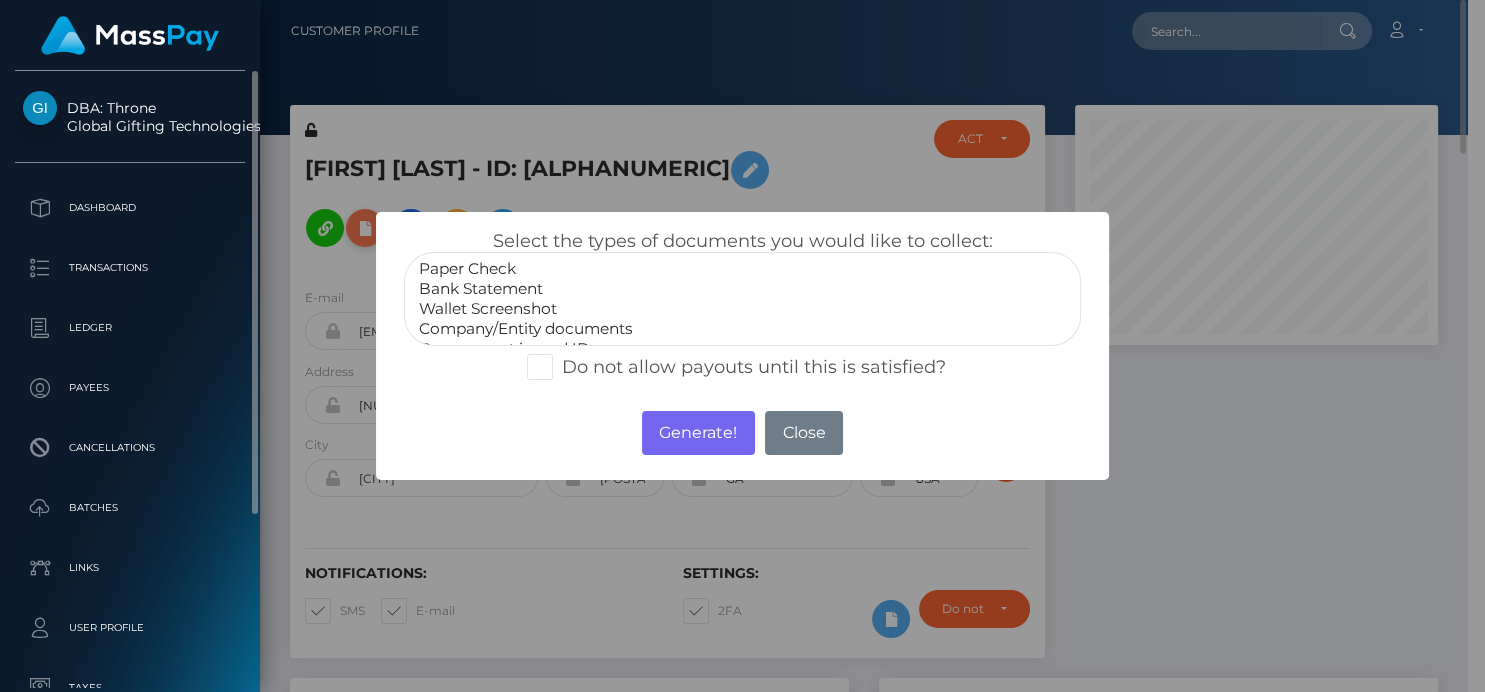 scroll, scrollTop: 240, scrollLeft: 362, axis: both 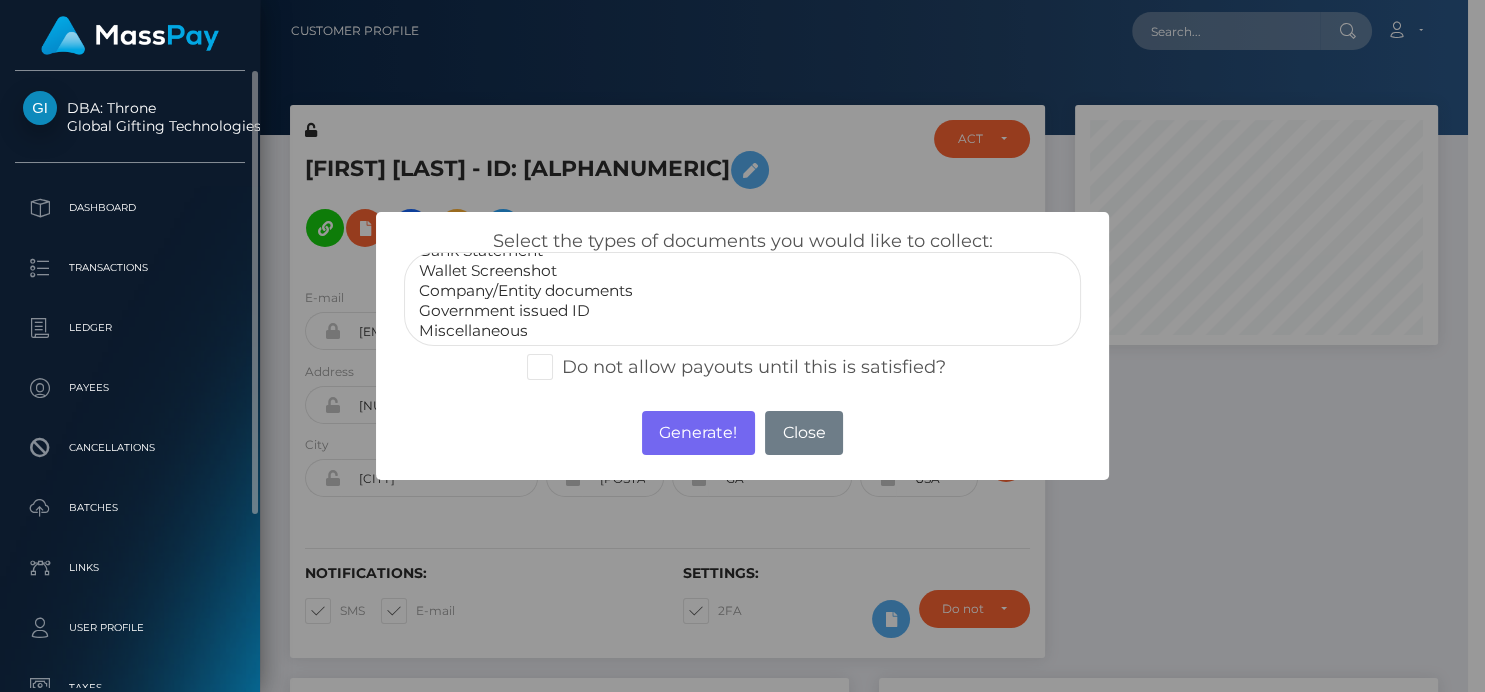 select on "Miscellaneous" 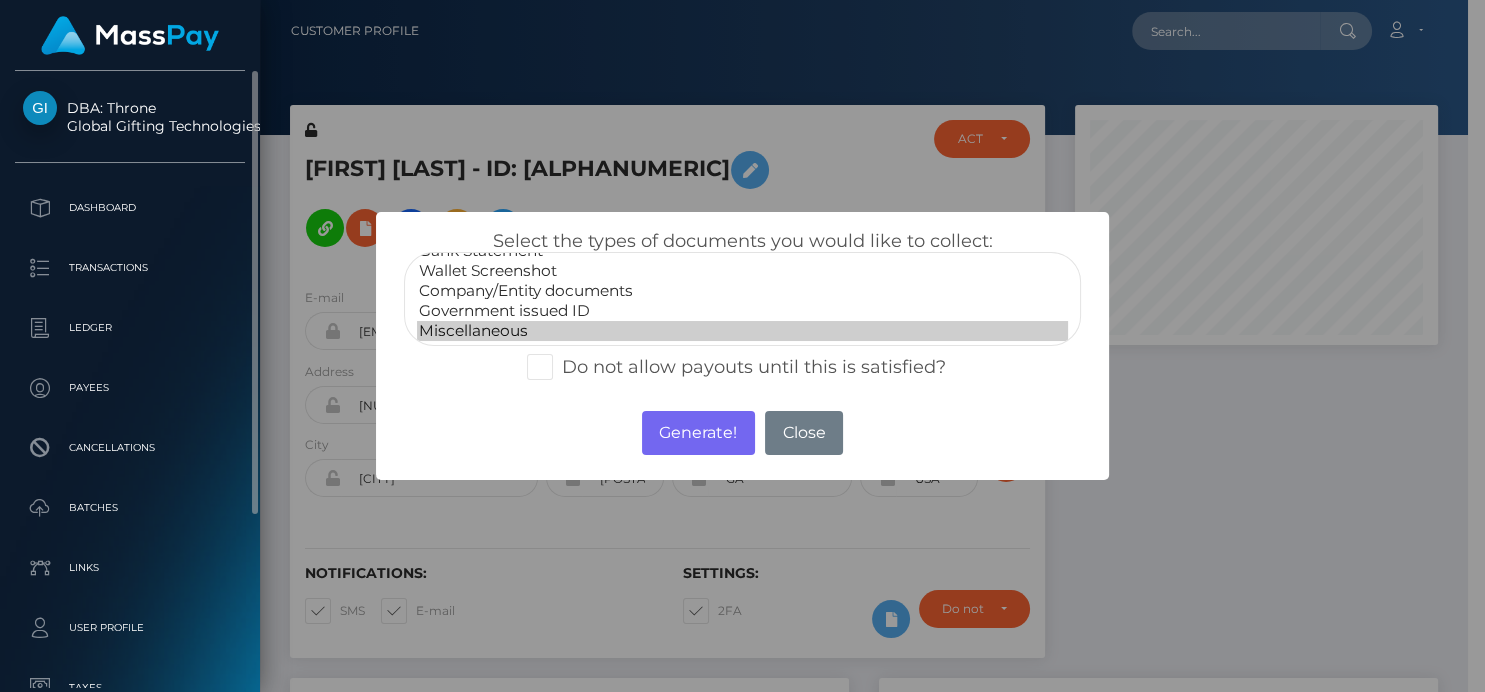click on "Miscellaneous" at bounding box center [742, 331] 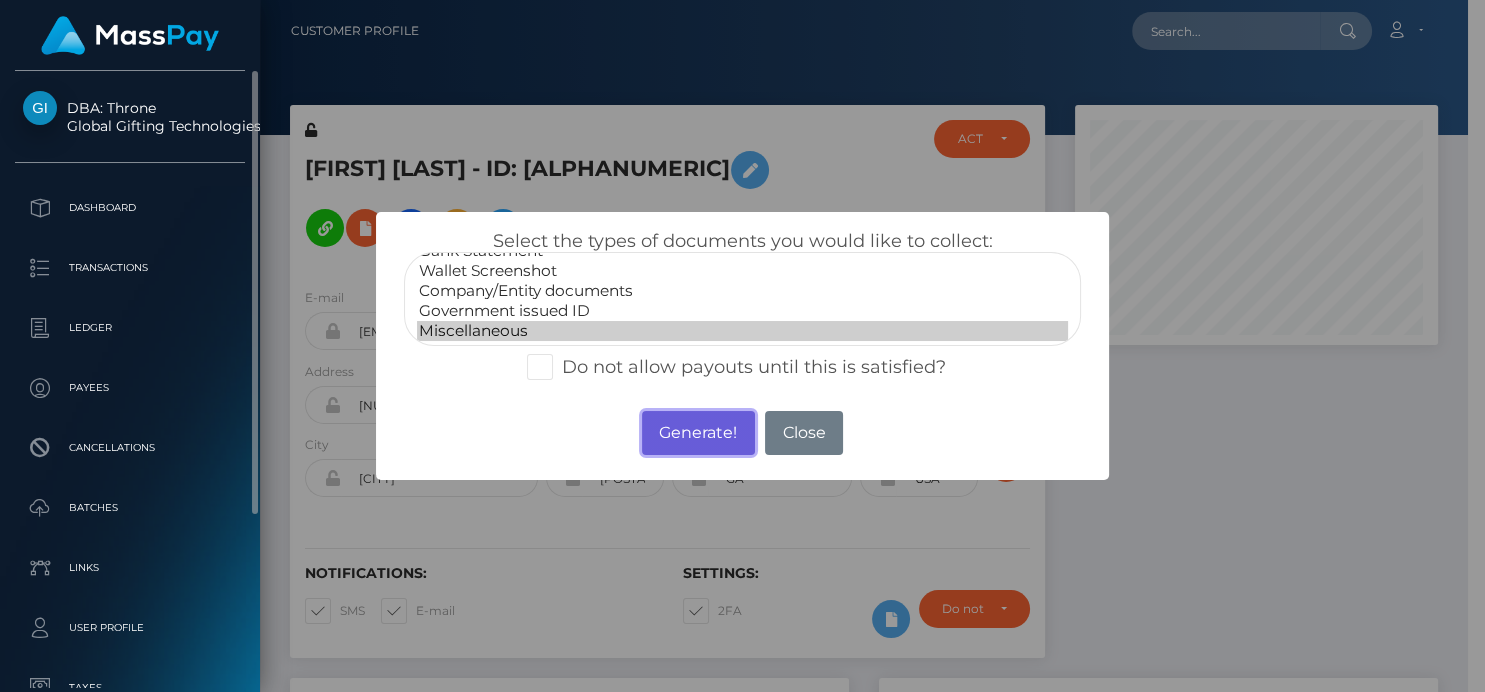 click on "Generate!" at bounding box center (698, 433) 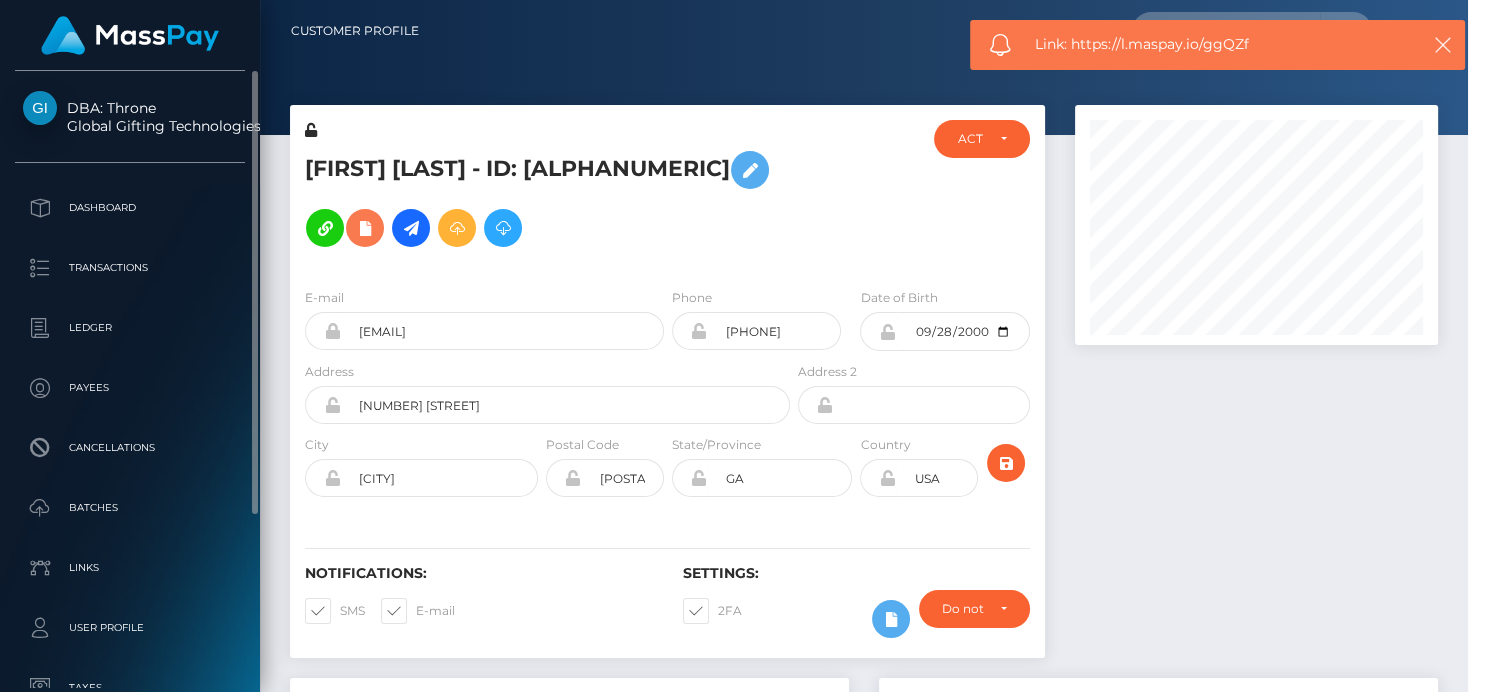 scroll, scrollTop: 999760, scrollLeft: 999632, axis: both 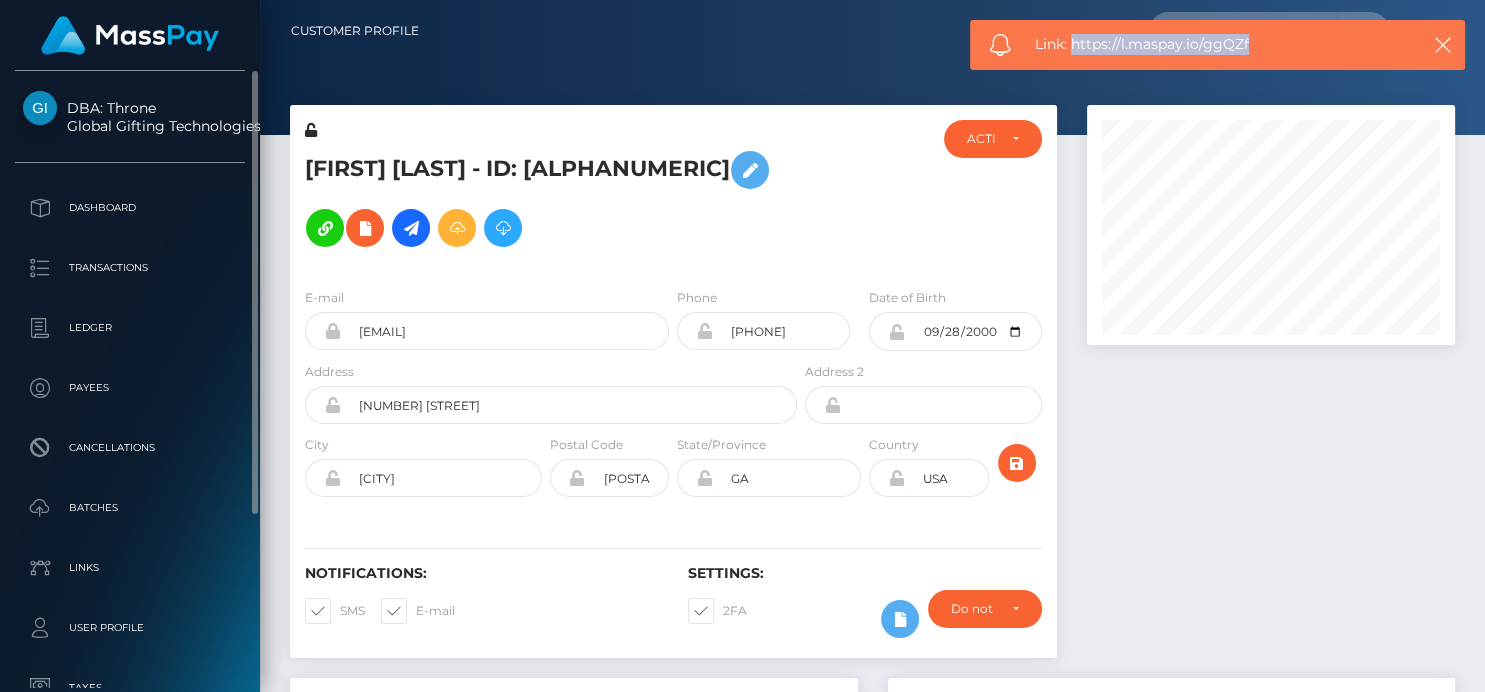 drag, startPoint x: 1249, startPoint y: 37, endPoint x: 1074, endPoint y: 57, distance: 176.13914 